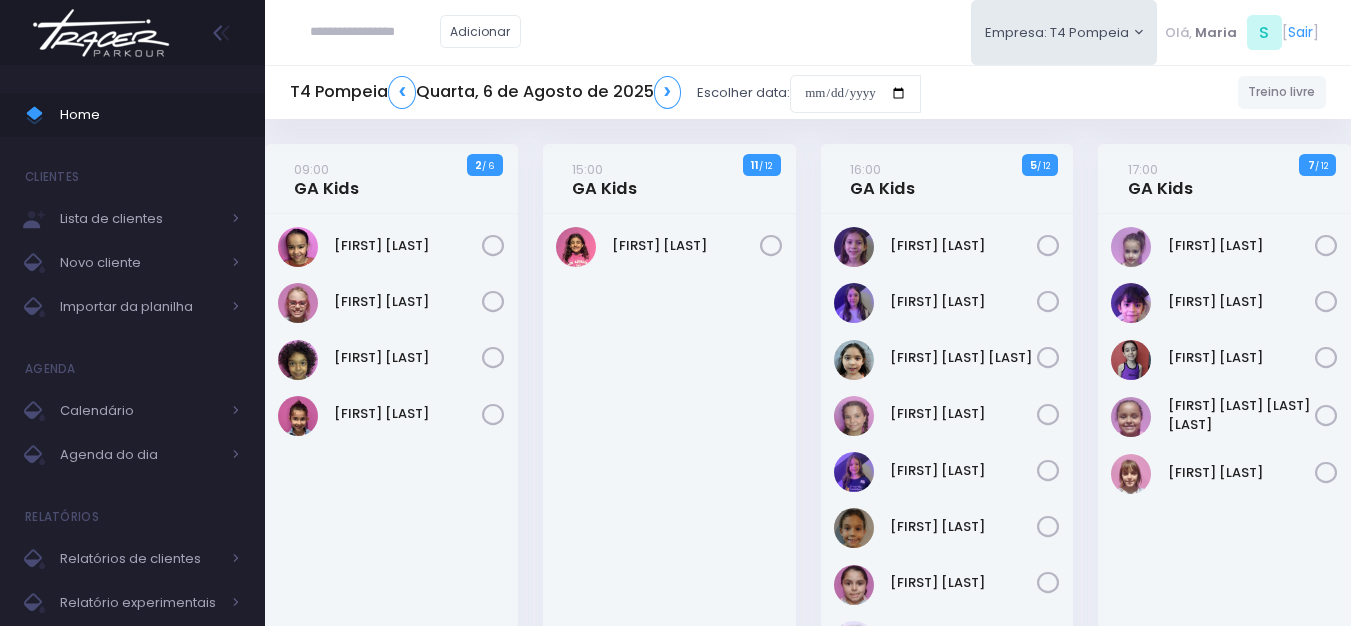 click at bounding box center (101, 33) 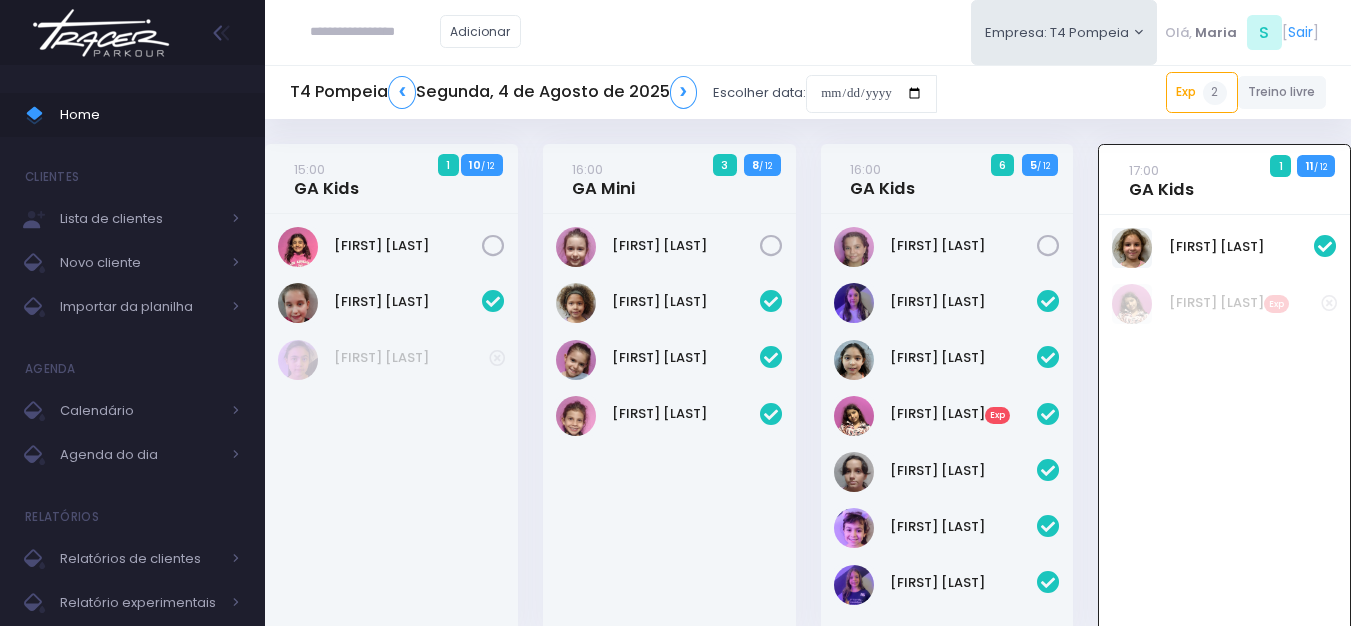 scroll, scrollTop: 0, scrollLeft: 0, axis: both 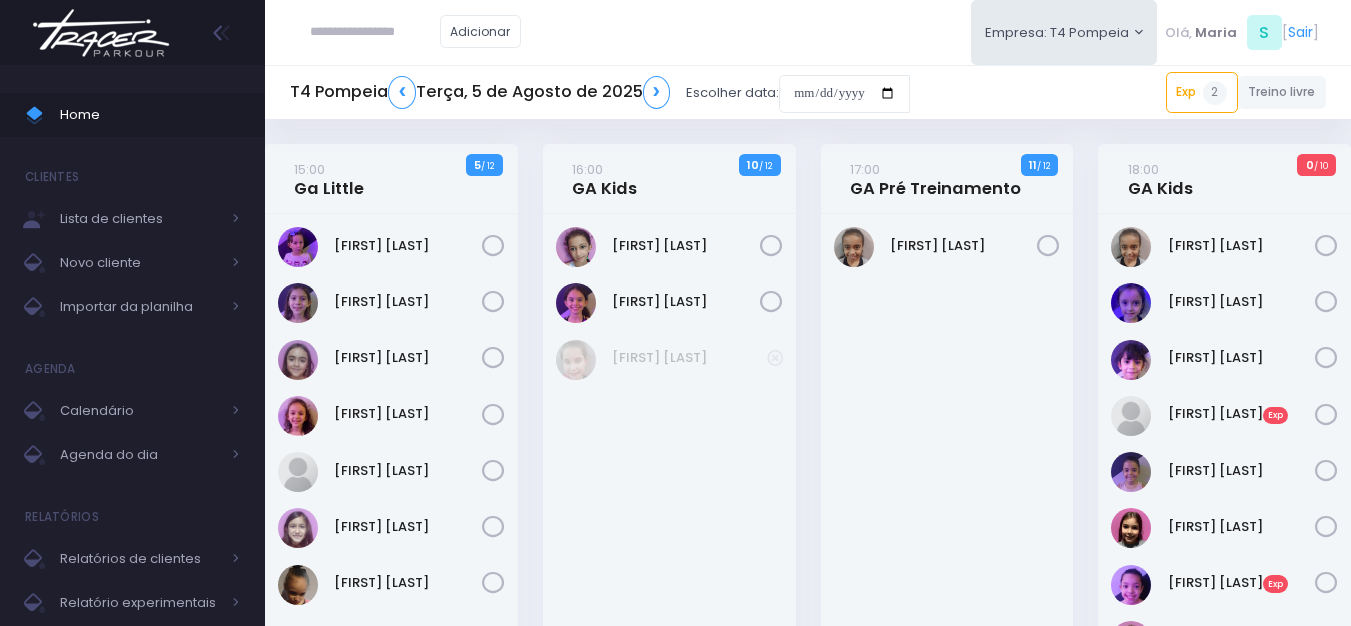 click at bounding box center (101, 33) 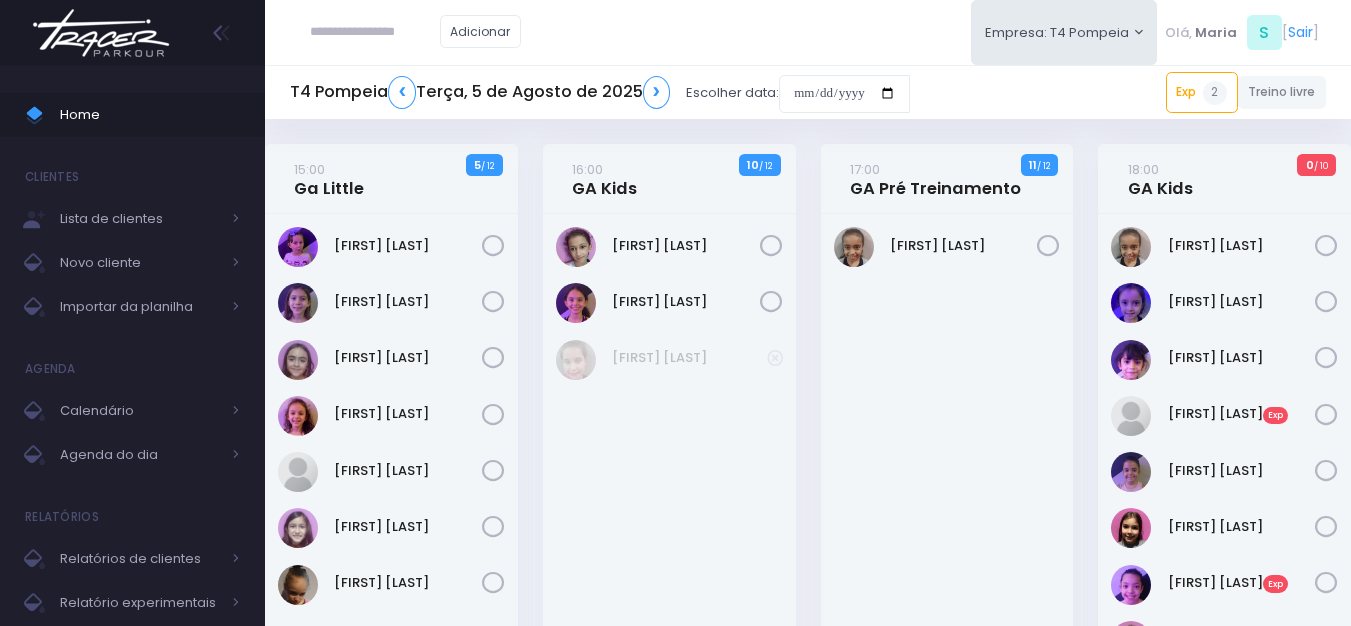 scroll, scrollTop: 0, scrollLeft: 0, axis: both 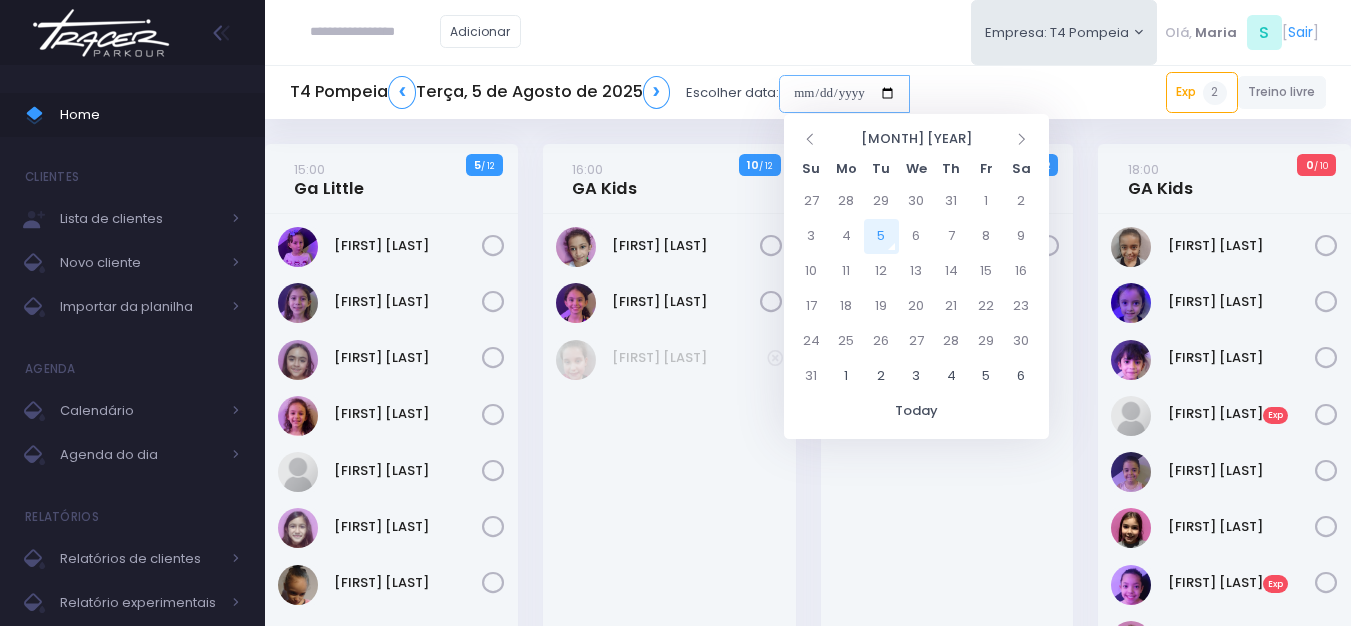 click at bounding box center (844, 94) 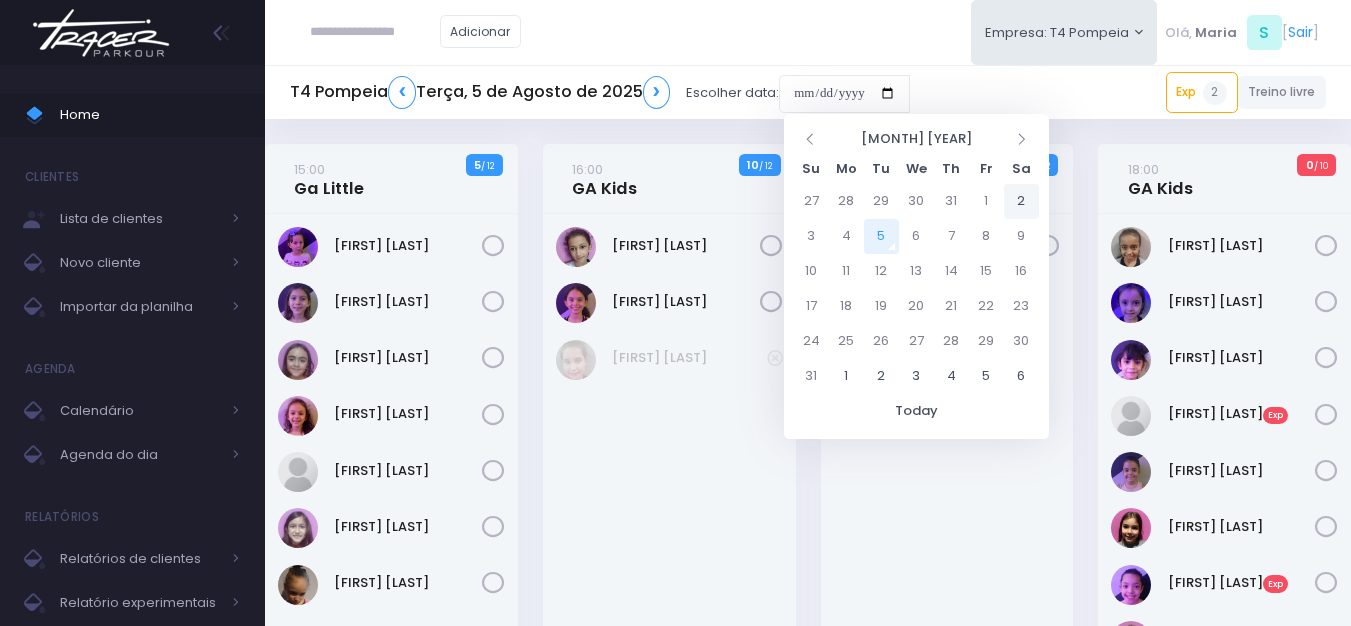 click on "2" at bounding box center [1021, 201] 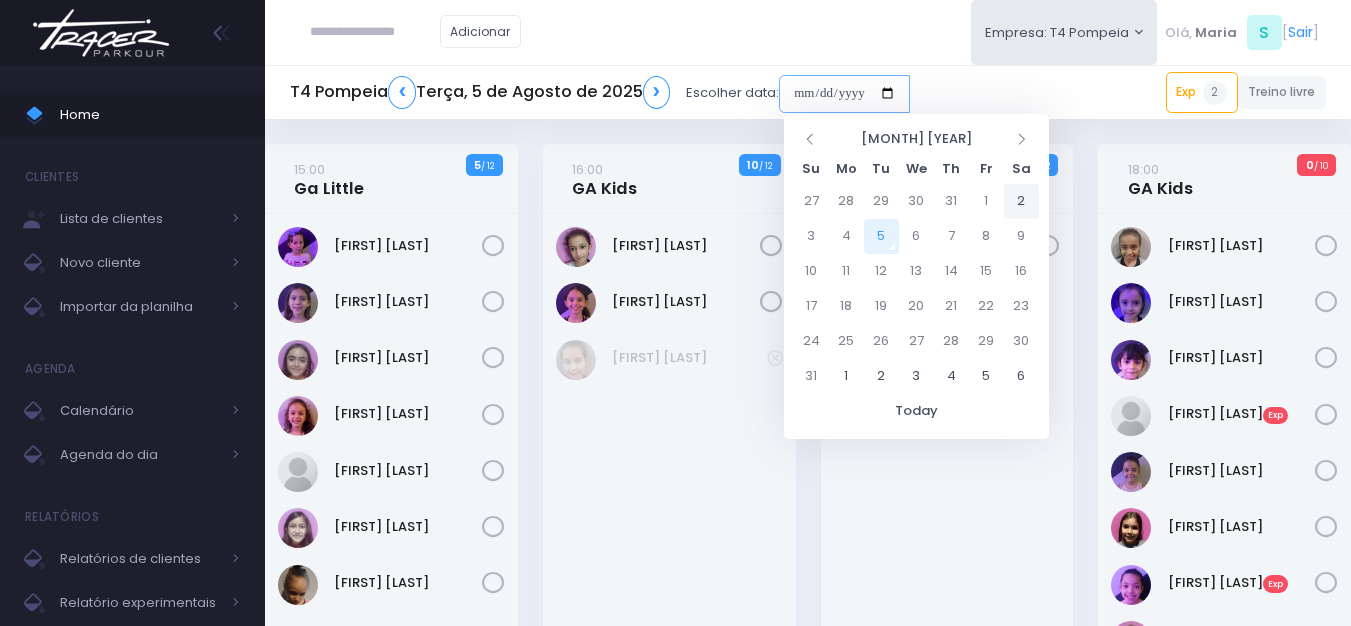 type on "**********" 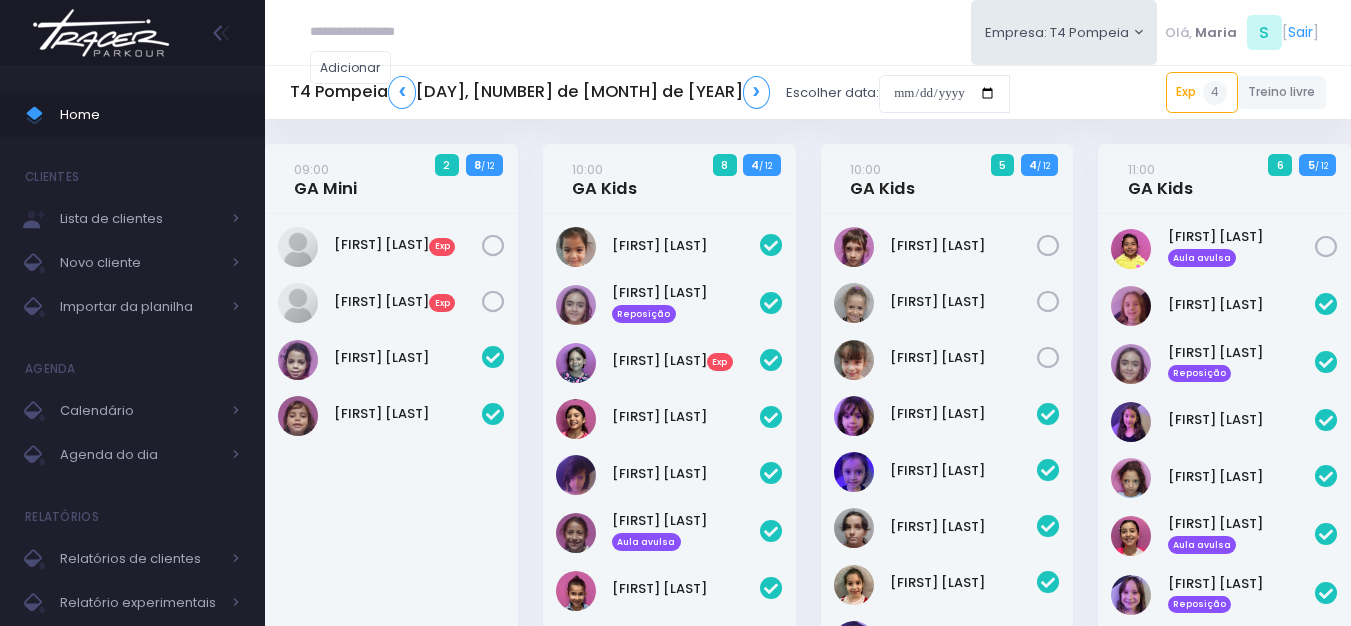 scroll, scrollTop: 0, scrollLeft: 0, axis: both 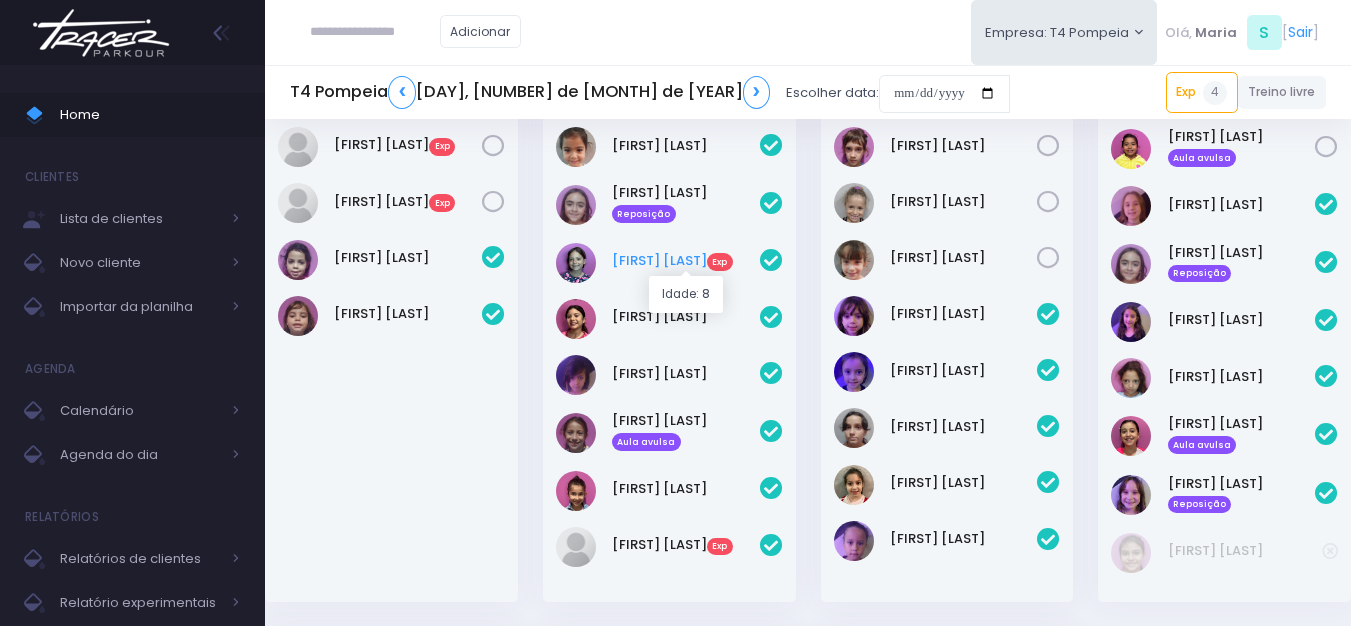 click on "Irene Zylbersztajn
Exp" at bounding box center (686, 261) 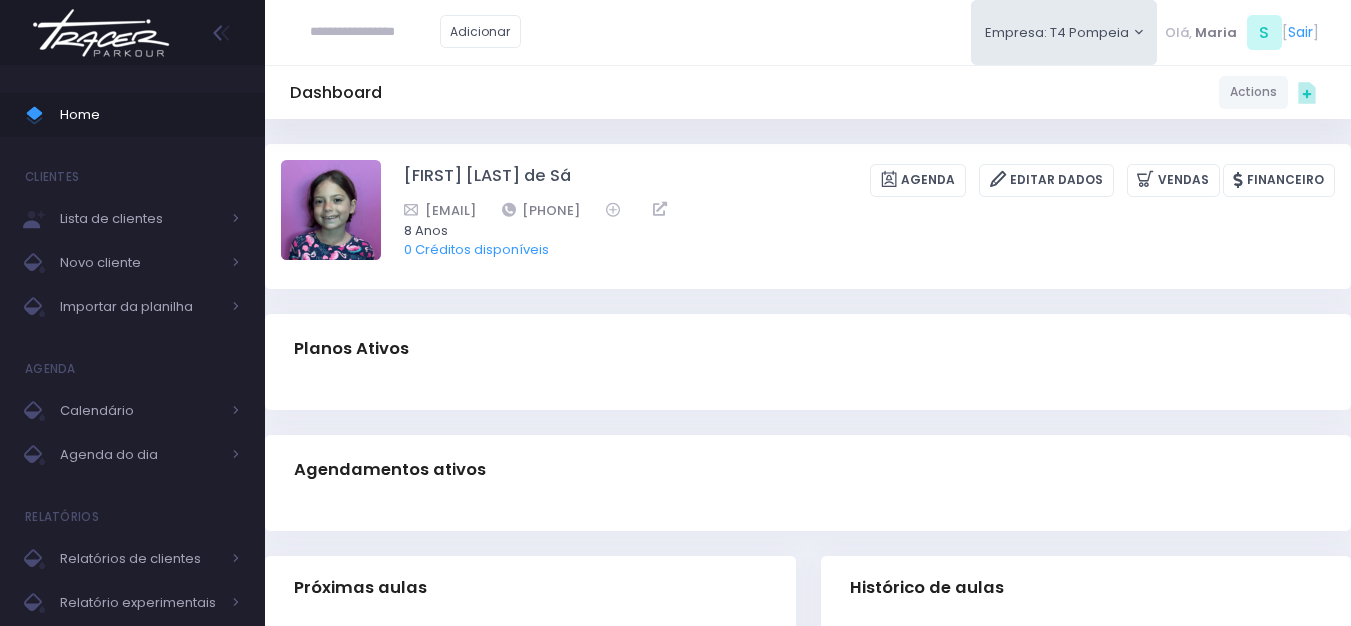 scroll, scrollTop: 0, scrollLeft: 0, axis: both 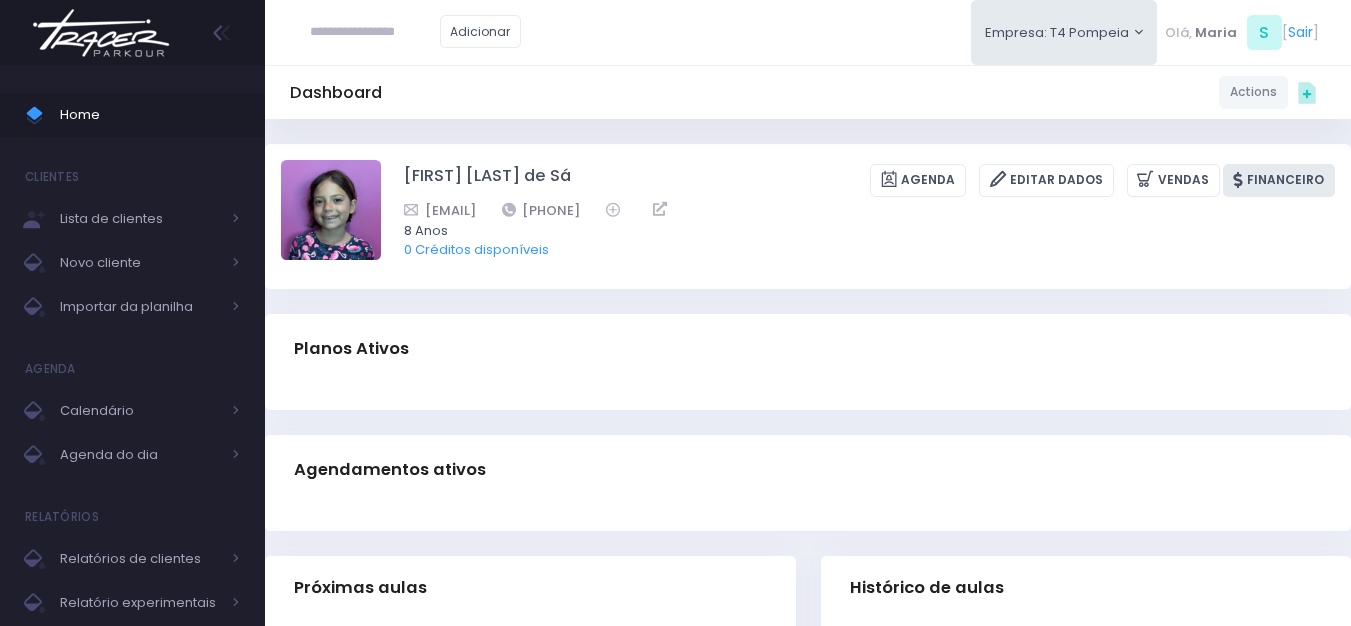 click on "Financeiro" at bounding box center (1279, 180) 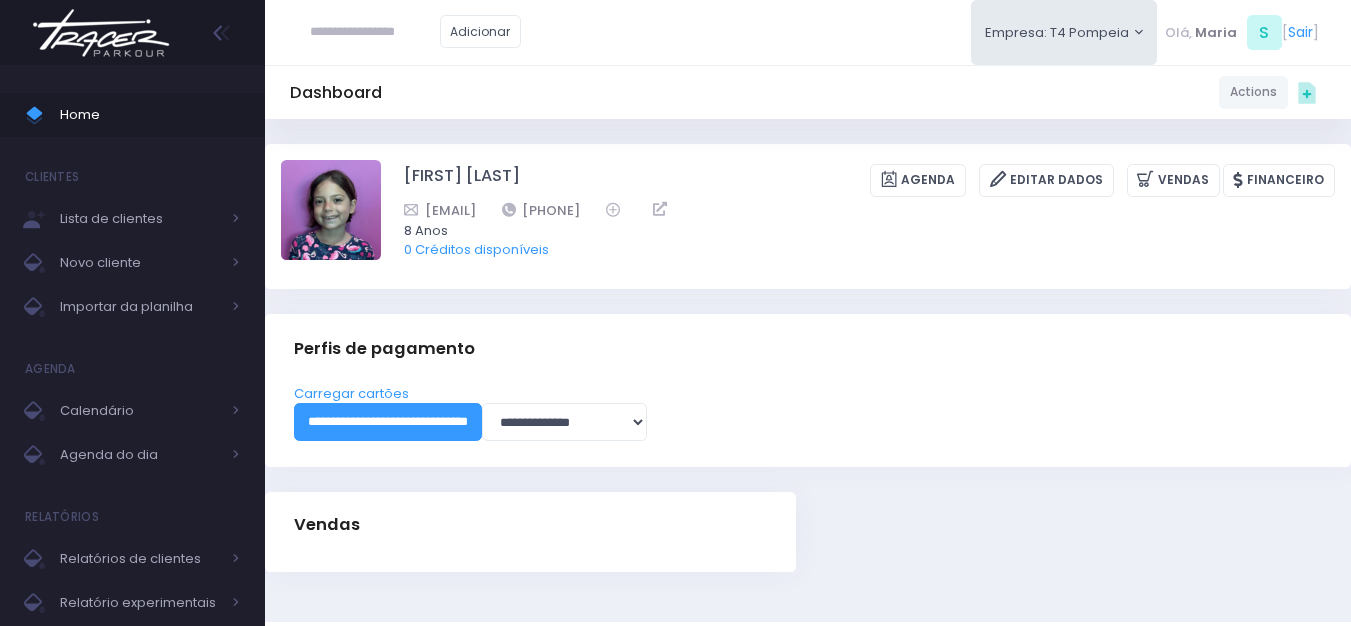 scroll, scrollTop: 0, scrollLeft: 0, axis: both 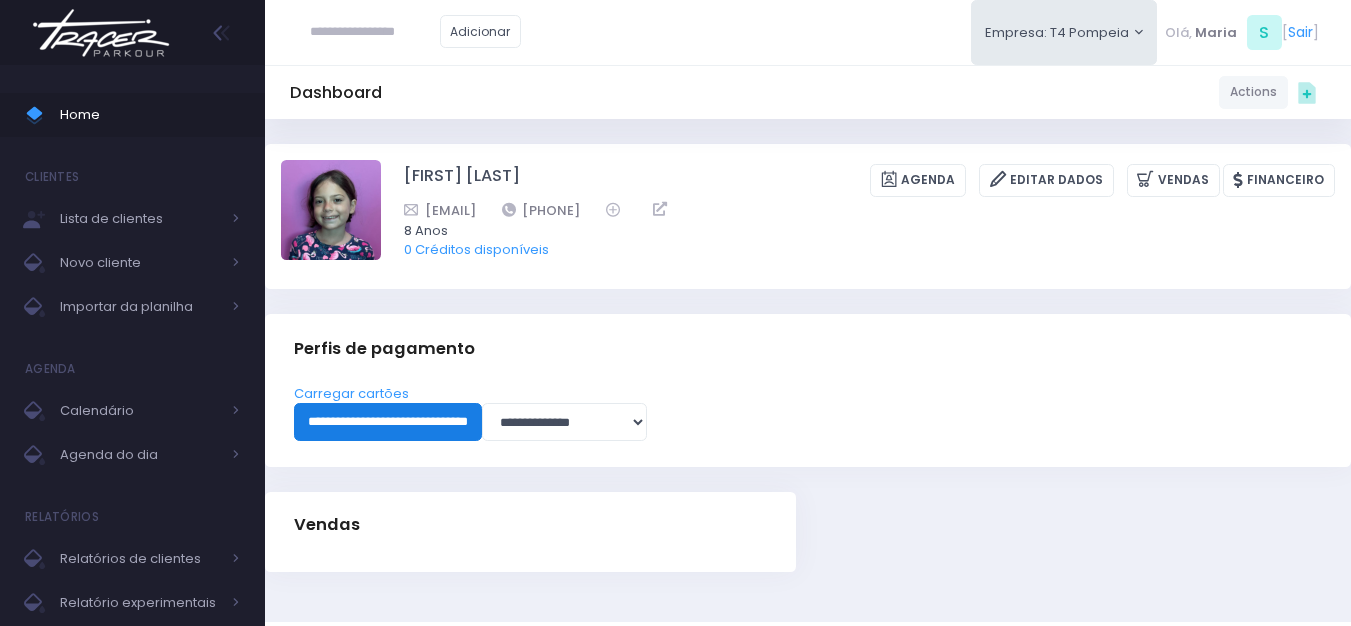 click on "**********" at bounding box center [388, 422] 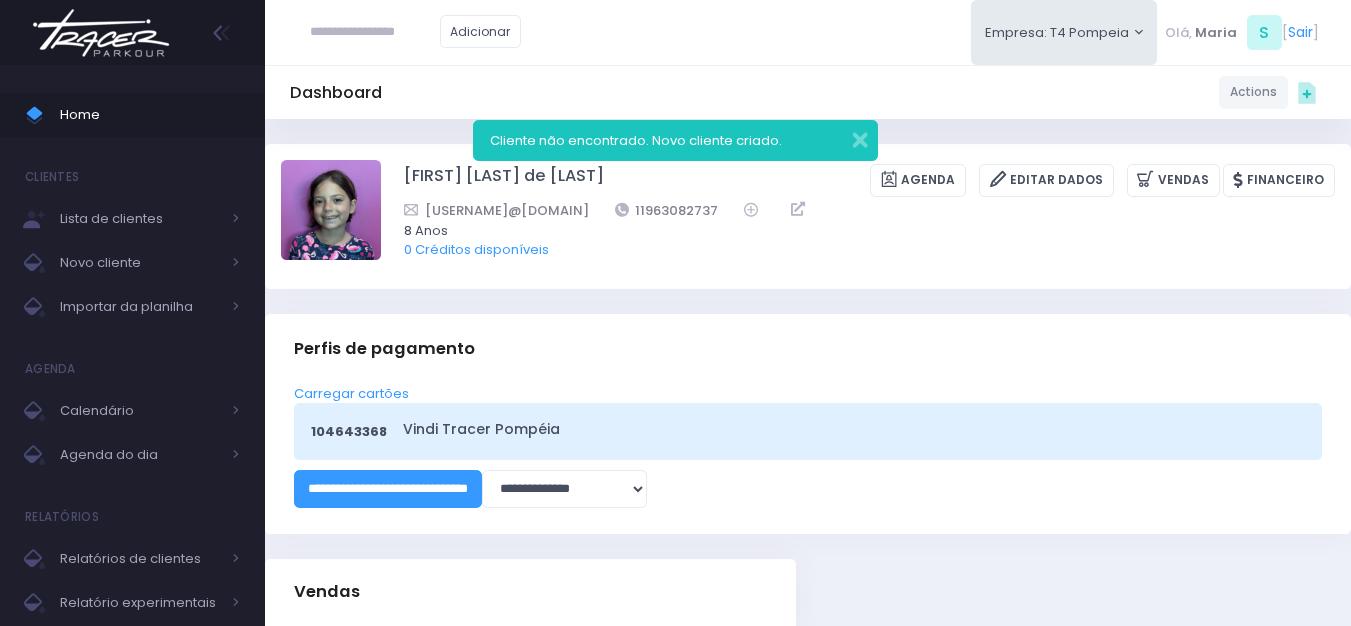 scroll, scrollTop: 0, scrollLeft: 0, axis: both 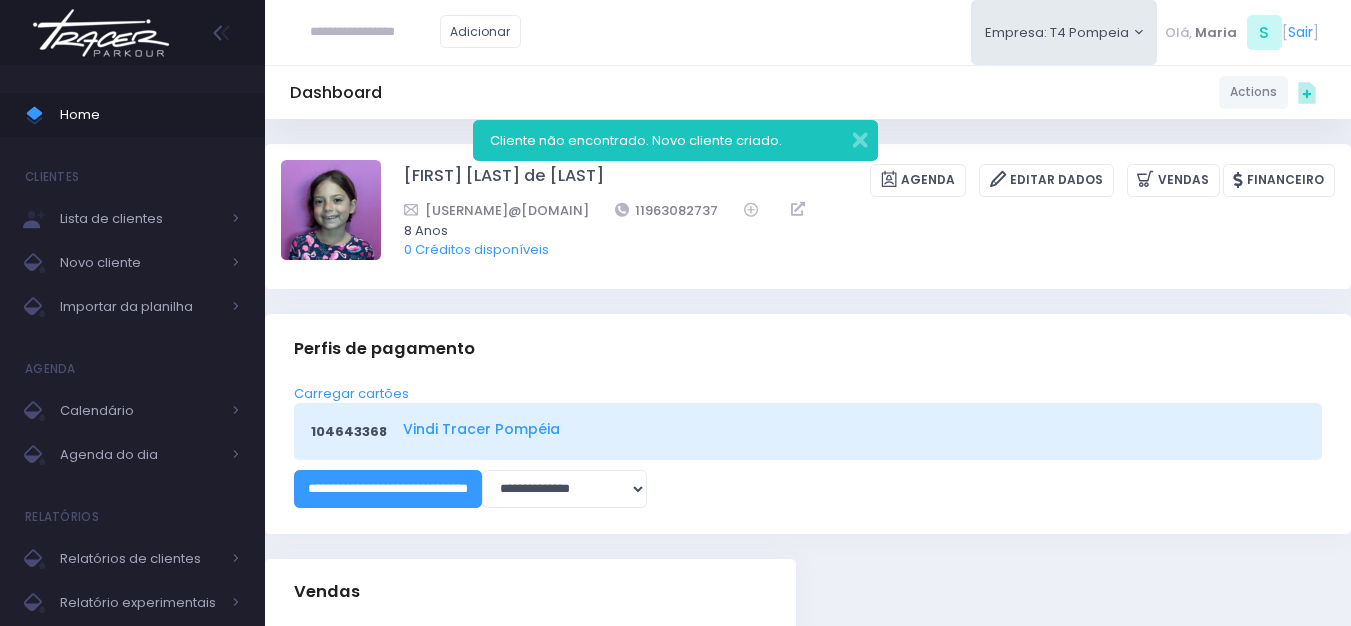 click on "Vindi Tracer Pompéia" at bounding box center (851, 429) 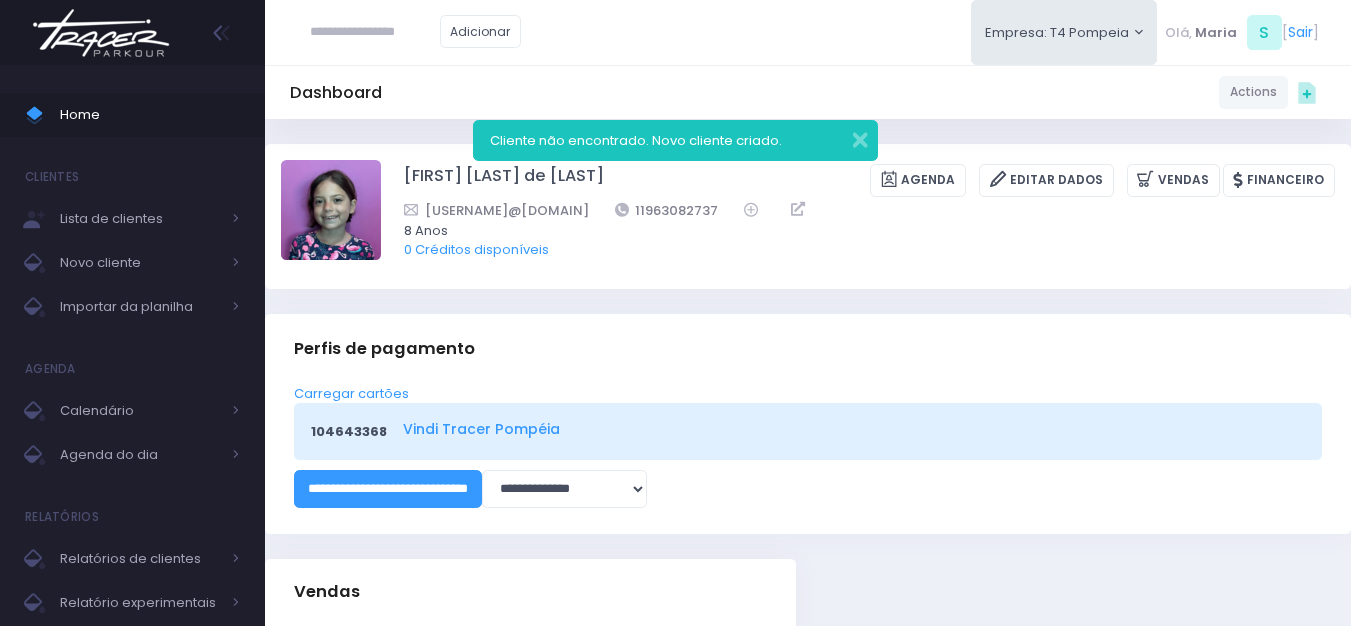 click on "Vindi Tracer Pompéia" at bounding box center (851, 429) 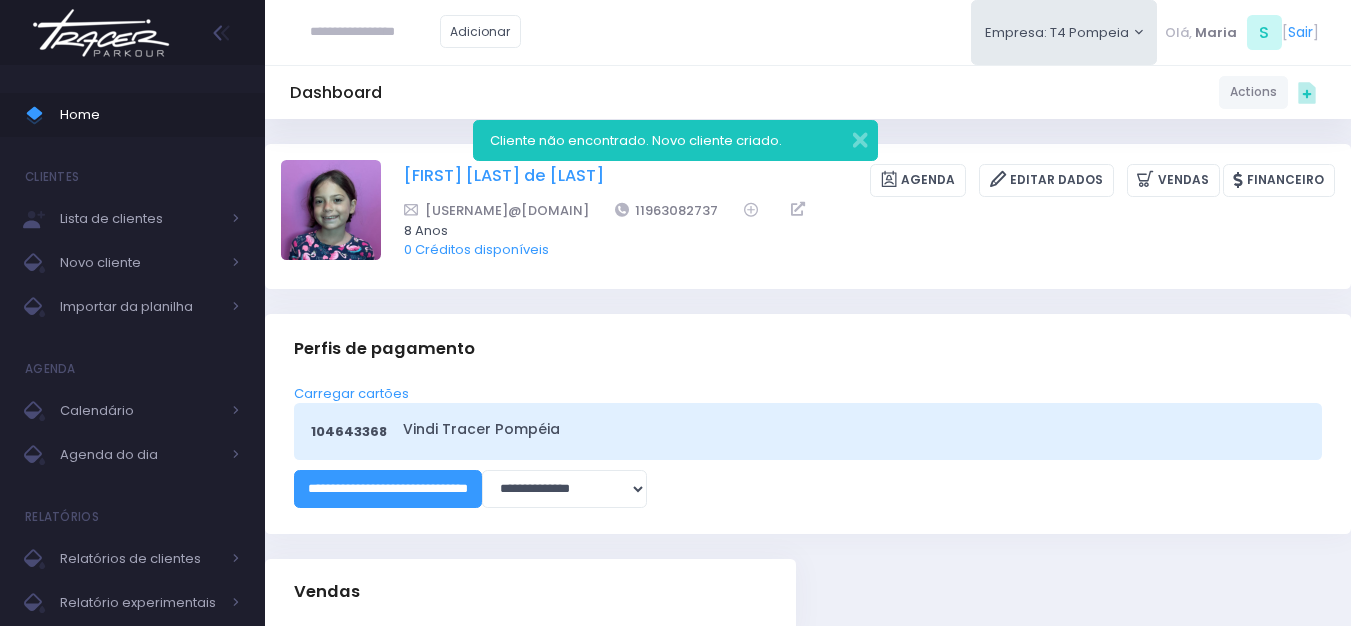 click on "Irene Zylbersztajn de Sá" at bounding box center (504, 180) 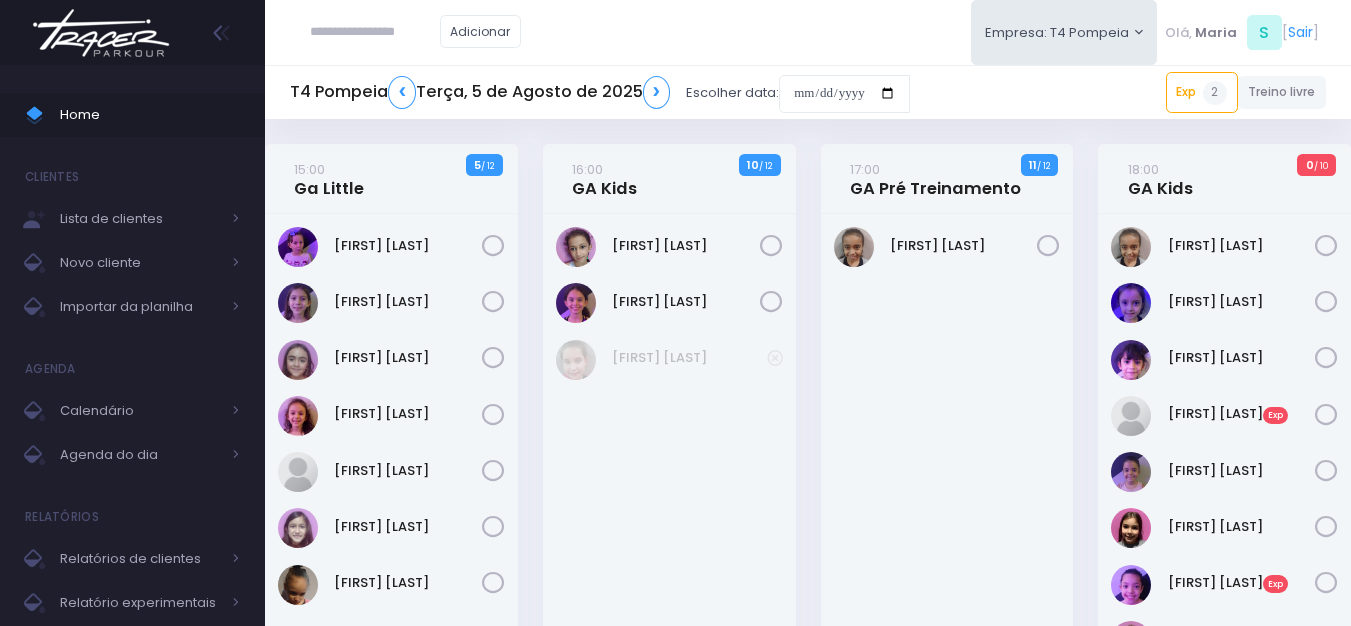 scroll, scrollTop: 0, scrollLeft: 0, axis: both 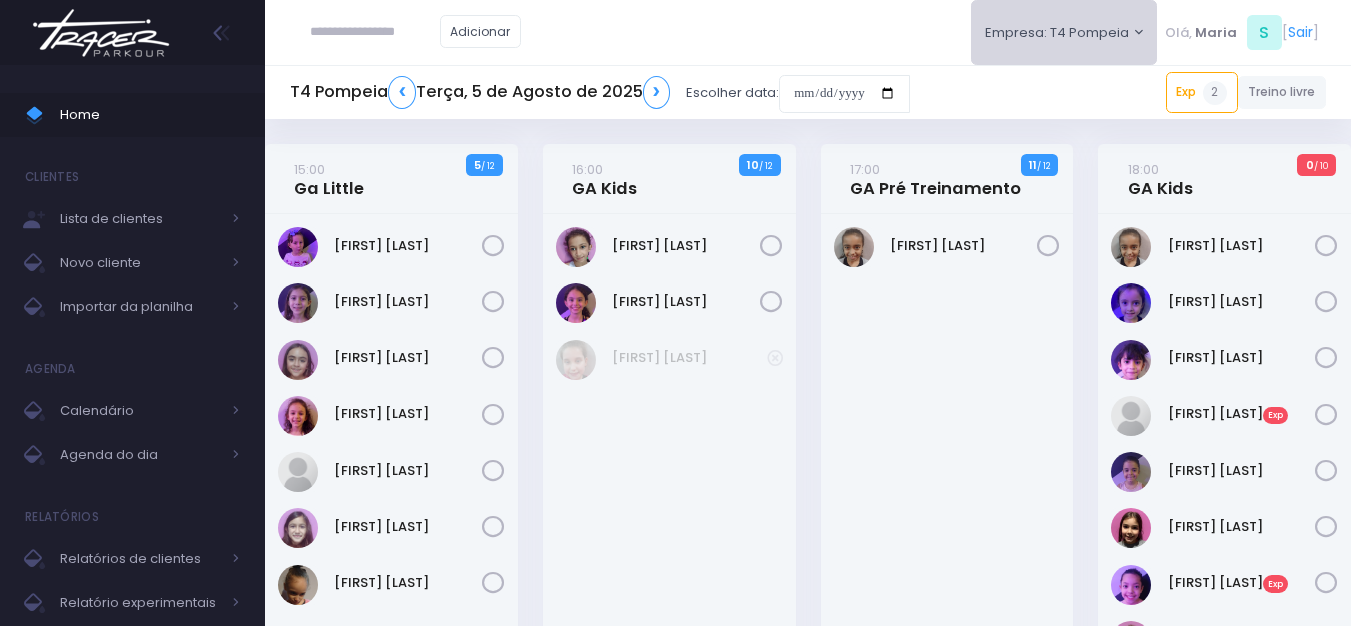 click on "Empresa: T4 Pompeia" at bounding box center [1064, 32] 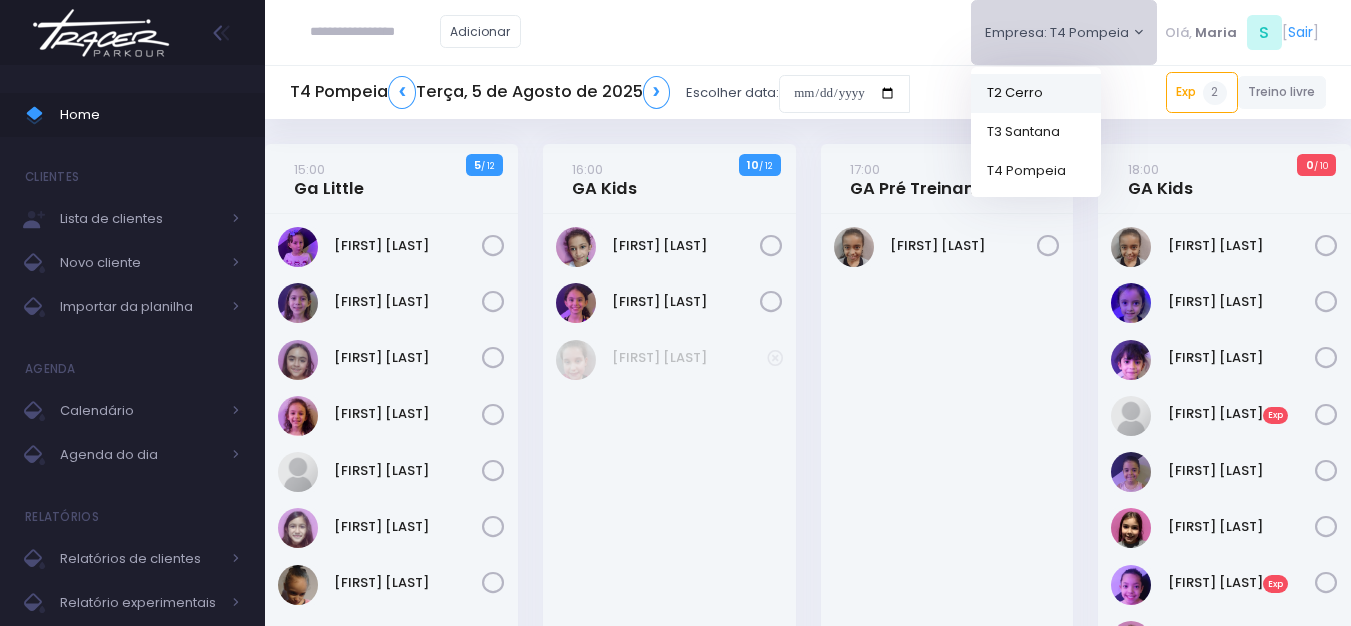 click on "T2 Cerro" at bounding box center (1036, 92) 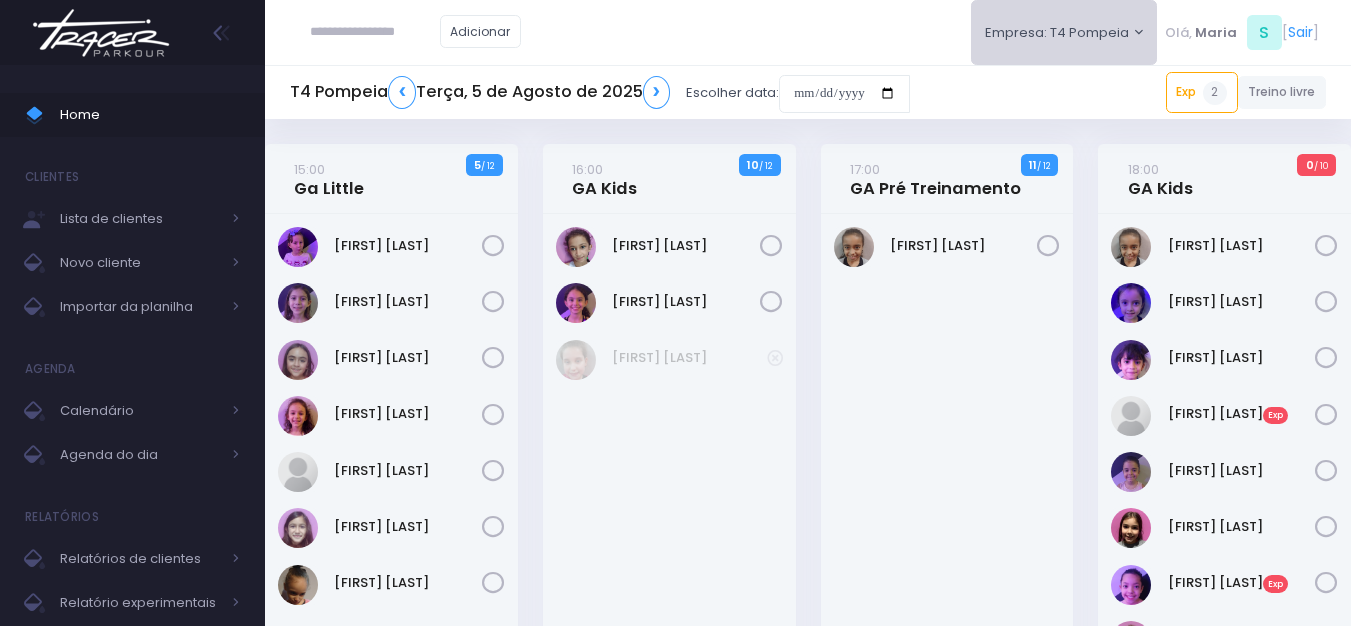 click on "Empresa: T4 Pompeia" at bounding box center (1064, 32) 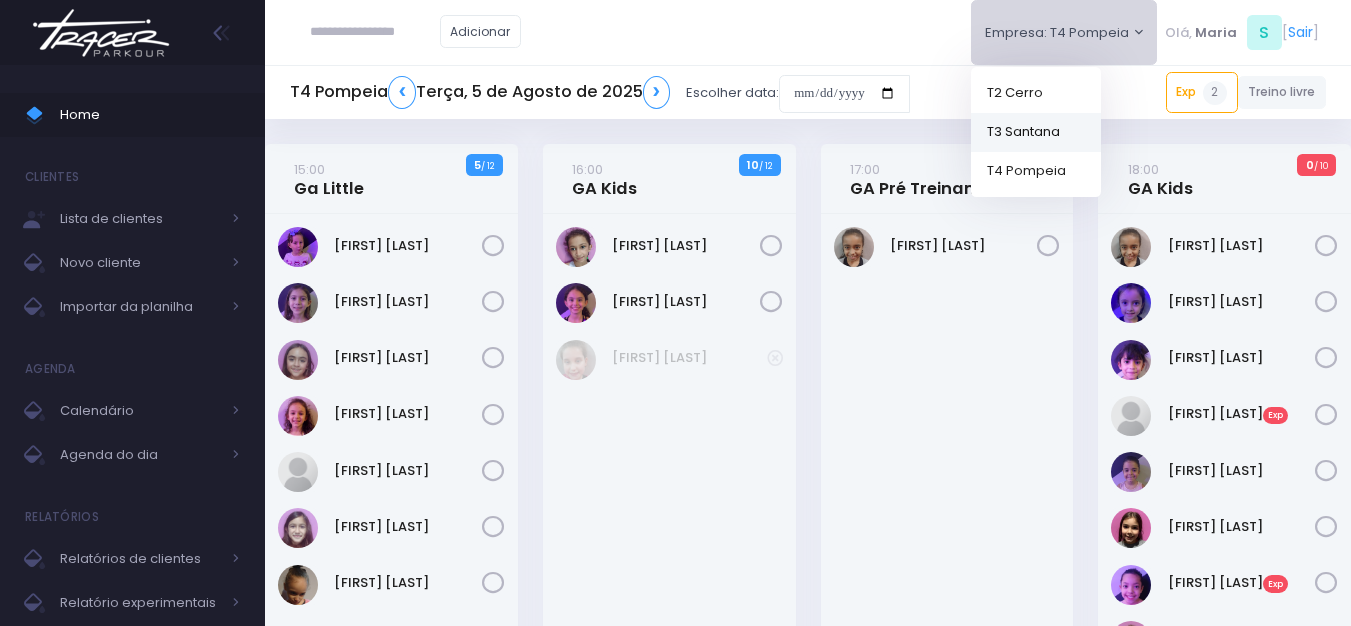 click on "T3 Santana" at bounding box center [1036, 131] 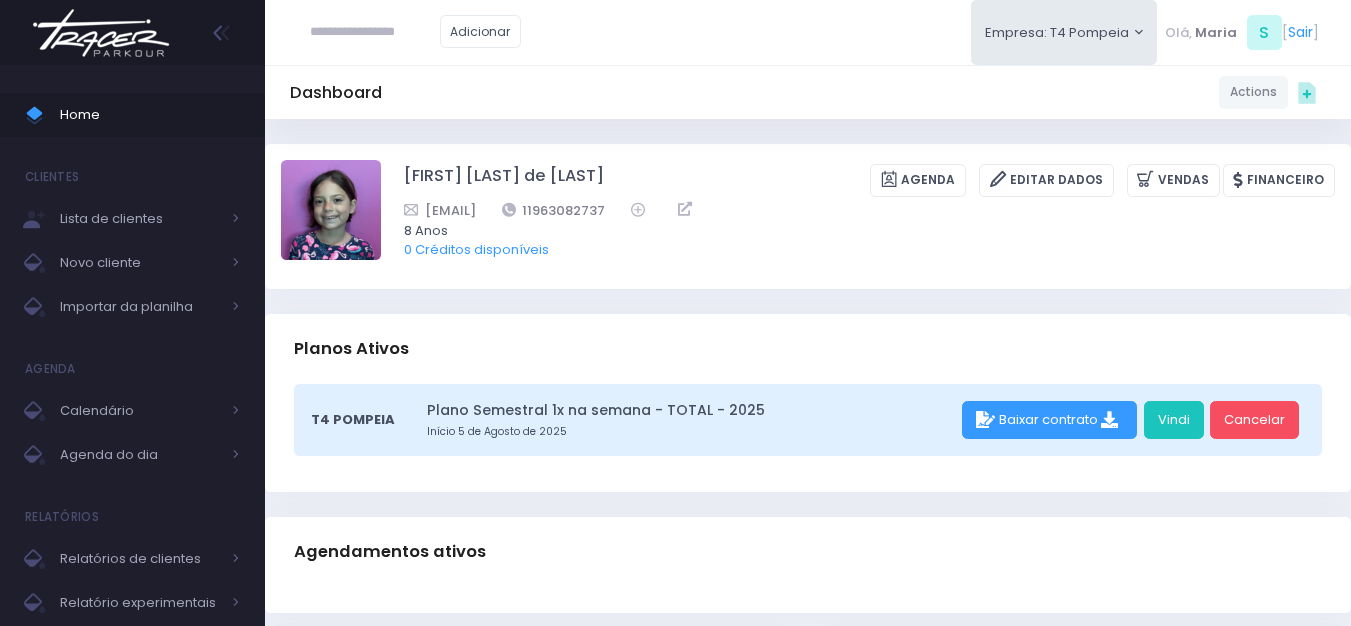 scroll, scrollTop: 0, scrollLeft: 0, axis: both 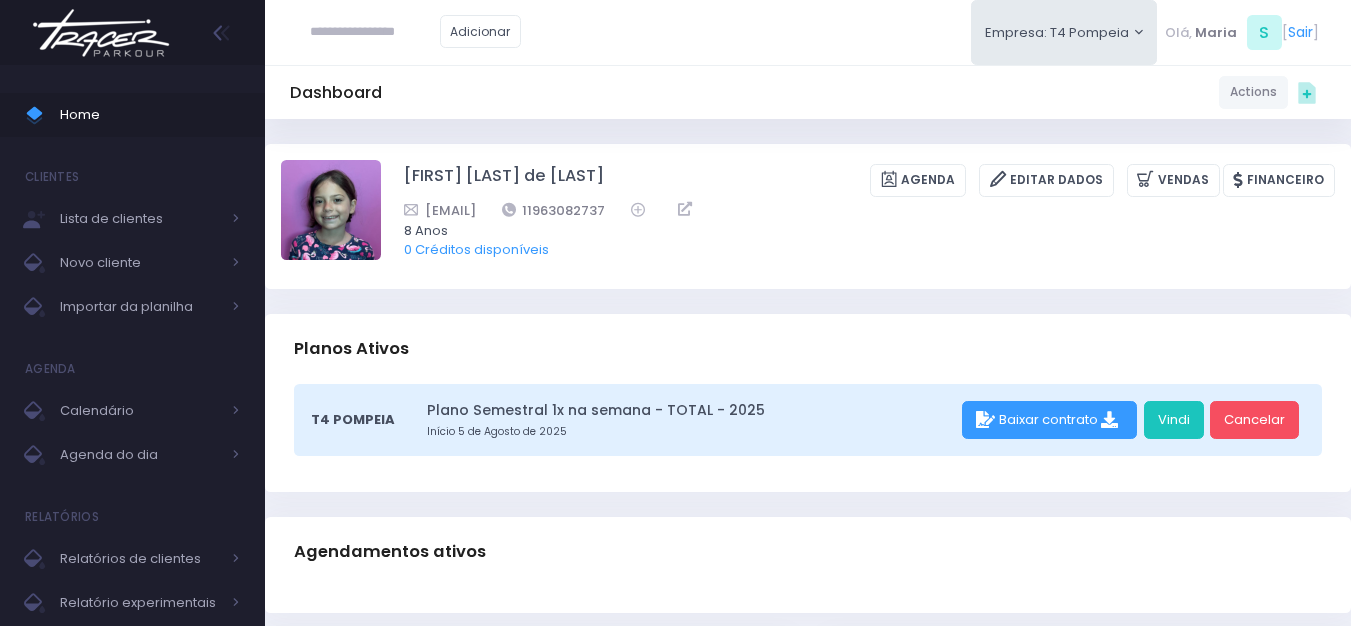 click at bounding box center [375, 32] 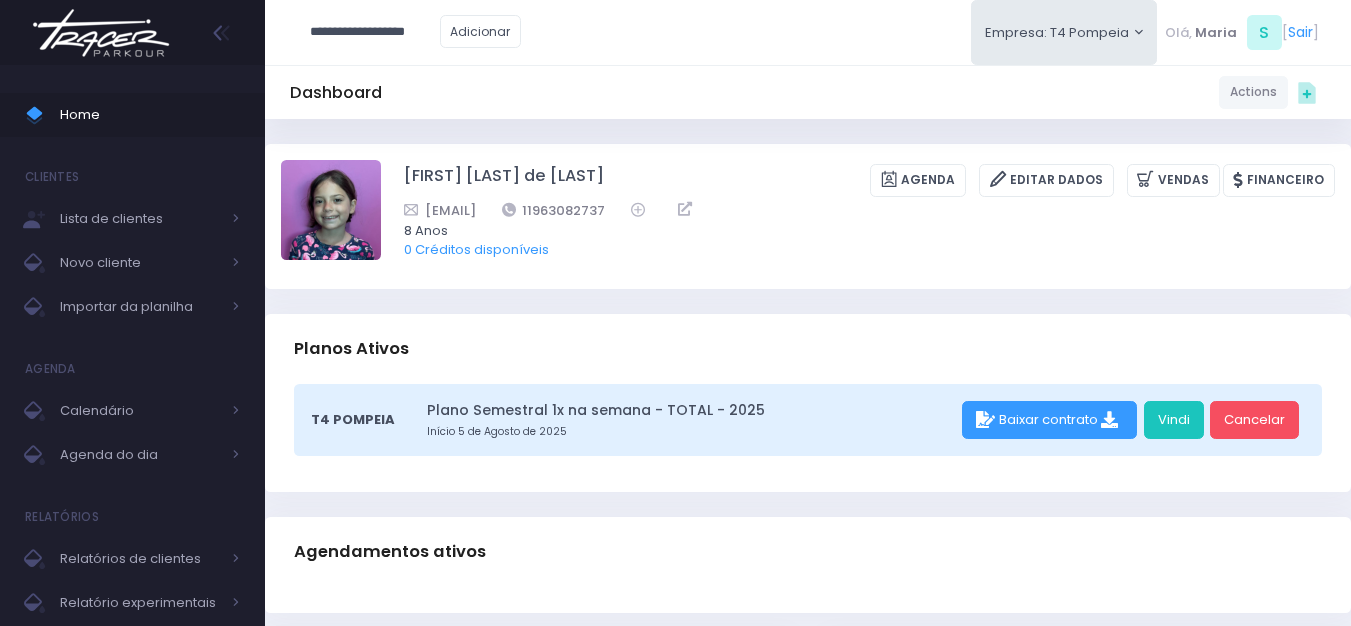 type on "**********" 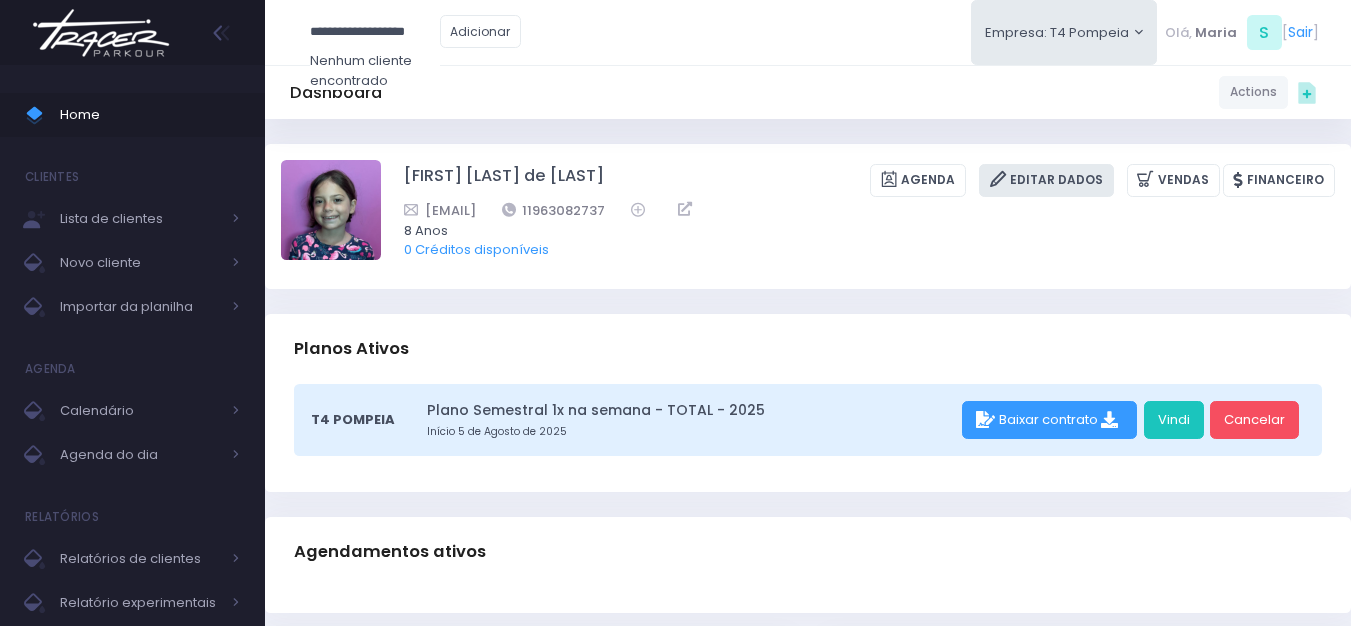 click on "Editar Dados" at bounding box center (1046, 180) 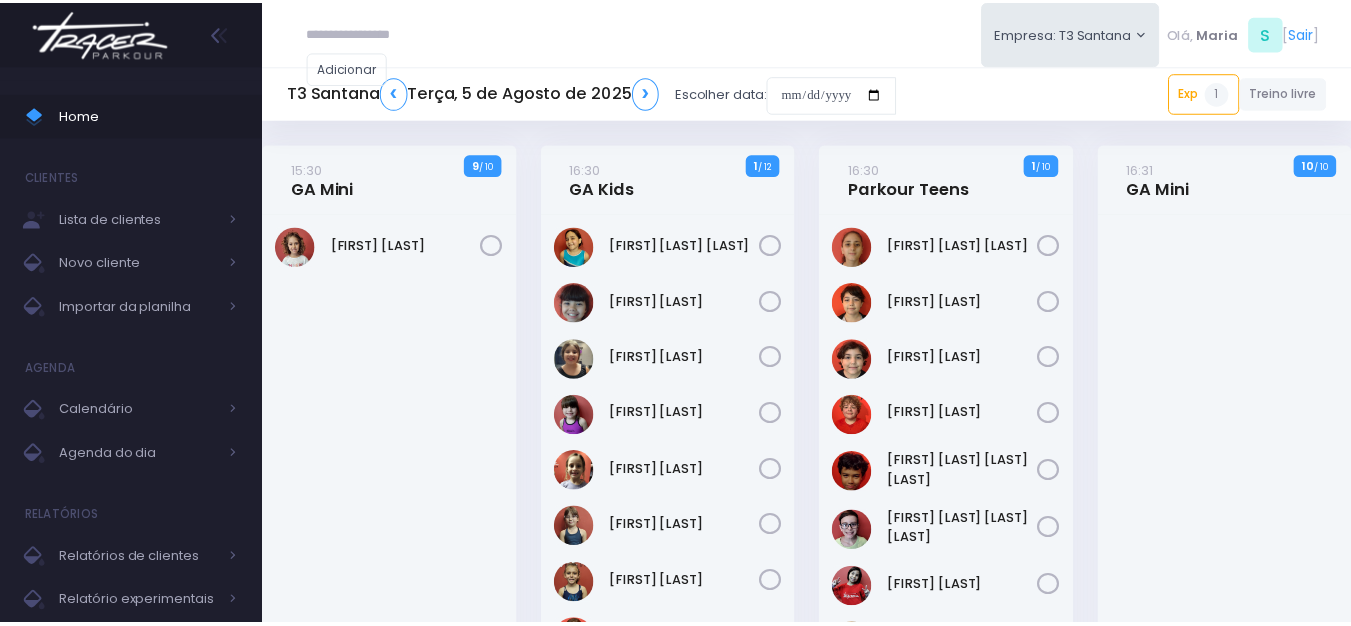 scroll, scrollTop: 0, scrollLeft: 0, axis: both 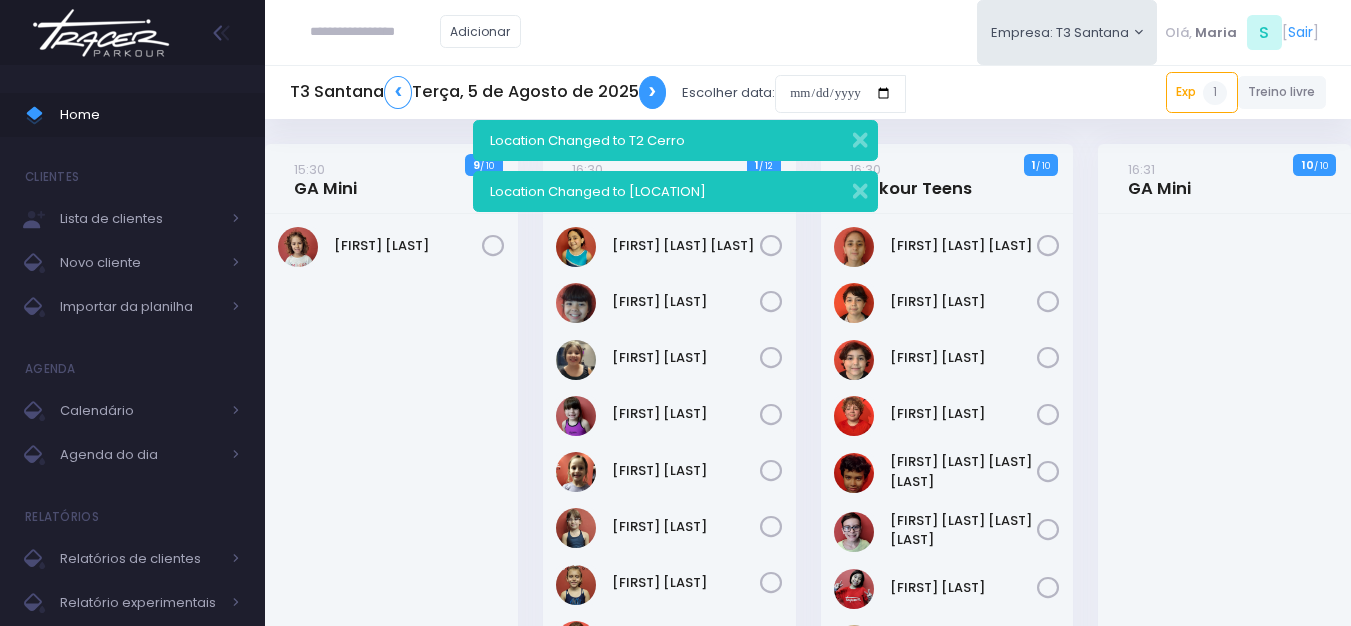 click on "❯" at bounding box center (653, 92) 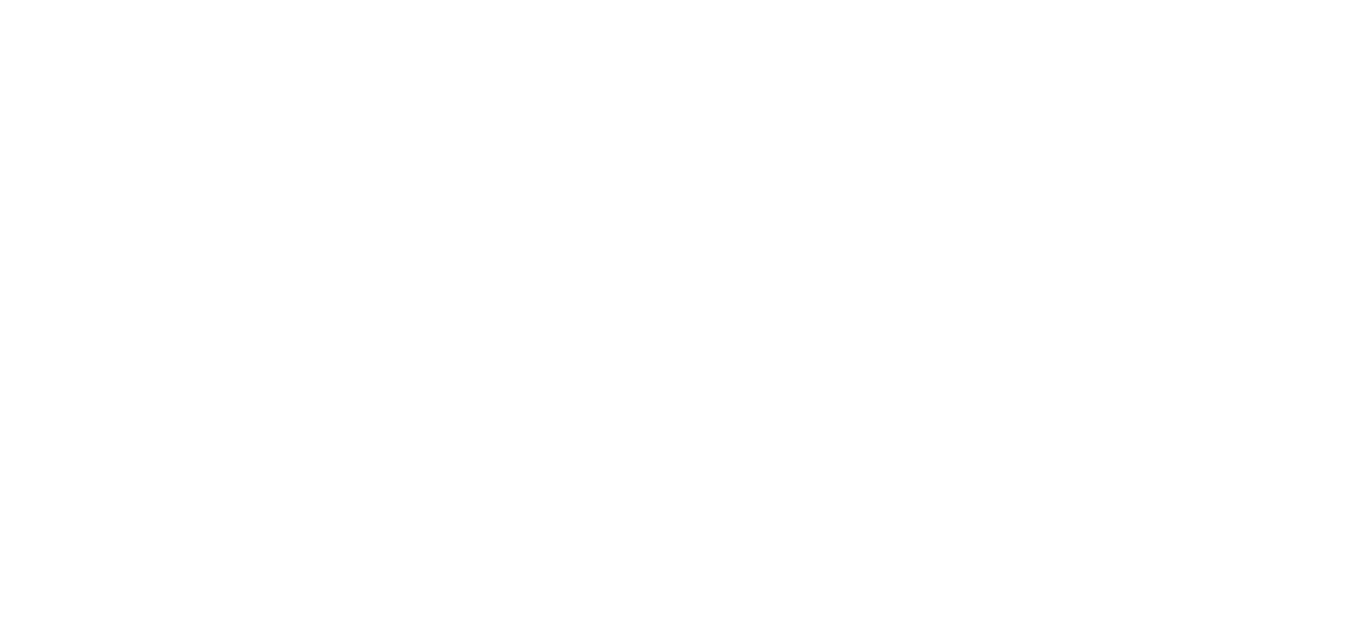 scroll, scrollTop: 0, scrollLeft: 0, axis: both 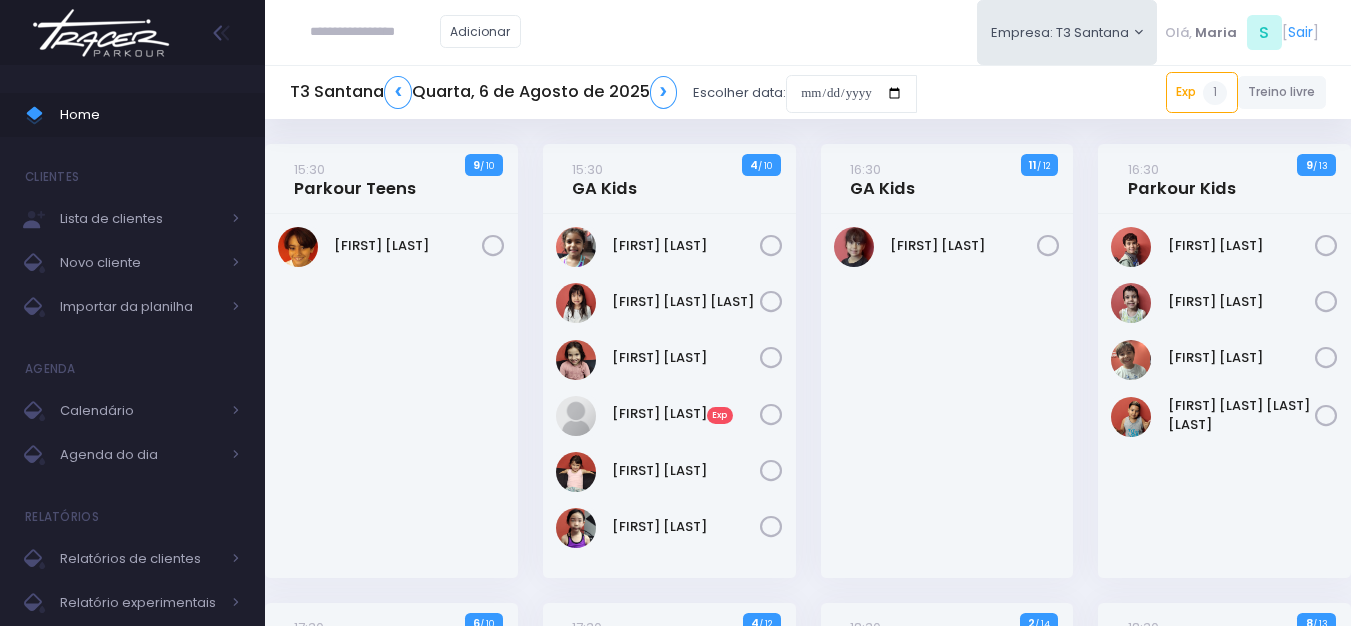 click at bounding box center [101, 33] 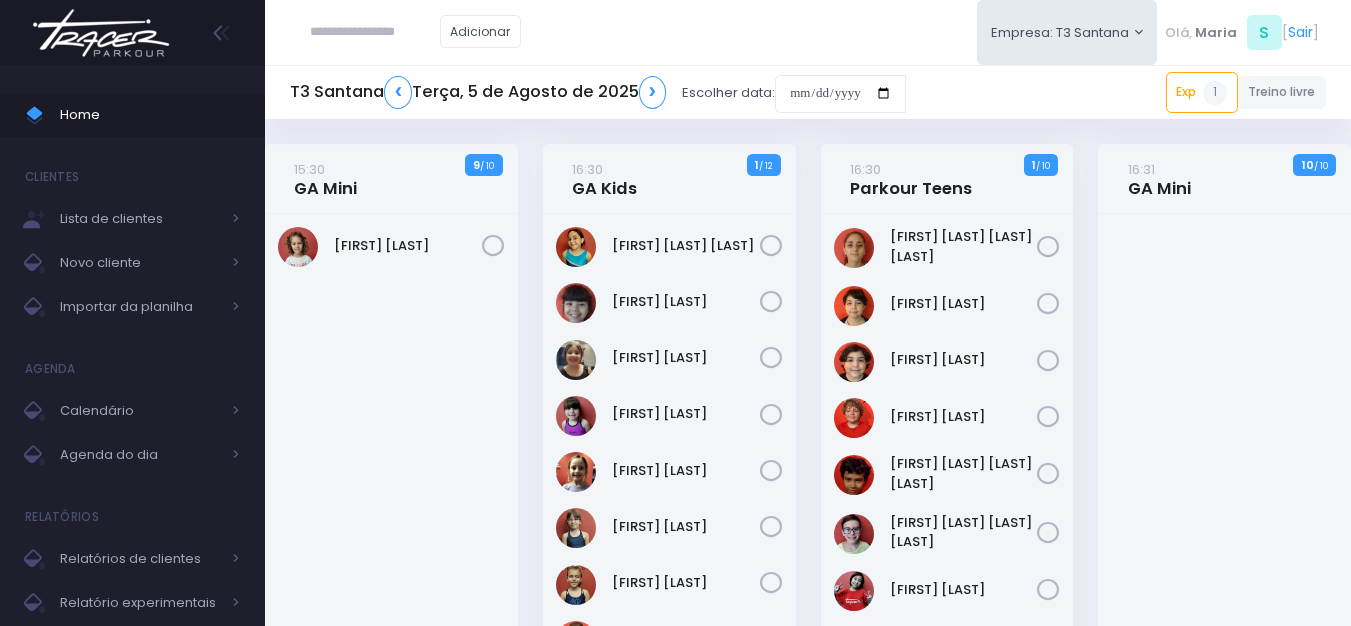 scroll, scrollTop: 0, scrollLeft: 0, axis: both 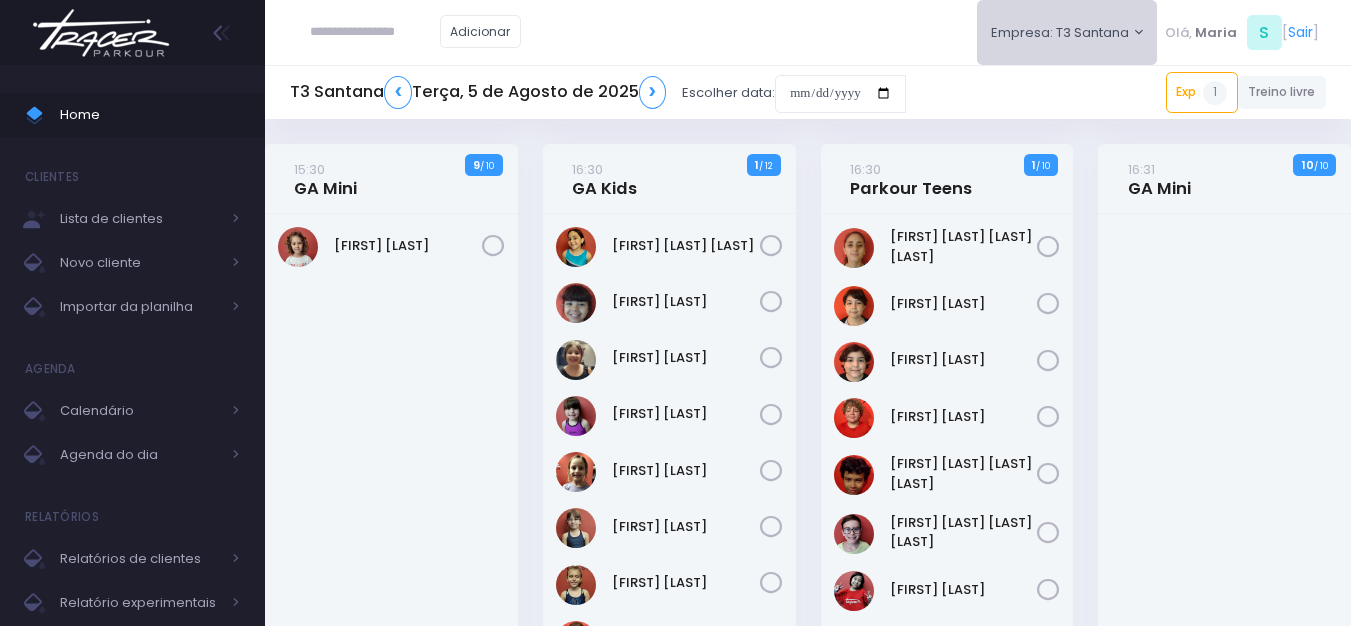 click on "Empresa: T3 Santana" at bounding box center (1067, 32) 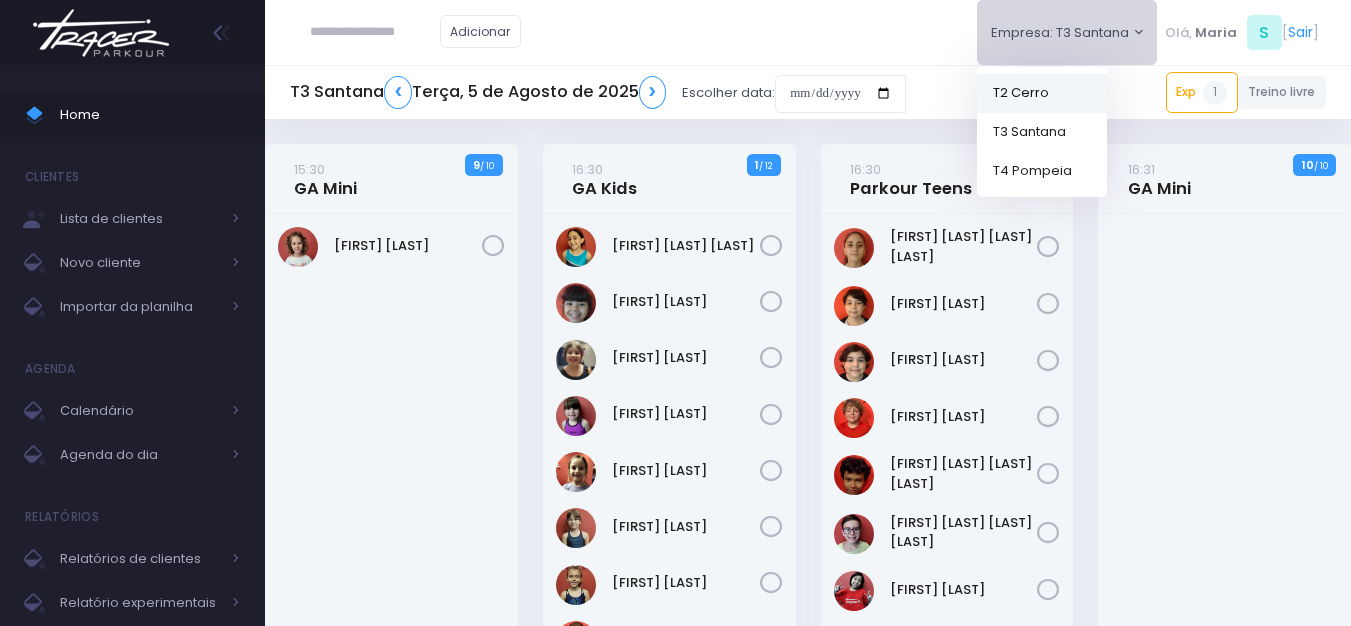click on "T2 Cerro" at bounding box center [1042, 92] 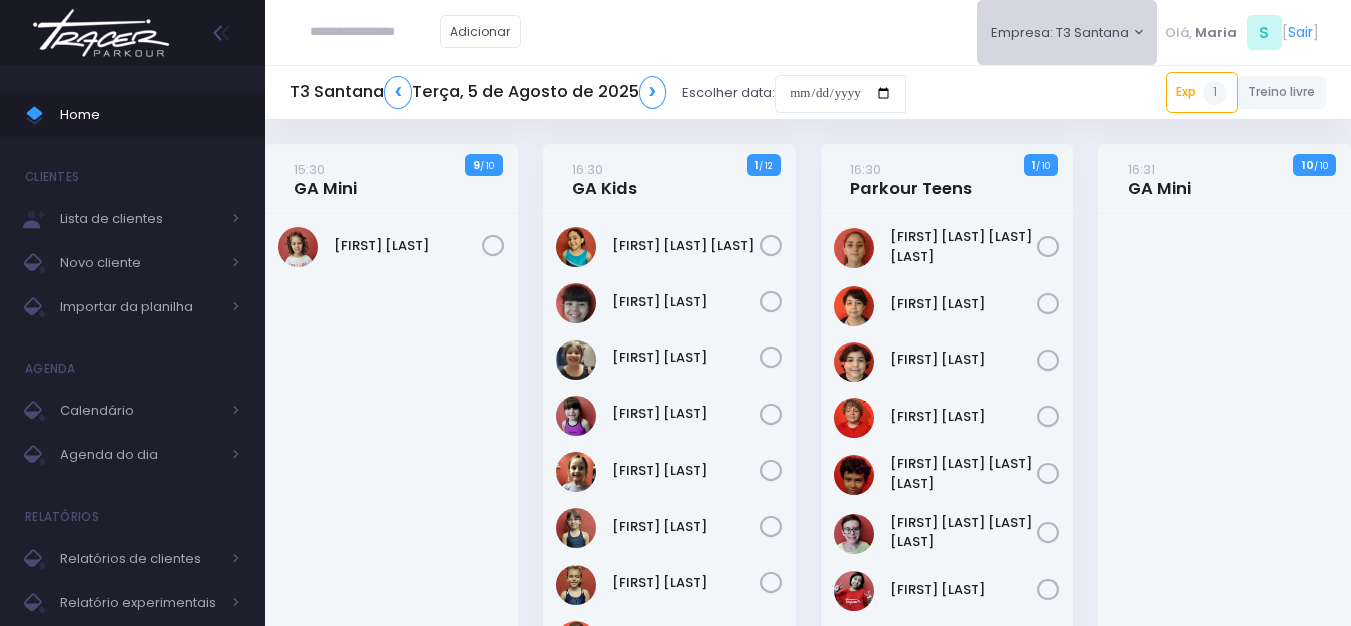 click on "Empresa: T3 Santana" at bounding box center [1067, 32] 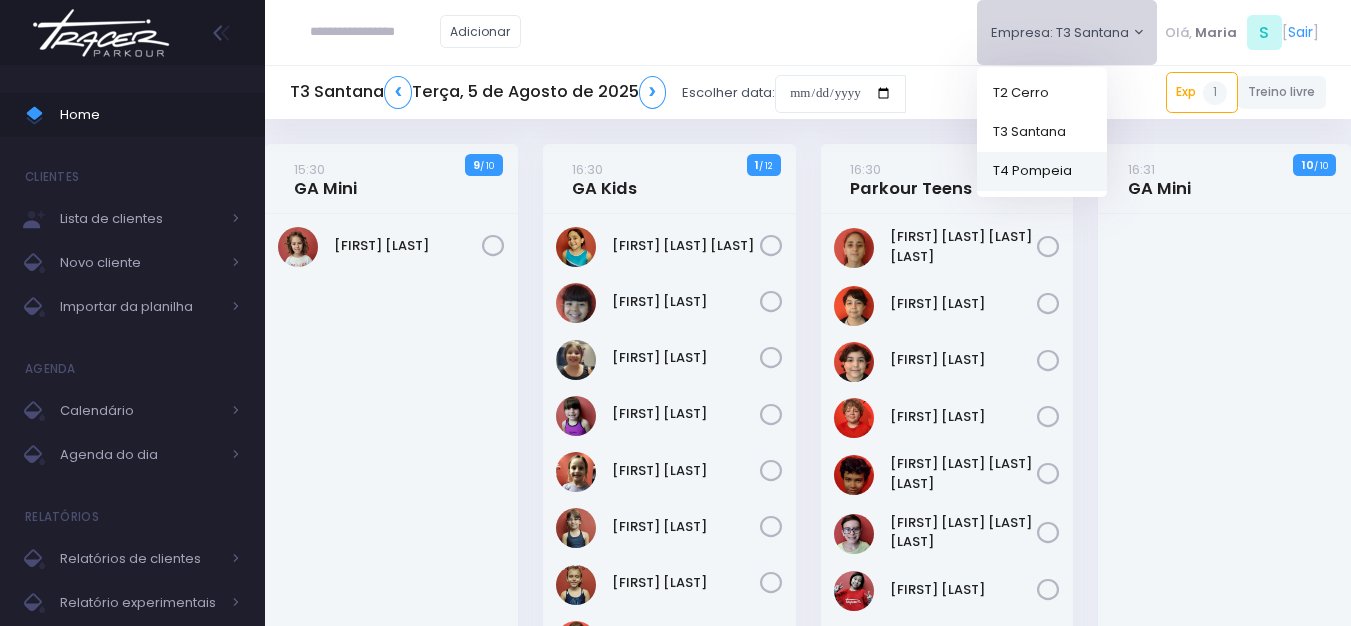 click on "T4 Pompeia" at bounding box center [1042, 170] 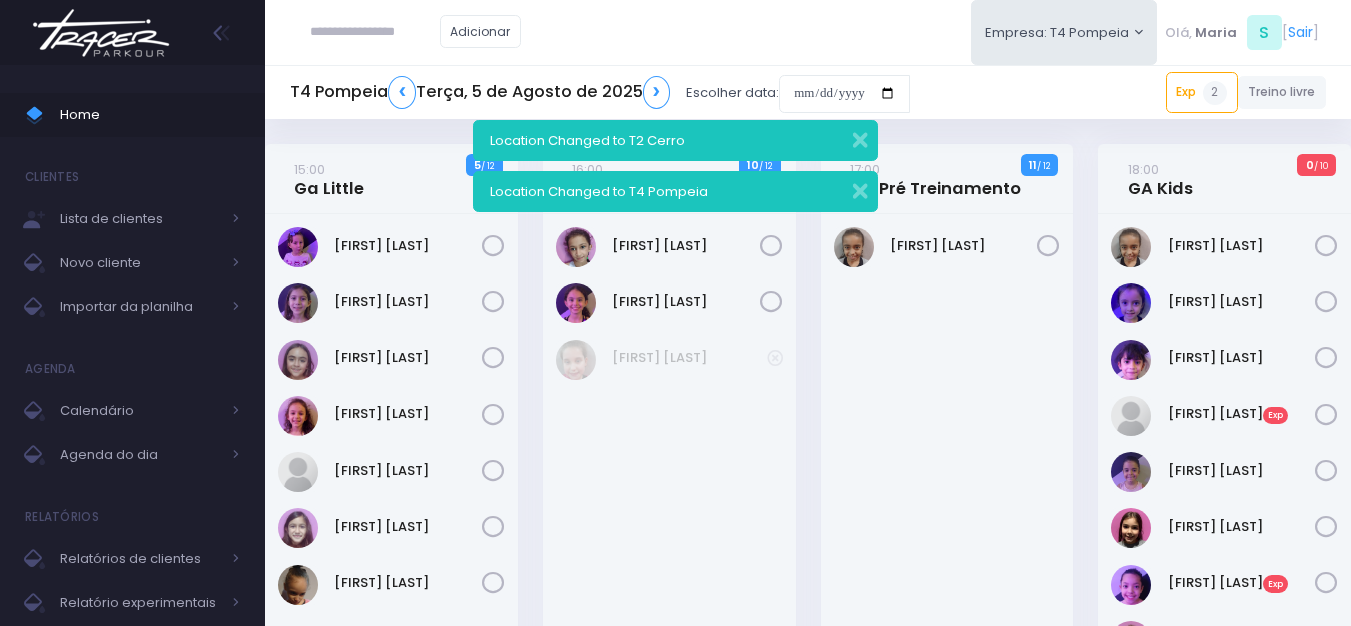 scroll, scrollTop: 0, scrollLeft: 0, axis: both 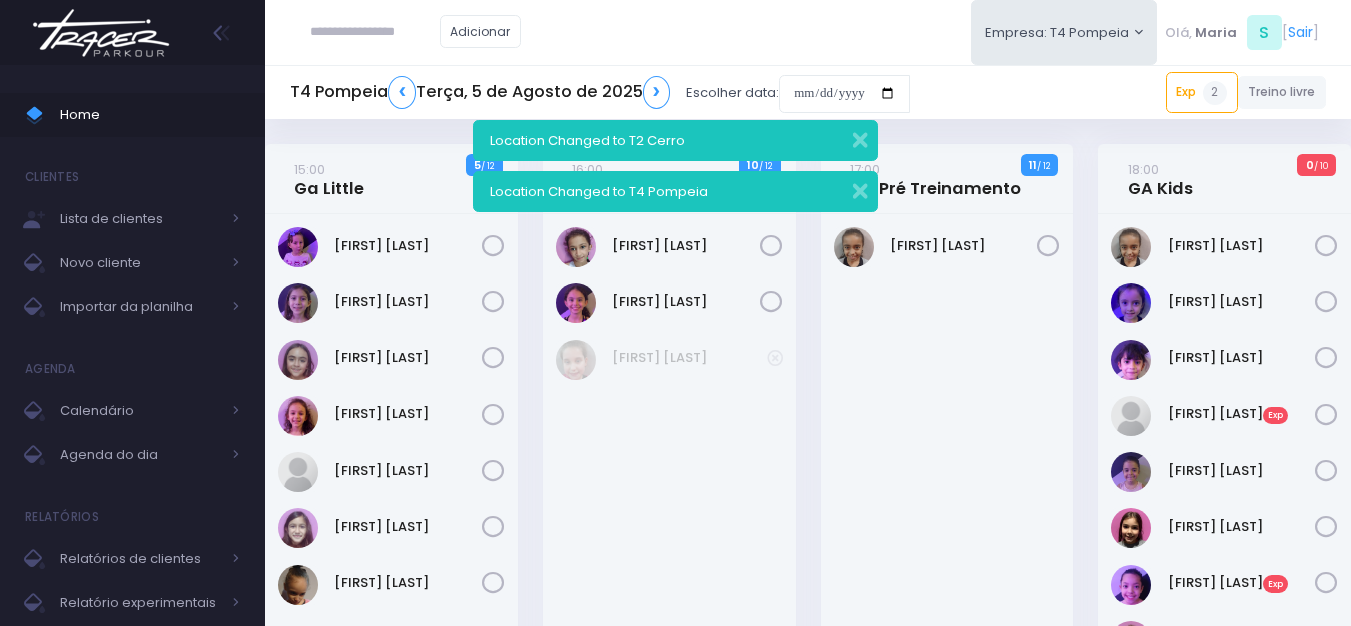 click at bounding box center [375, 32] 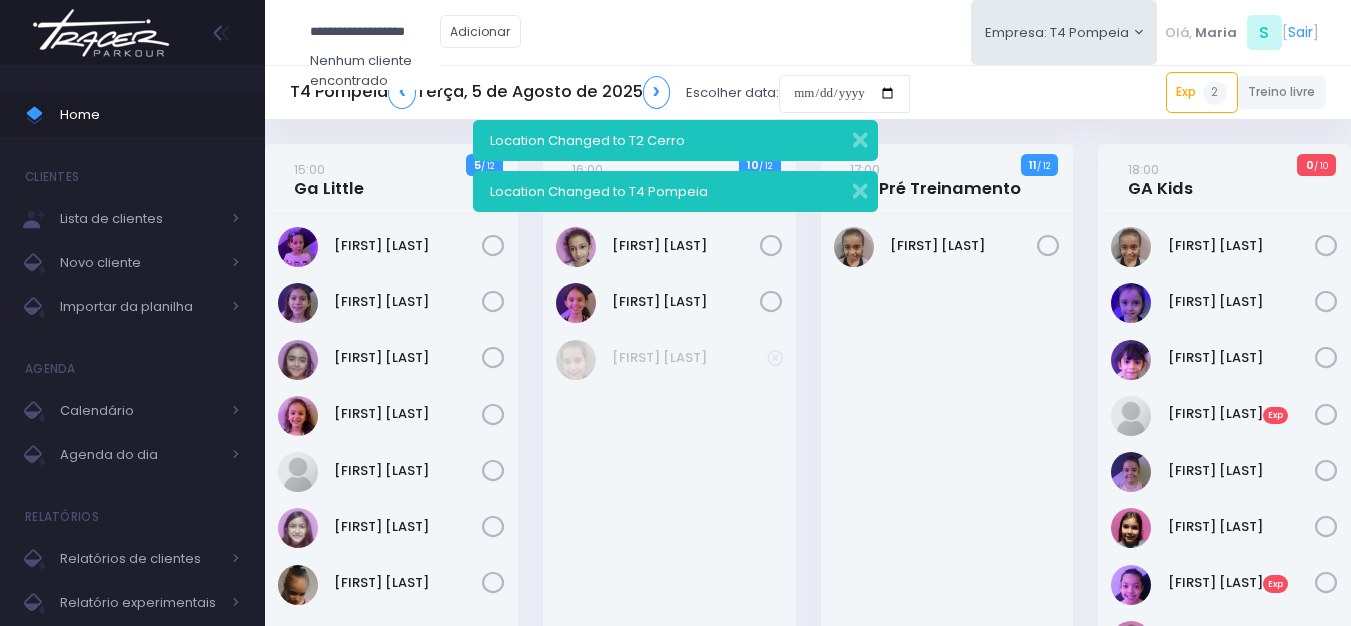 click on "**********" at bounding box center [375, 32] 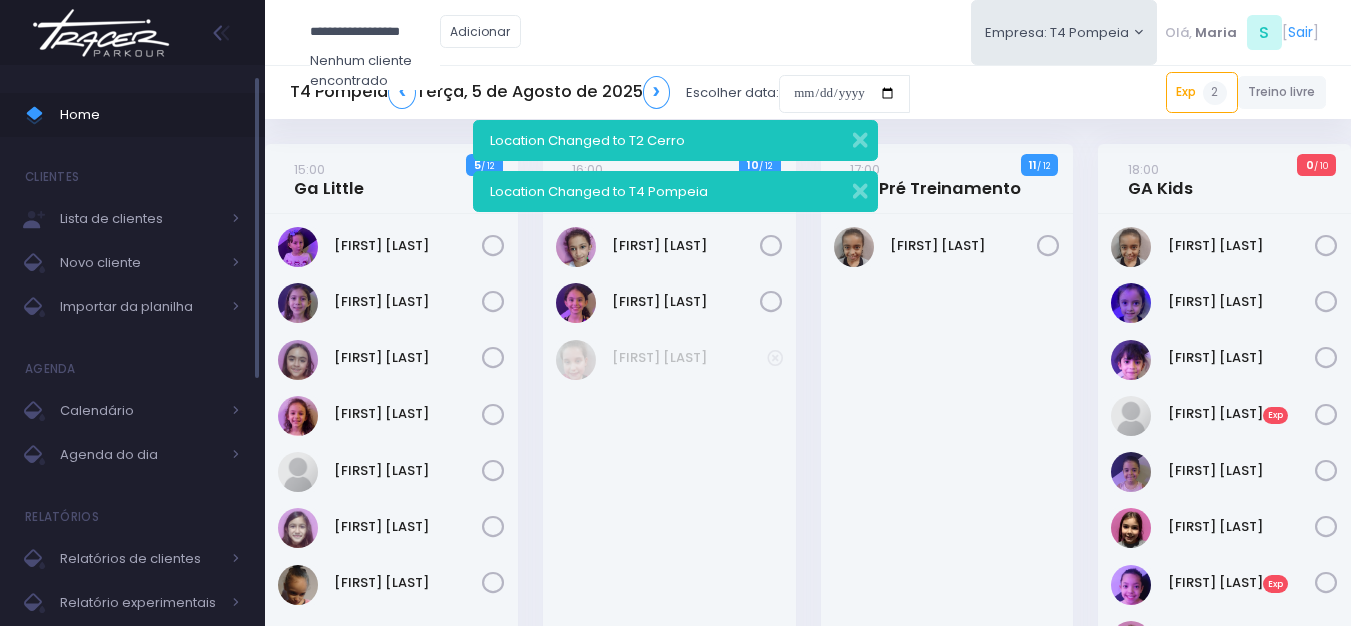 drag, startPoint x: 363, startPoint y: 30, endPoint x: 0, endPoint y: 128, distance: 375.996 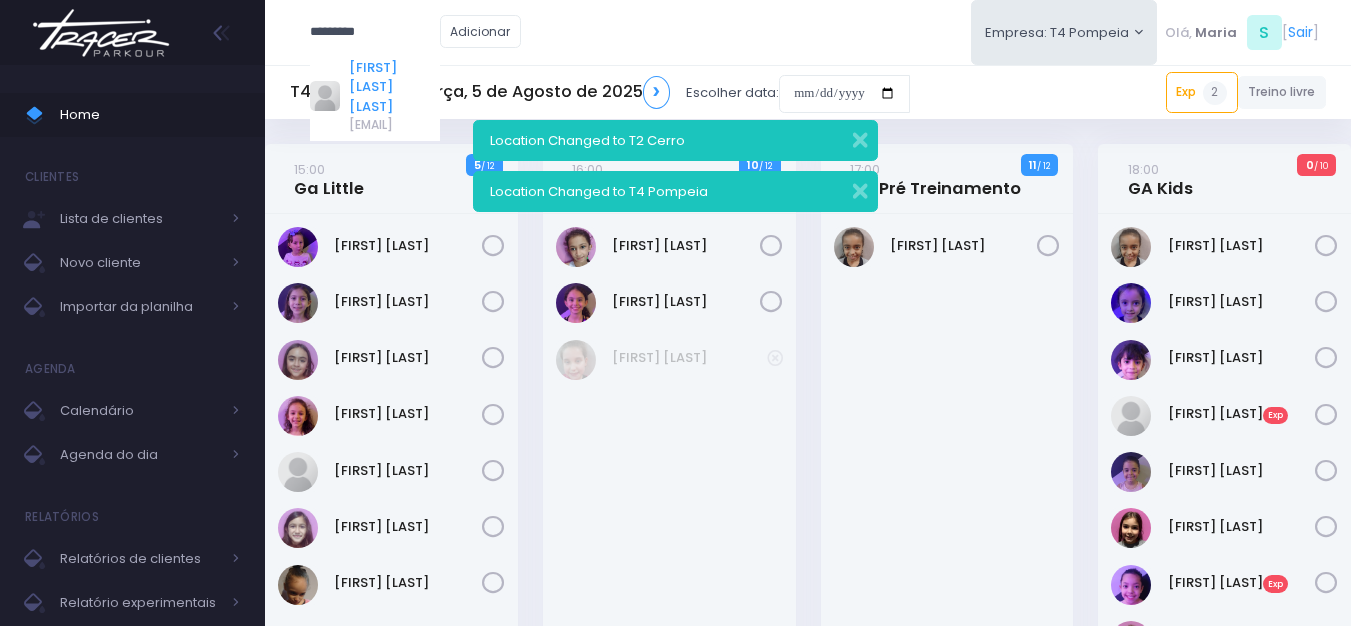 click on "Laura Alves Perpétuo Cousso" at bounding box center (394, 87) 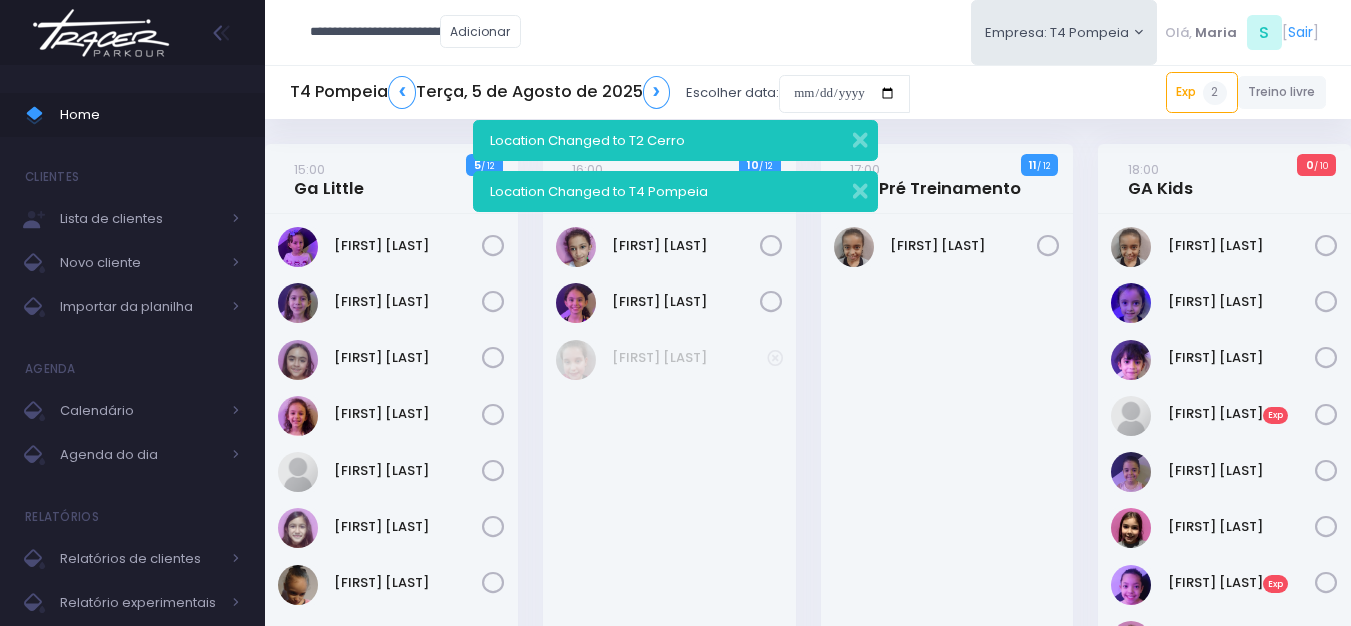 type on "**********" 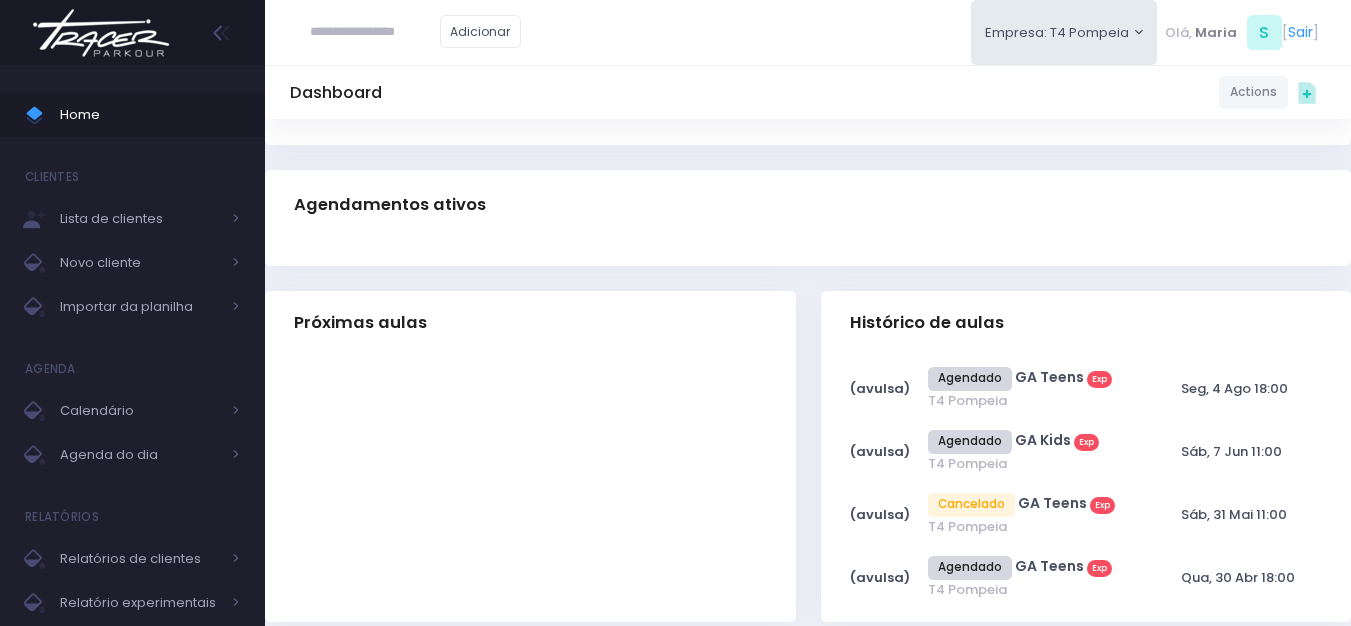 scroll, scrollTop: 300, scrollLeft: 0, axis: vertical 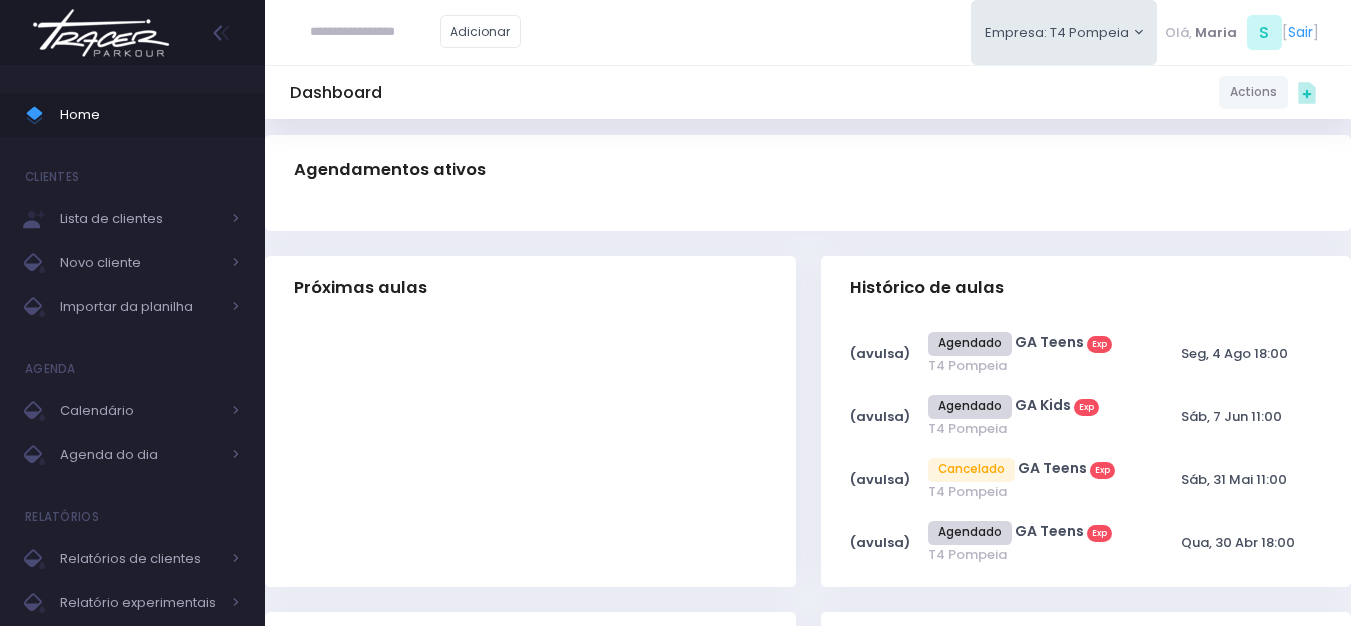 click at bounding box center (375, 32) 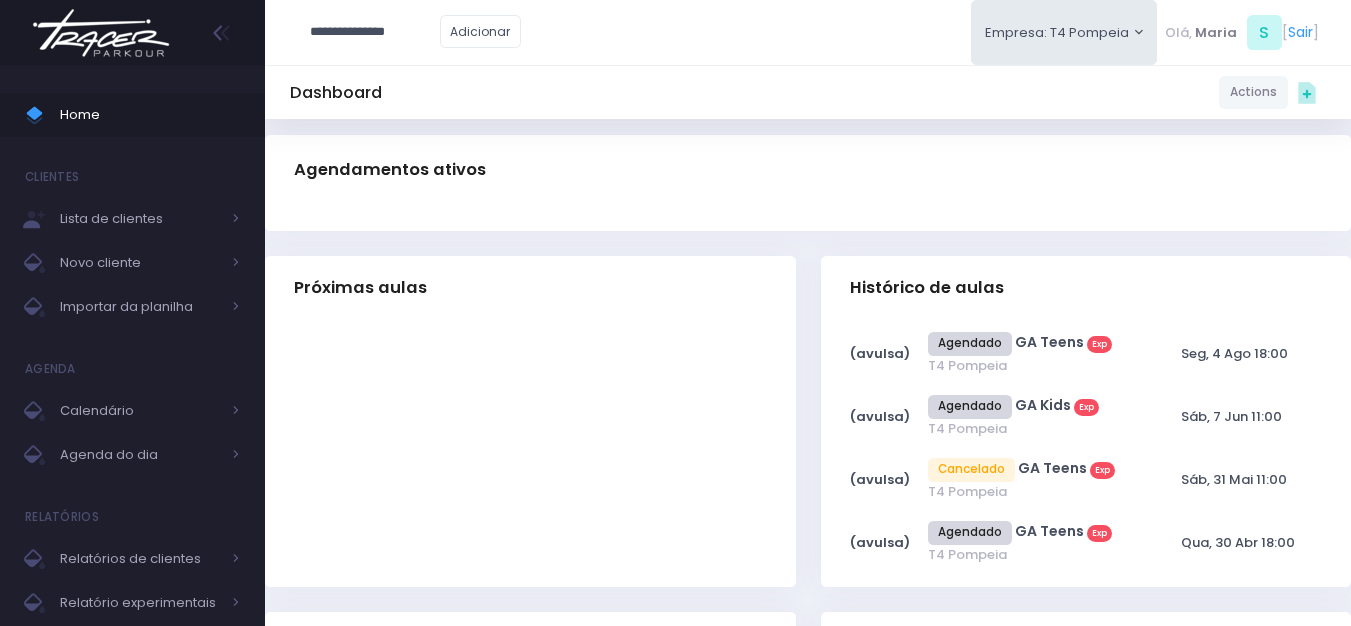 type on "**********" 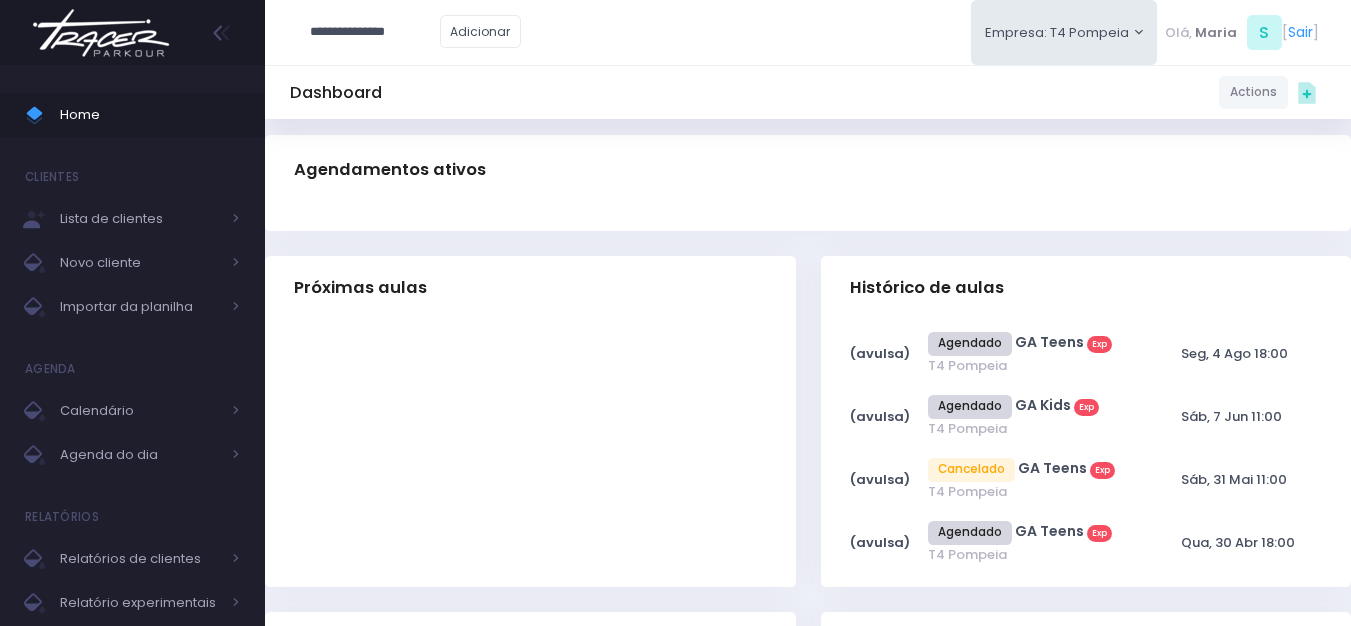 type on "**********" 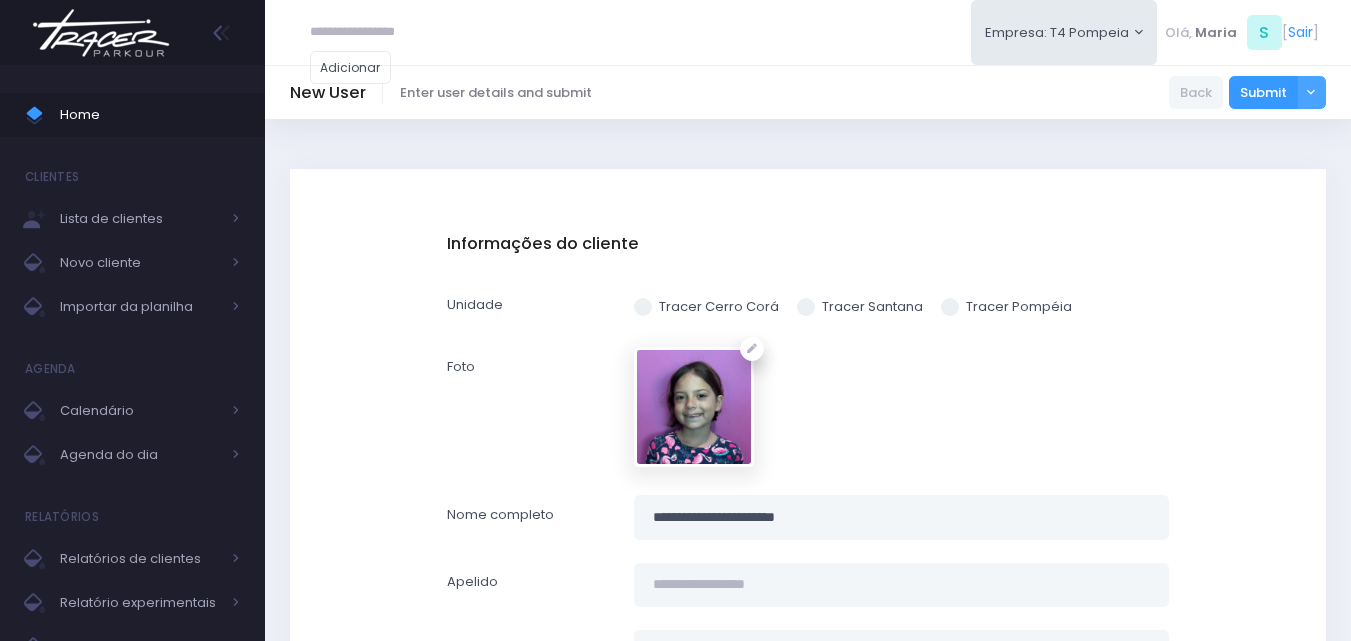 scroll, scrollTop: 0, scrollLeft: 0, axis: both 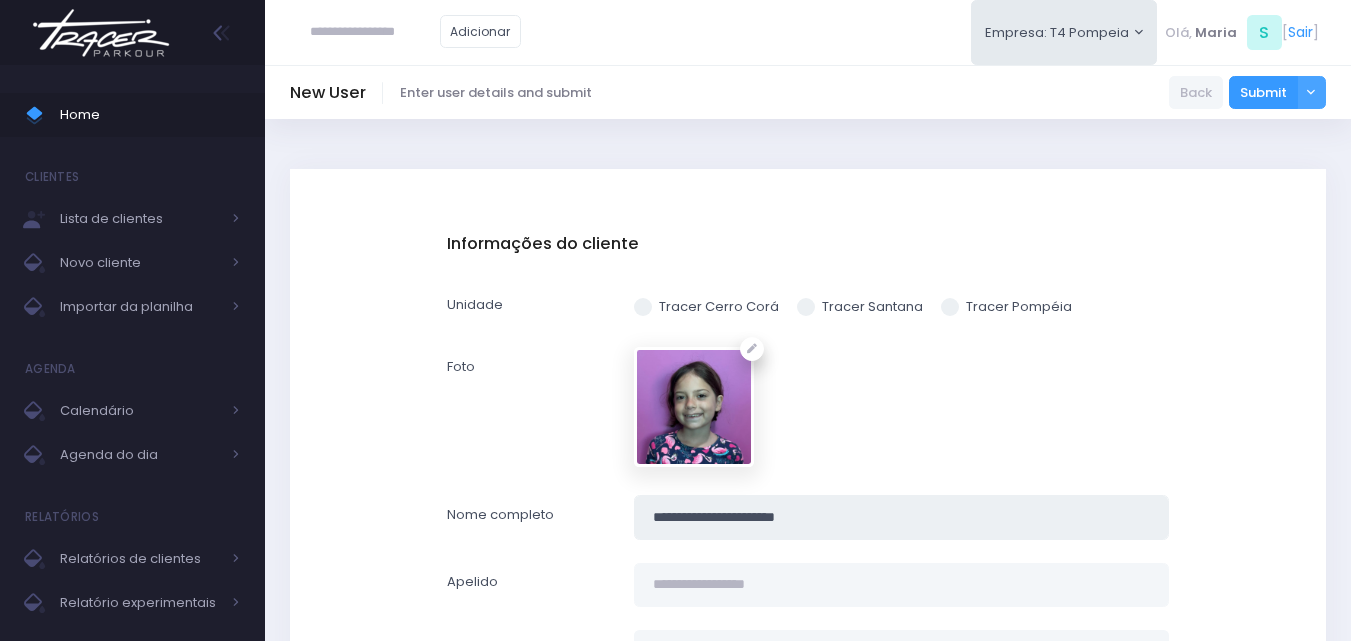 drag, startPoint x: 835, startPoint y: 520, endPoint x: 653, endPoint y: 524, distance: 182.04395 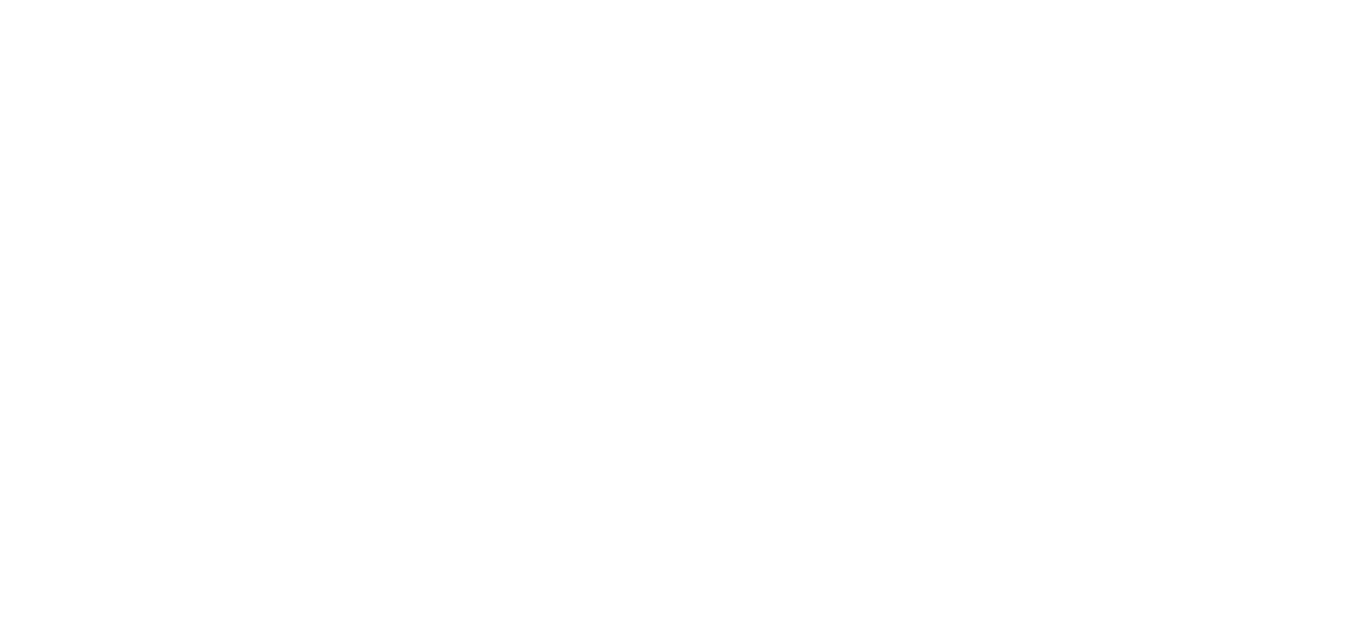 scroll, scrollTop: 0, scrollLeft: 0, axis: both 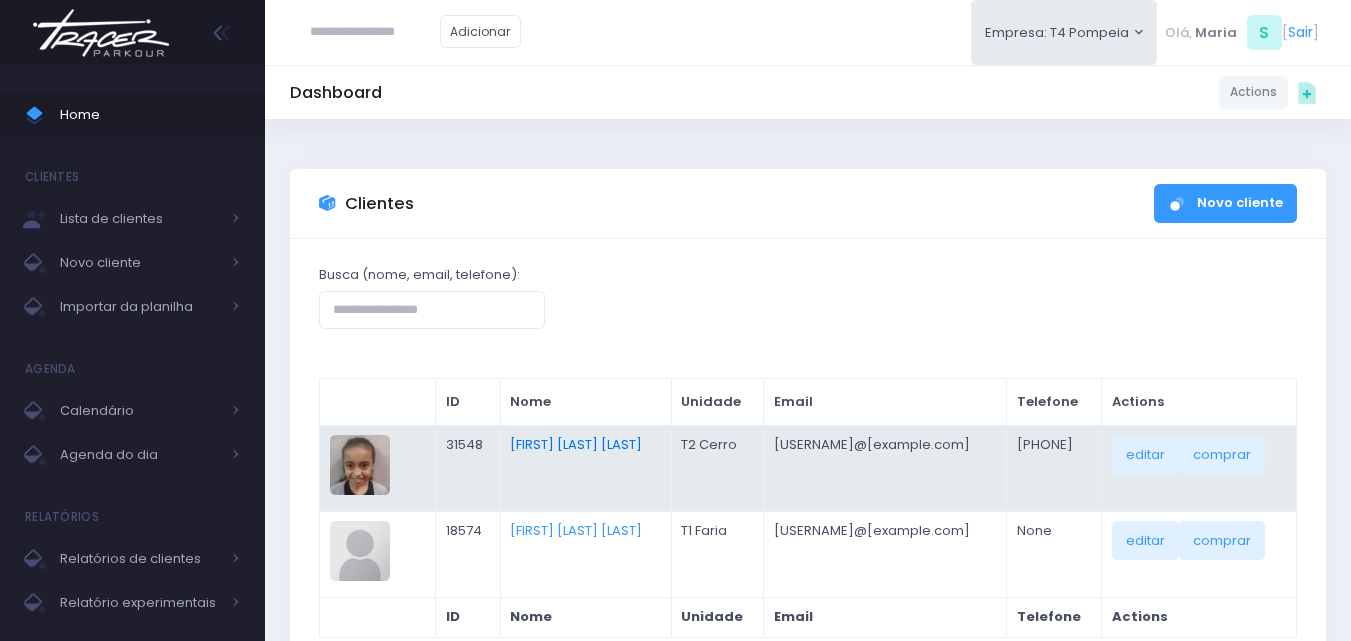 click on "[FIRST] [LAST] [LAST]" at bounding box center [576, 444] 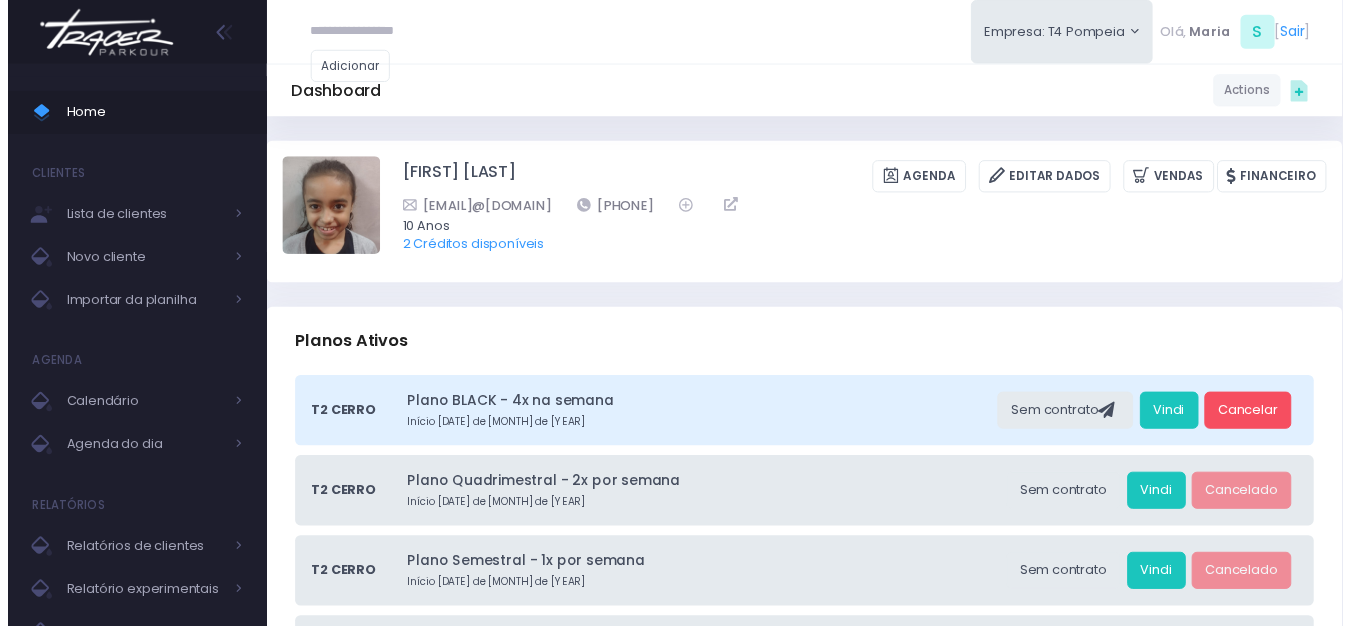 scroll, scrollTop: 0, scrollLeft: 0, axis: both 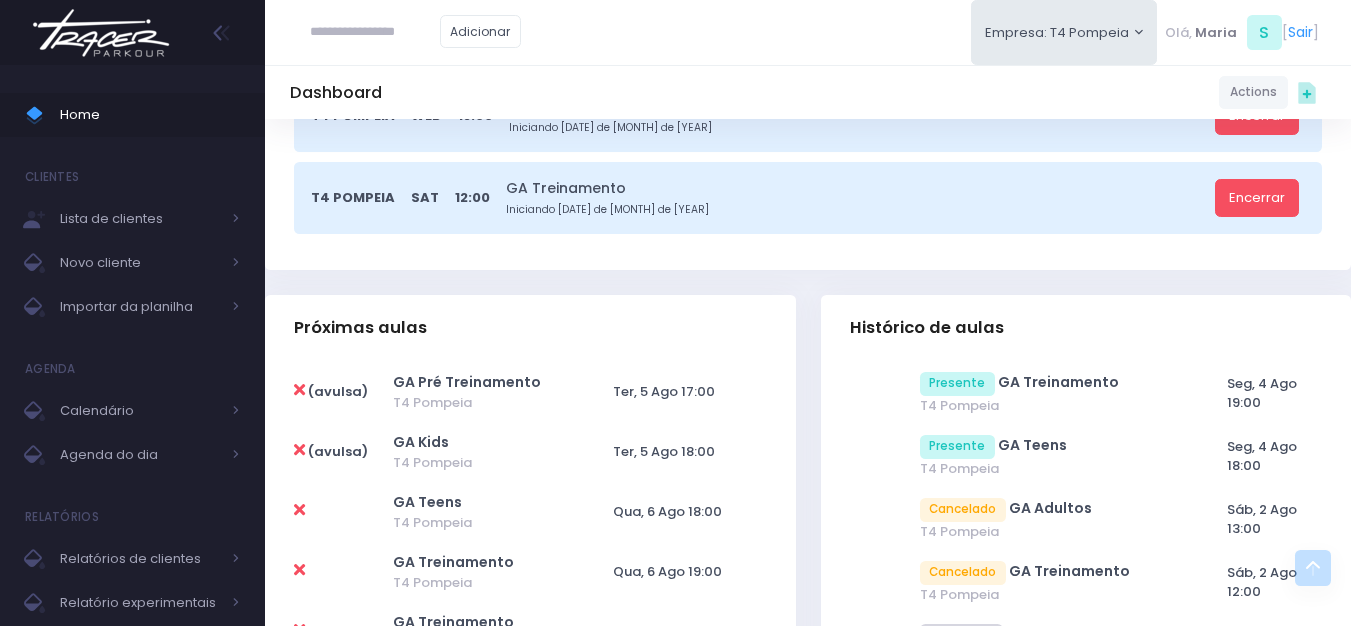 click at bounding box center (101, 33) 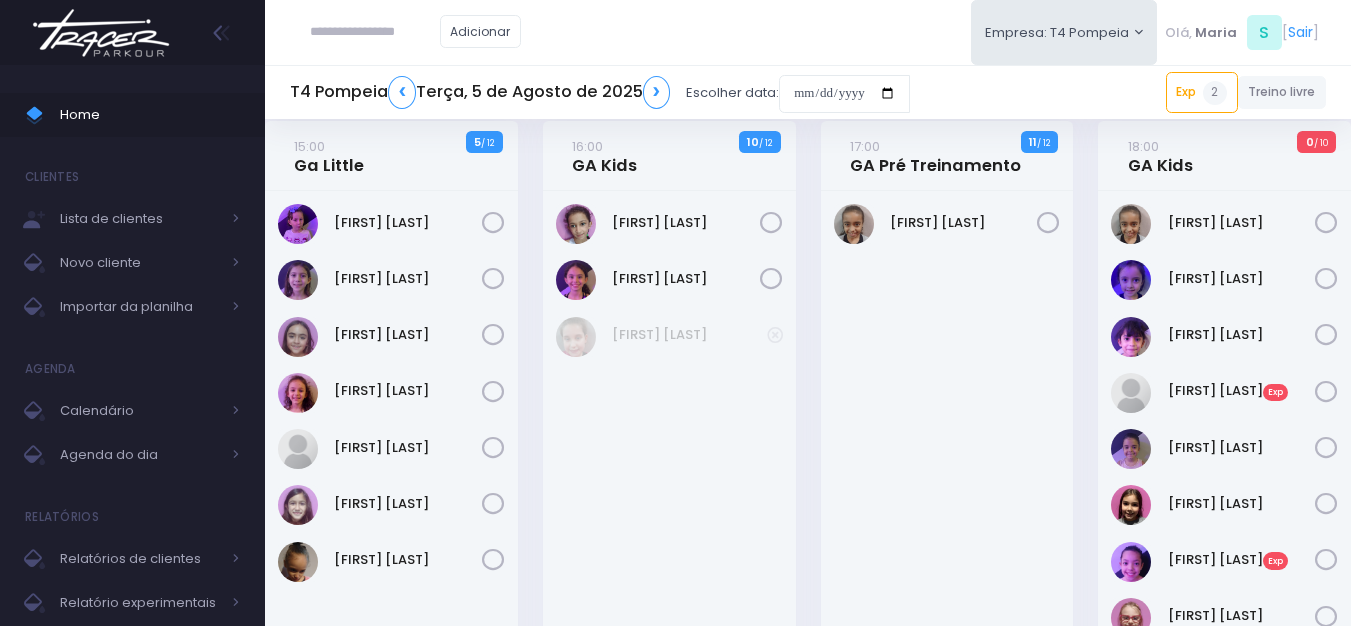scroll, scrollTop: 0, scrollLeft: 0, axis: both 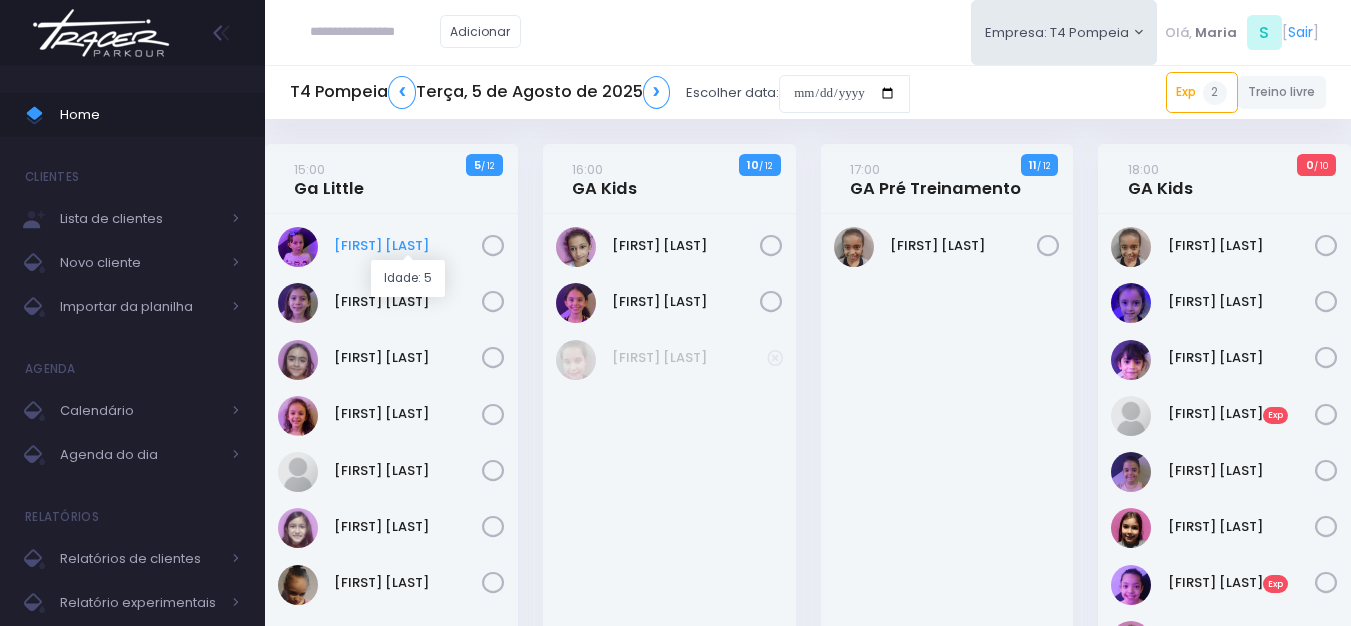 click on "Alice Mattos" at bounding box center (408, 246) 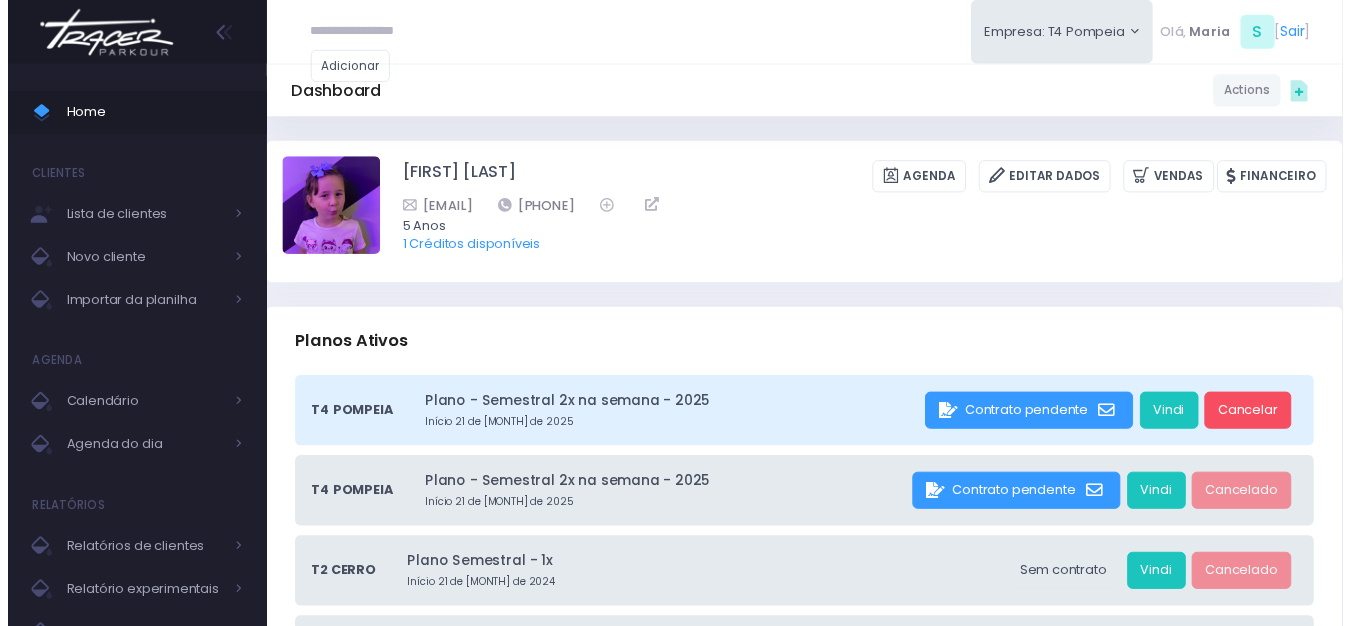 scroll, scrollTop: 0, scrollLeft: 0, axis: both 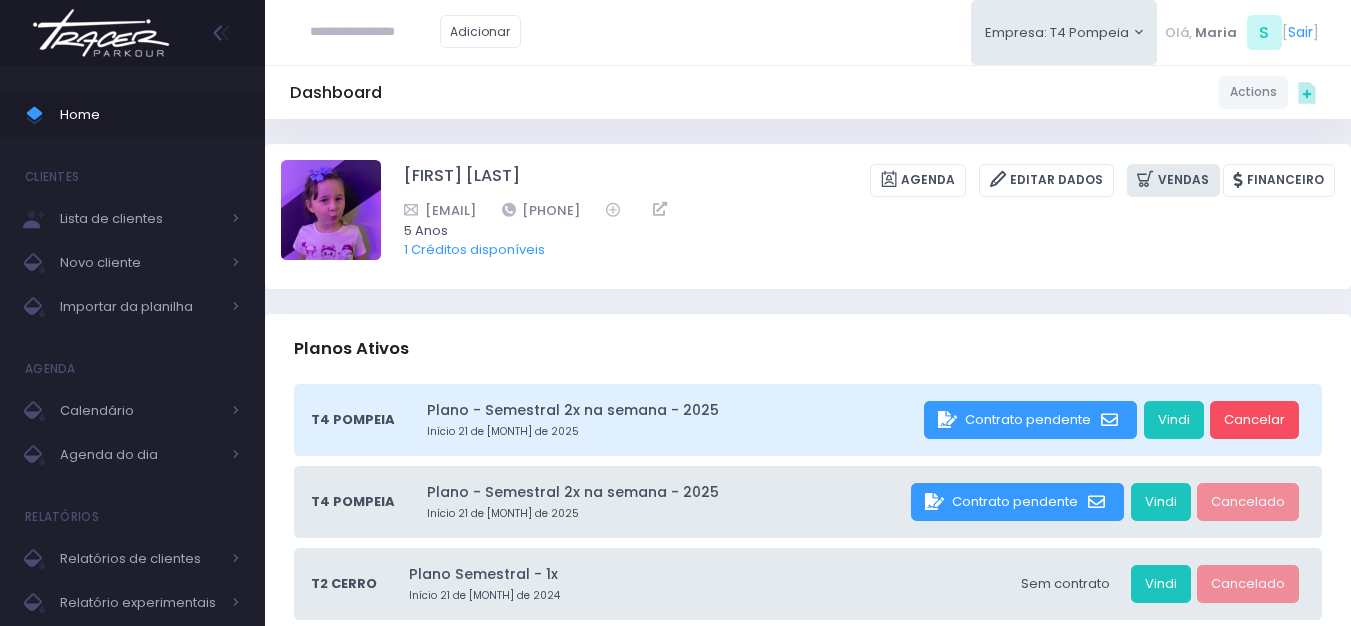 click at bounding box center [1147, 179] 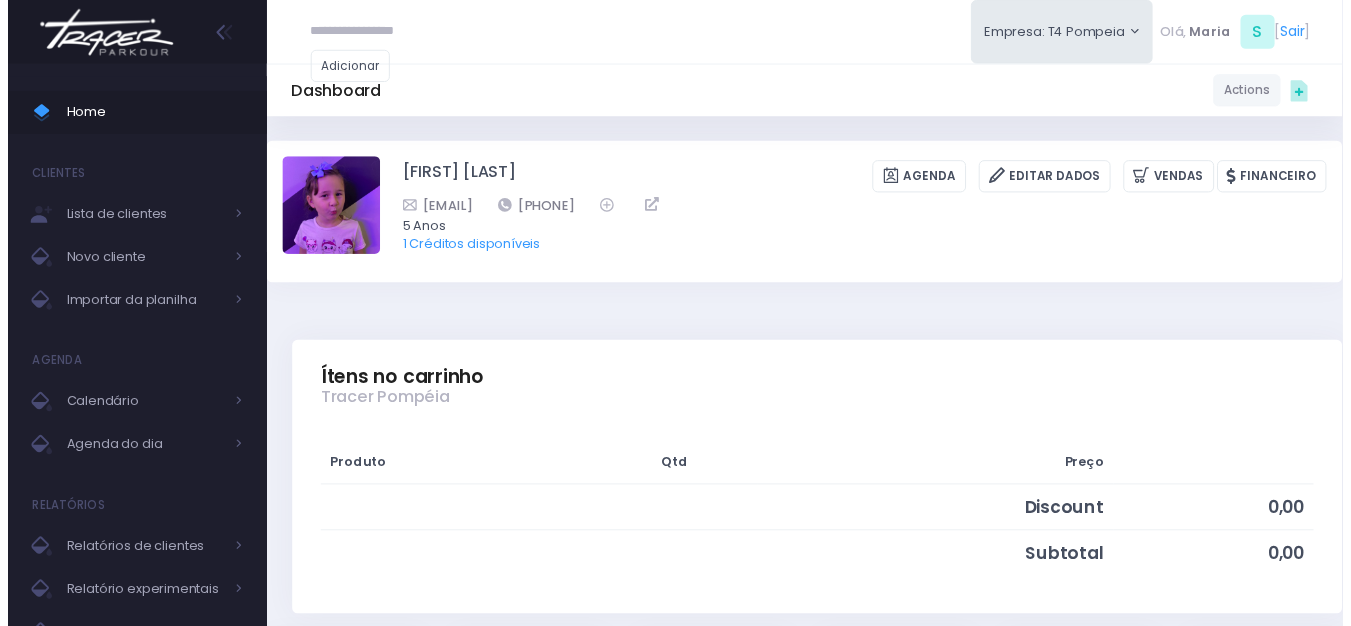 scroll, scrollTop: 0, scrollLeft: 0, axis: both 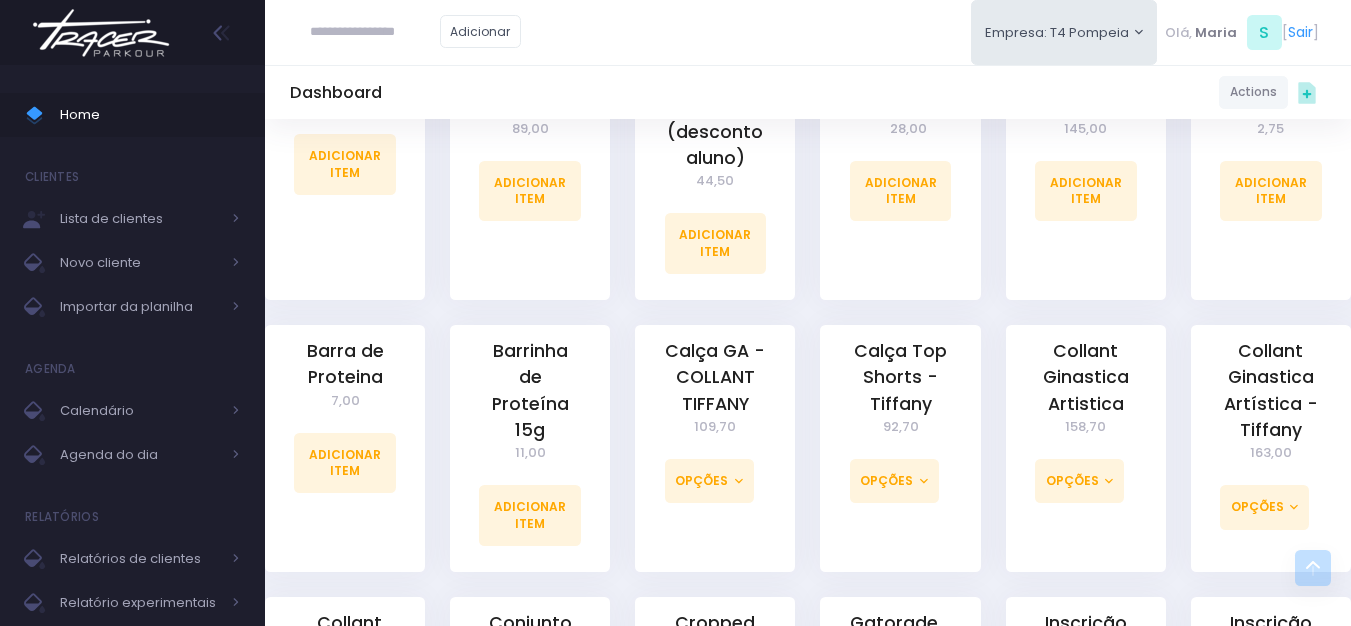 click at bounding box center [101, 33] 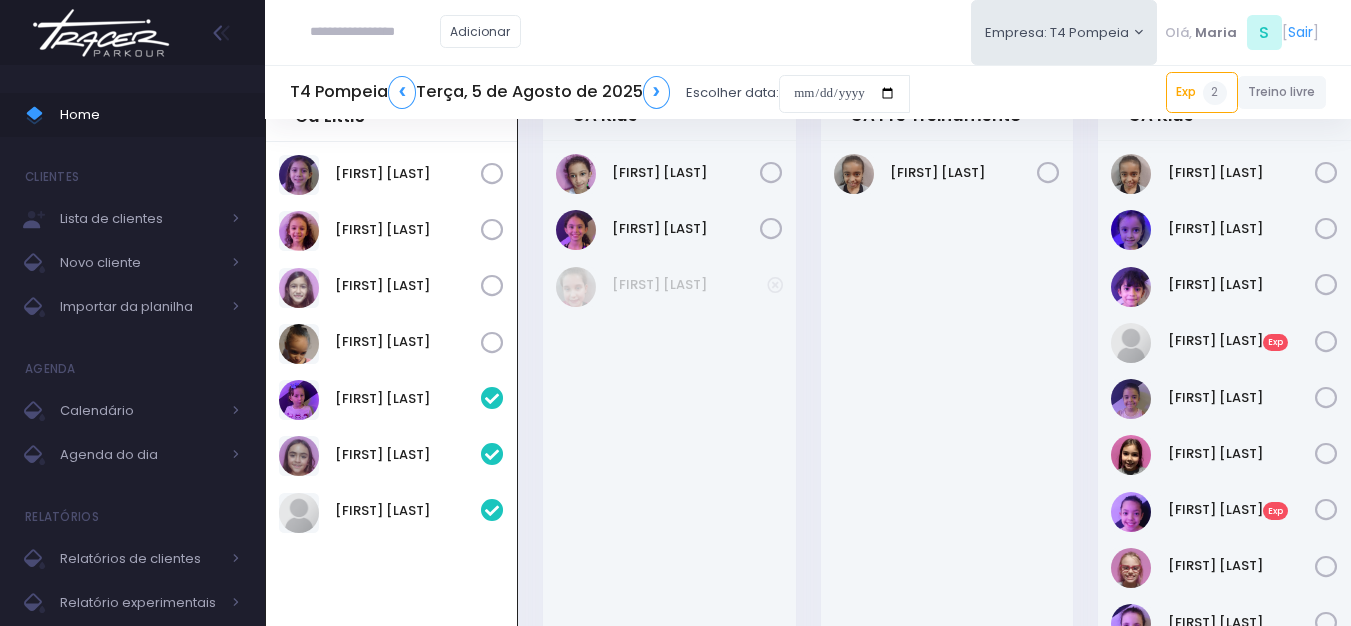 scroll, scrollTop: 0, scrollLeft: 0, axis: both 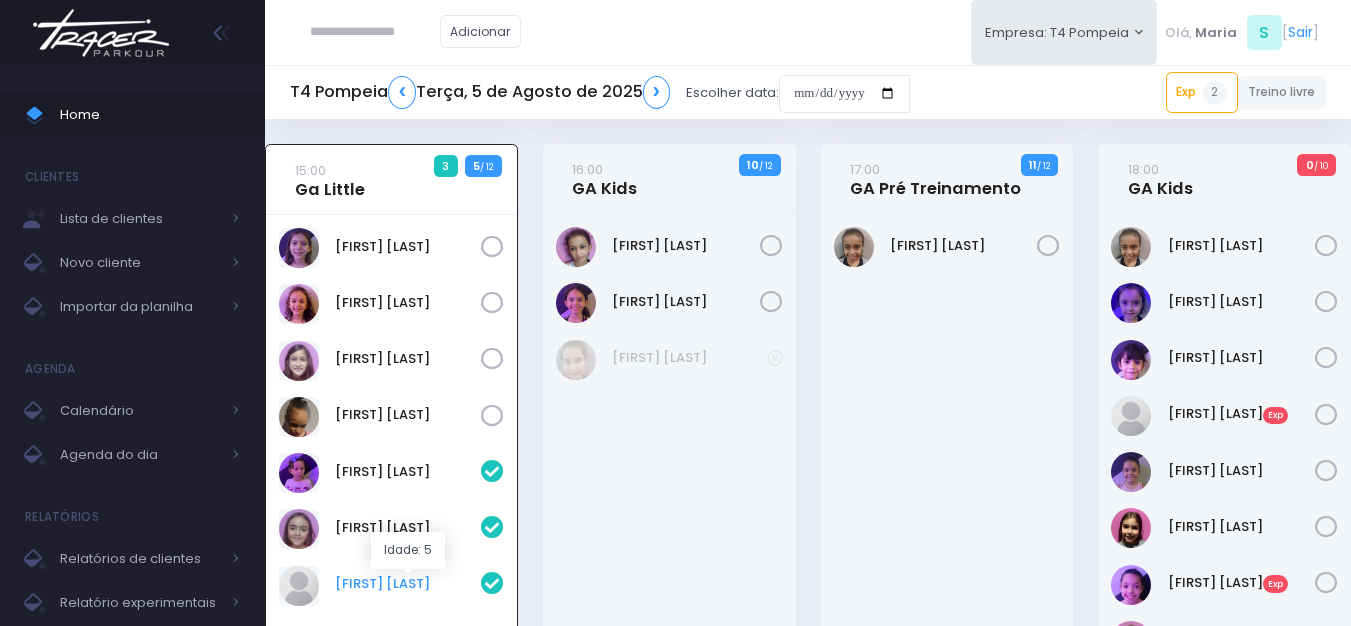 click on "Nicole Esteves" at bounding box center [408, 584] 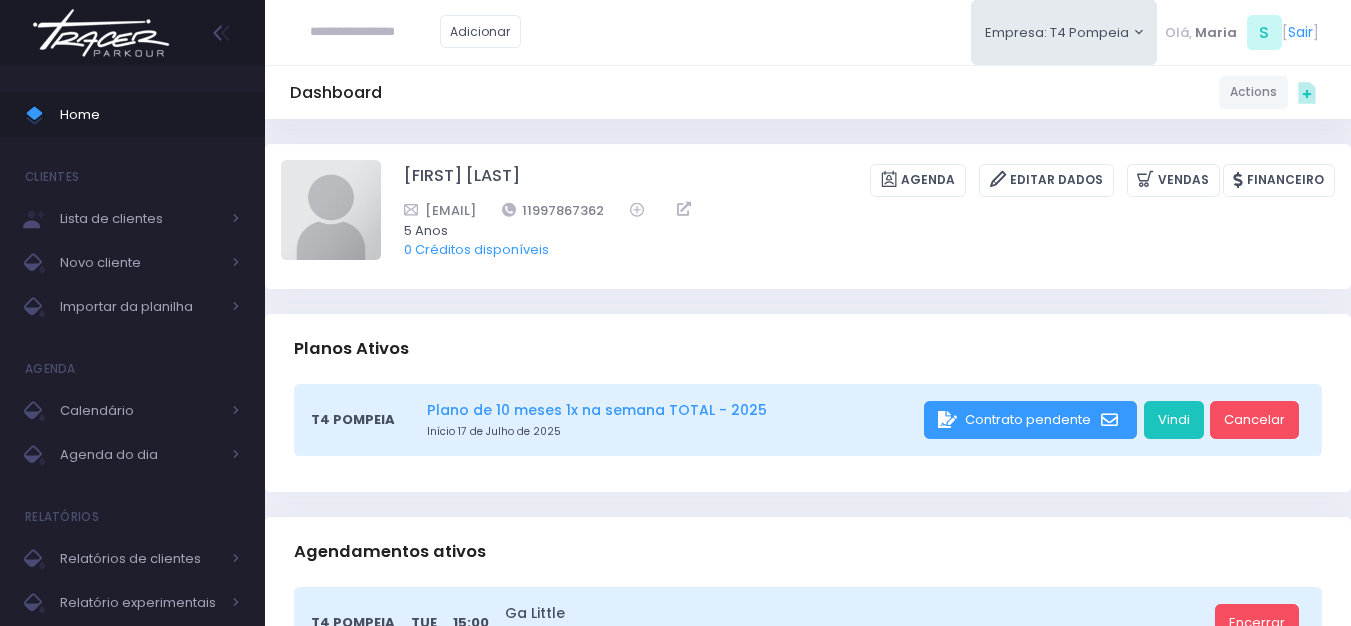scroll, scrollTop: 0, scrollLeft: 0, axis: both 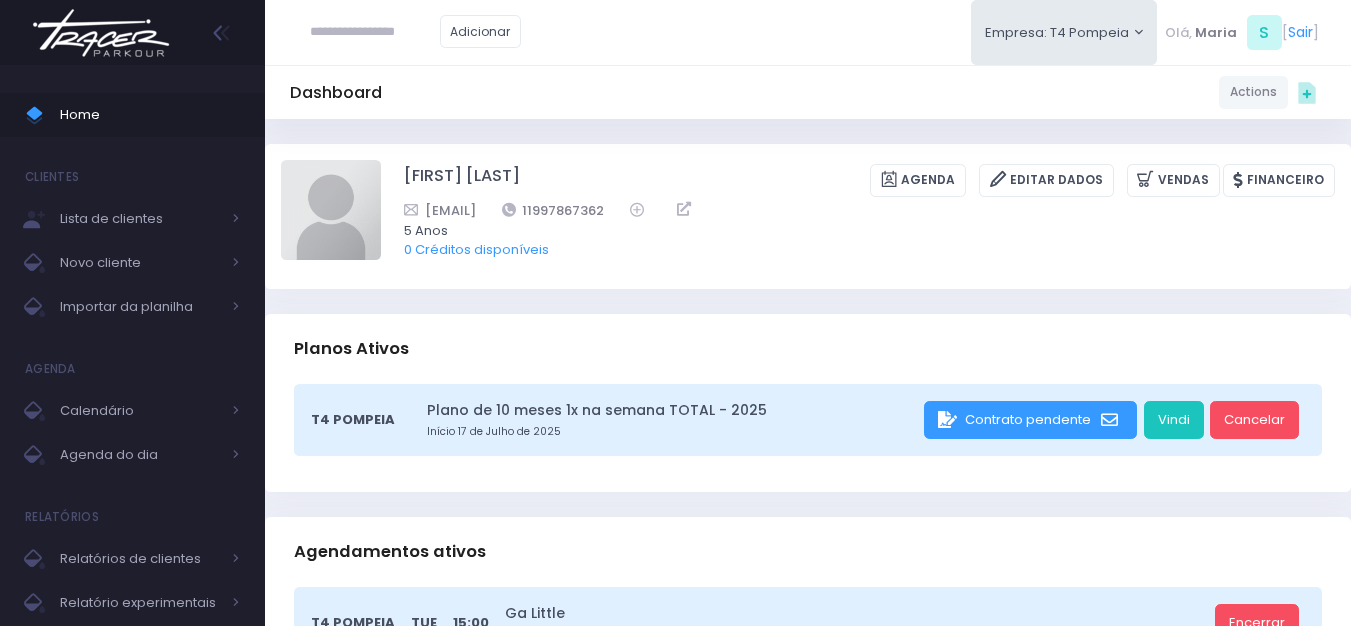 click on "[FIRST] [LAST]
Agenda
Editar Dados
Vendas
Financeiro
5 Anos" at bounding box center [808, 216] 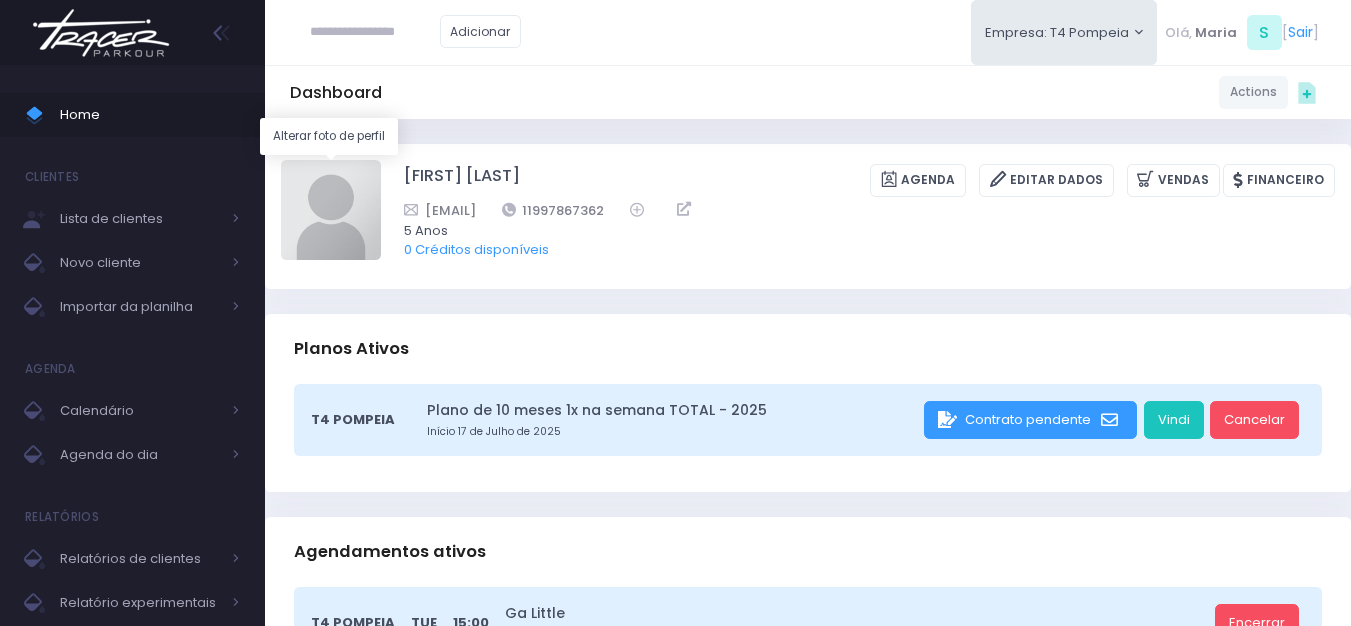 click at bounding box center (331, 210) 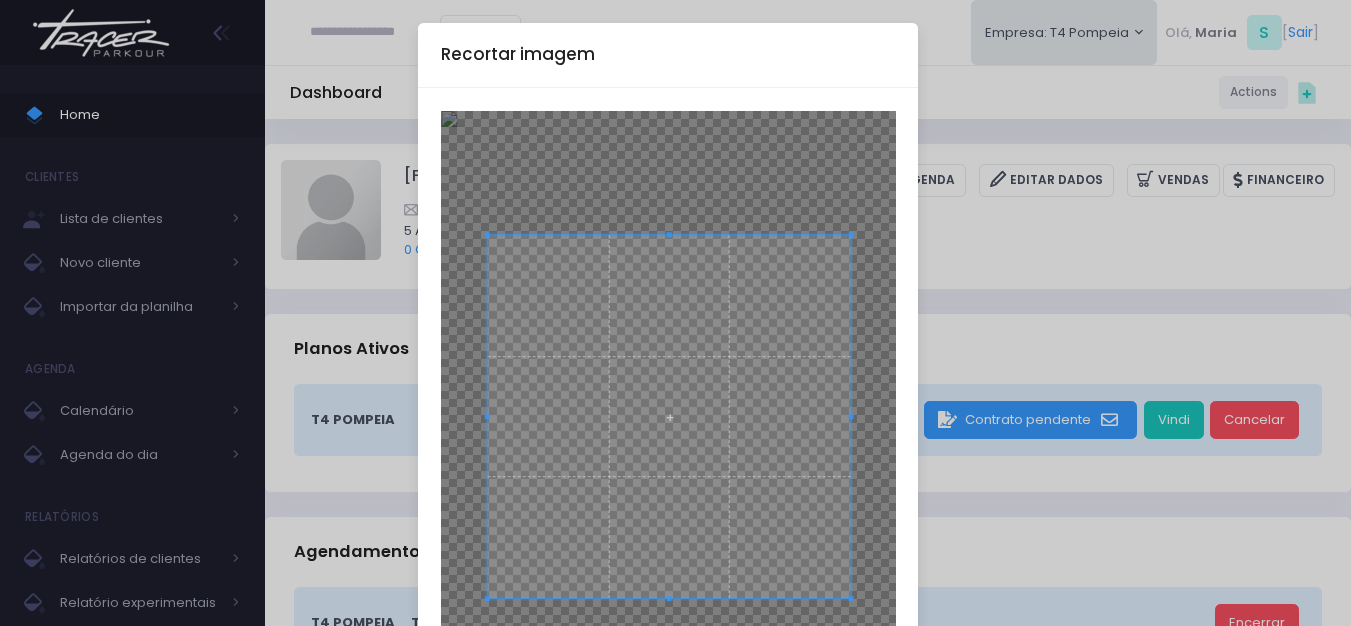 click at bounding box center (669, 417) 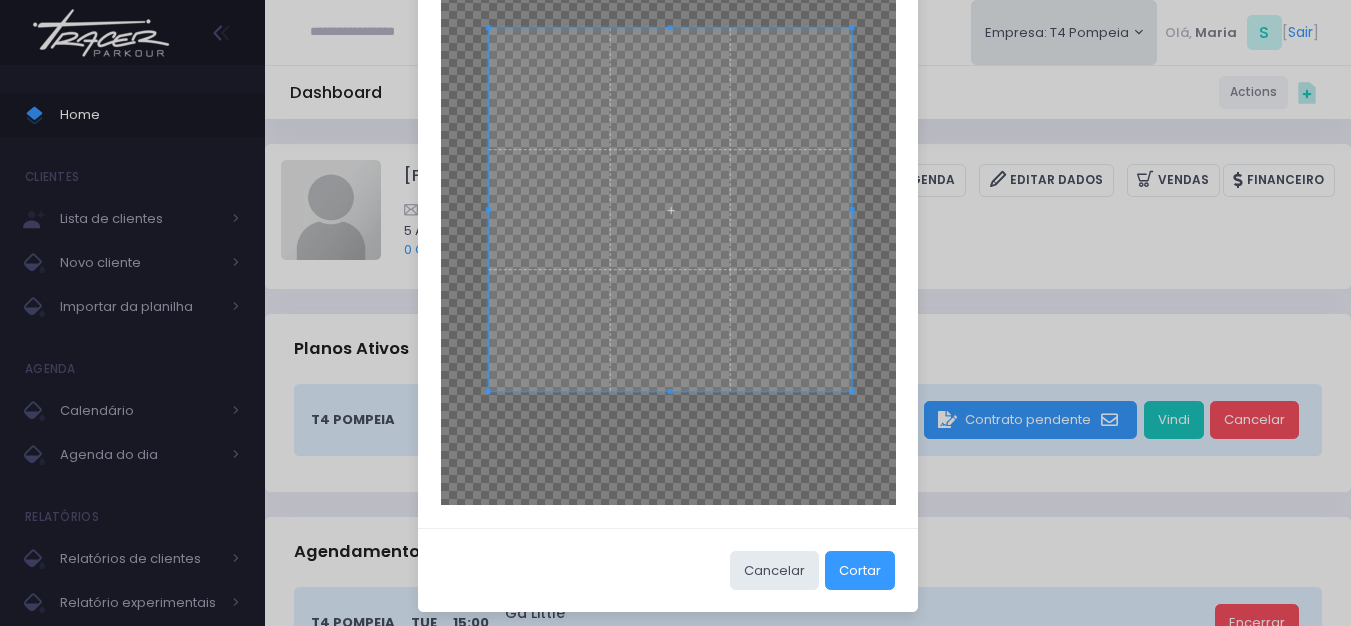 scroll, scrollTop: 221, scrollLeft: 0, axis: vertical 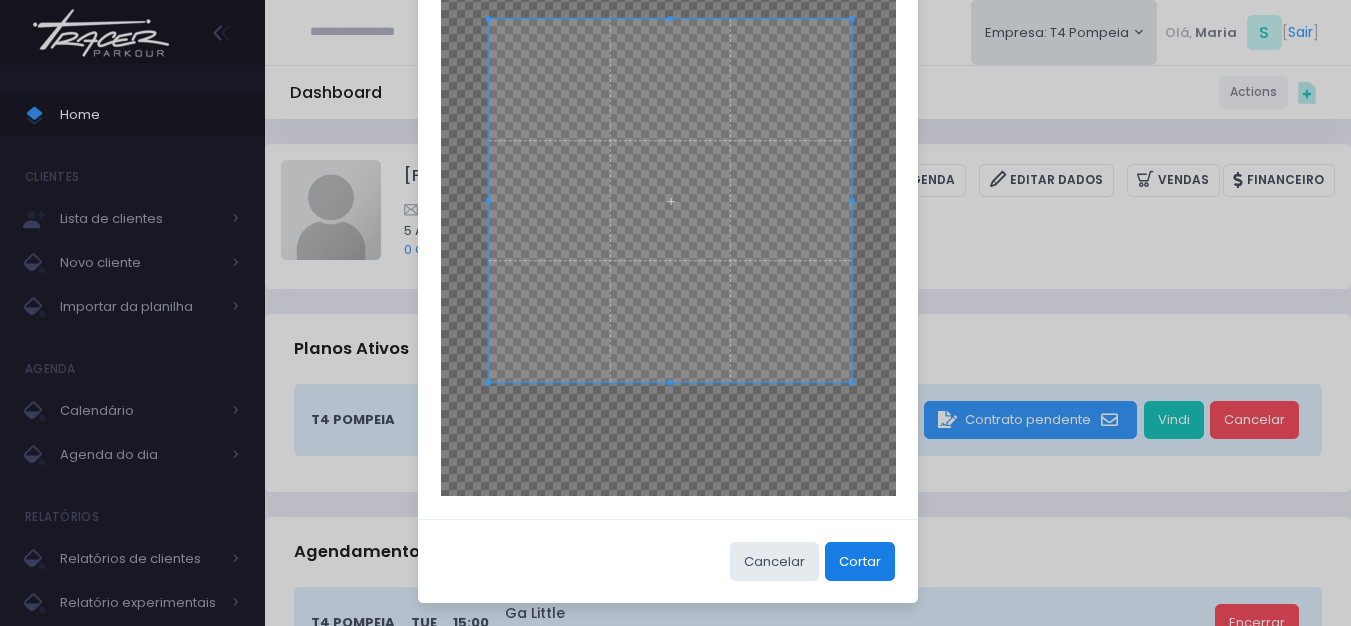 click on "Cortar" at bounding box center (860, 561) 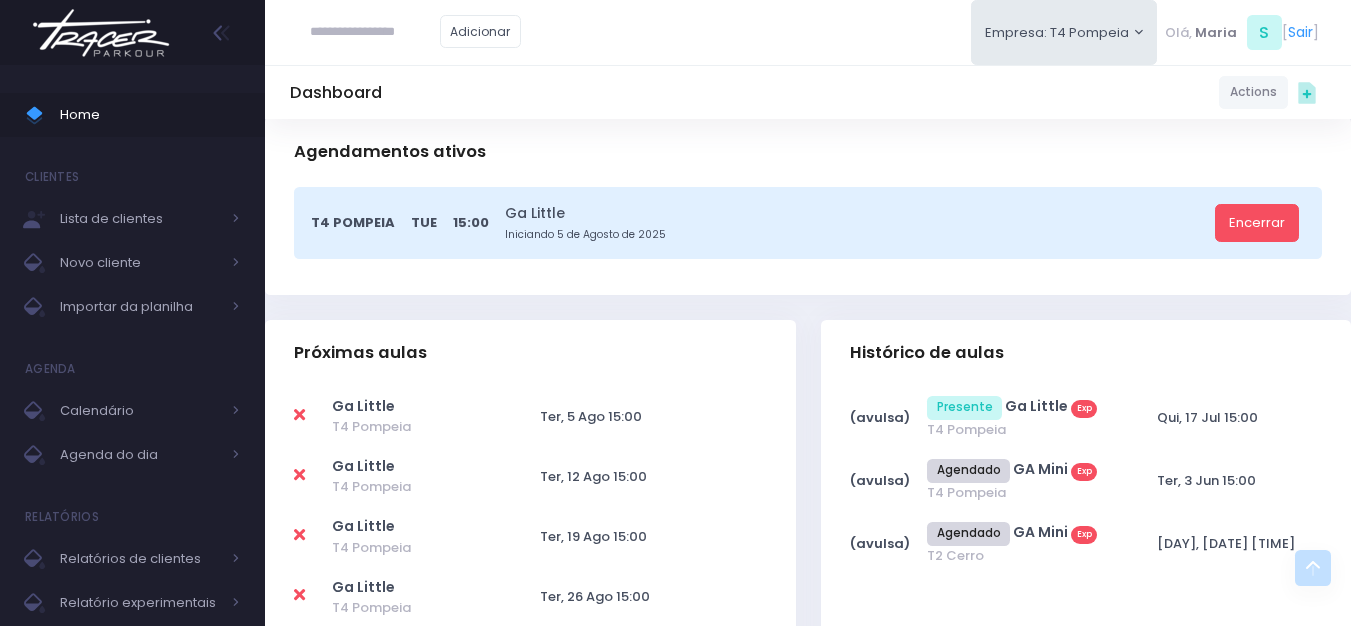 scroll, scrollTop: 454, scrollLeft: 0, axis: vertical 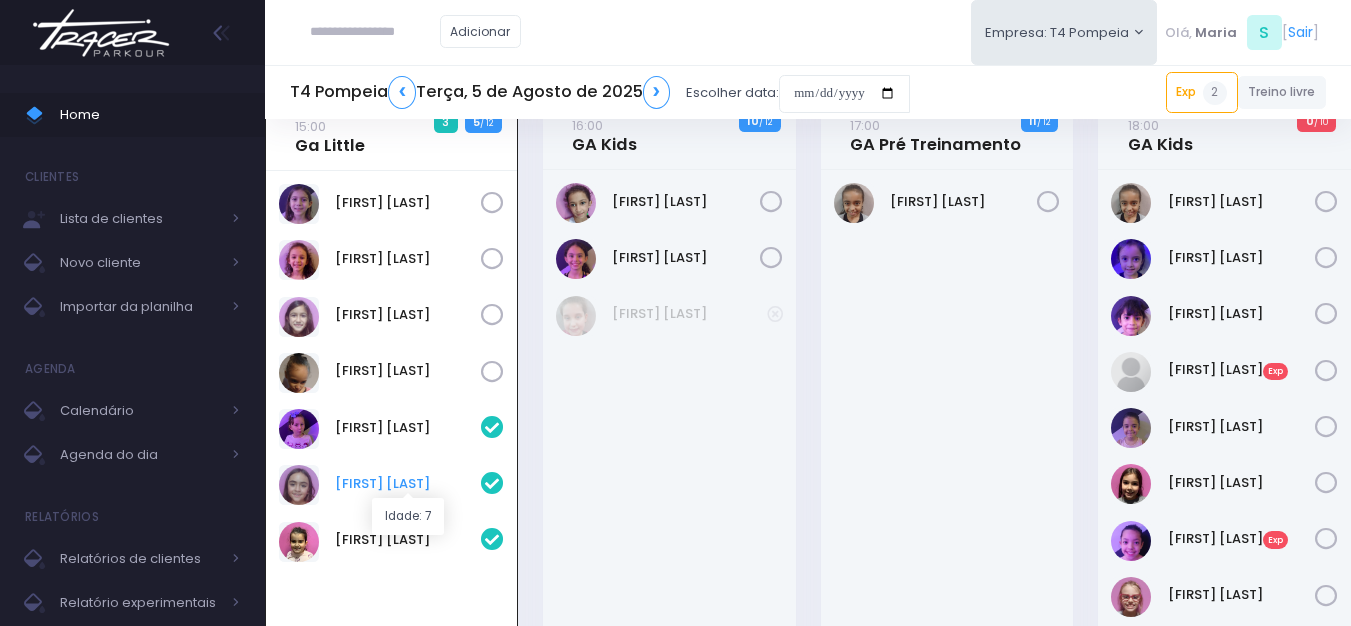 click on "[FIRST] [LAST]" at bounding box center (408, 484) 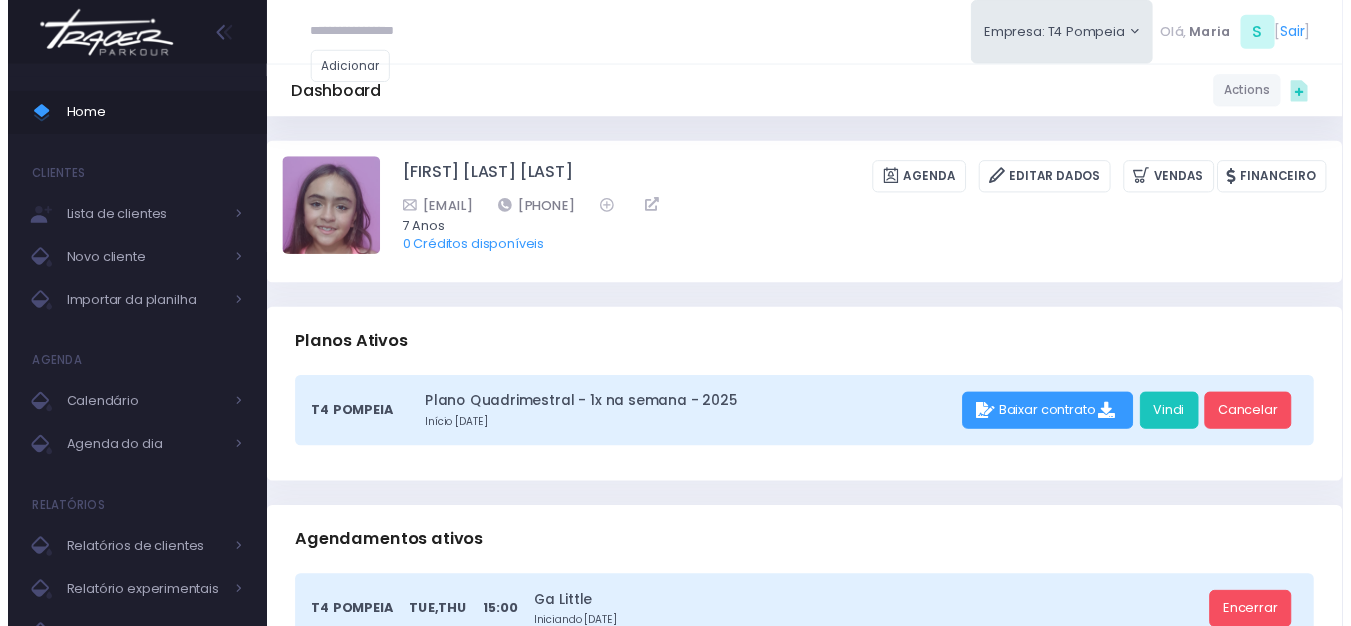 scroll, scrollTop: 0, scrollLeft: 0, axis: both 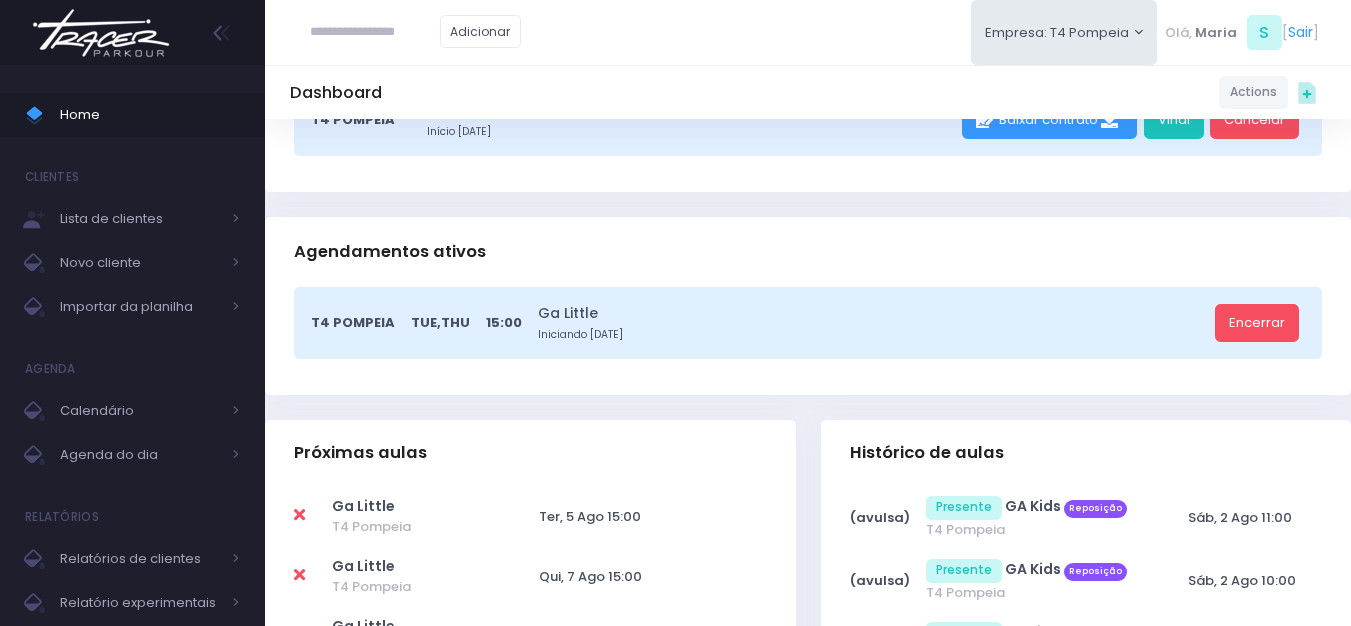 click at bounding box center [101, 33] 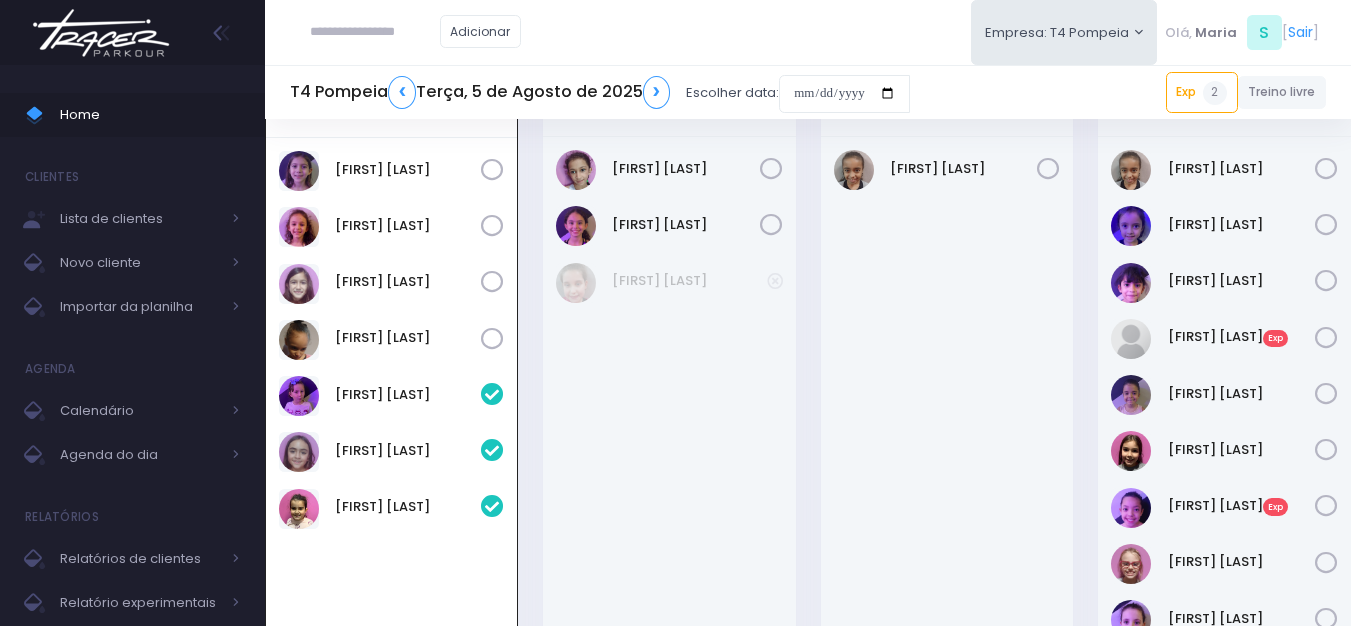 scroll, scrollTop: 0, scrollLeft: 0, axis: both 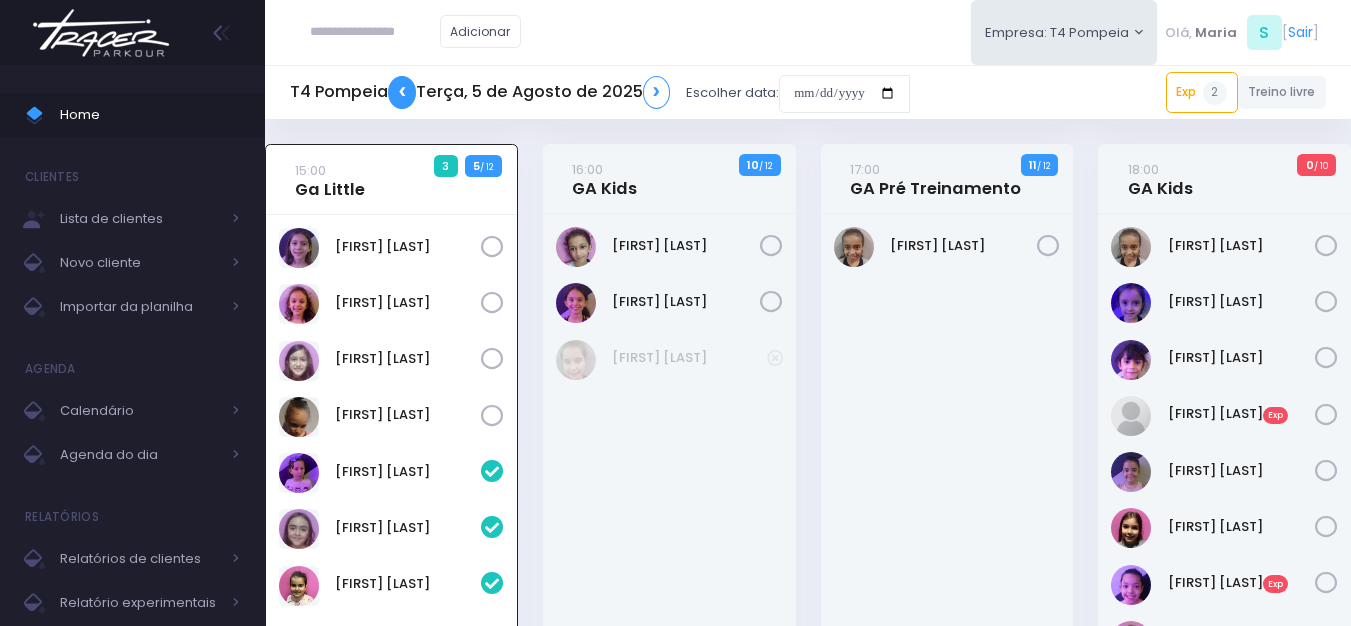 click on "❮" at bounding box center [402, 92] 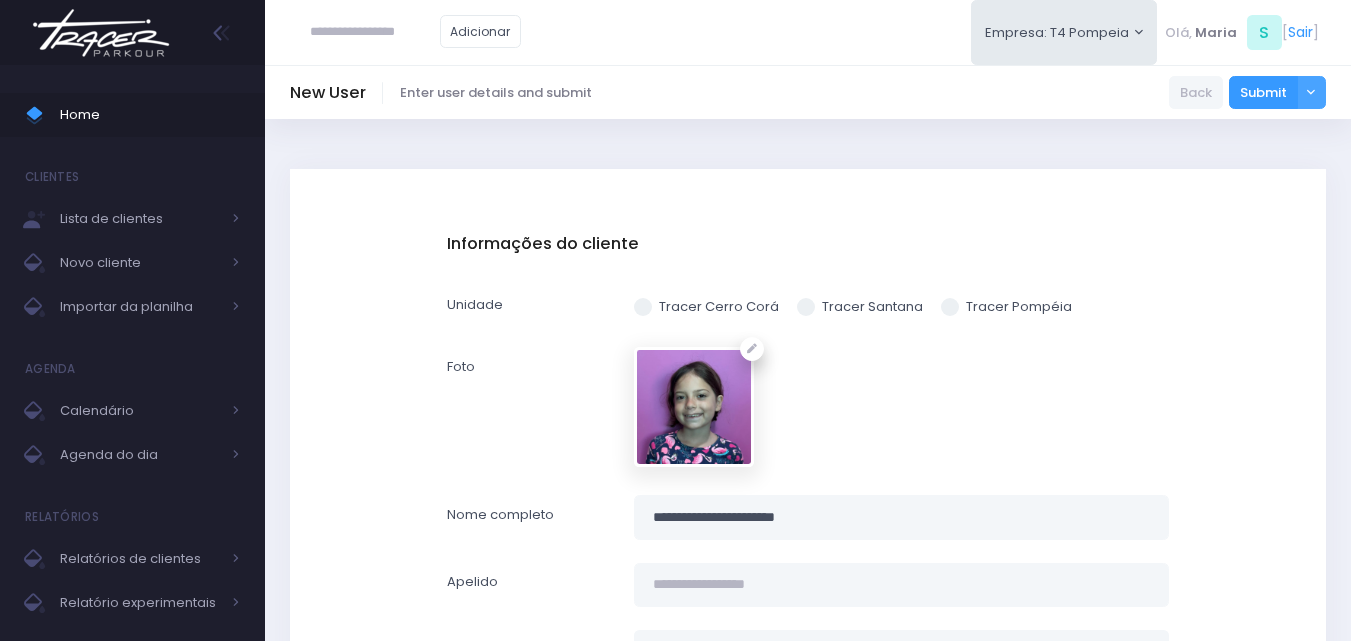 scroll, scrollTop: 0, scrollLeft: 0, axis: both 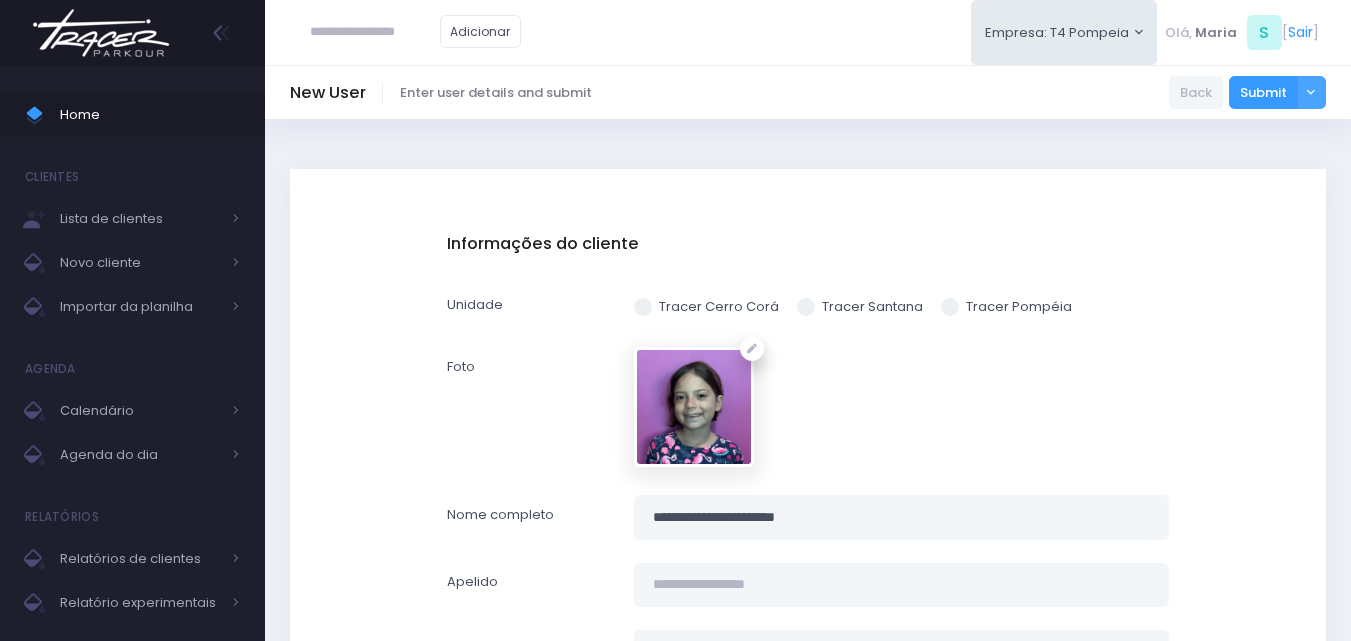 click at bounding box center [101, 33] 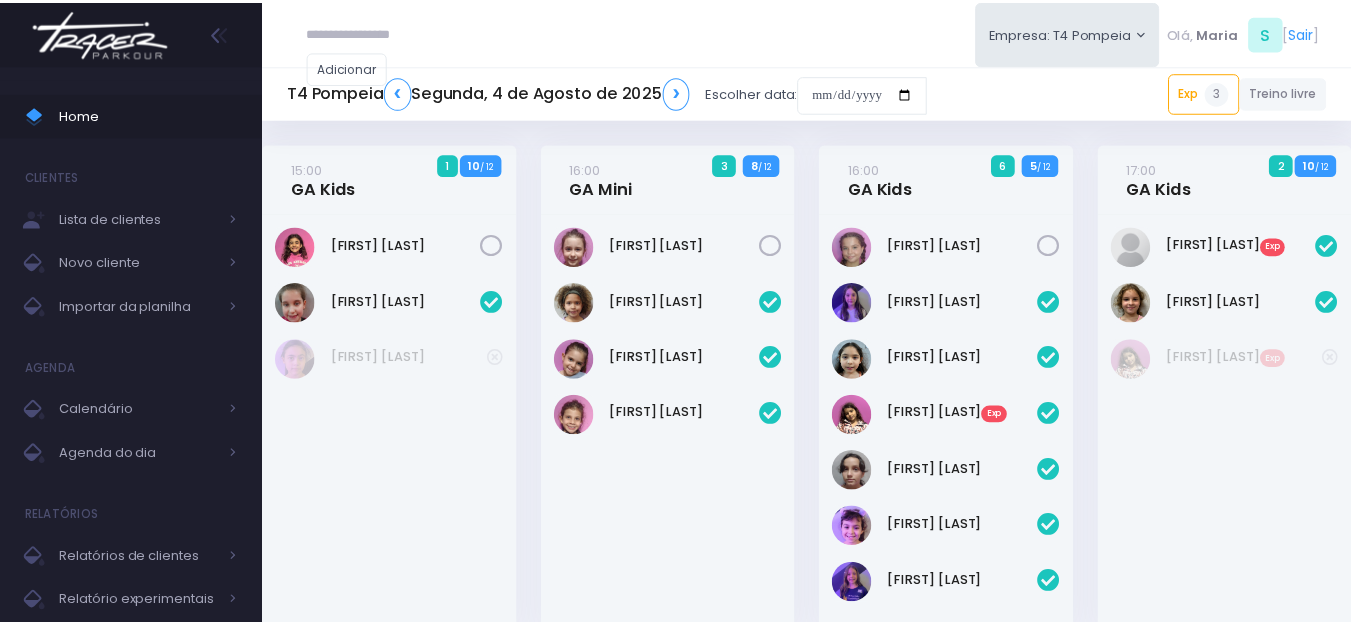 scroll, scrollTop: 0, scrollLeft: 0, axis: both 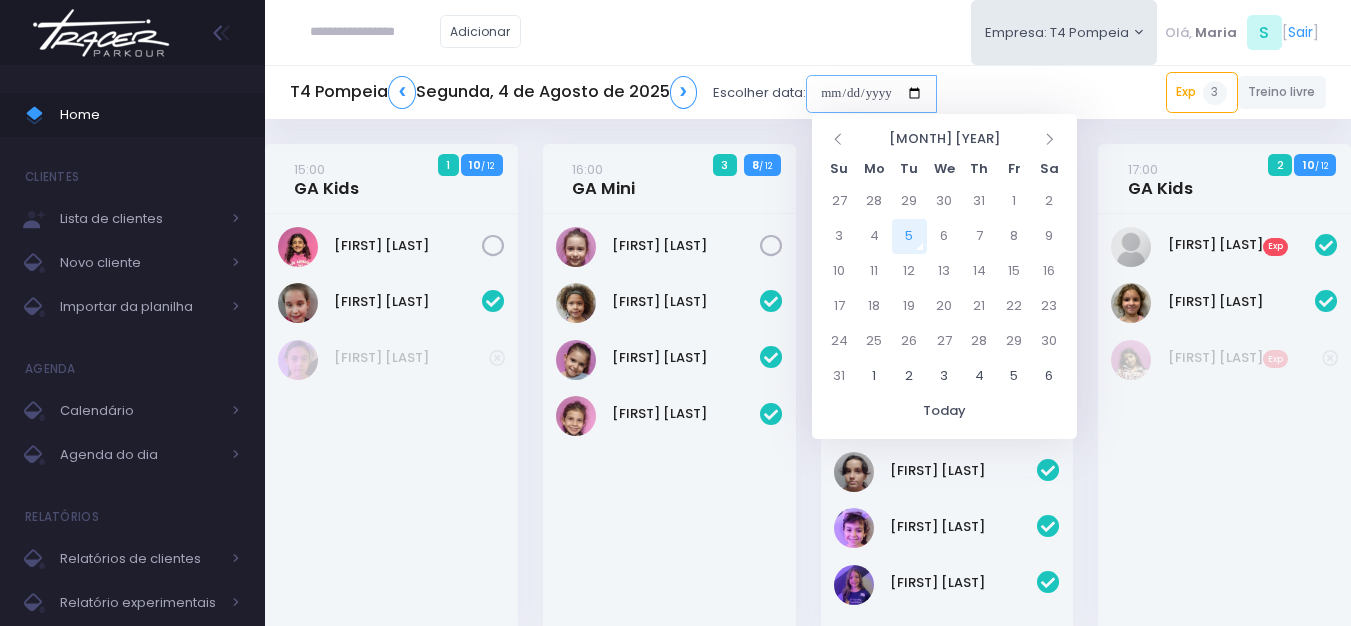 click at bounding box center [871, 94] 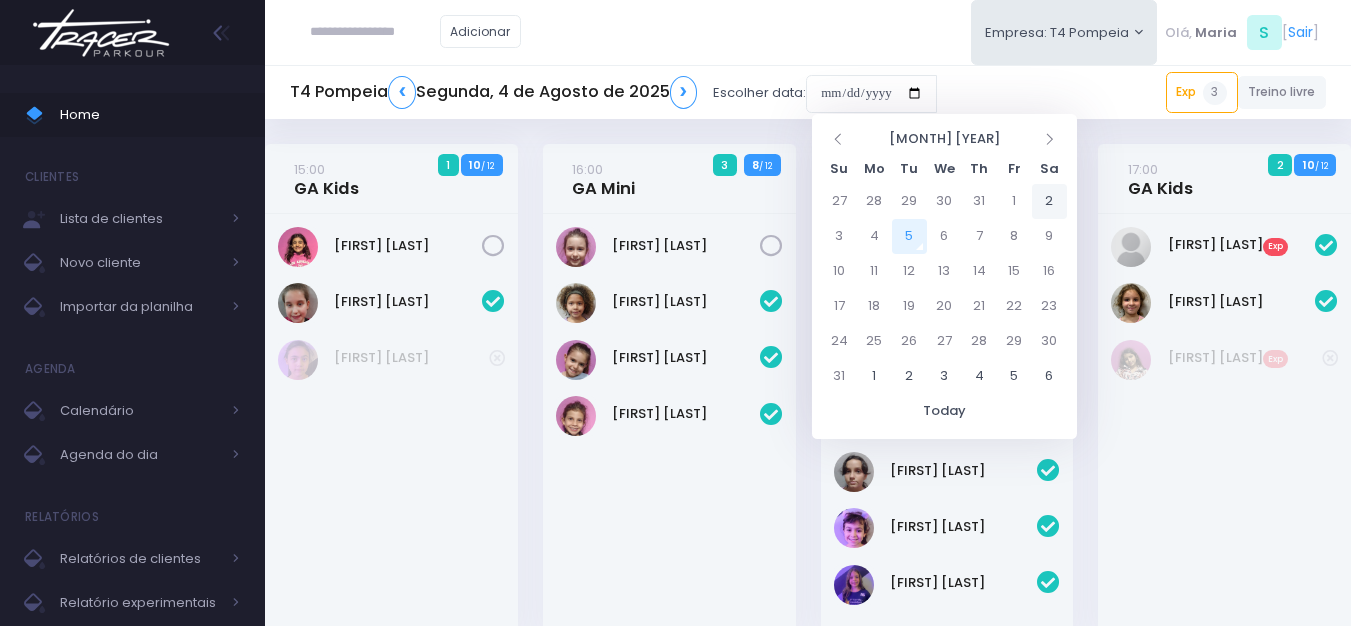 click on "2" at bounding box center [1049, 201] 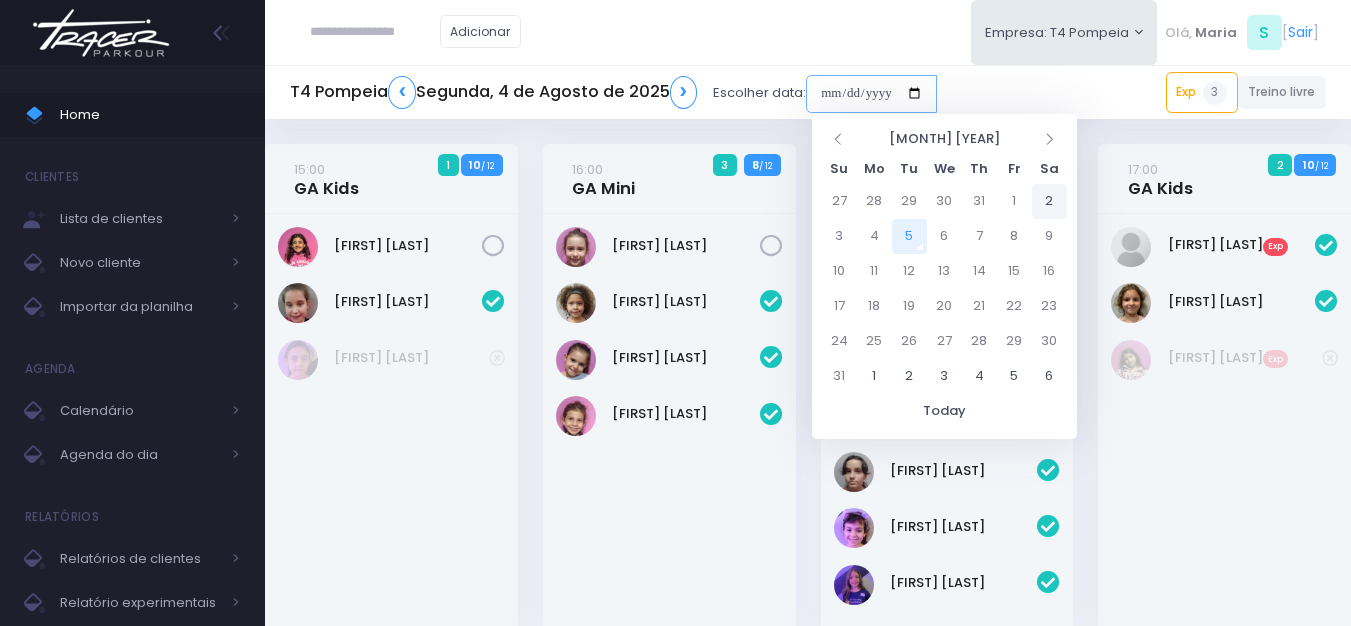 type on "**********" 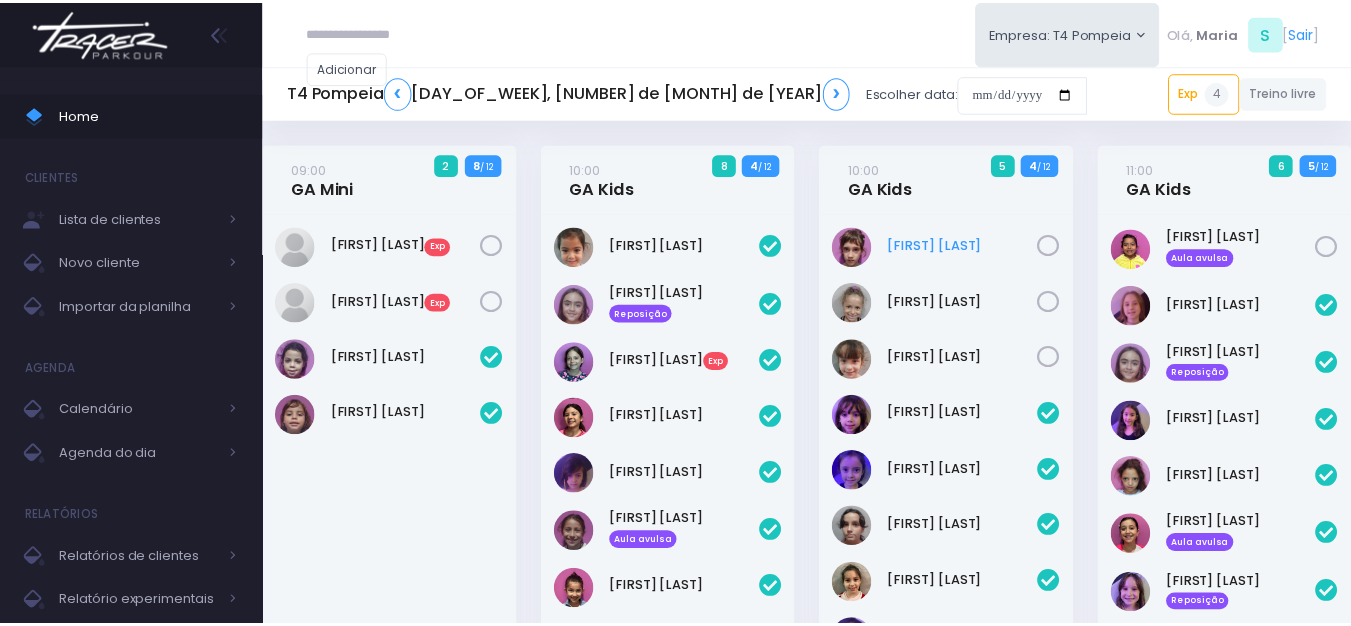 scroll, scrollTop: 0, scrollLeft: 0, axis: both 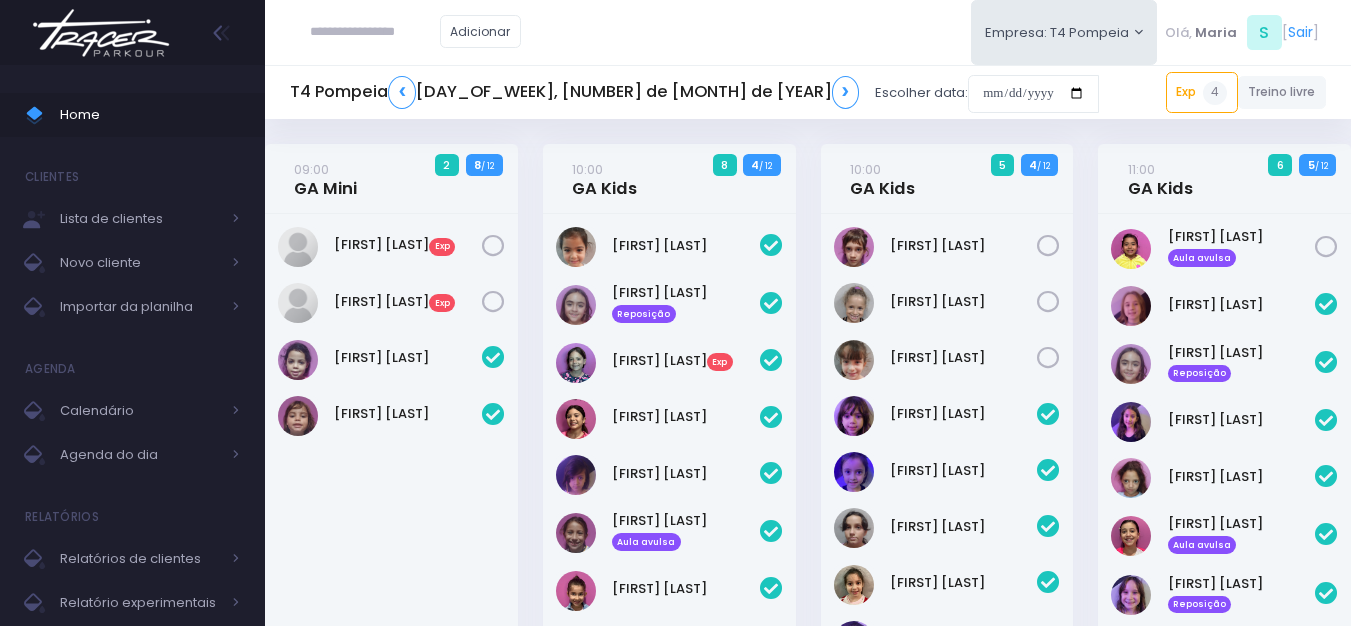 click at bounding box center [101, 33] 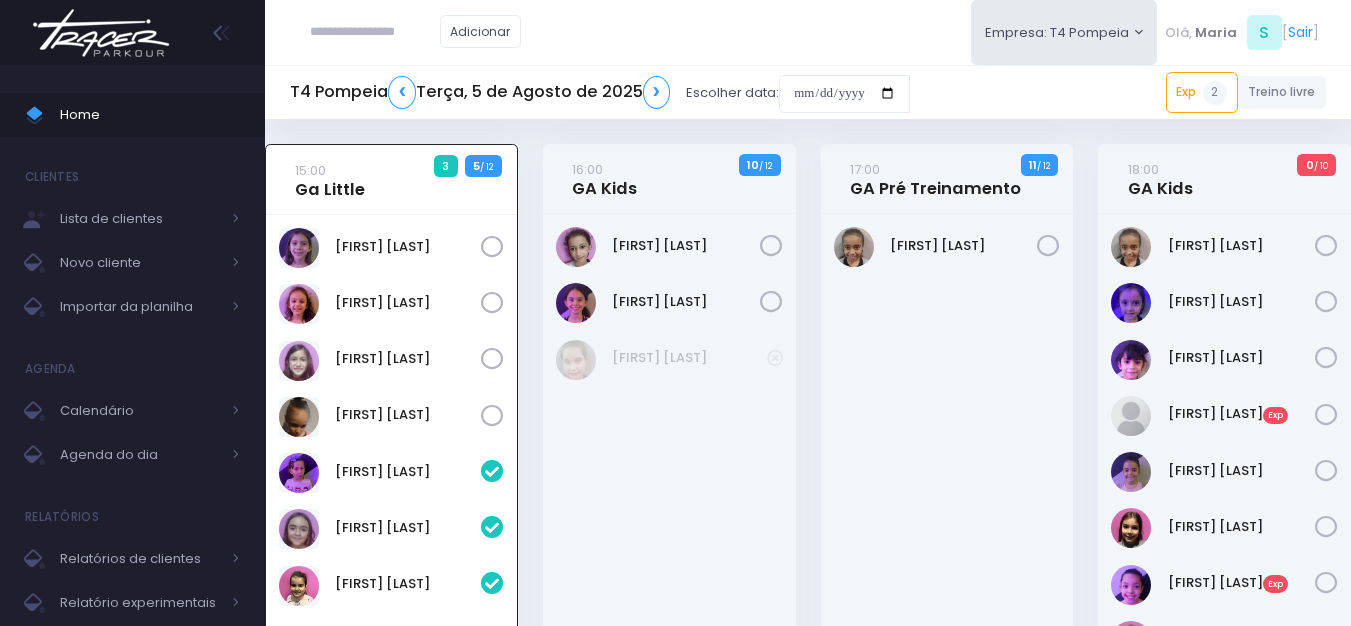 scroll, scrollTop: 144, scrollLeft: 0, axis: vertical 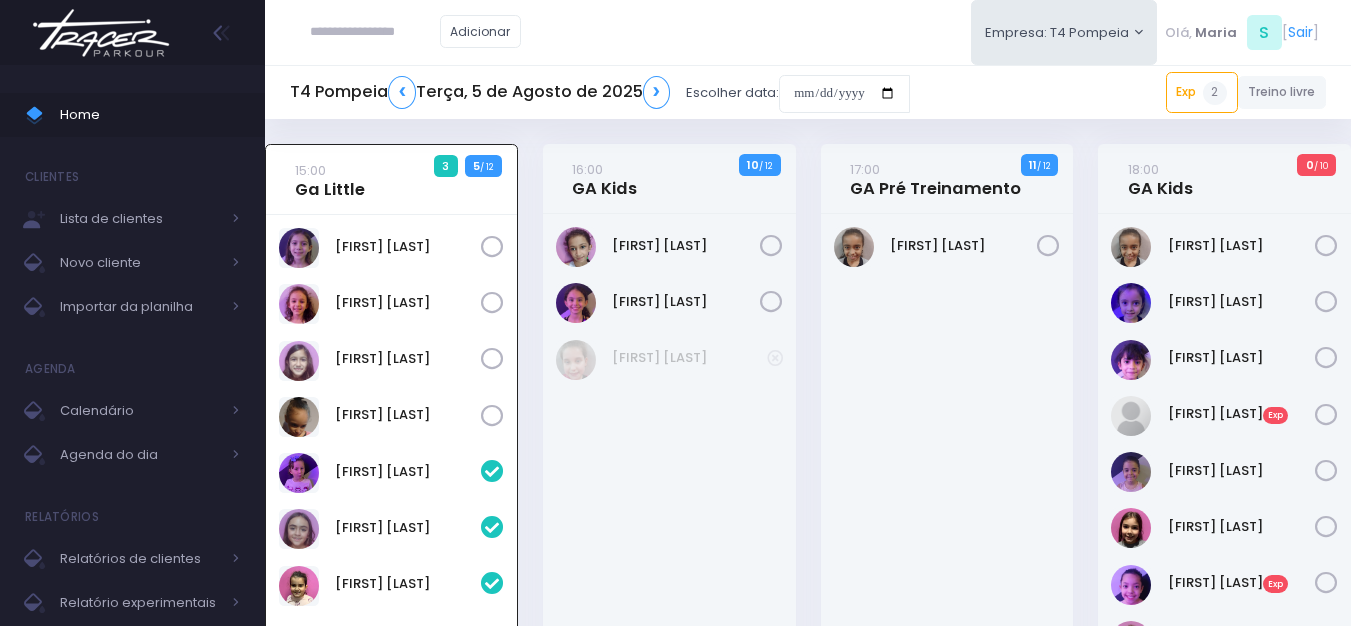 click at bounding box center [101, 33] 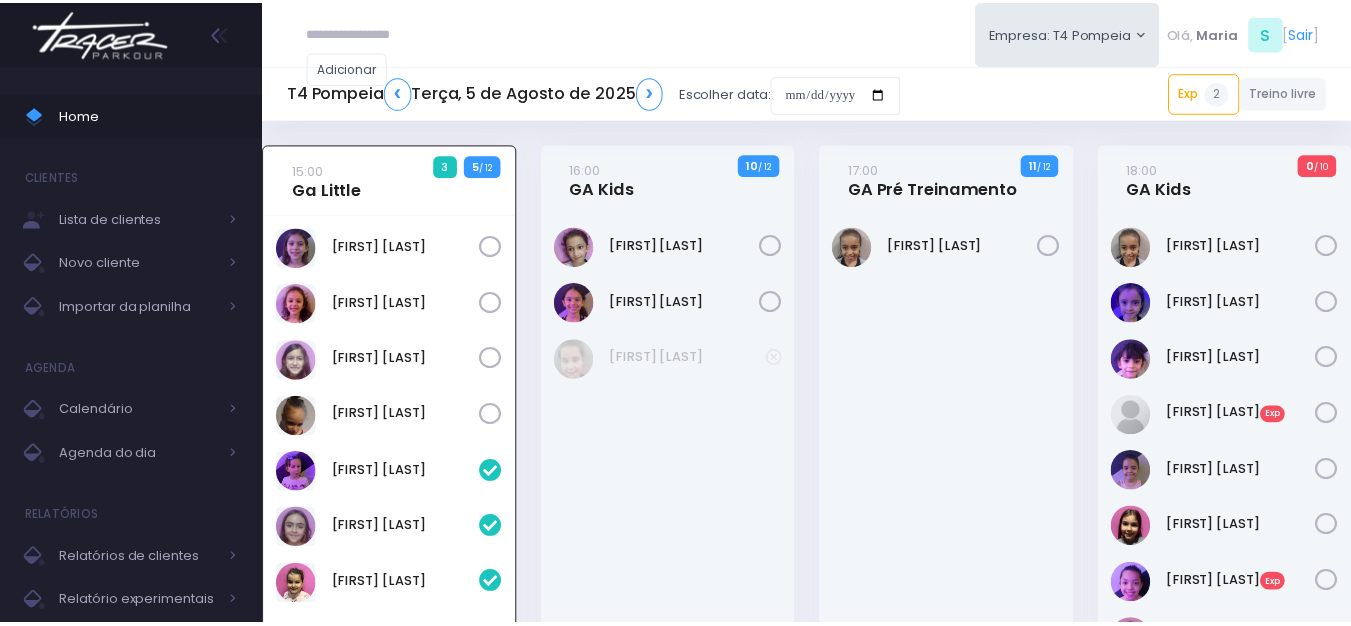 scroll, scrollTop: 144, scrollLeft: 0, axis: vertical 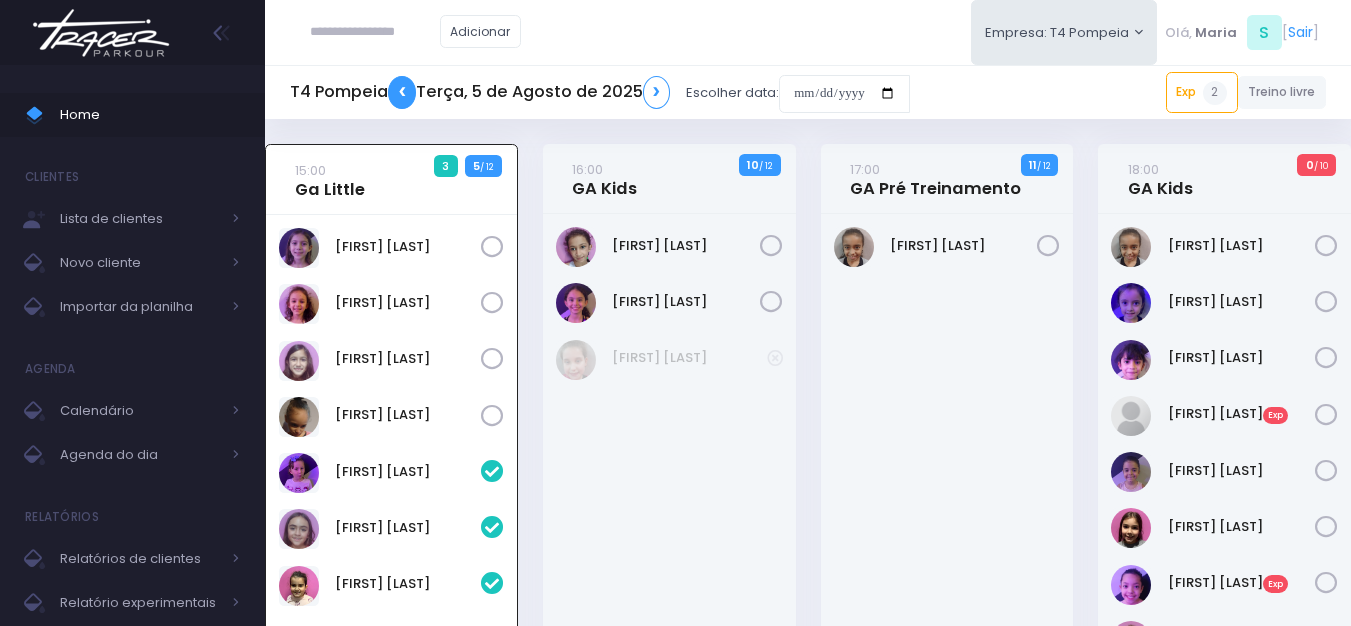 click on "❮" at bounding box center (402, 92) 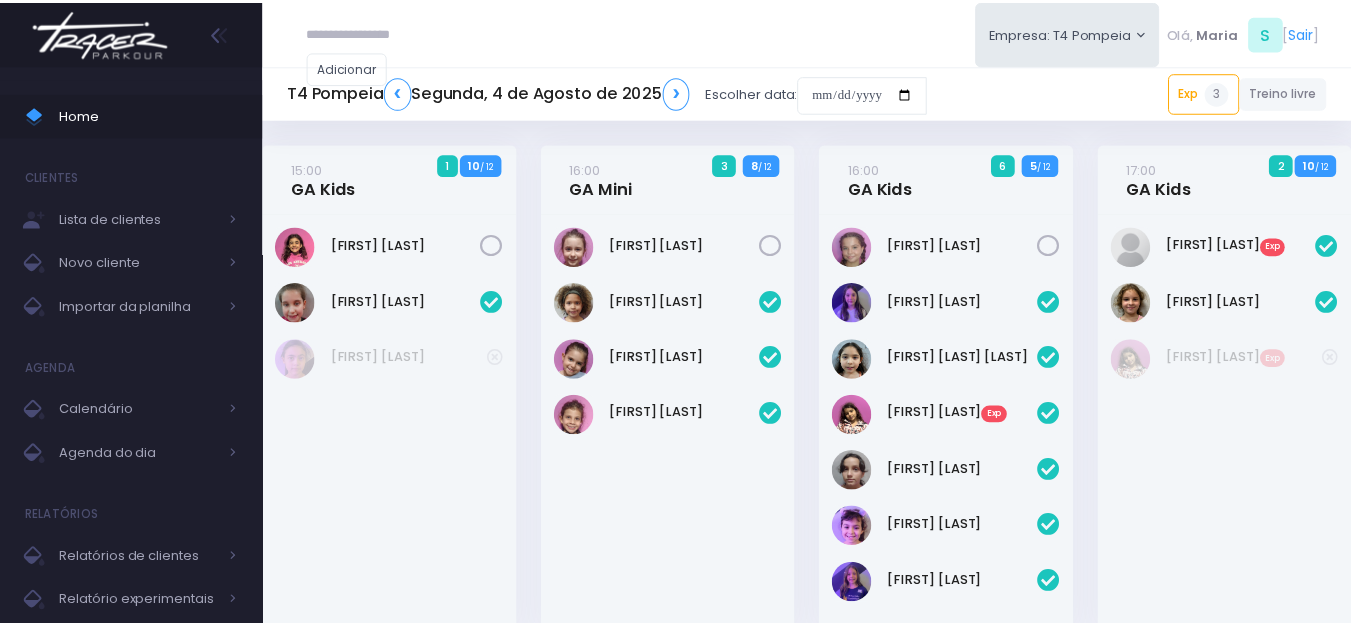 scroll, scrollTop: 0, scrollLeft: 0, axis: both 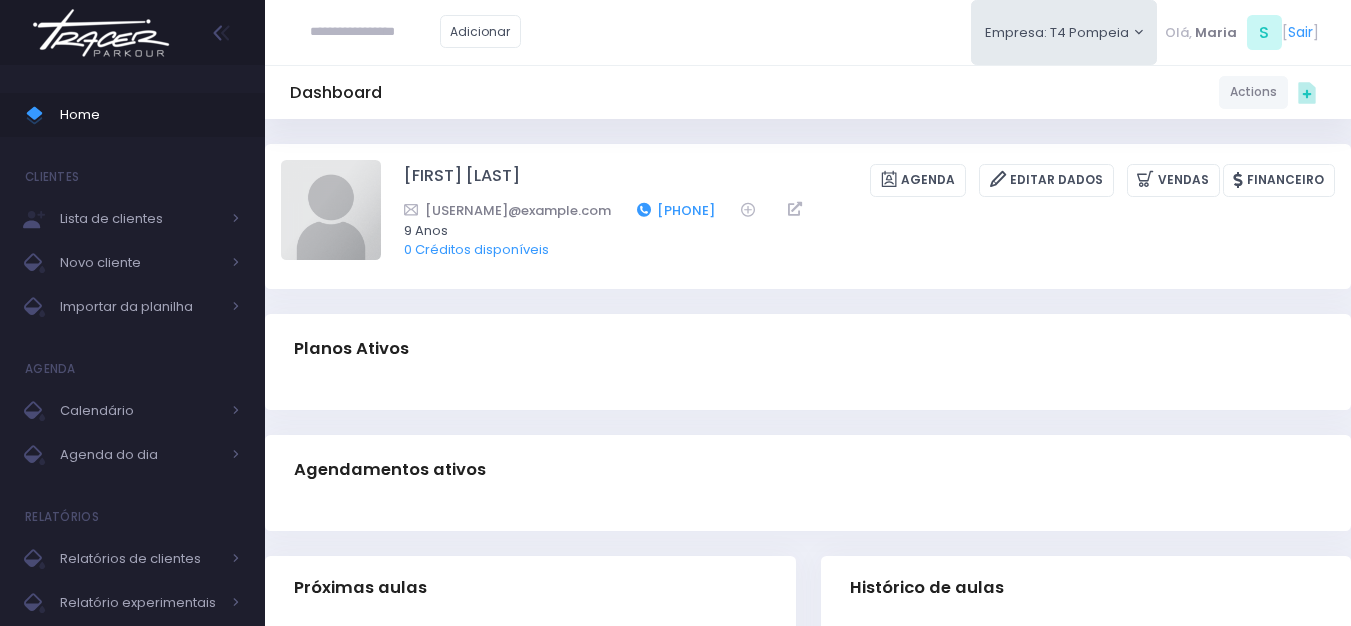 drag, startPoint x: 747, startPoint y: 207, endPoint x: 657, endPoint y: 218, distance: 90.66973 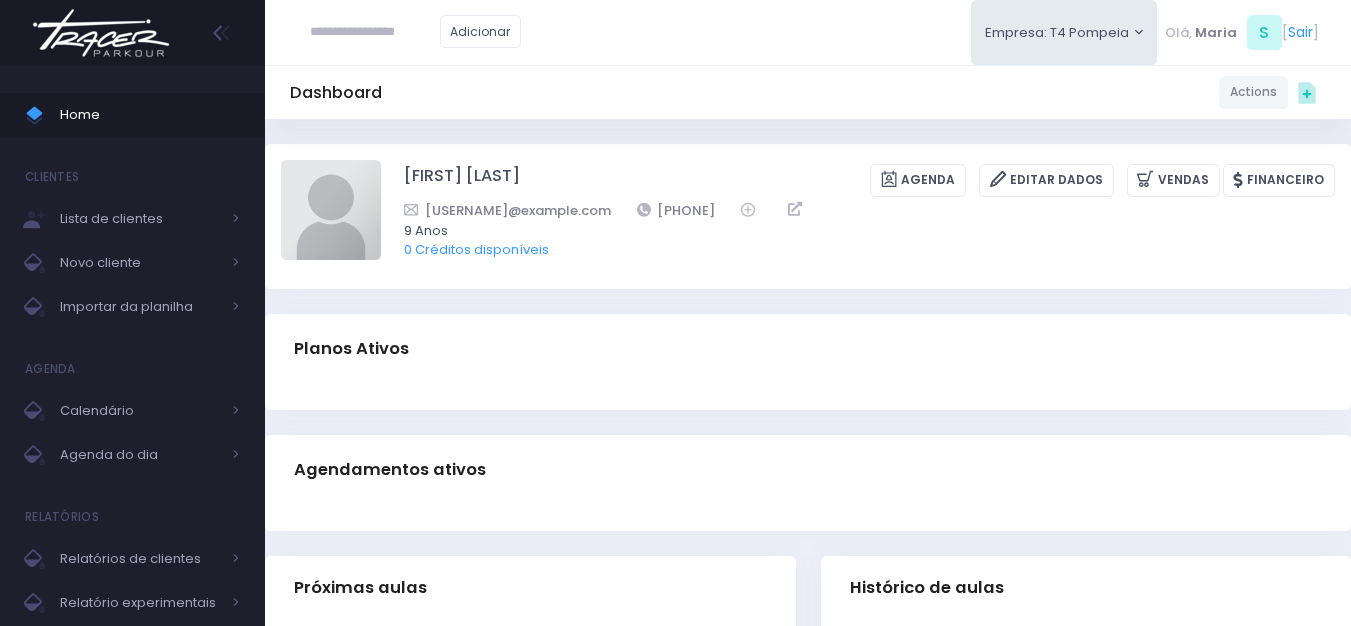 click at bounding box center (101, 33) 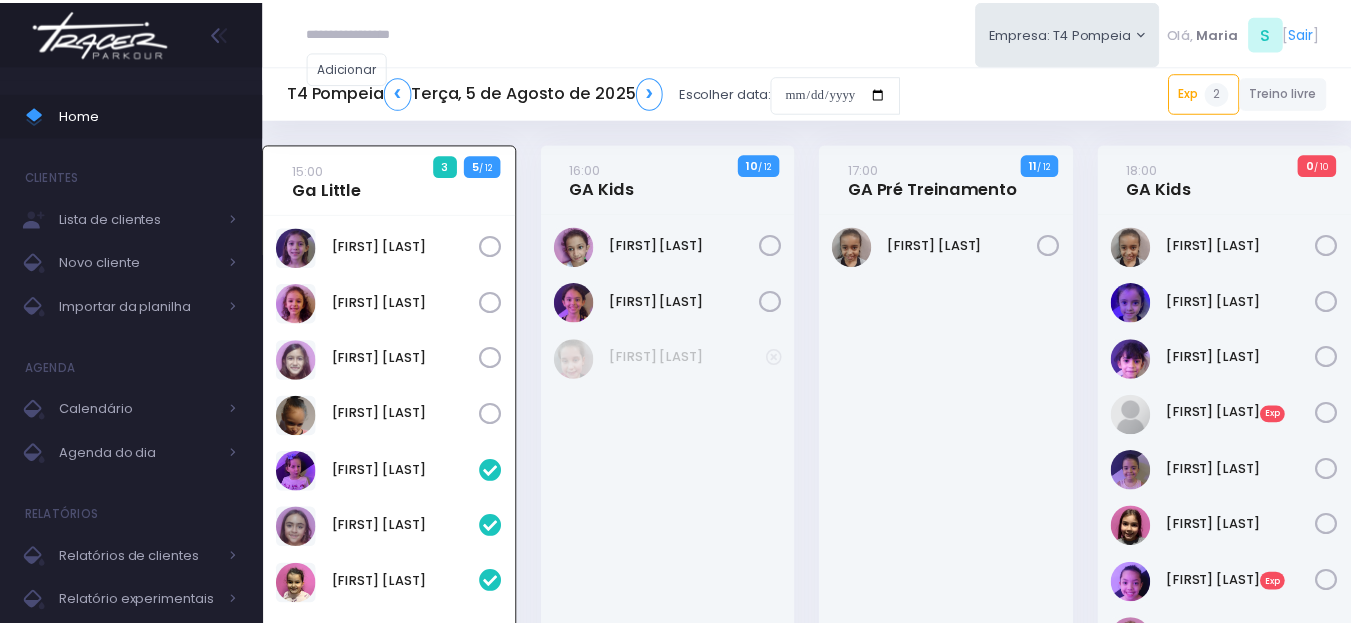 scroll, scrollTop: 0, scrollLeft: 0, axis: both 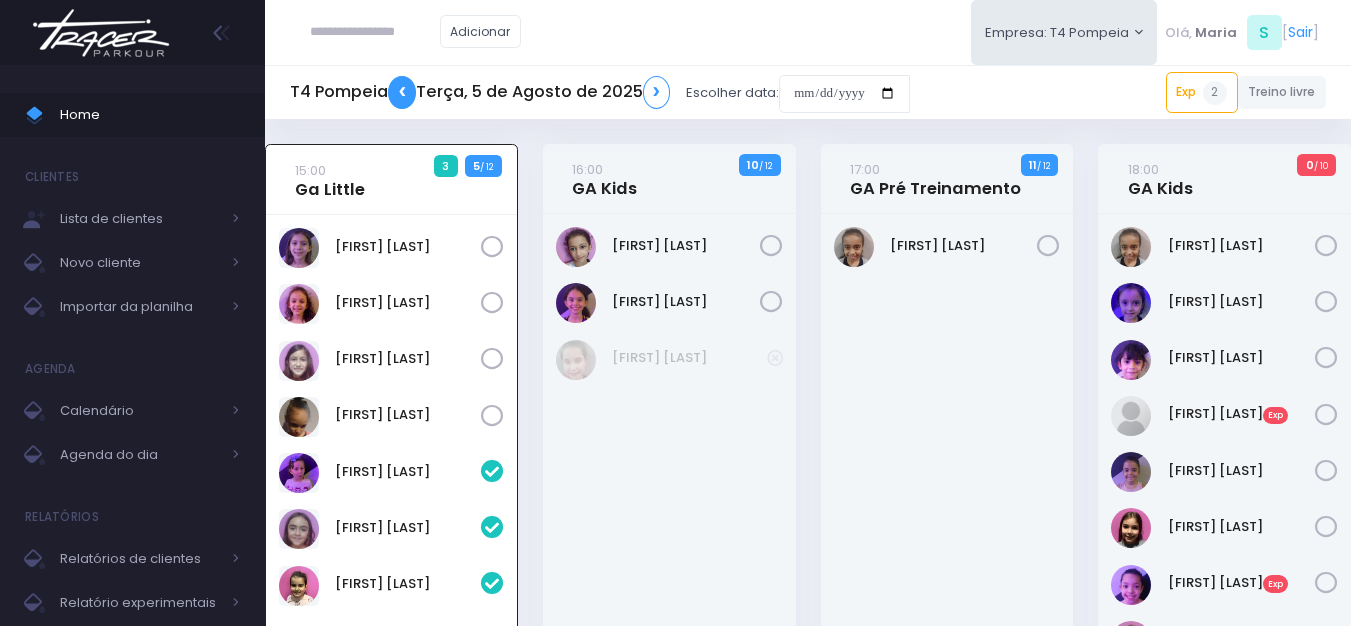 click on "❮" at bounding box center [402, 92] 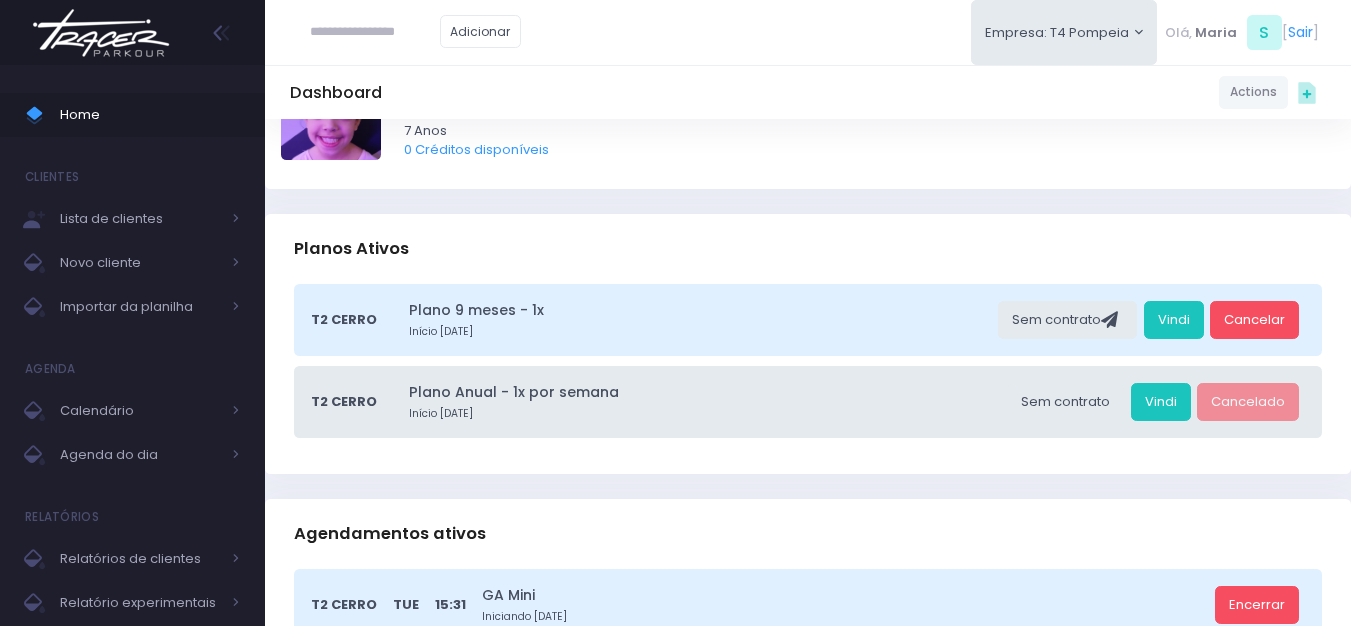 scroll, scrollTop: 0, scrollLeft: 0, axis: both 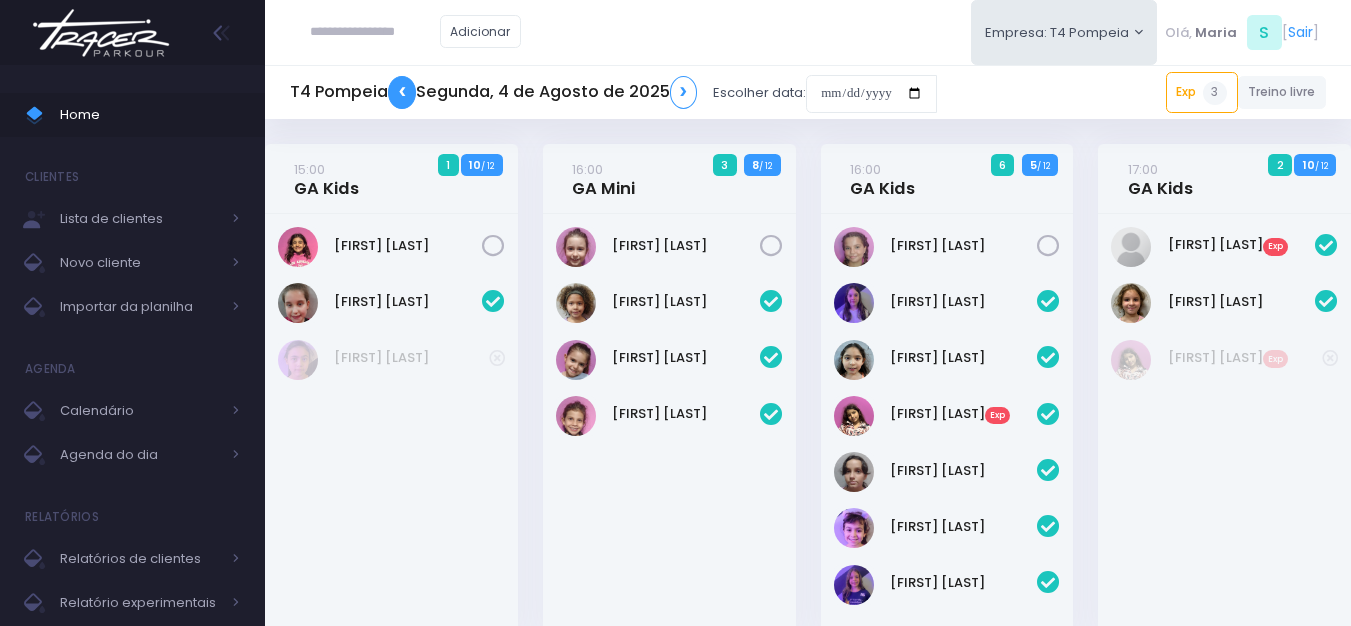 click on "❮" at bounding box center [402, 92] 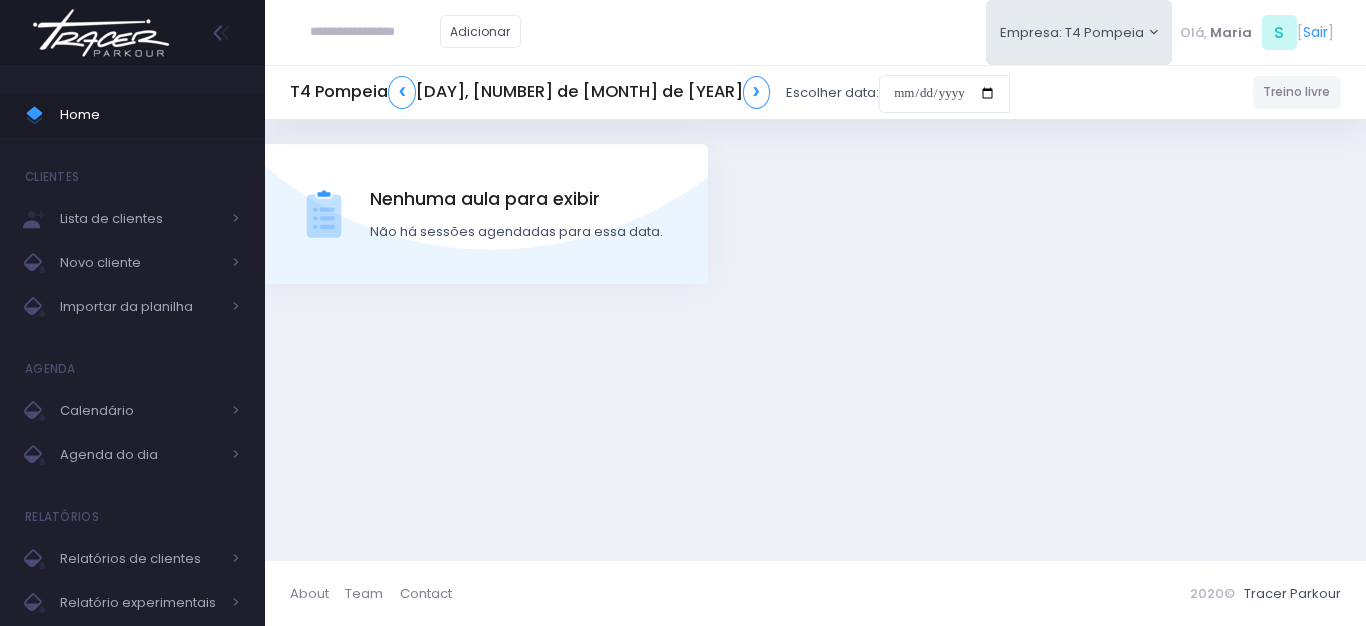 scroll, scrollTop: 0, scrollLeft: 0, axis: both 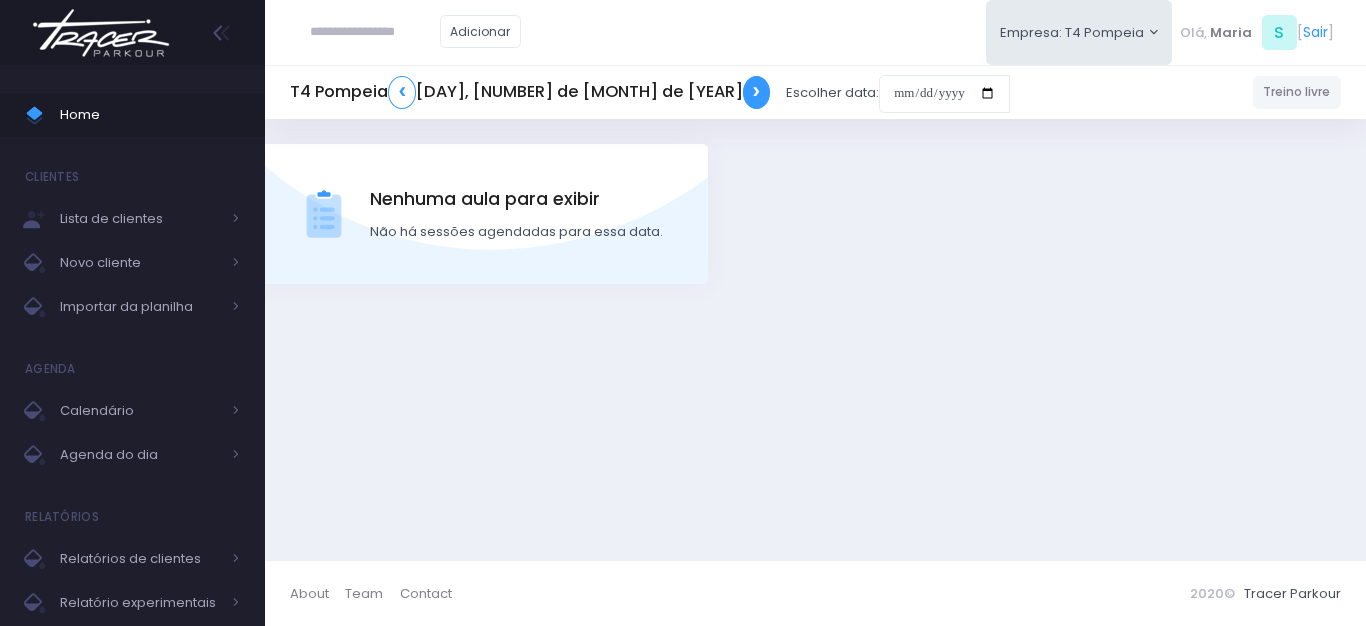 click on "❯" at bounding box center [757, 92] 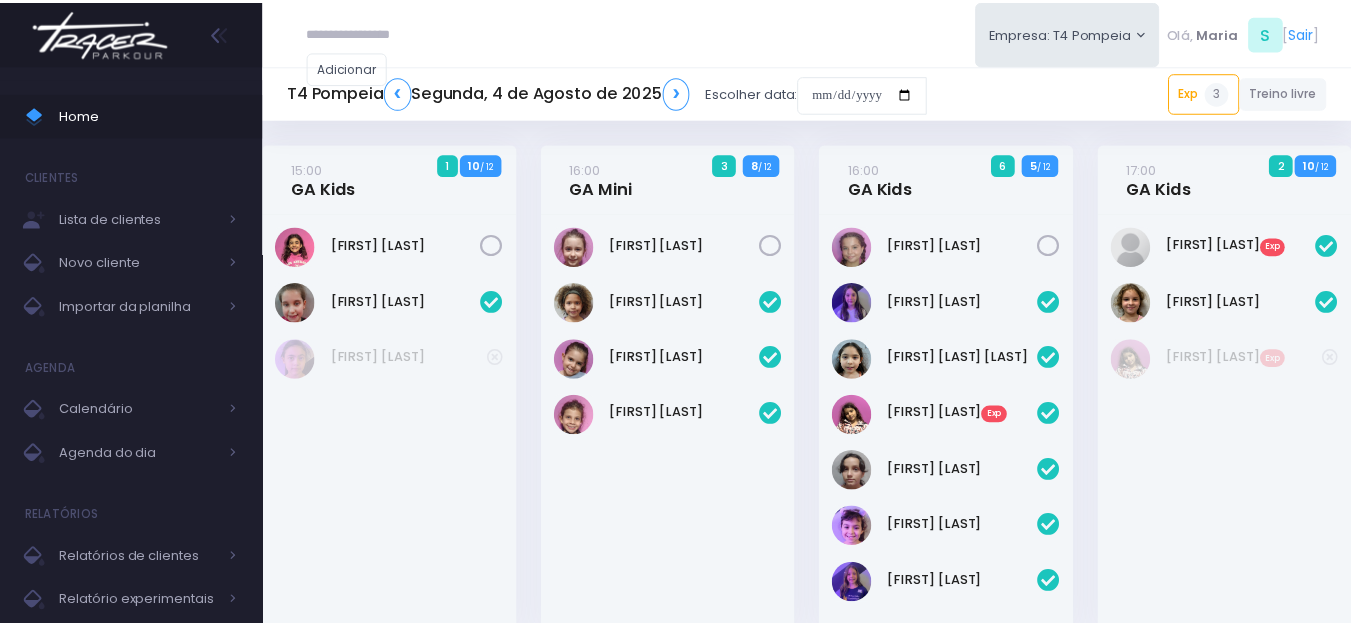 scroll, scrollTop: 0, scrollLeft: 0, axis: both 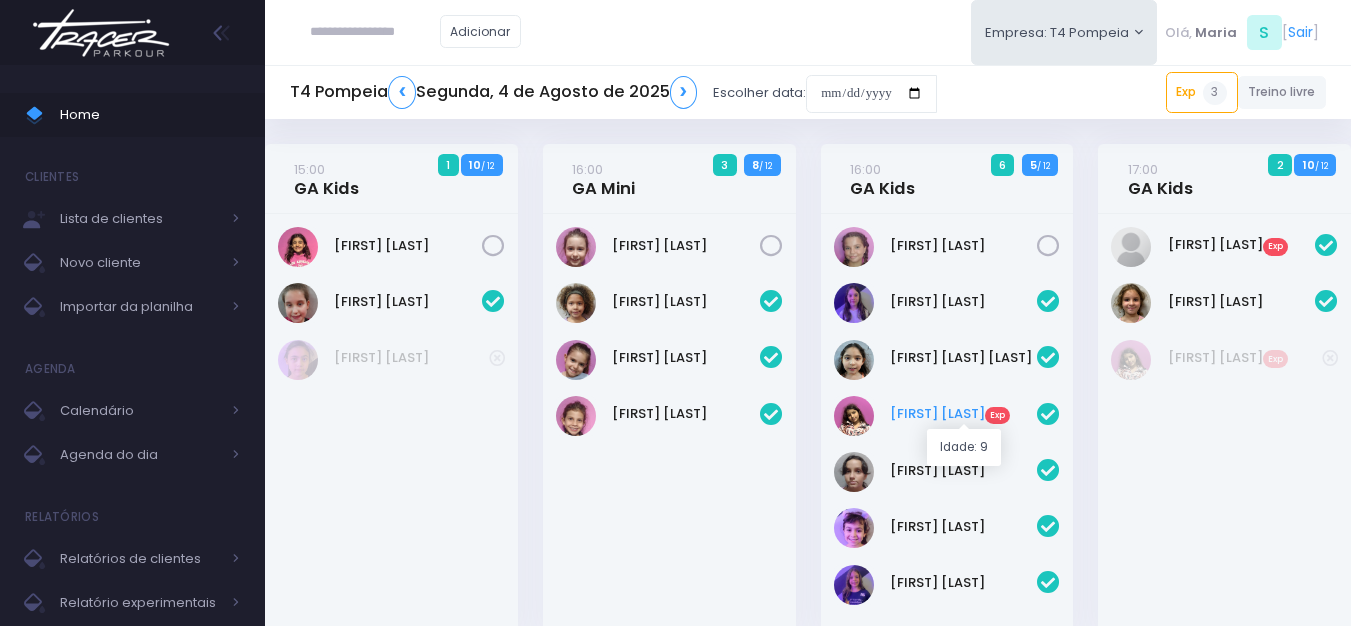 click on "Luiza Braz
Exp" at bounding box center (964, 414) 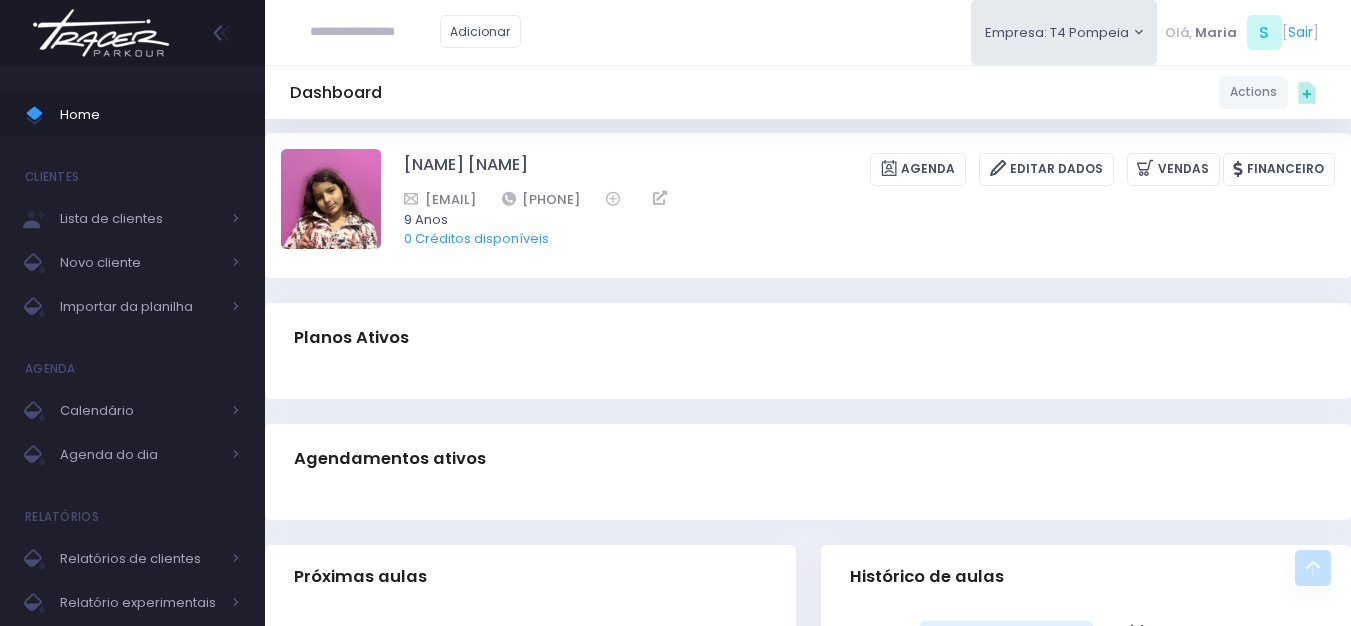 scroll, scrollTop: 0, scrollLeft: 0, axis: both 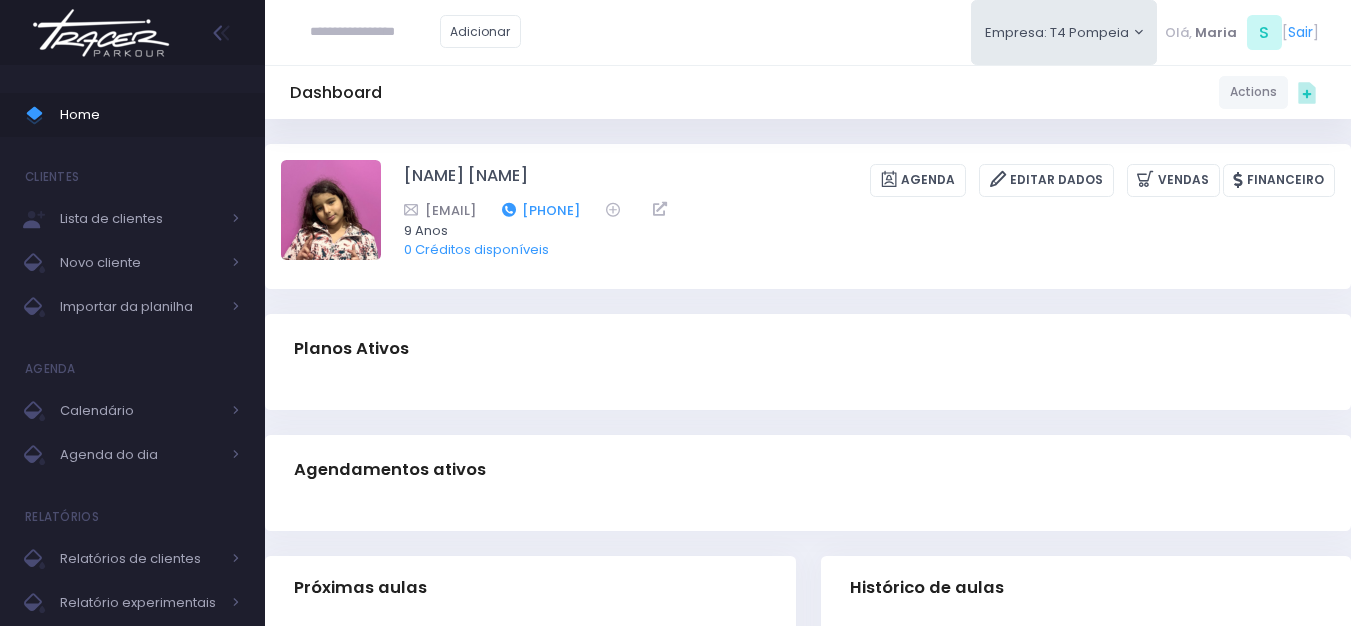 drag, startPoint x: 713, startPoint y: 199, endPoint x: 619, endPoint y: 211, distance: 94.76286 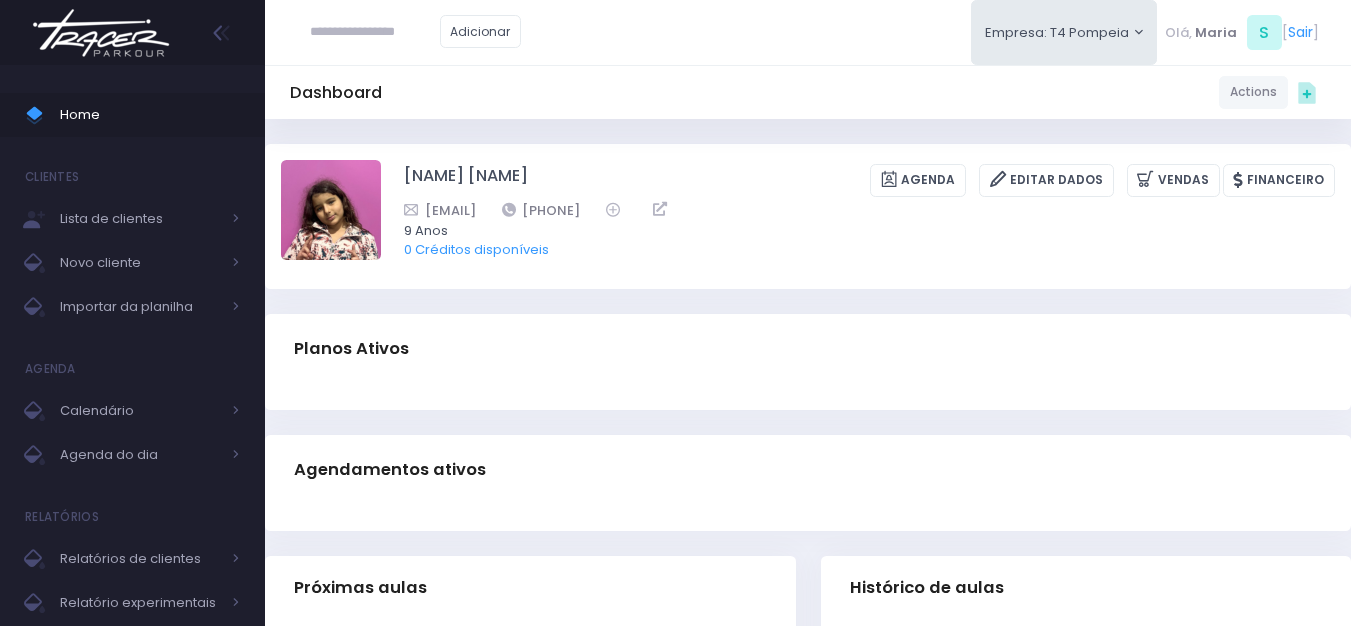 copy on "11994032240" 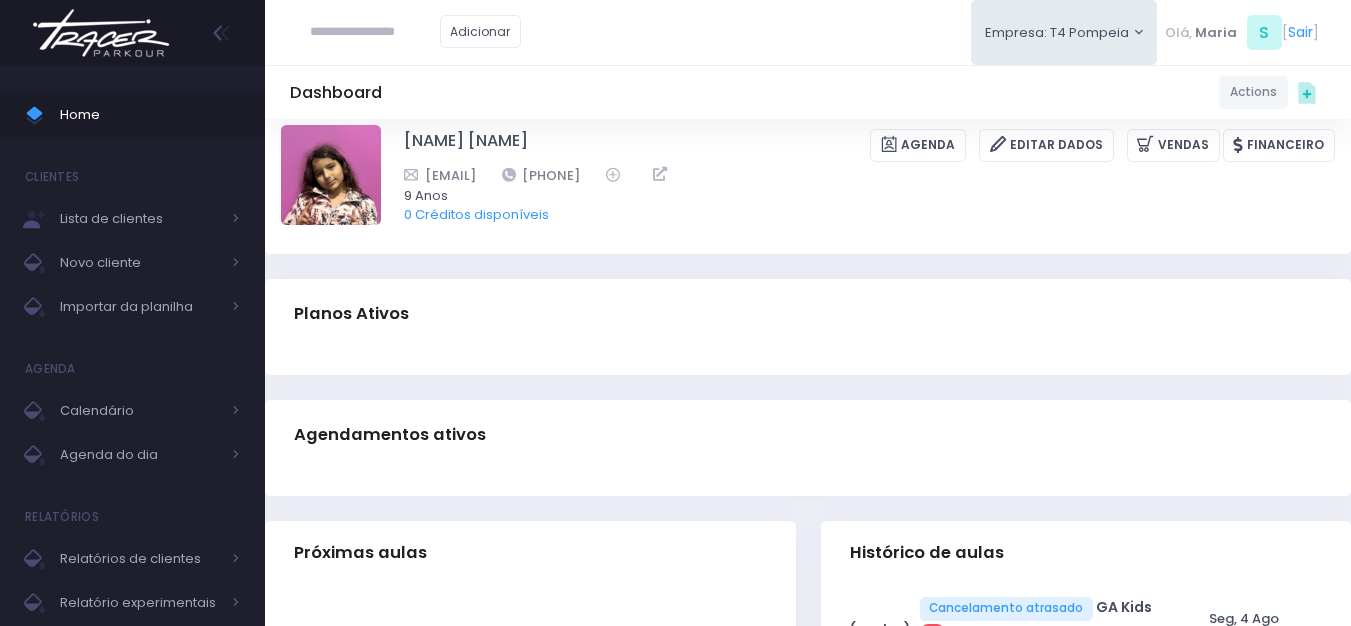 scroll, scrollTop: 0, scrollLeft: 0, axis: both 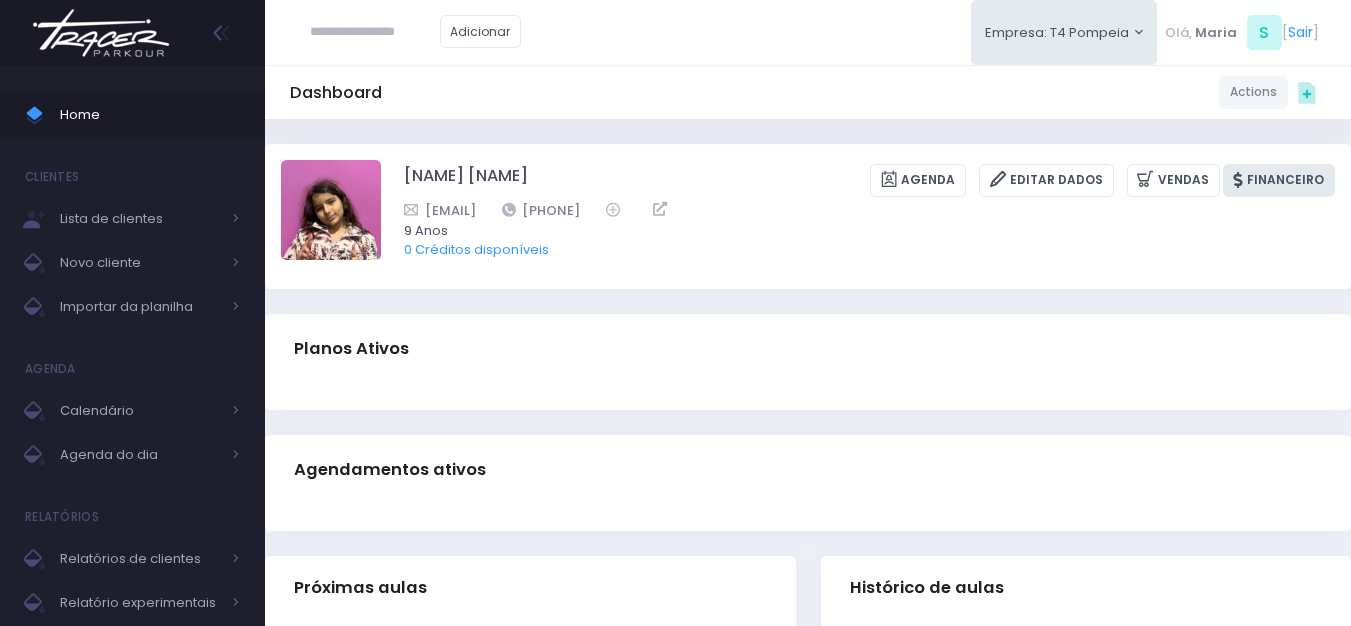 click at bounding box center (1240, 180) 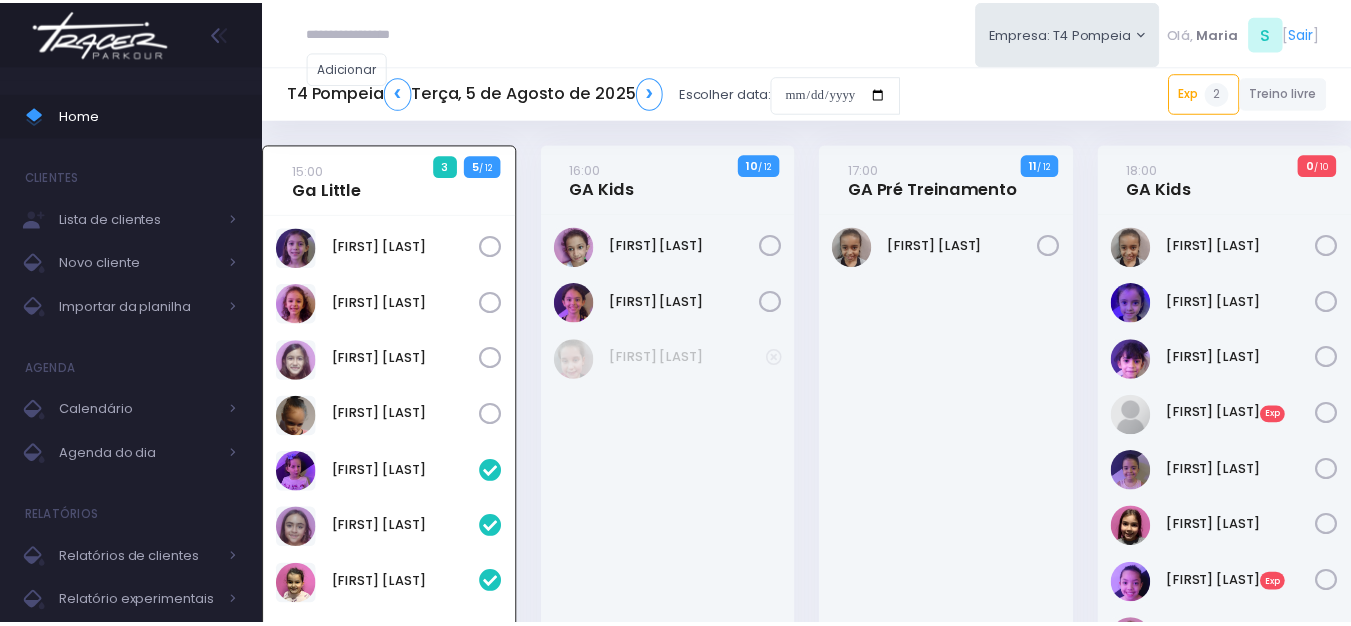 scroll, scrollTop: 0, scrollLeft: 0, axis: both 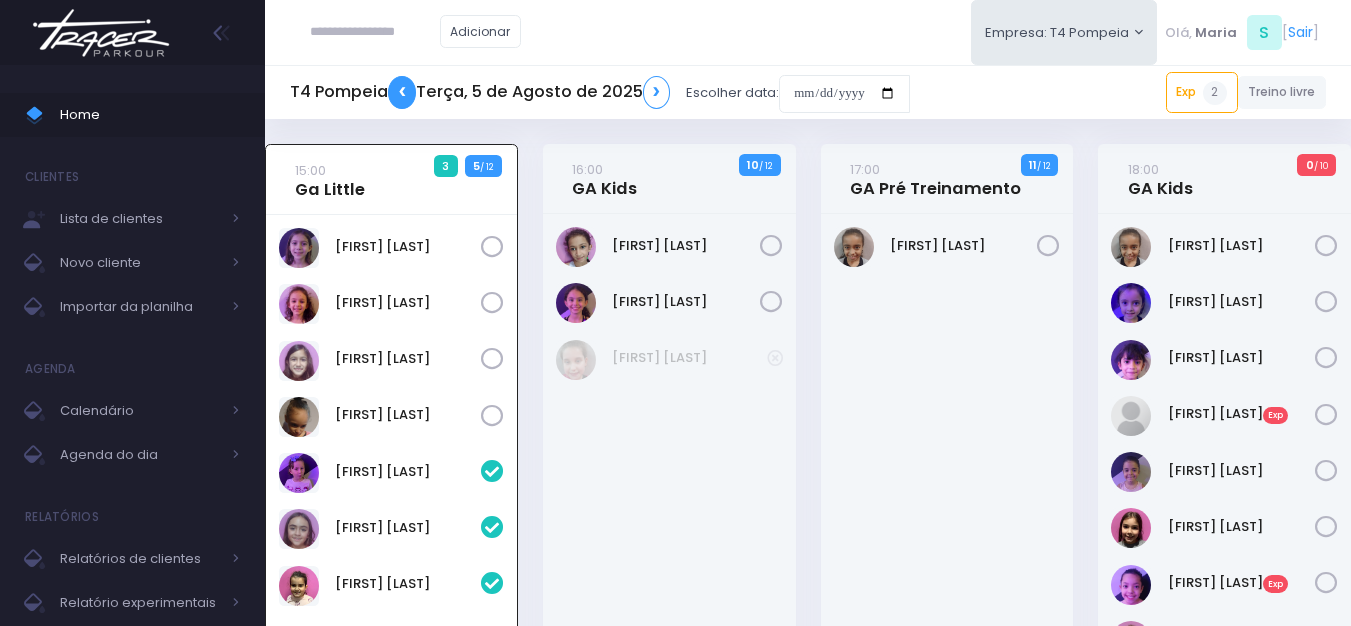 click on "❮" at bounding box center (402, 92) 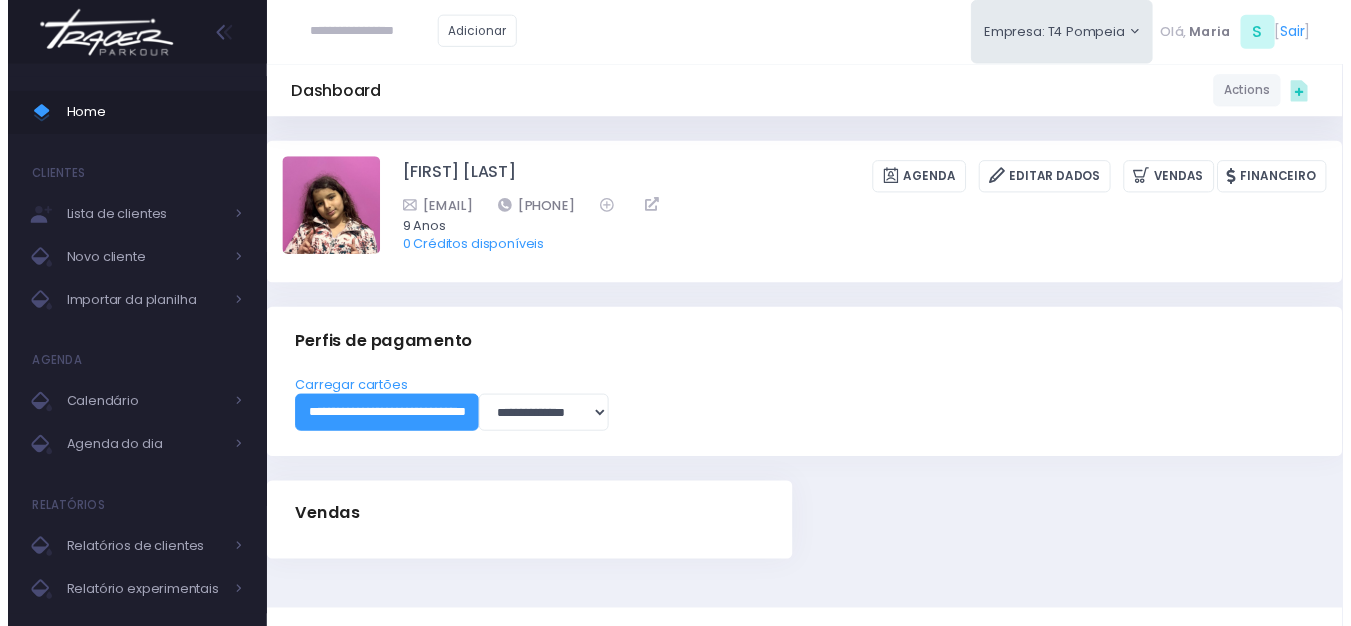 scroll, scrollTop: 0, scrollLeft: 0, axis: both 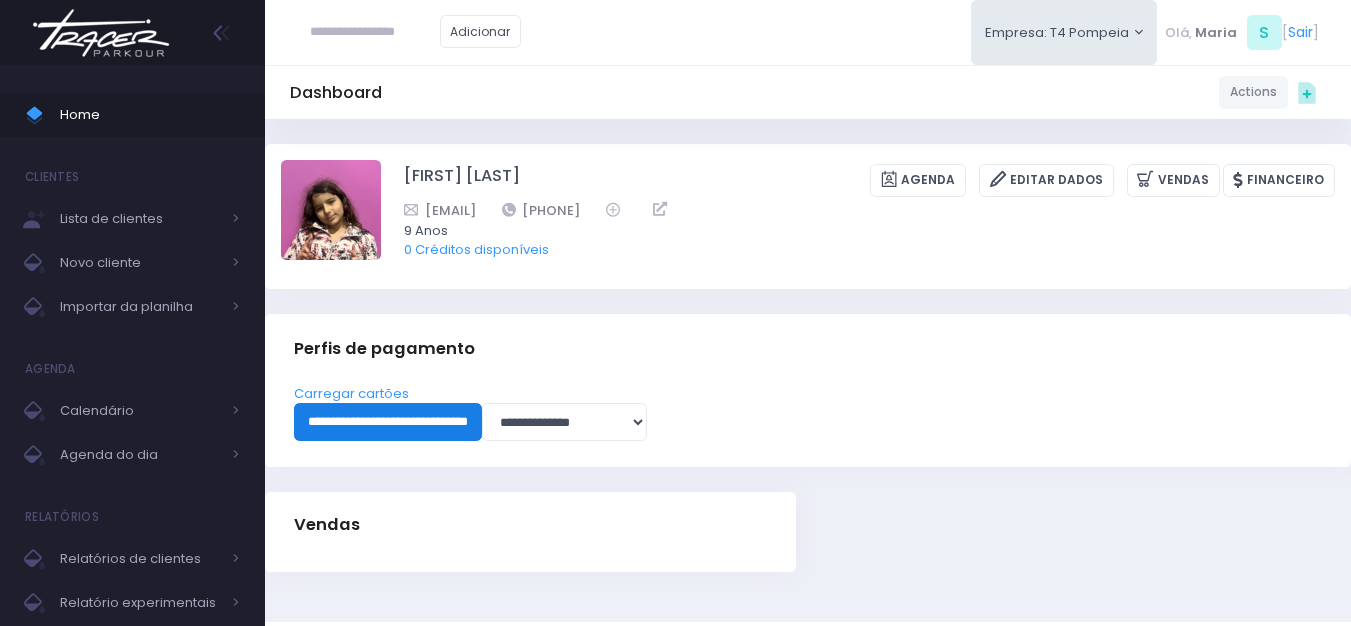 click on "**********" at bounding box center [388, 422] 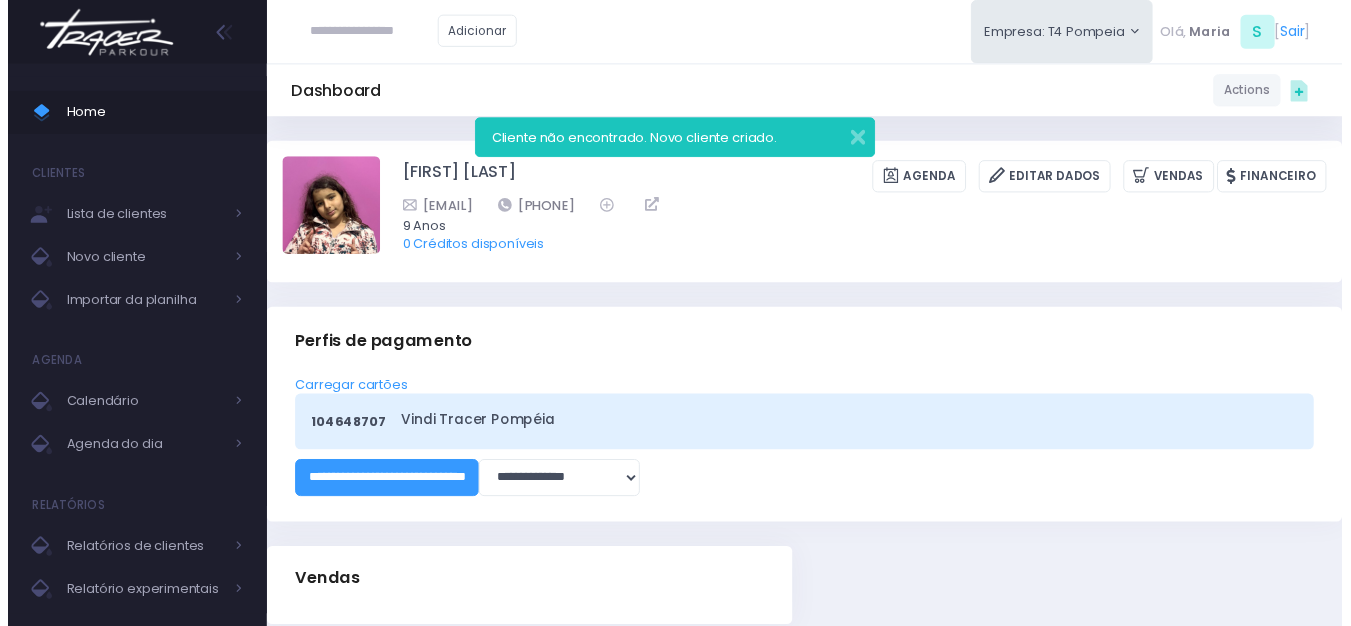 scroll, scrollTop: 0, scrollLeft: 0, axis: both 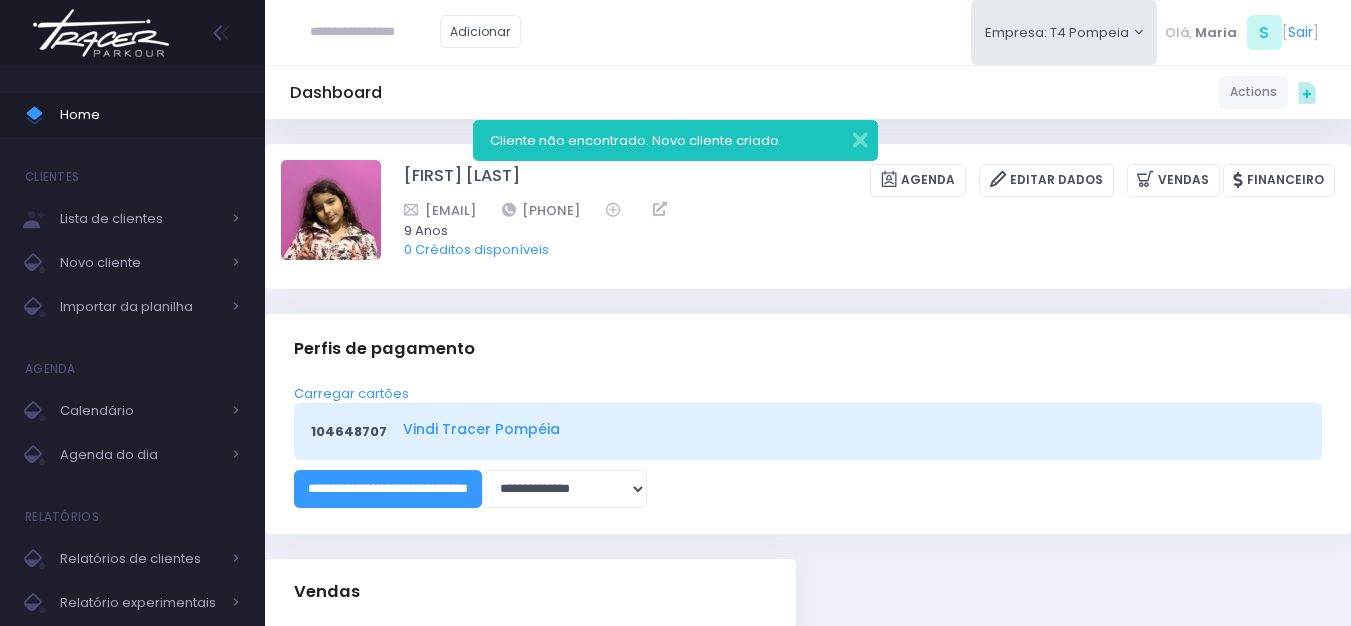 click on "Vindi Tracer Pompéia" at bounding box center (851, 429) 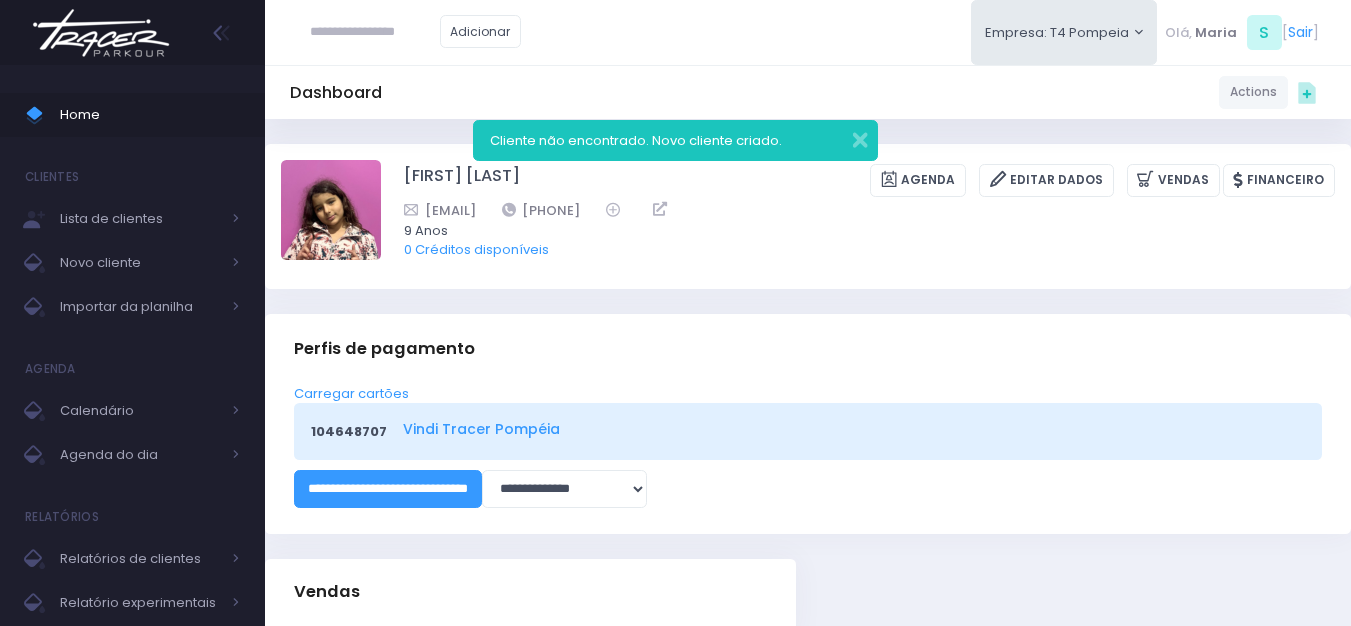 click on "Vindi Tracer Pompéia" at bounding box center [851, 429] 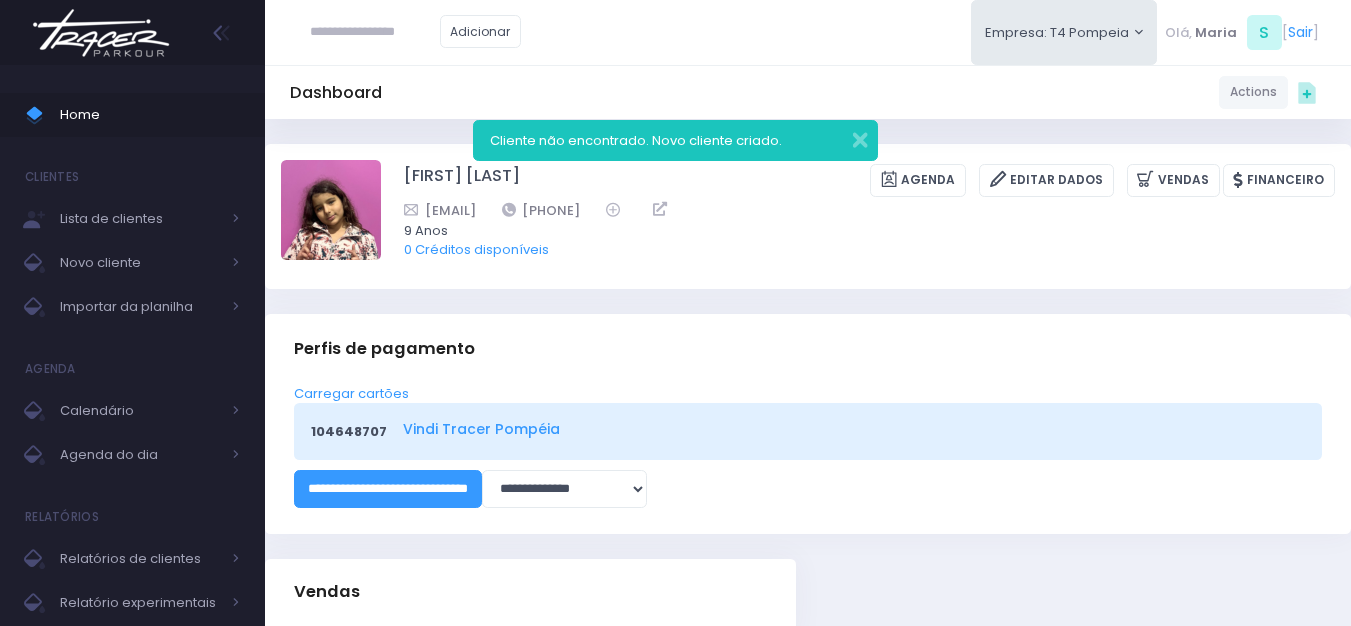 click on "Vindi Tracer Pompéia" at bounding box center (851, 429) 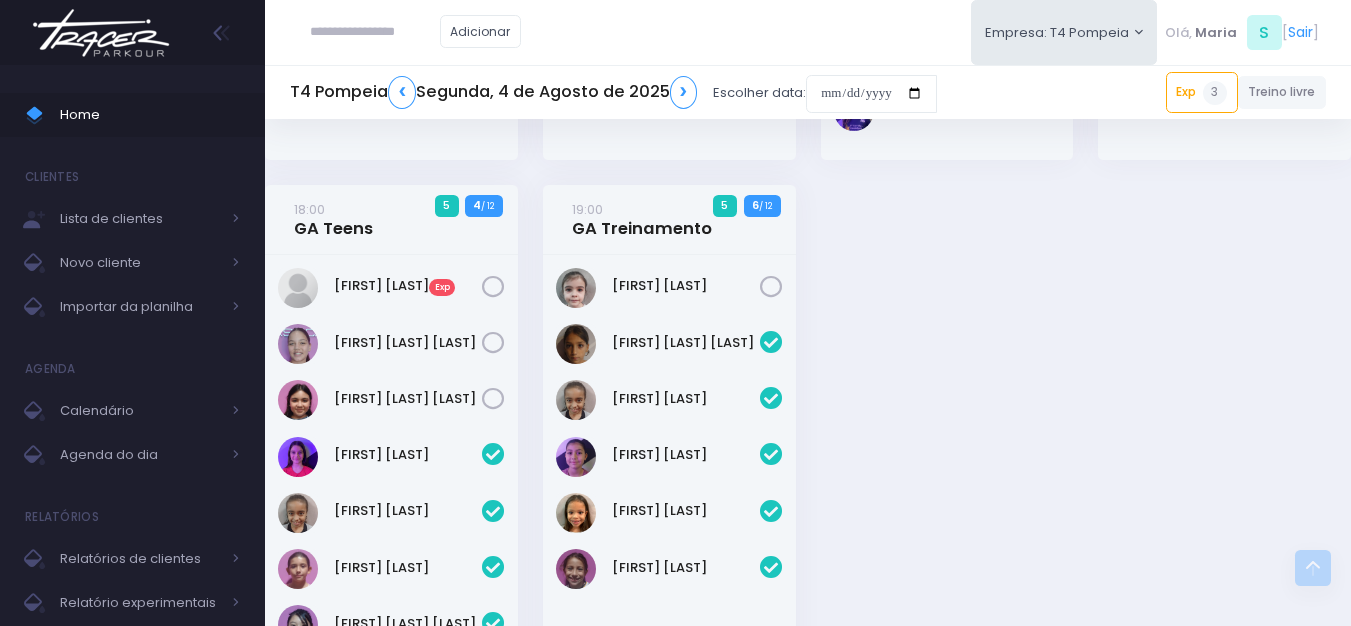 scroll, scrollTop: 500, scrollLeft: 0, axis: vertical 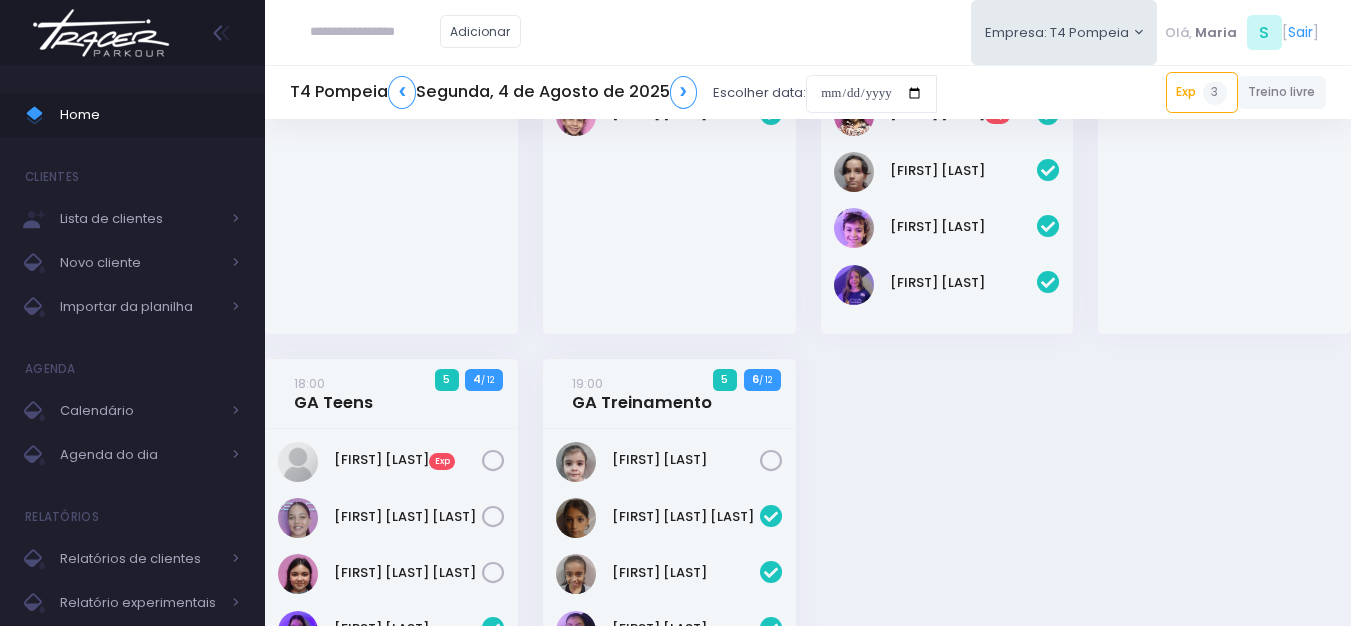 click at bounding box center (375, 32) 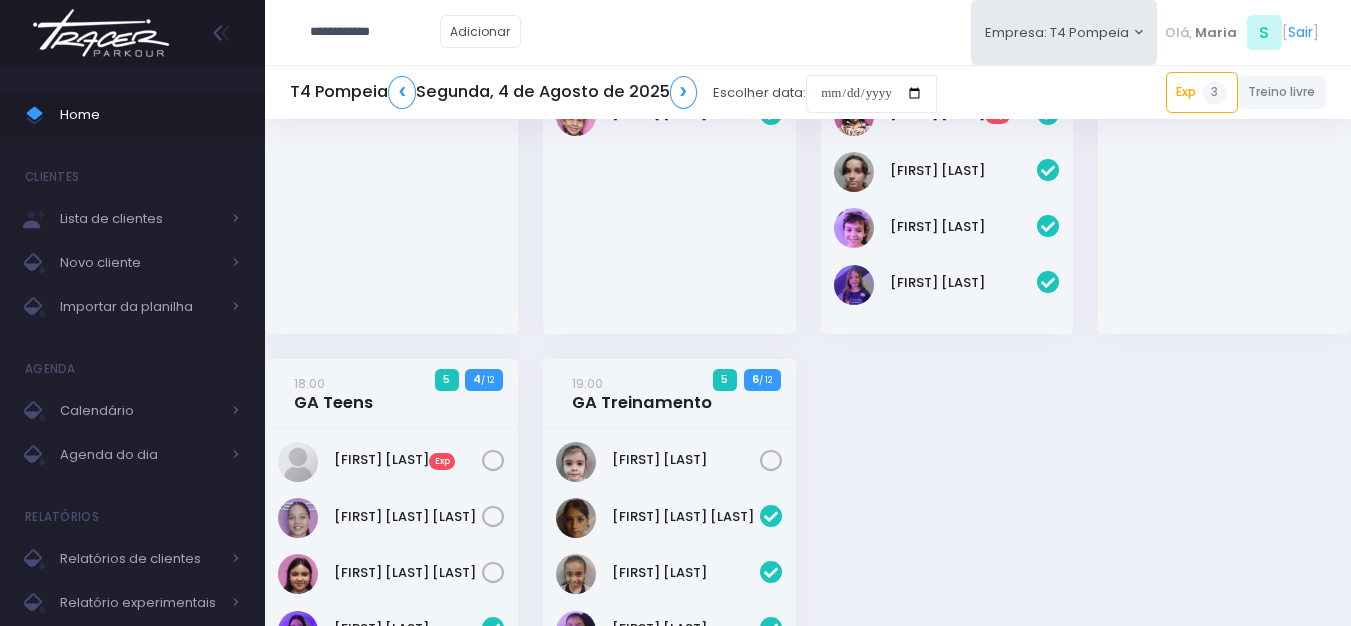 type on "**********" 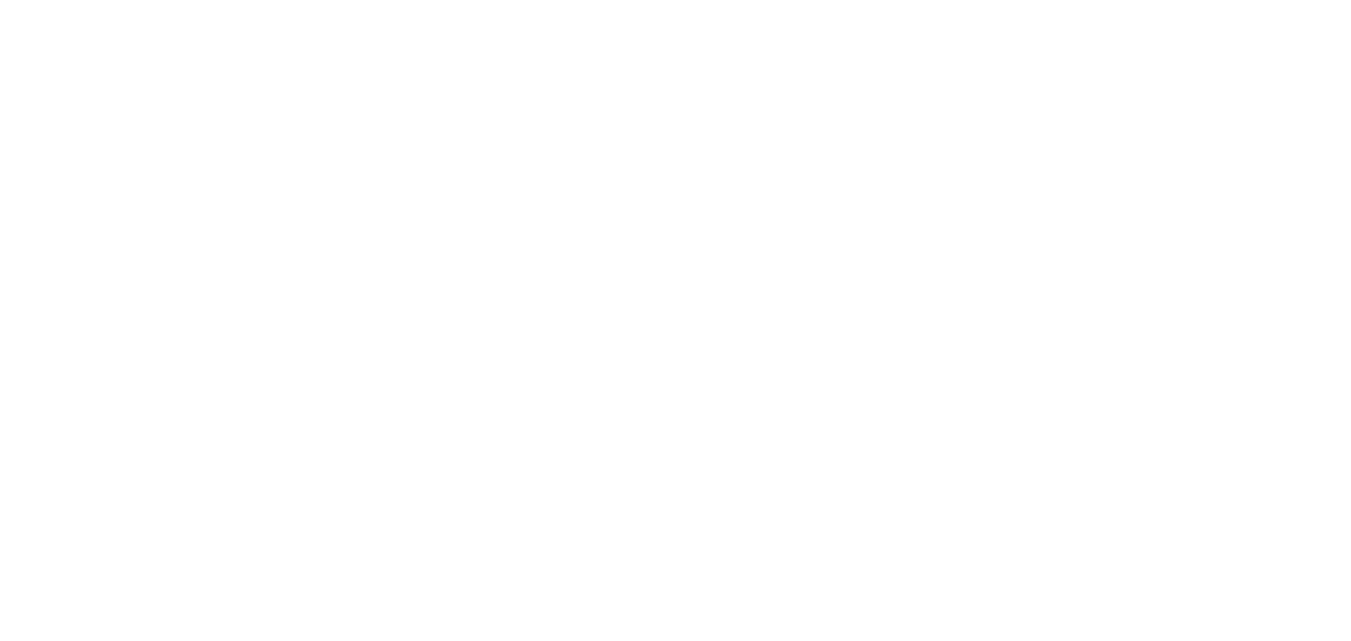 scroll, scrollTop: 0, scrollLeft: 0, axis: both 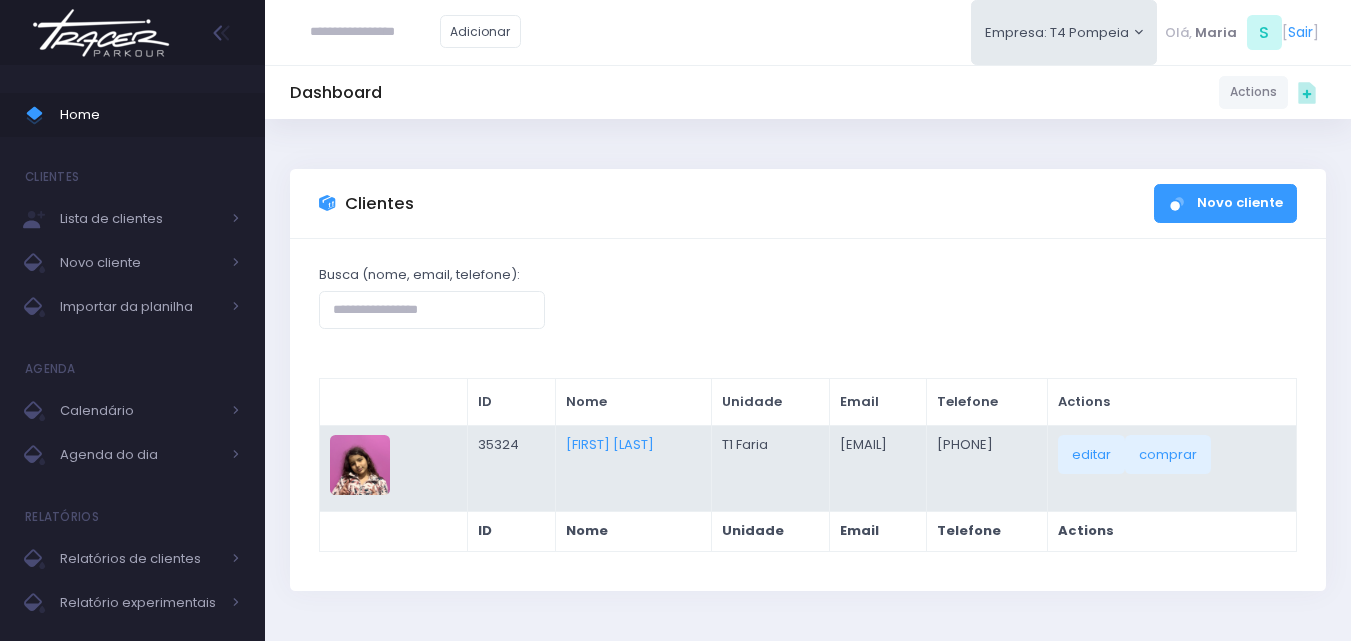 drag, startPoint x: 531, startPoint y: 455, endPoint x: 567, endPoint y: 438, distance: 39.812057 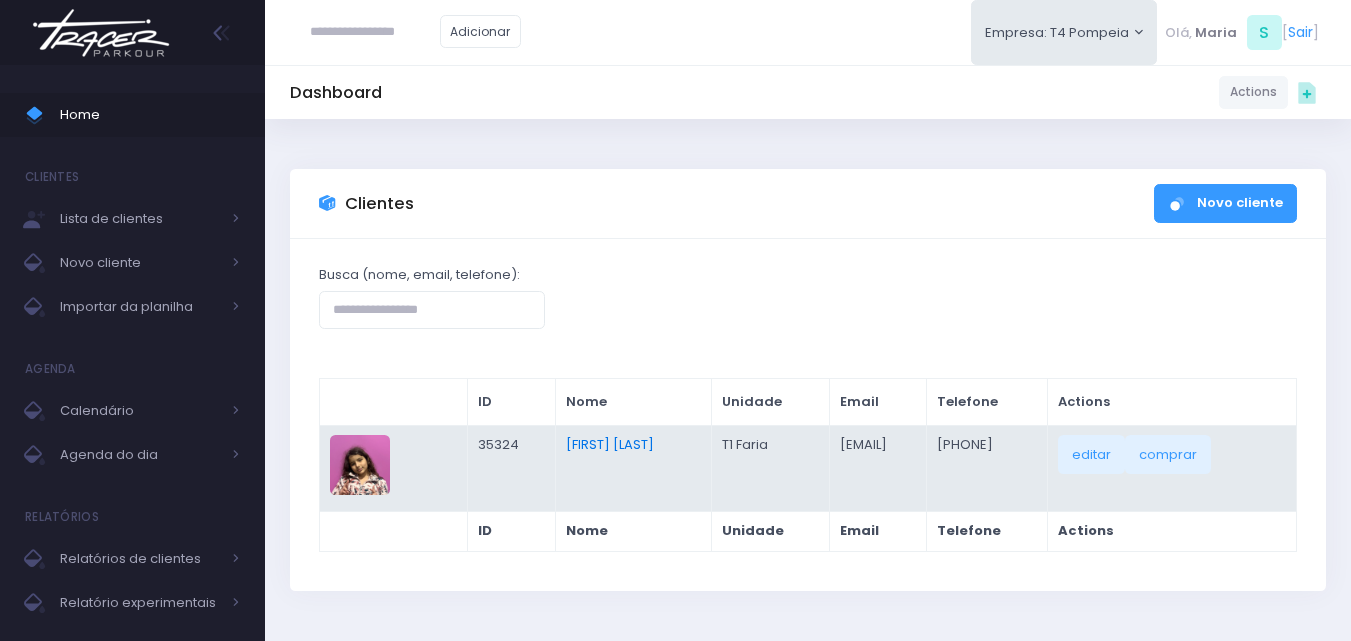 click on "[FIRST] [LAST]" at bounding box center (634, 468) 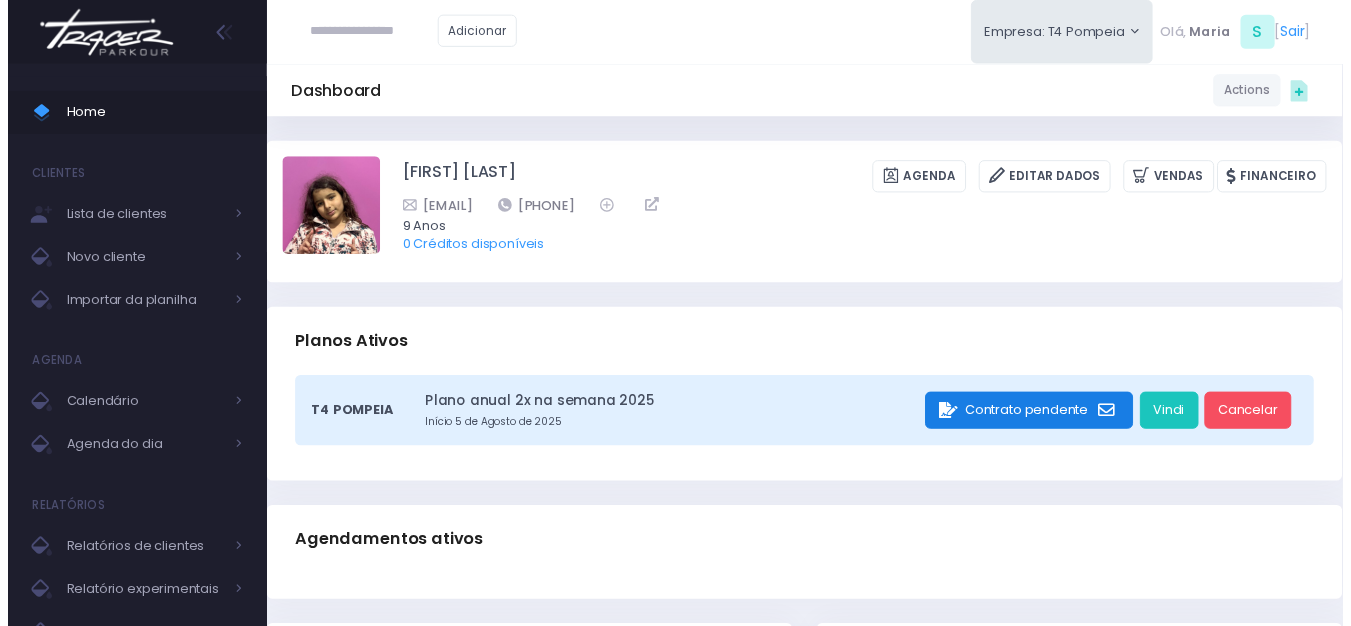 scroll, scrollTop: 0, scrollLeft: 0, axis: both 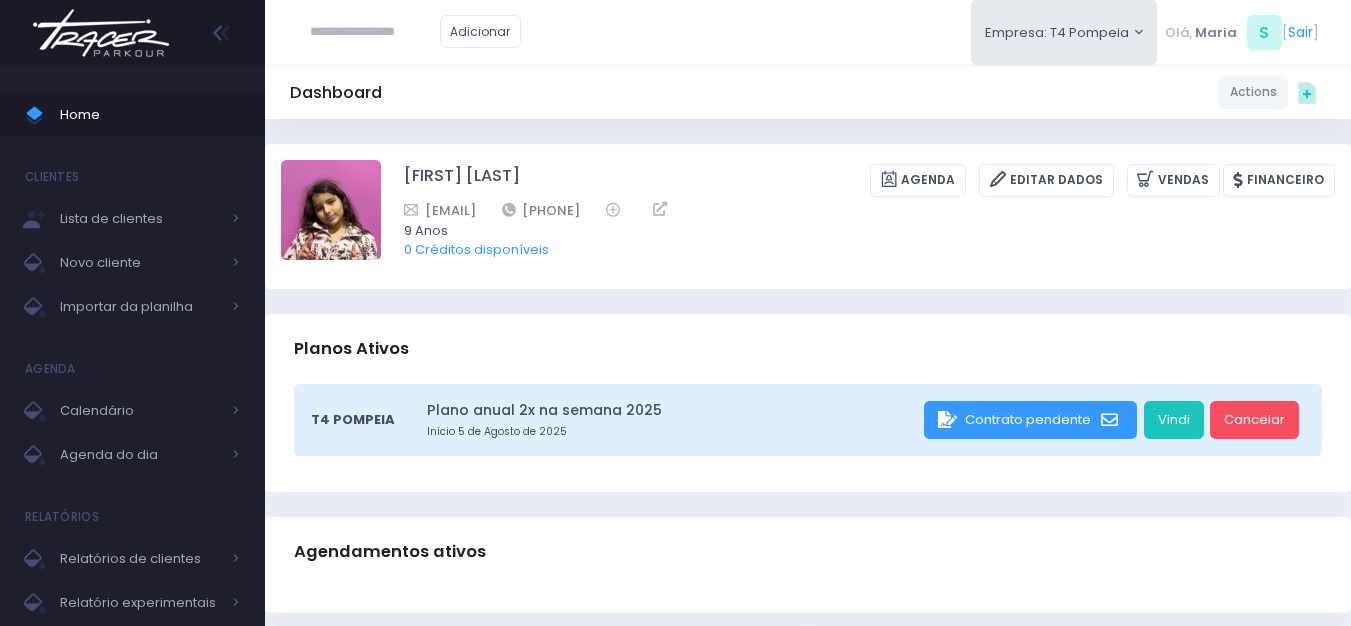 click at bounding box center [101, 33] 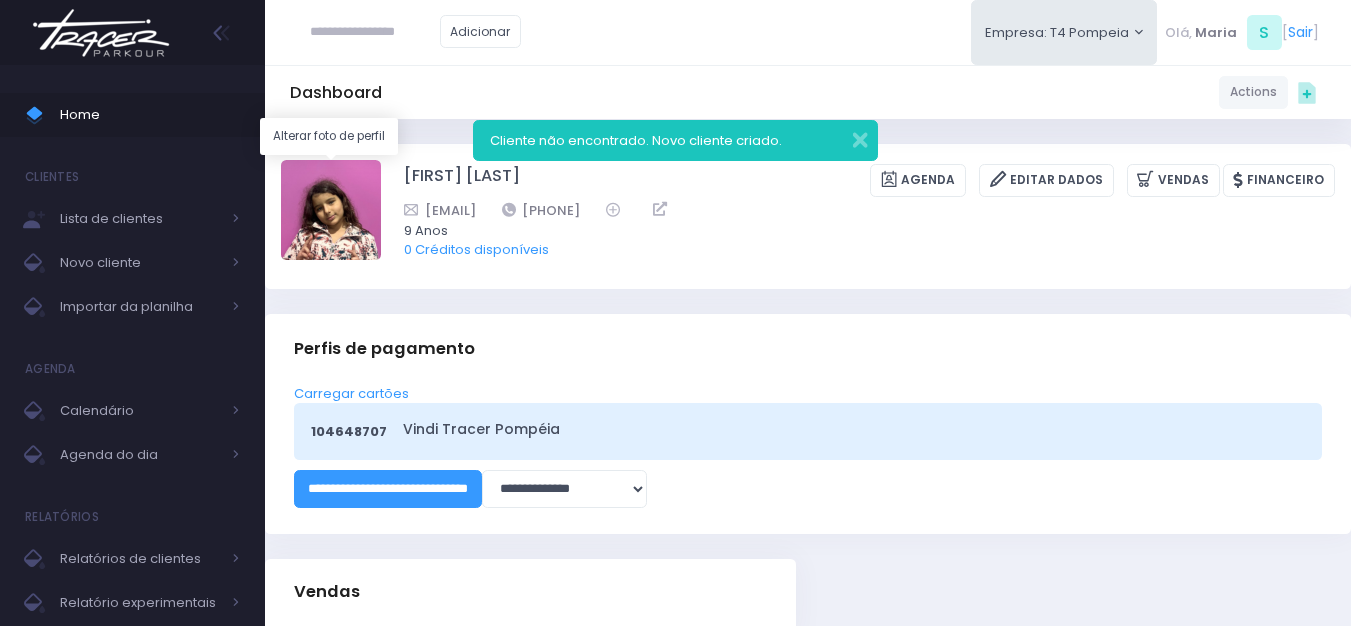 scroll, scrollTop: 0, scrollLeft: 0, axis: both 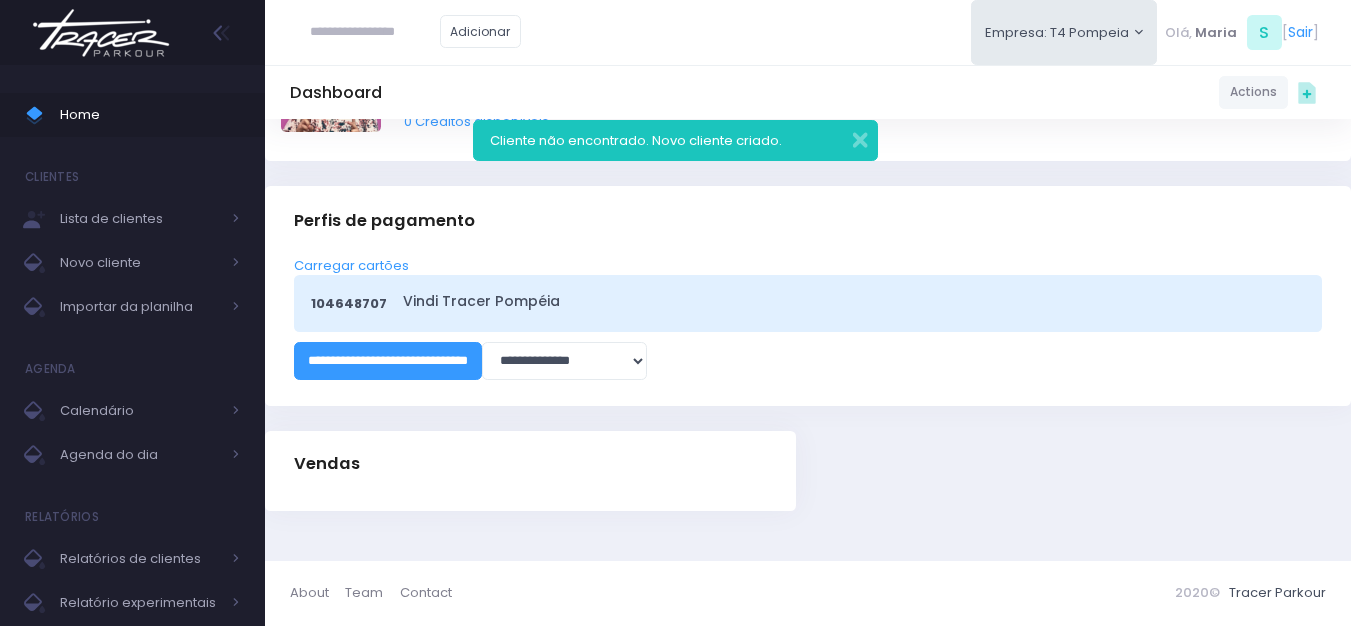 click at bounding box center (101, 33) 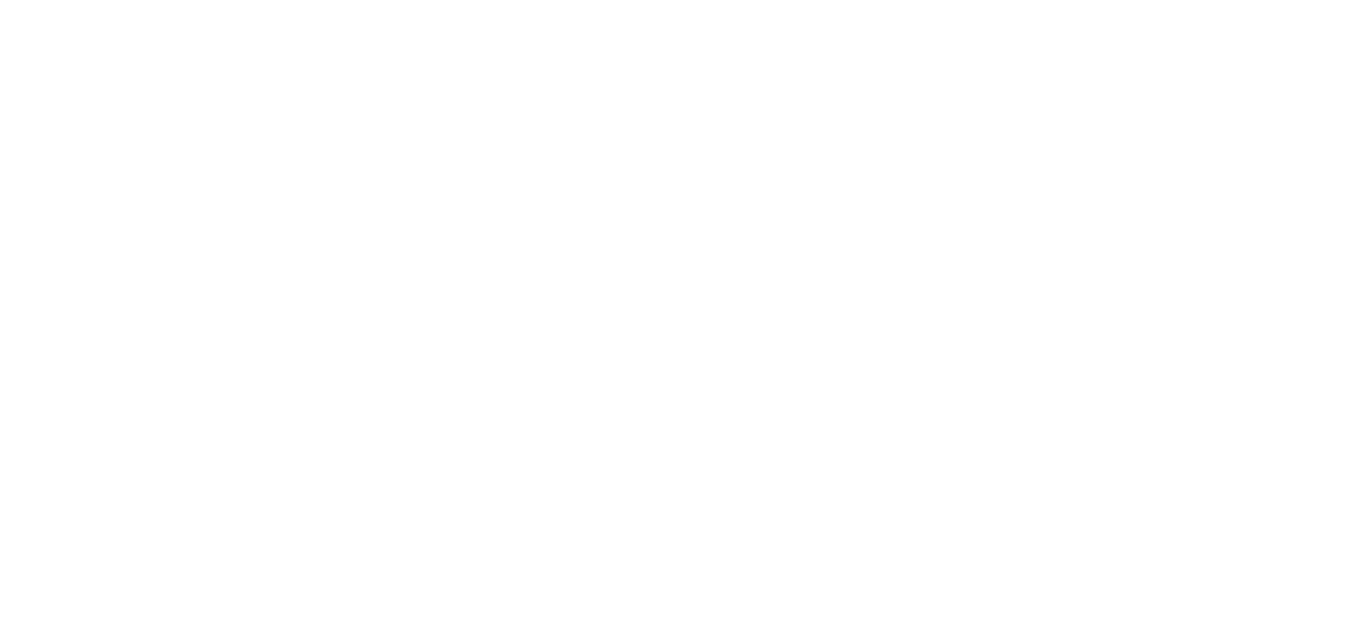 scroll, scrollTop: 144, scrollLeft: 0, axis: vertical 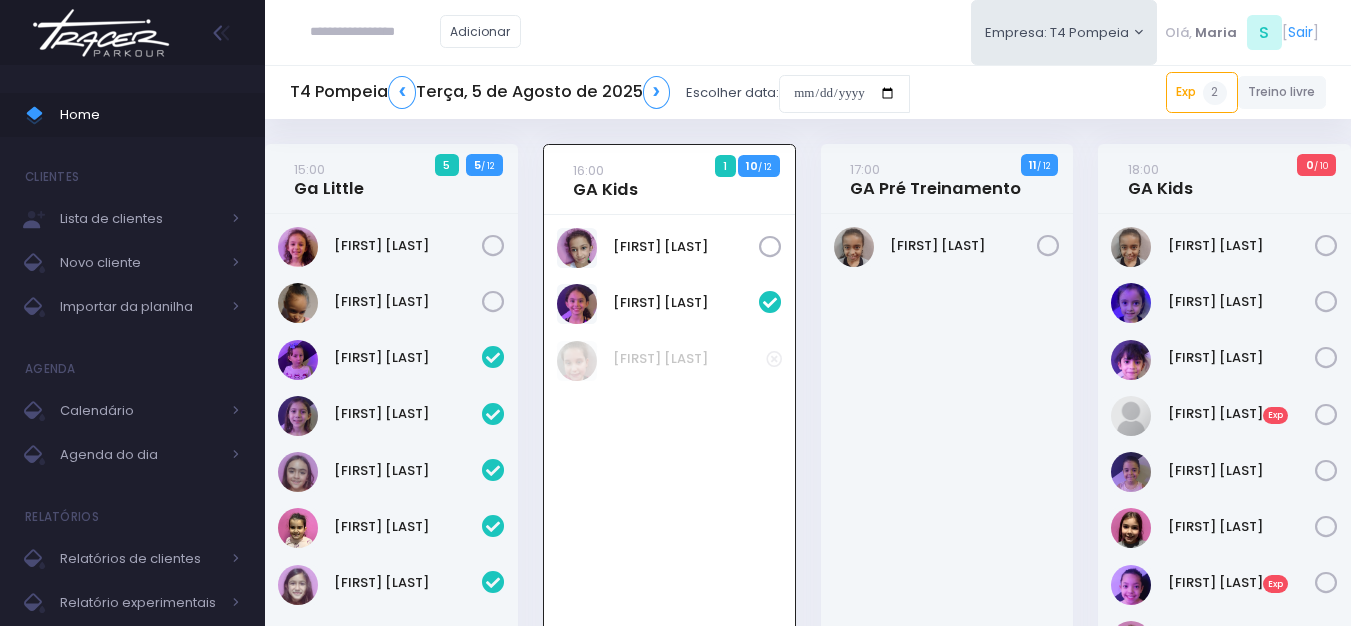 click at bounding box center [375, 32] 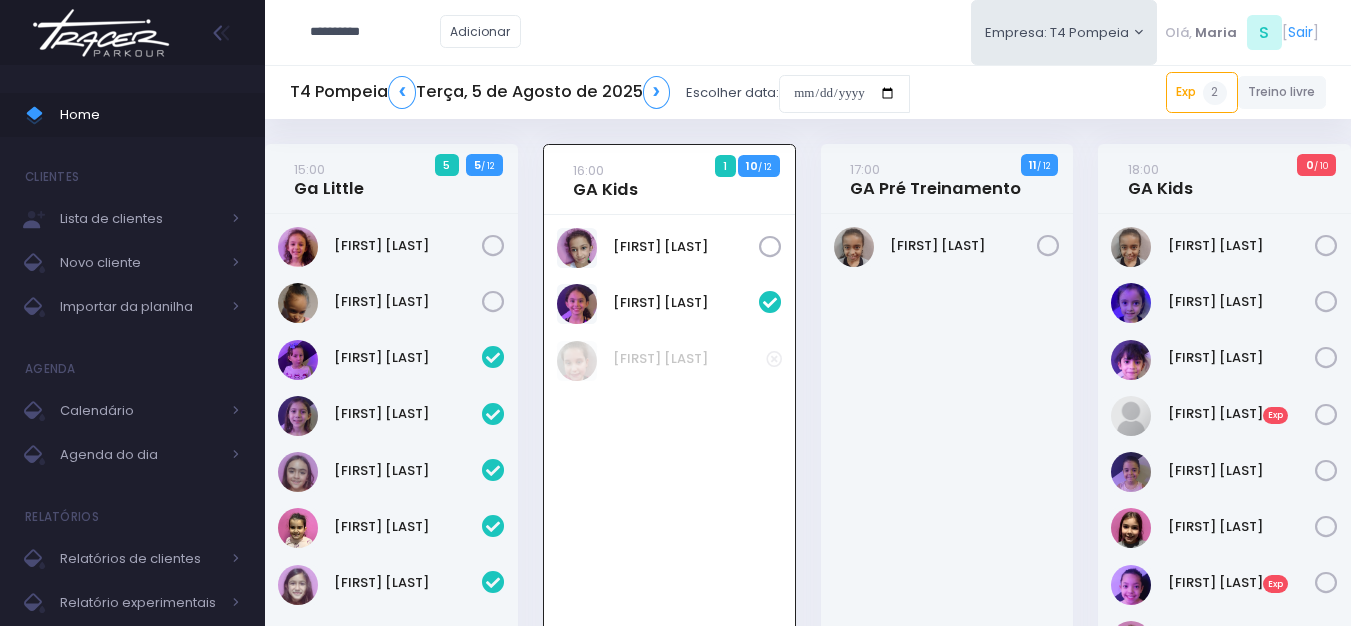 type on "**********" 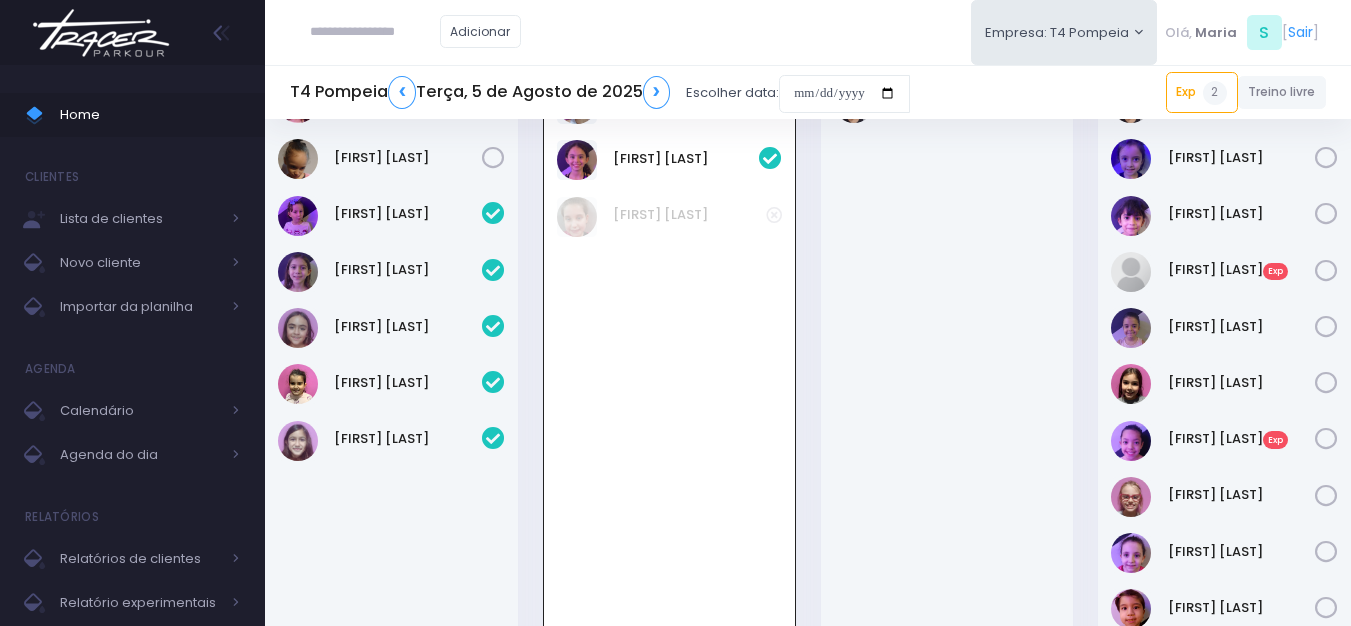 scroll, scrollTop: 144, scrollLeft: 0, axis: vertical 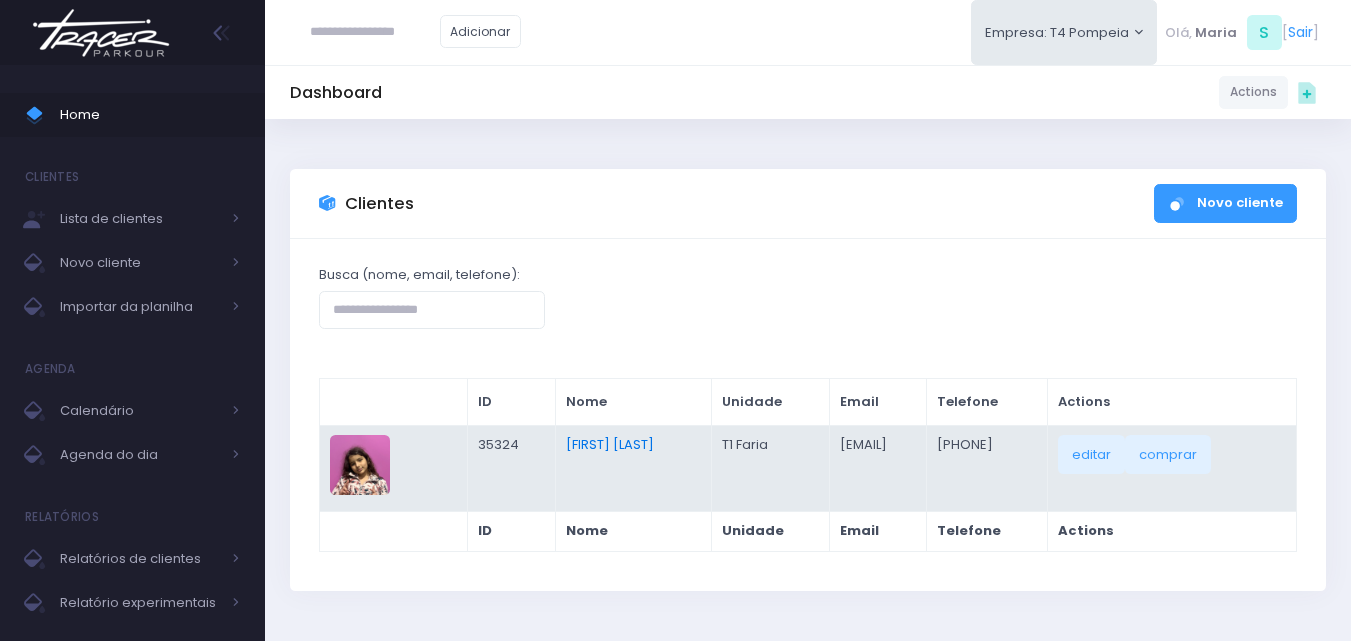 click on "[FIRST] [LAST]" at bounding box center (610, 444) 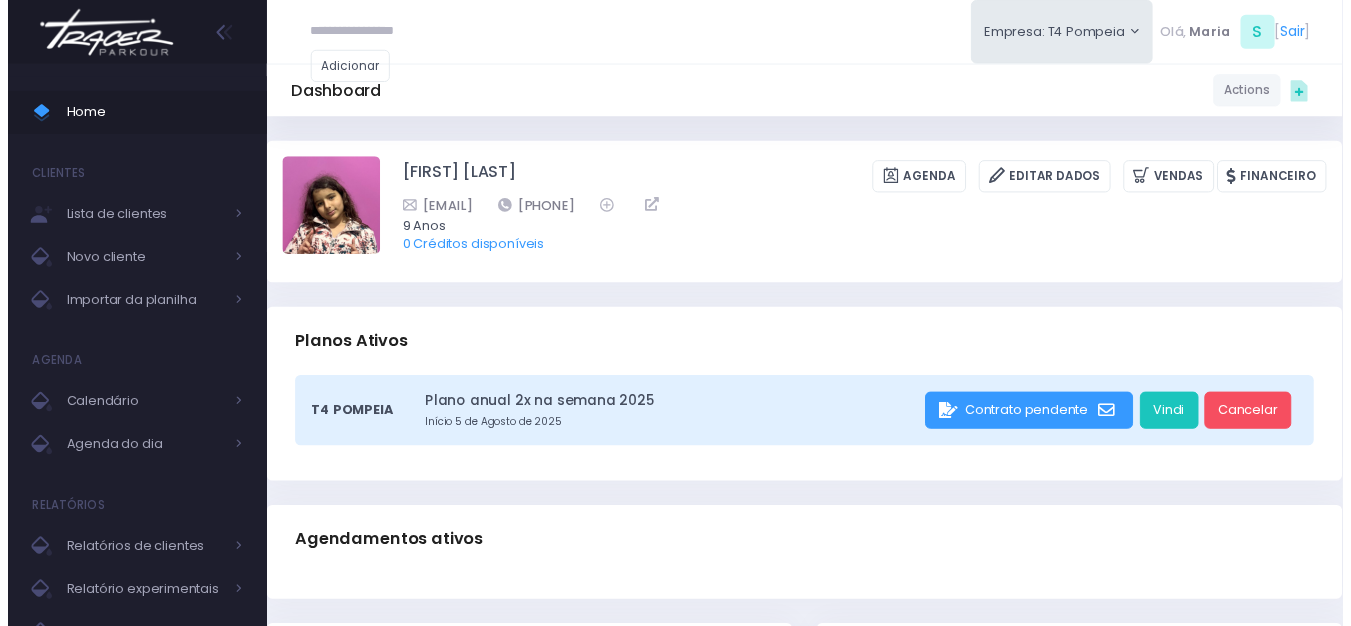 scroll, scrollTop: 0, scrollLeft: 0, axis: both 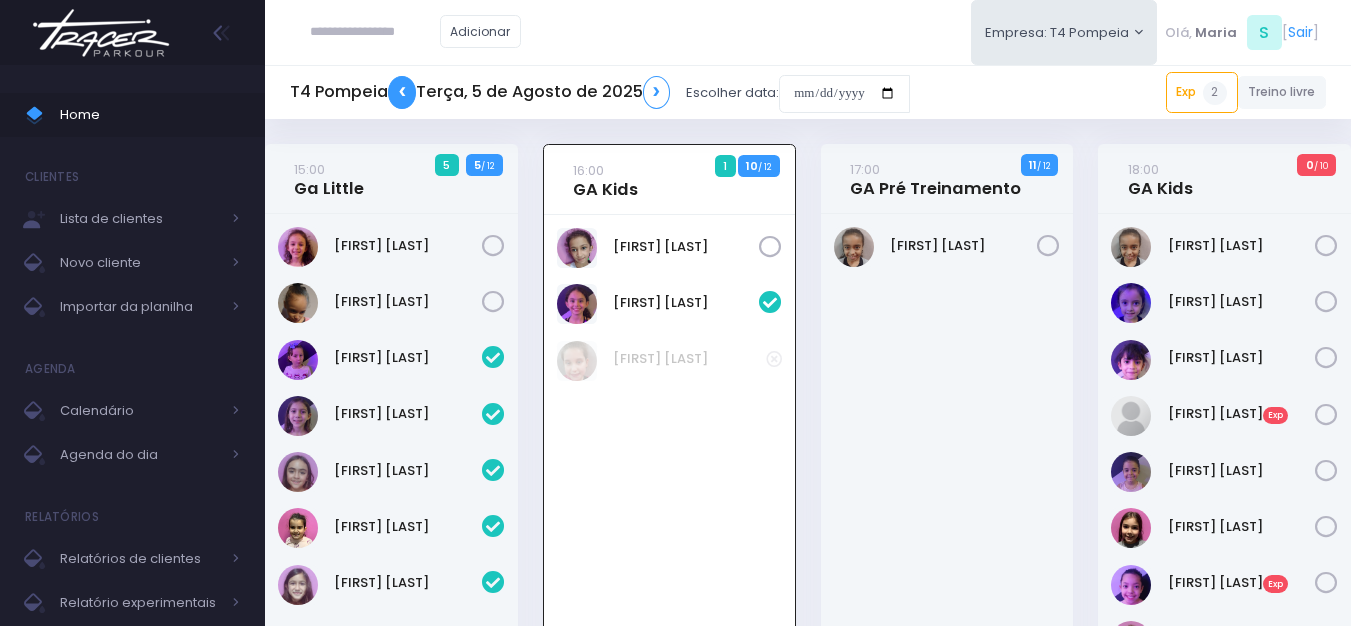 click on "❮" at bounding box center [402, 92] 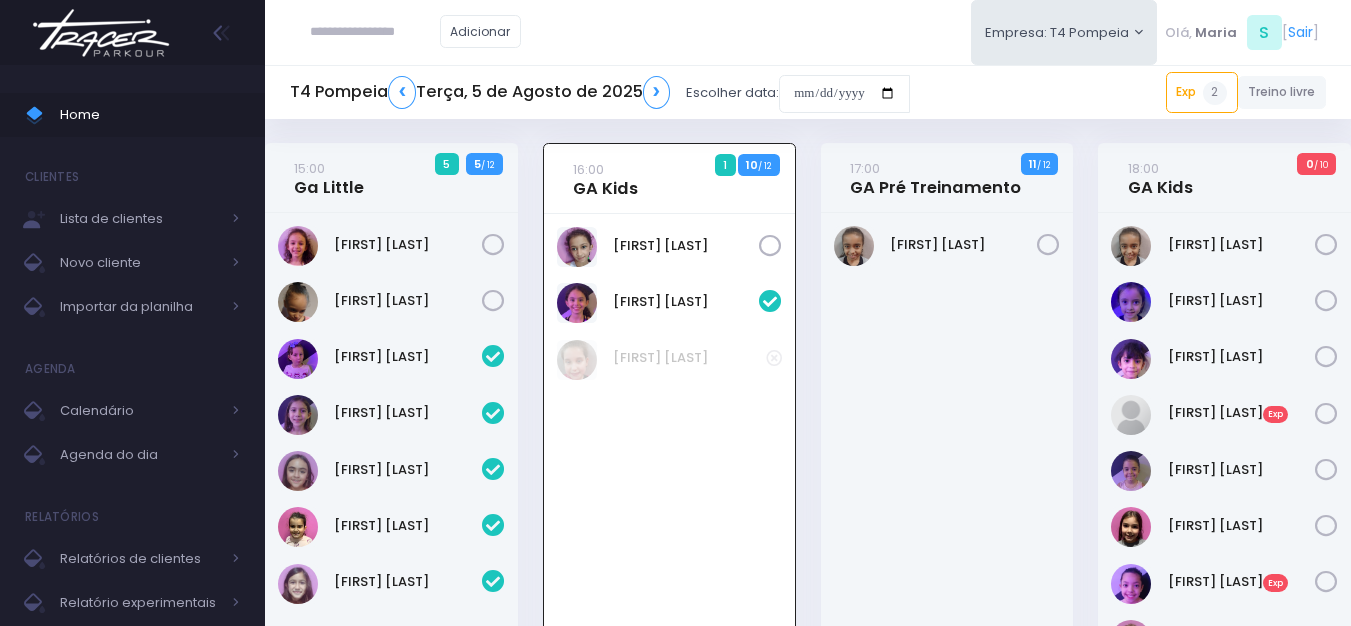 scroll, scrollTop: 0, scrollLeft: 0, axis: both 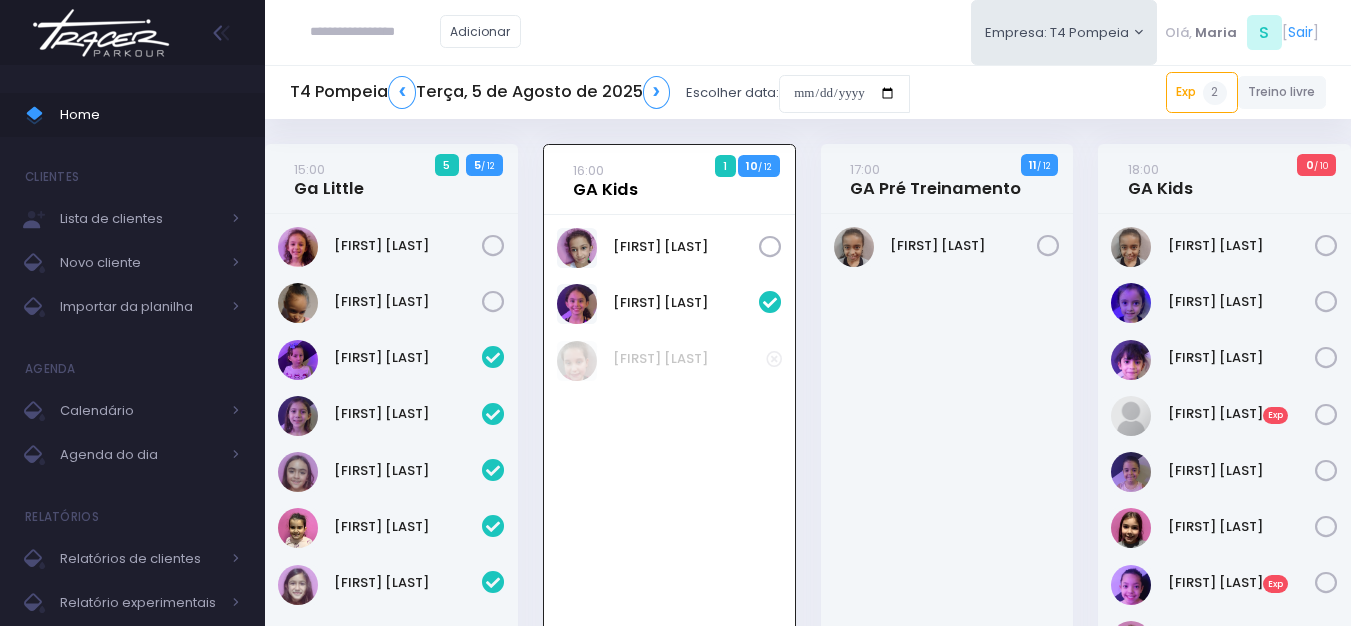 click on "16:00 GA Kids" at bounding box center [605, 180] 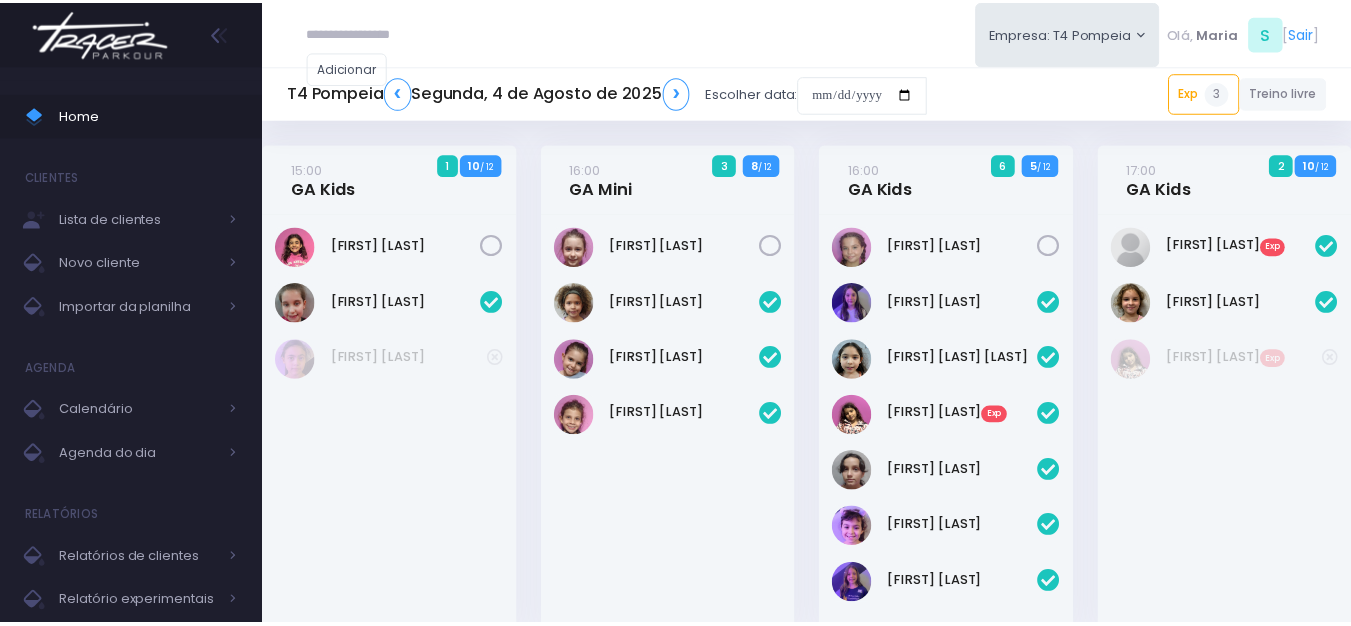 scroll, scrollTop: 0, scrollLeft: 0, axis: both 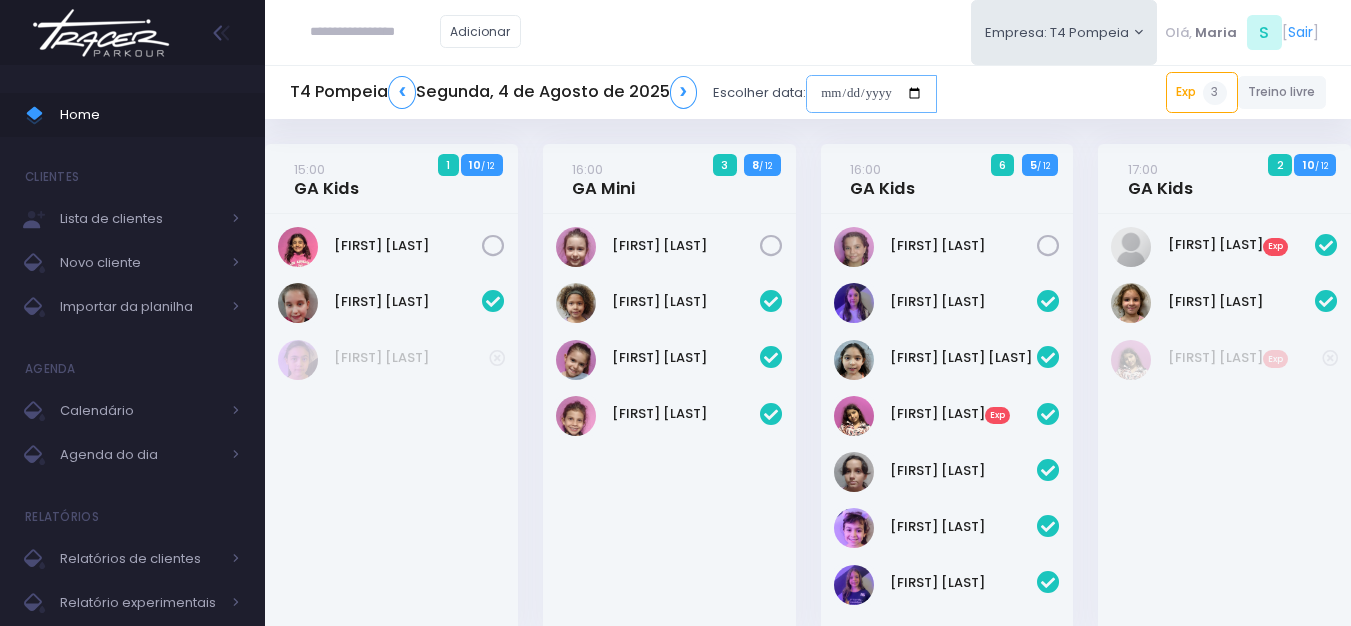 click at bounding box center [871, 94] 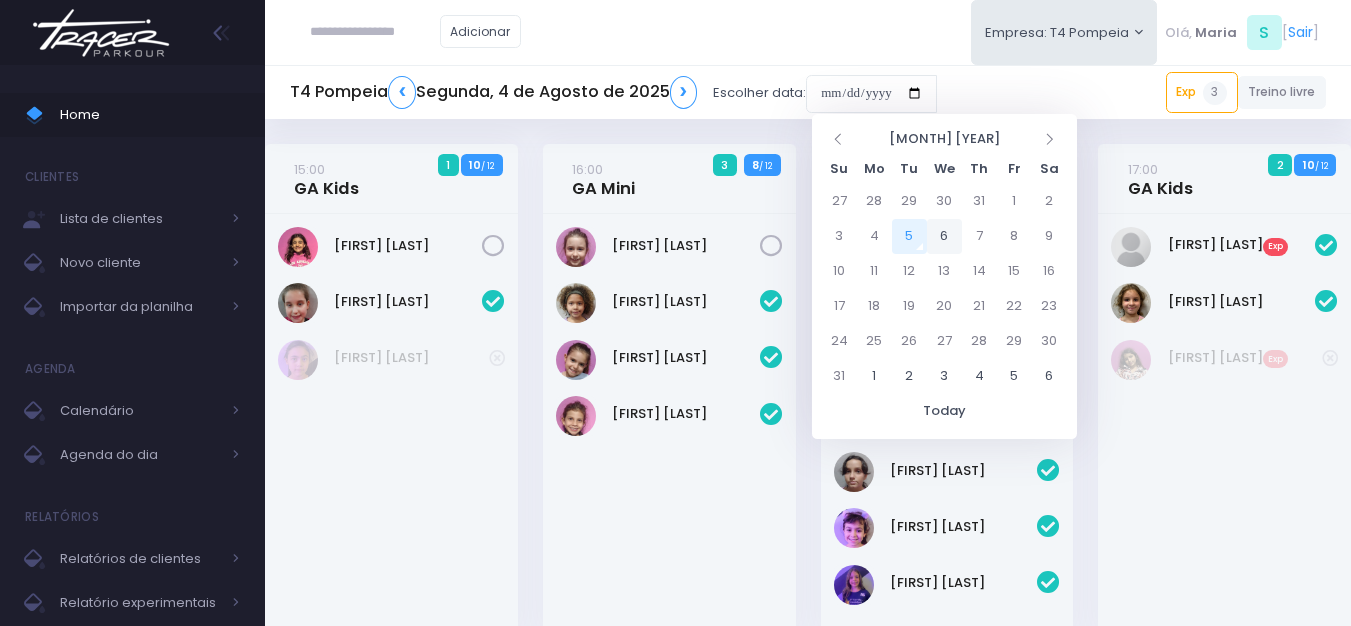 click on "6" at bounding box center [944, 236] 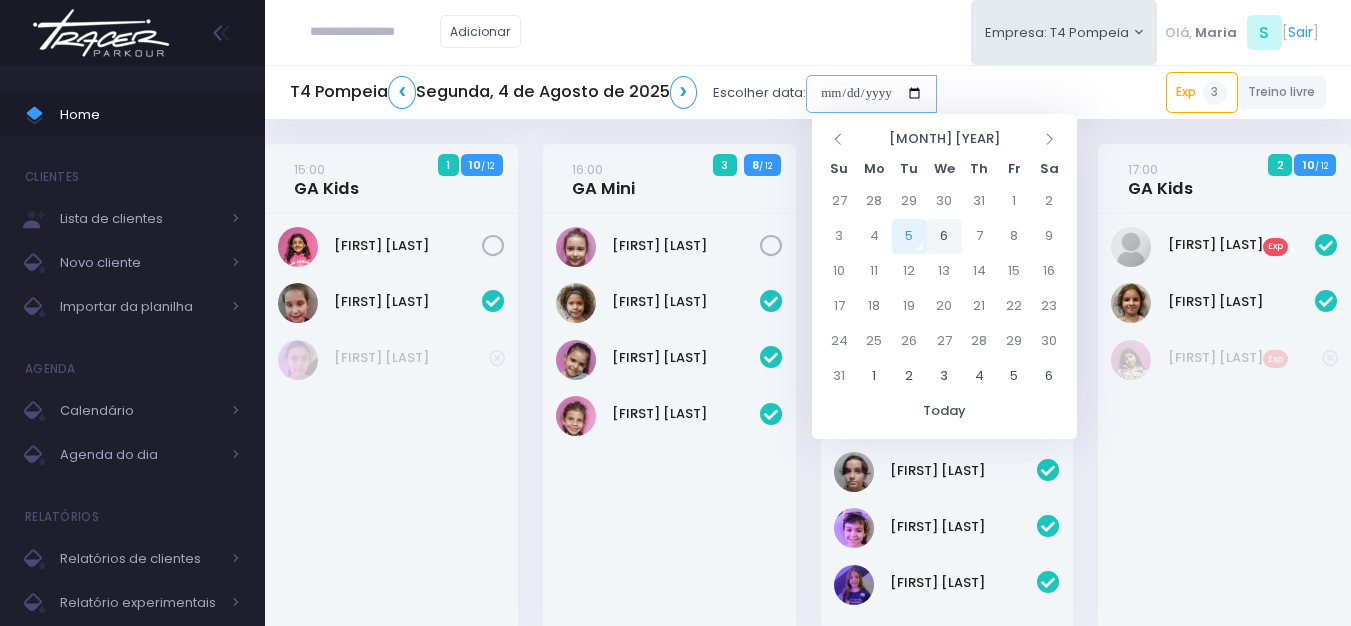 type on "**********" 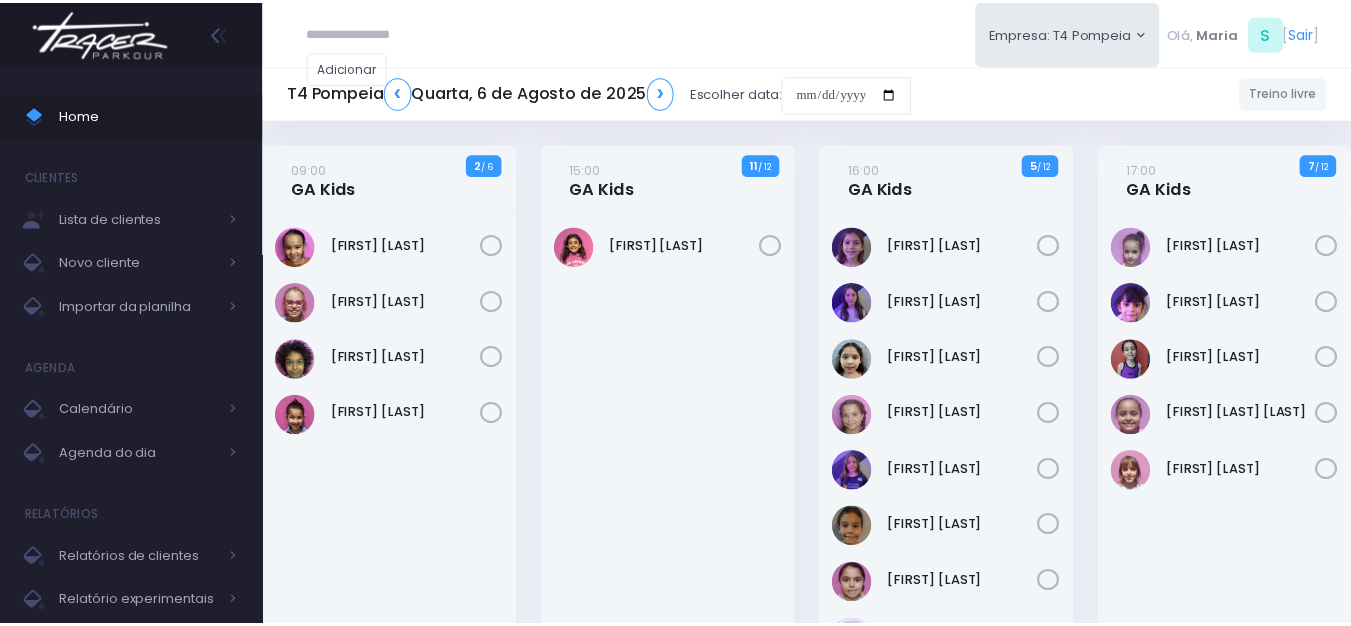 scroll, scrollTop: 0, scrollLeft: 0, axis: both 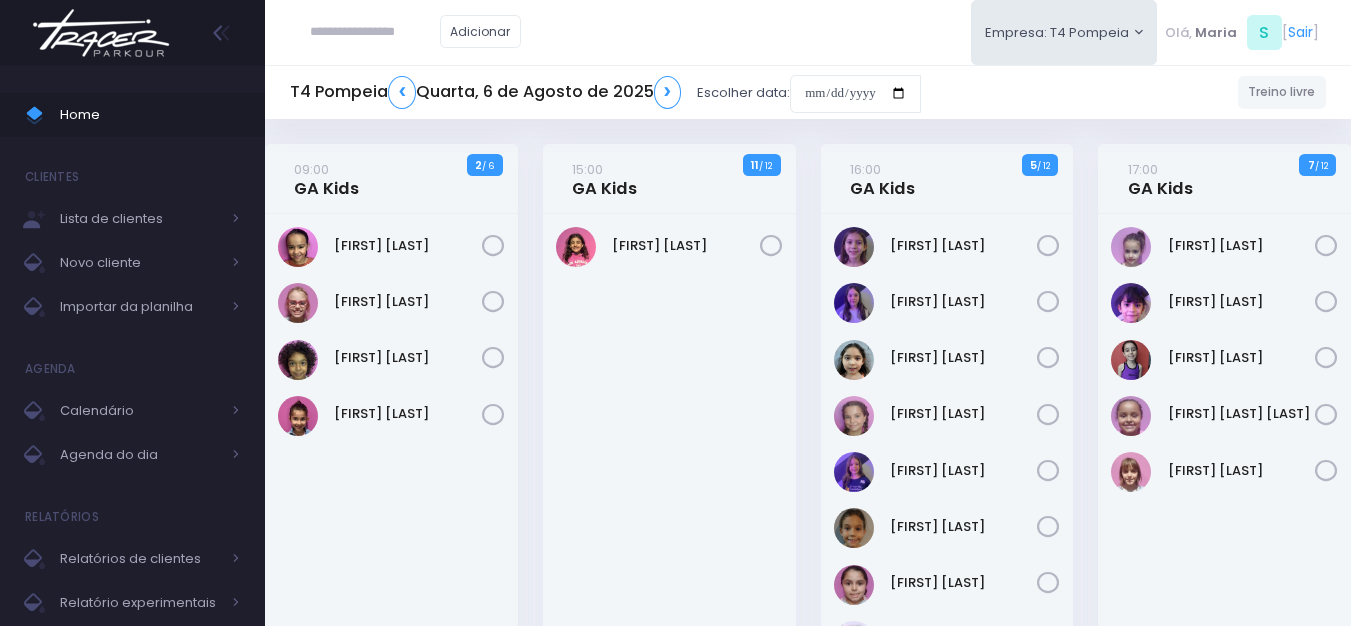 click at bounding box center (375, 32) 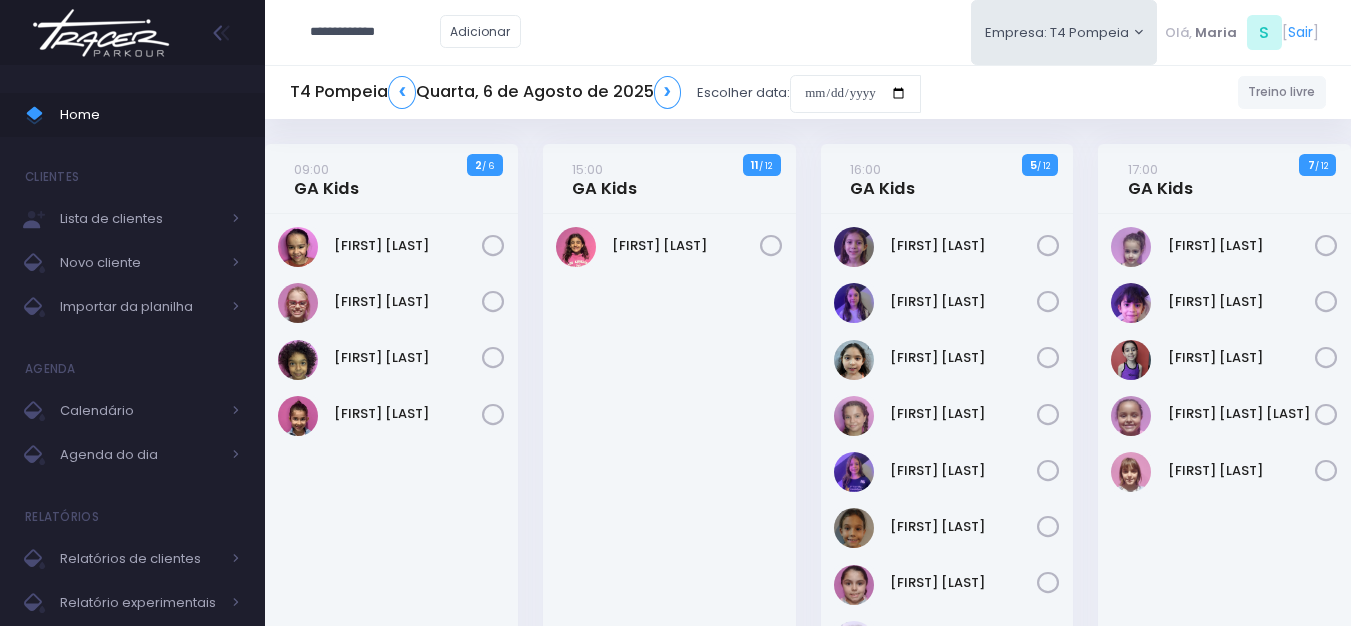 type on "**********" 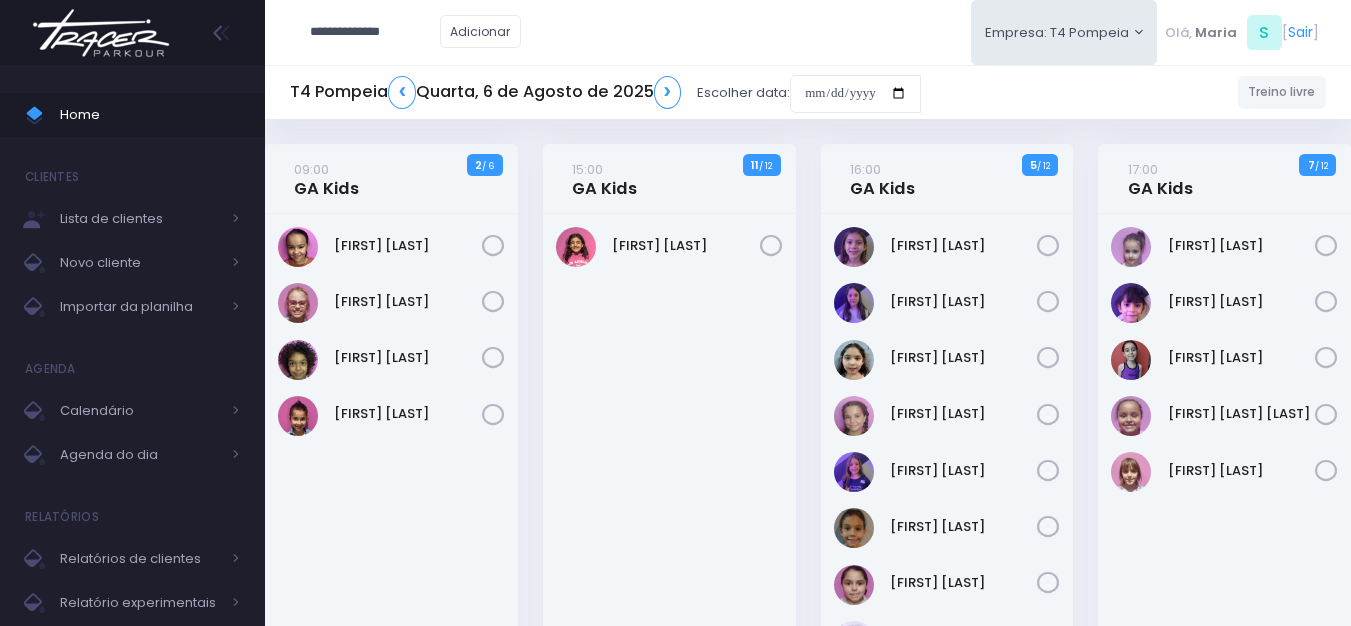 type on "**********" 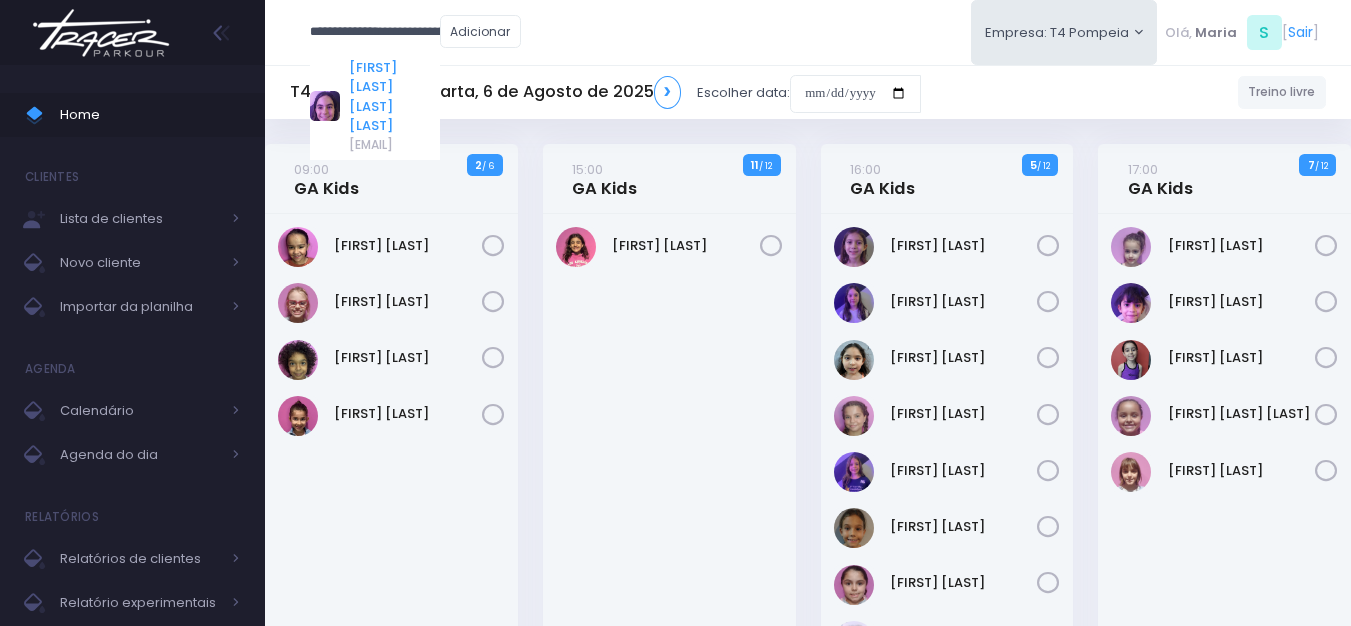 click on "Antonella Rossi Paes Previtalli" at bounding box center [394, 97] 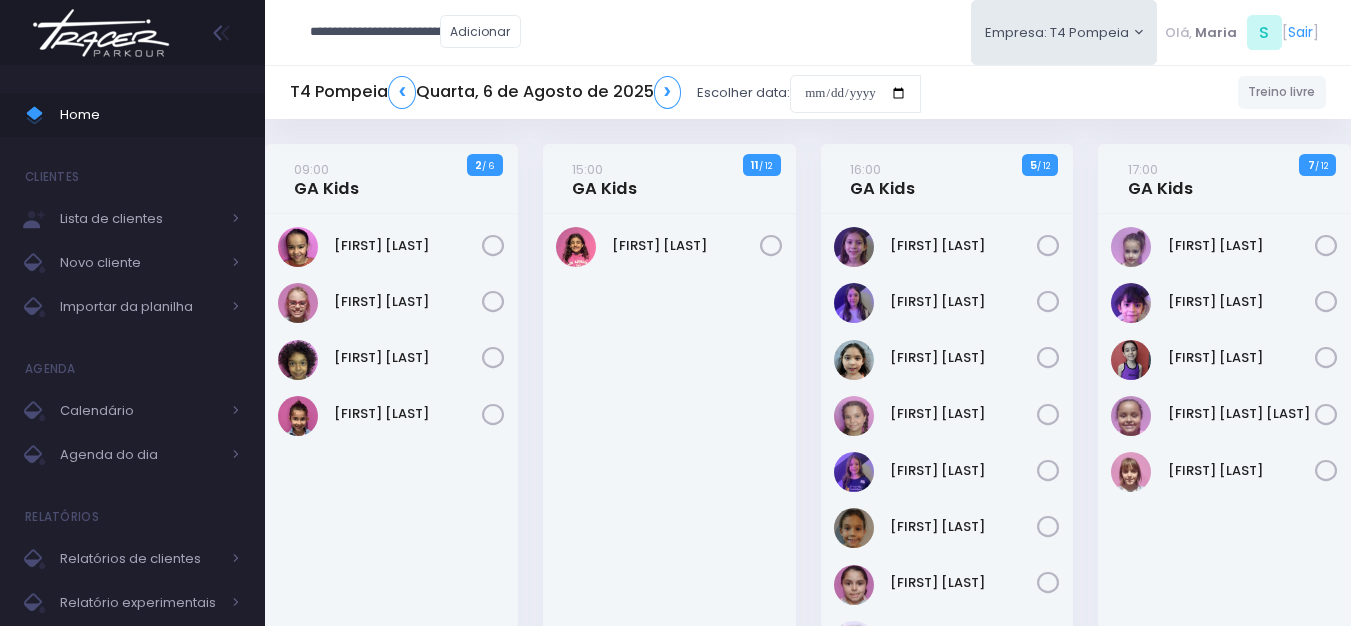 type on "**********" 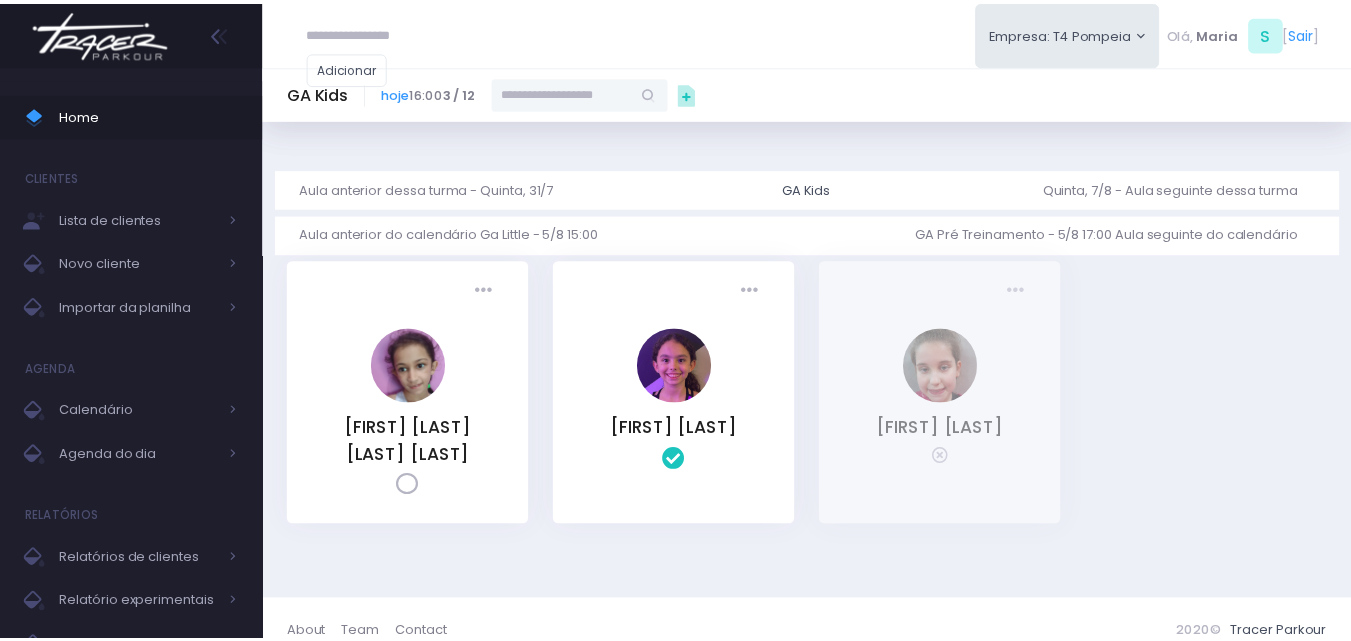 scroll, scrollTop: 0, scrollLeft: 0, axis: both 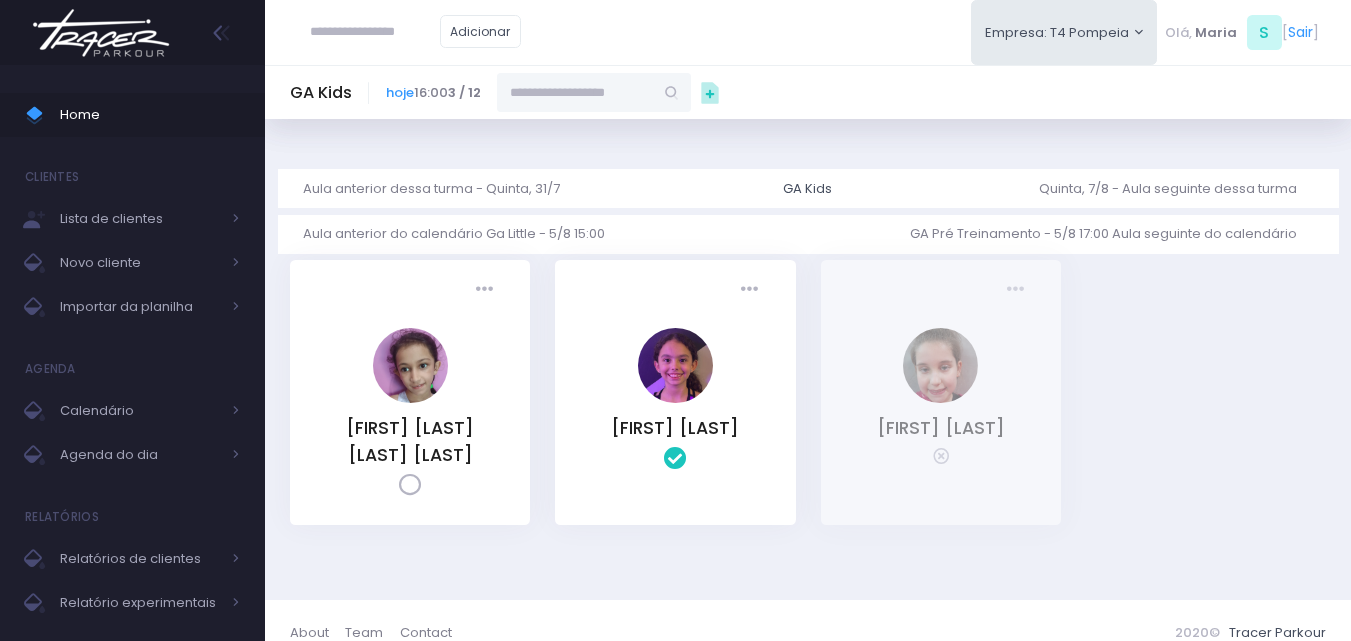 click at bounding box center (575, 92) 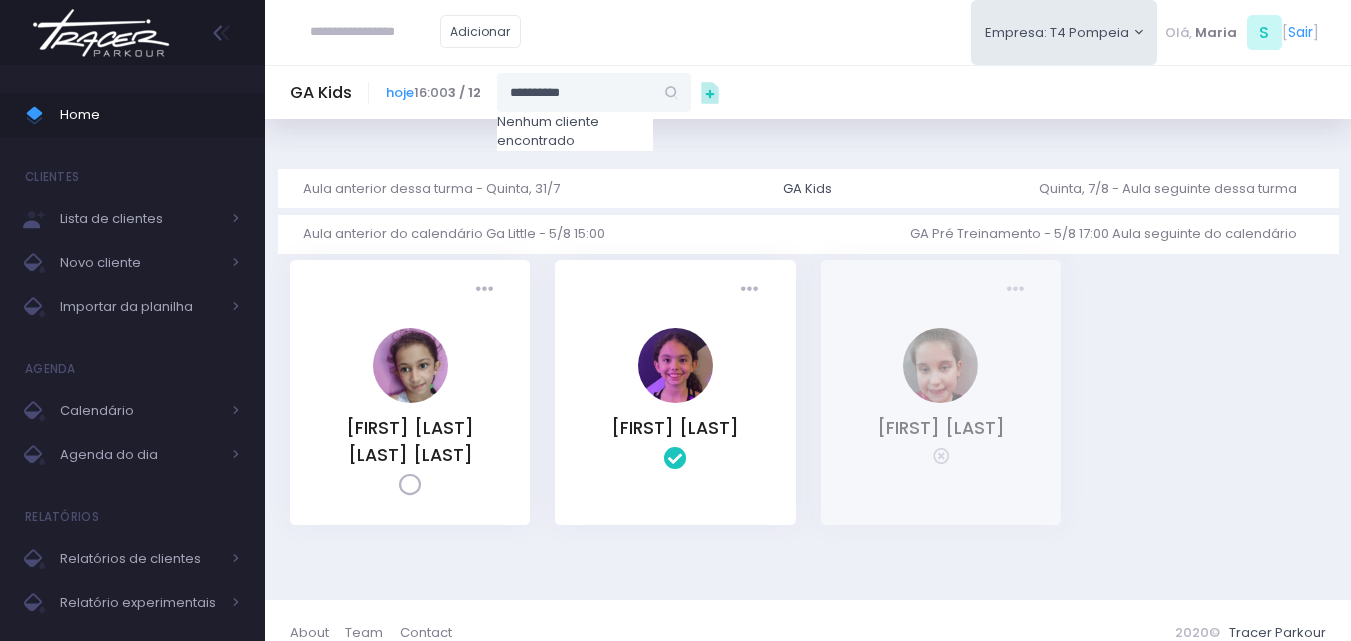 type on "**********" 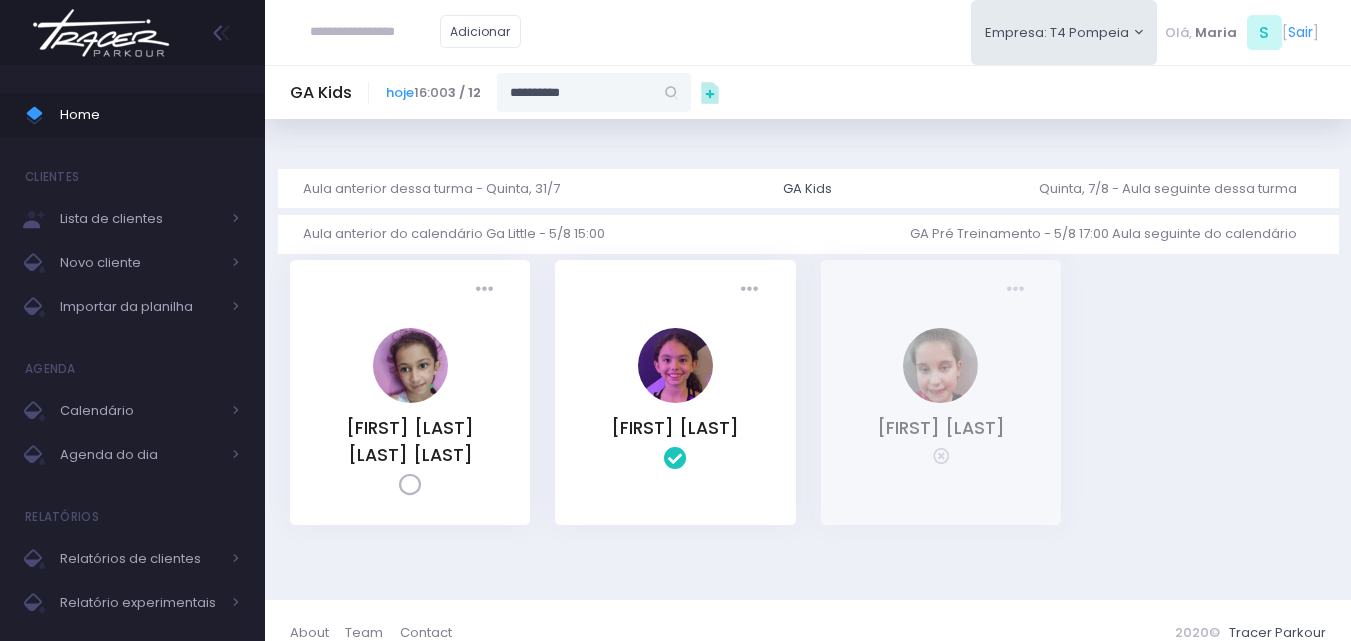 click at bounding box center [375, 32] 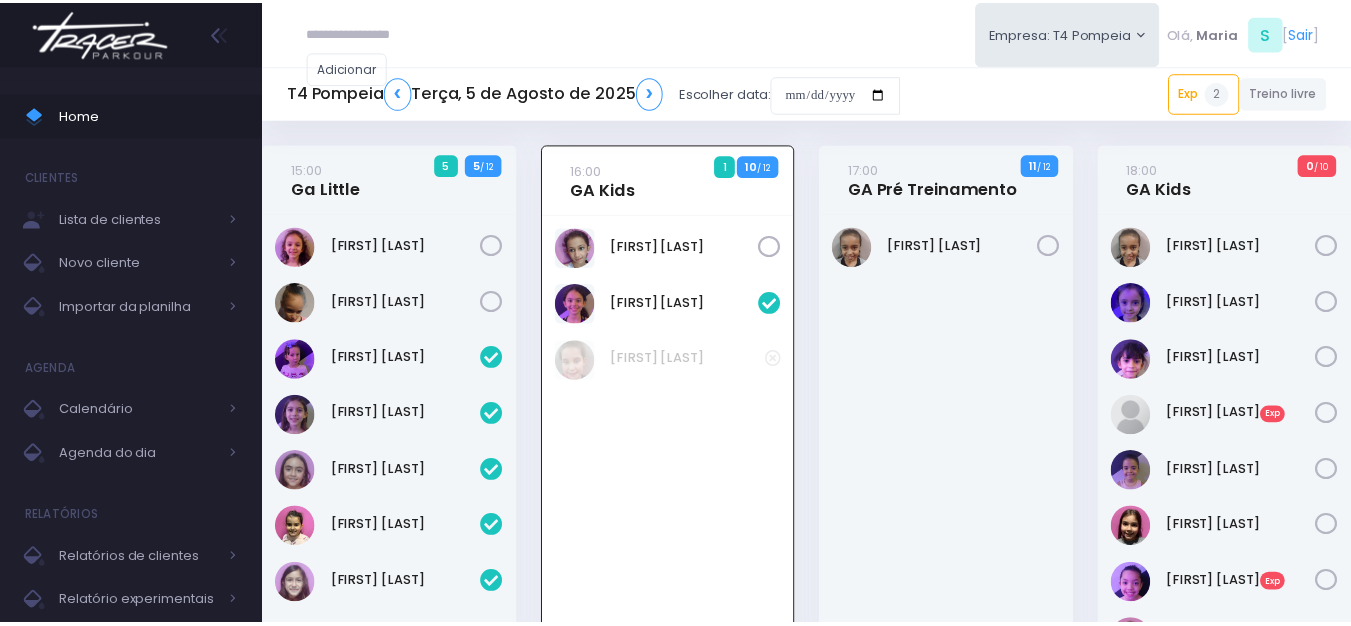 scroll, scrollTop: 144, scrollLeft: 0, axis: vertical 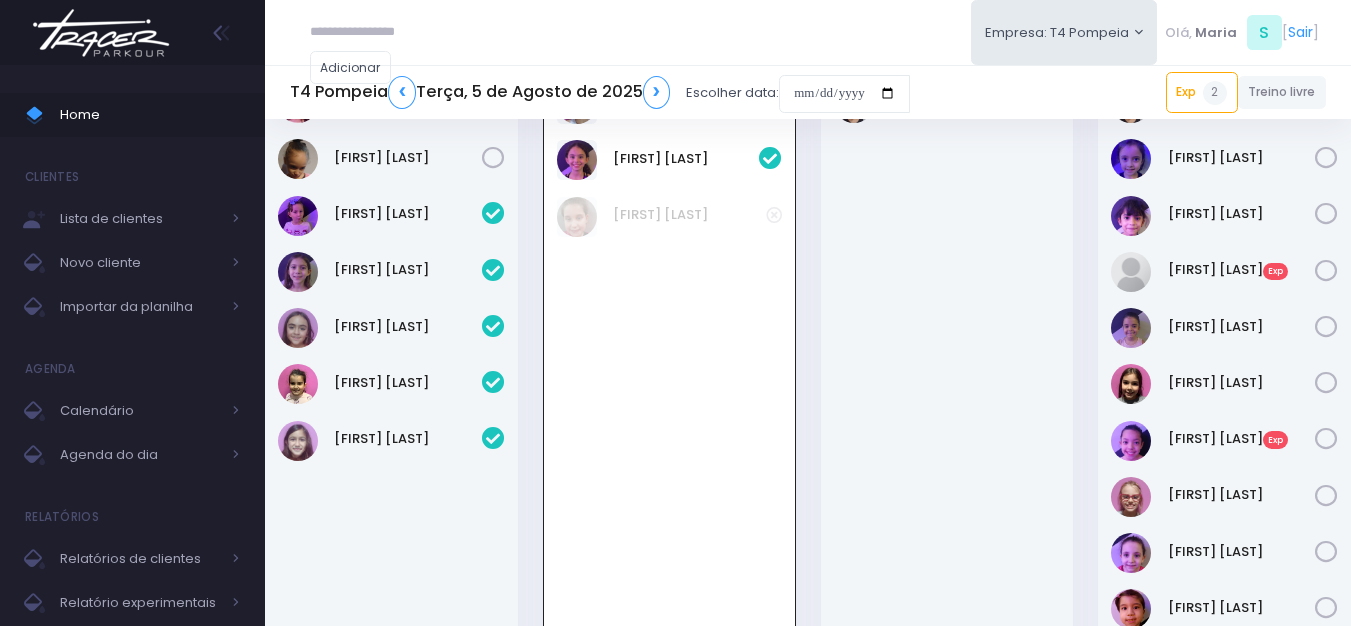 type on "*" 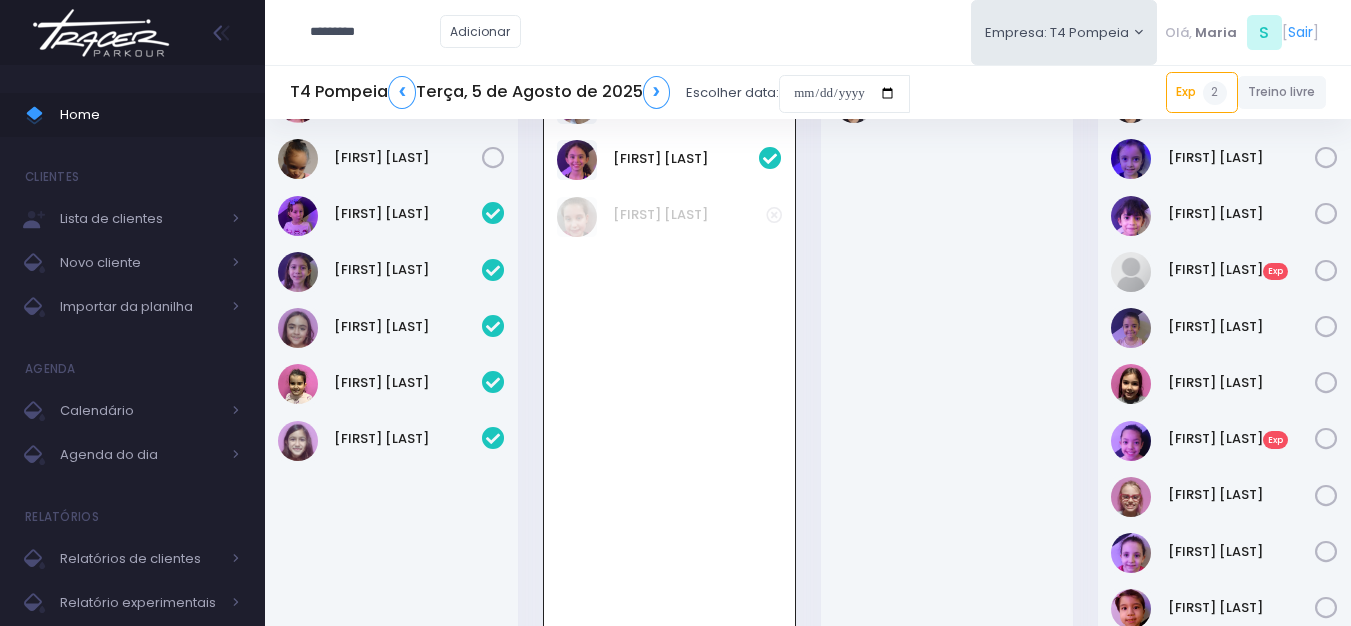 type on "*********" 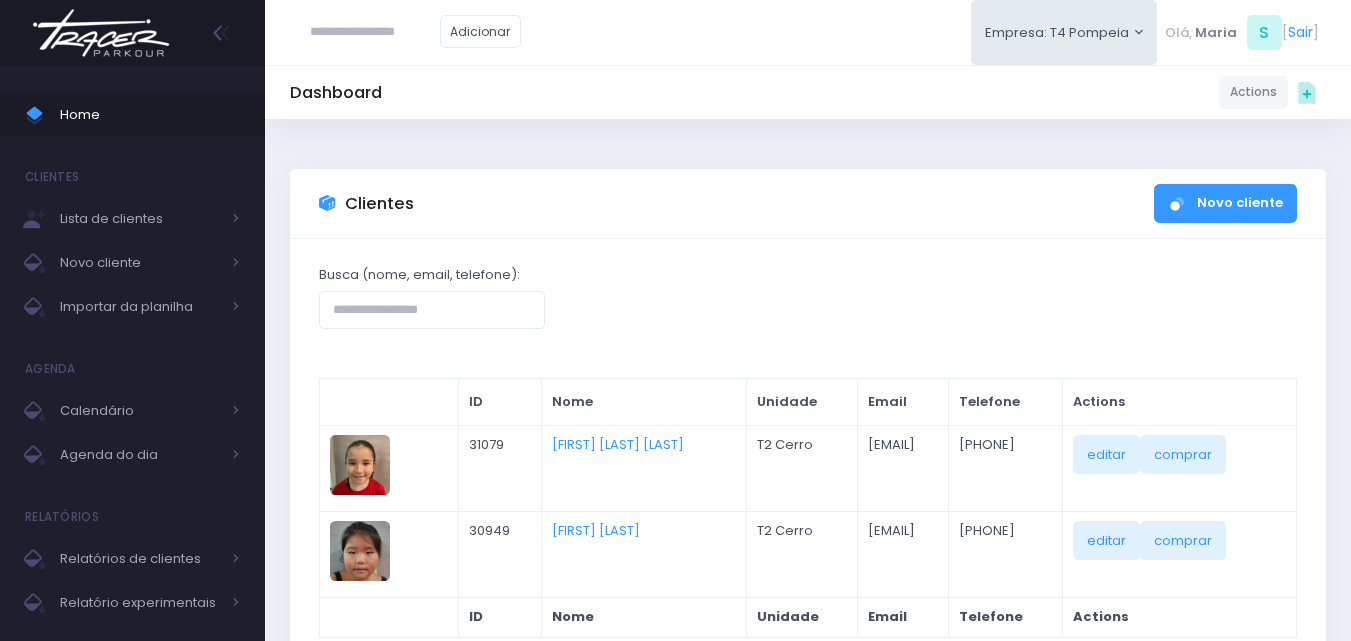 scroll, scrollTop: 0, scrollLeft: 0, axis: both 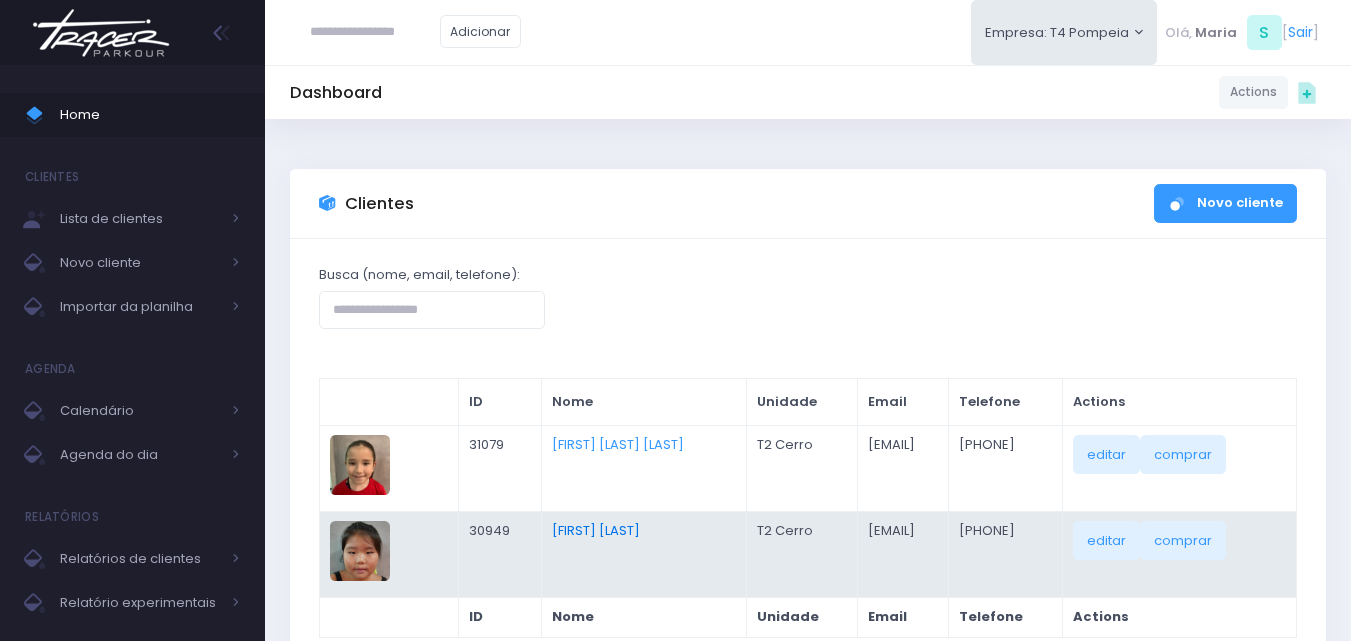 click on "[FIRST] [LAST]" at bounding box center (596, 530) 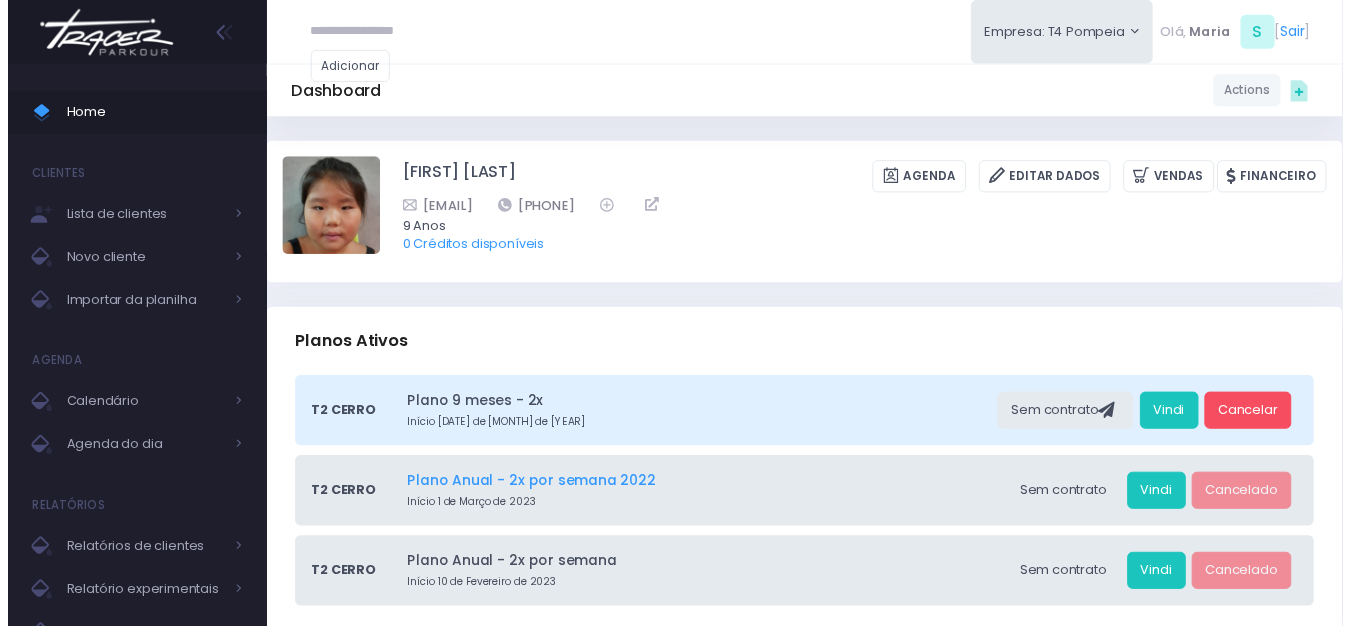 scroll, scrollTop: 0, scrollLeft: 0, axis: both 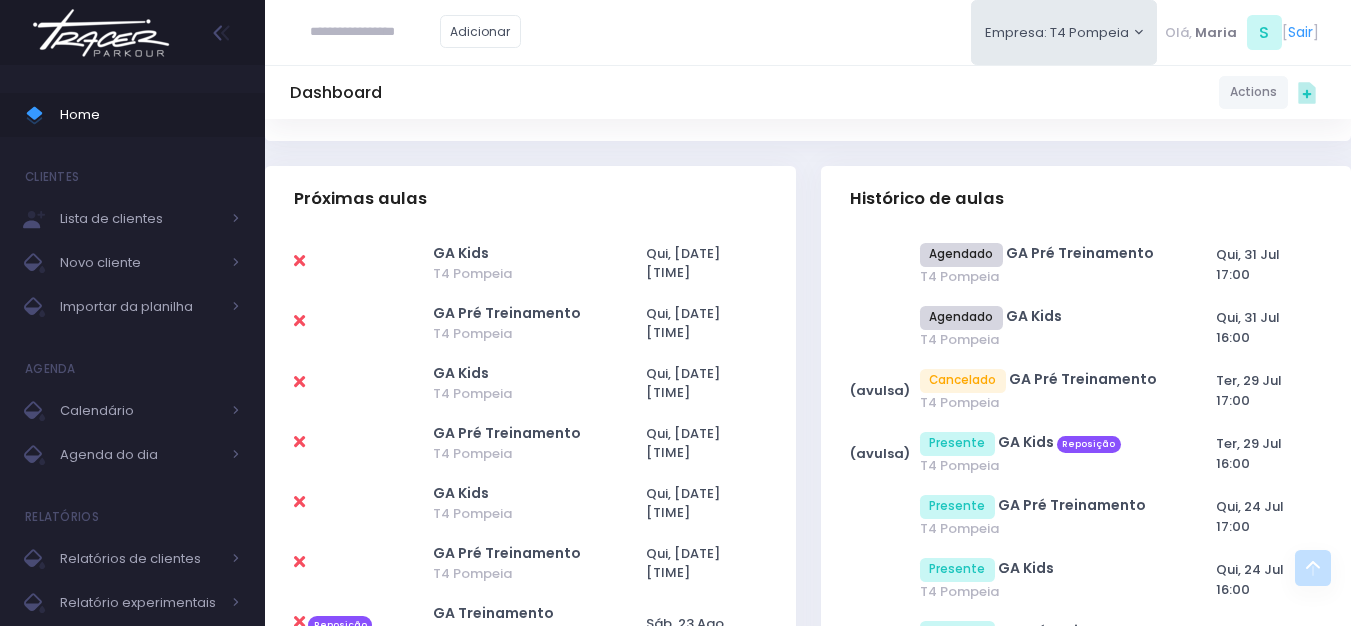 click on "Próximas aulas" at bounding box center [530, 201] 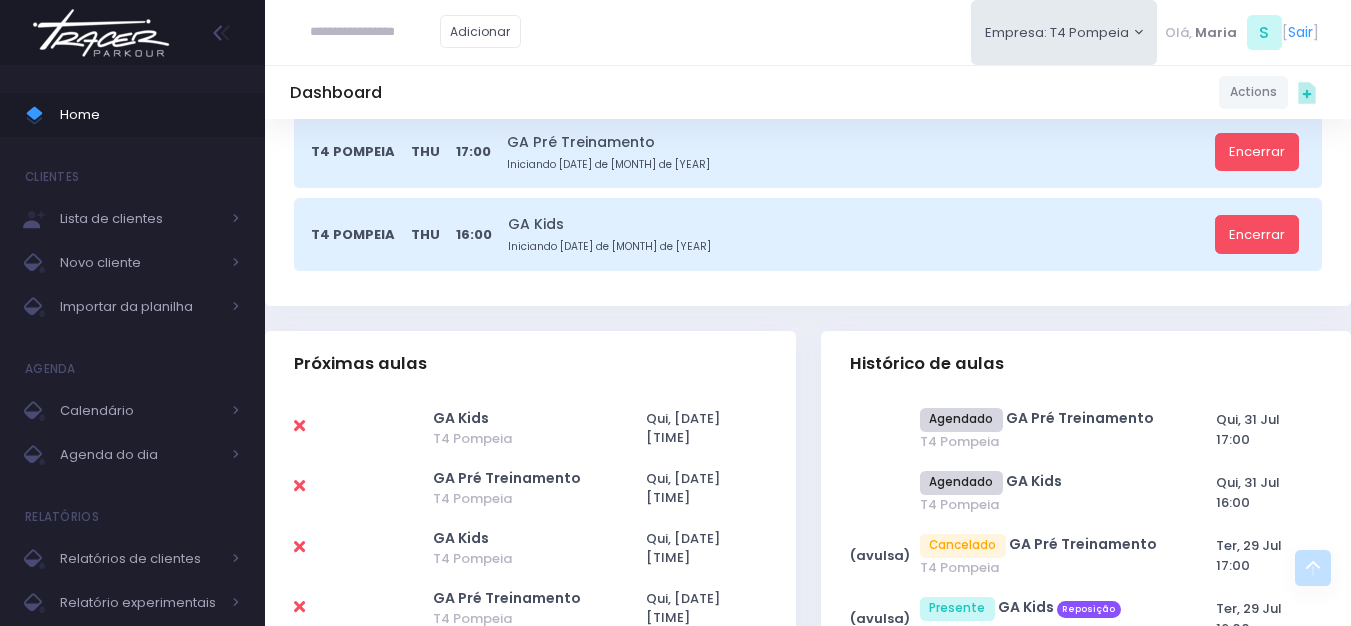 scroll, scrollTop: 600, scrollLeft: 0, axis: vertical 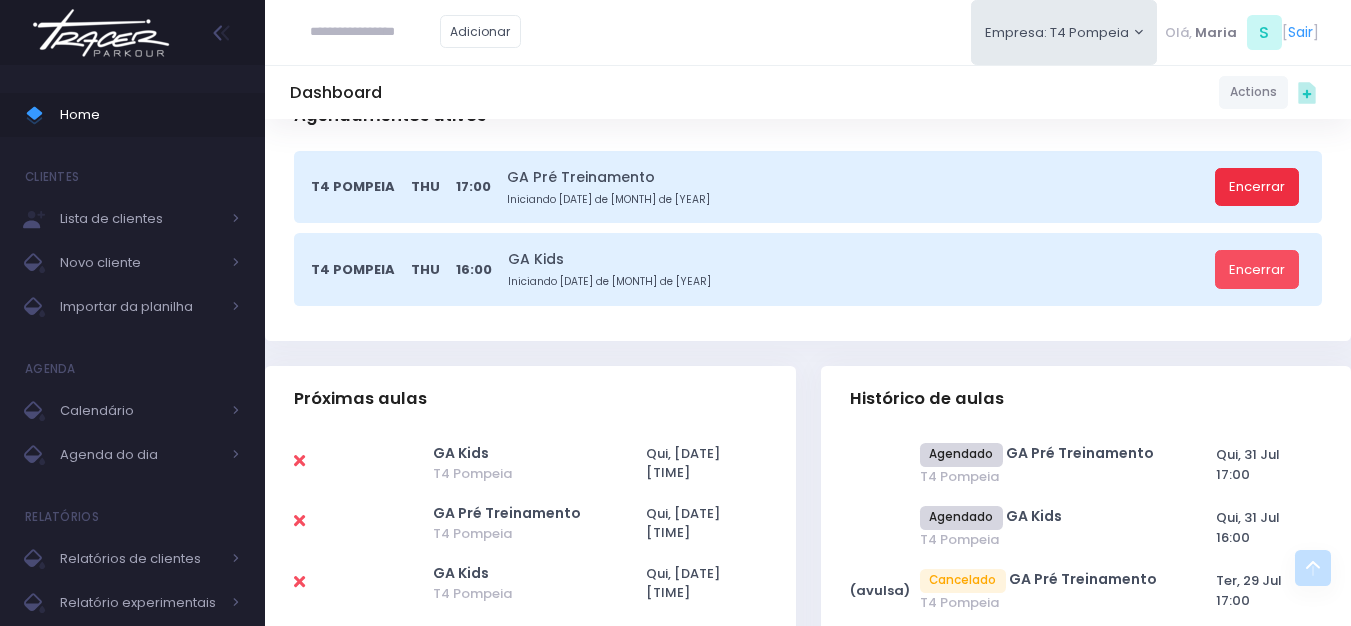click on "Encerrar" at bounding box center [1257, 187] 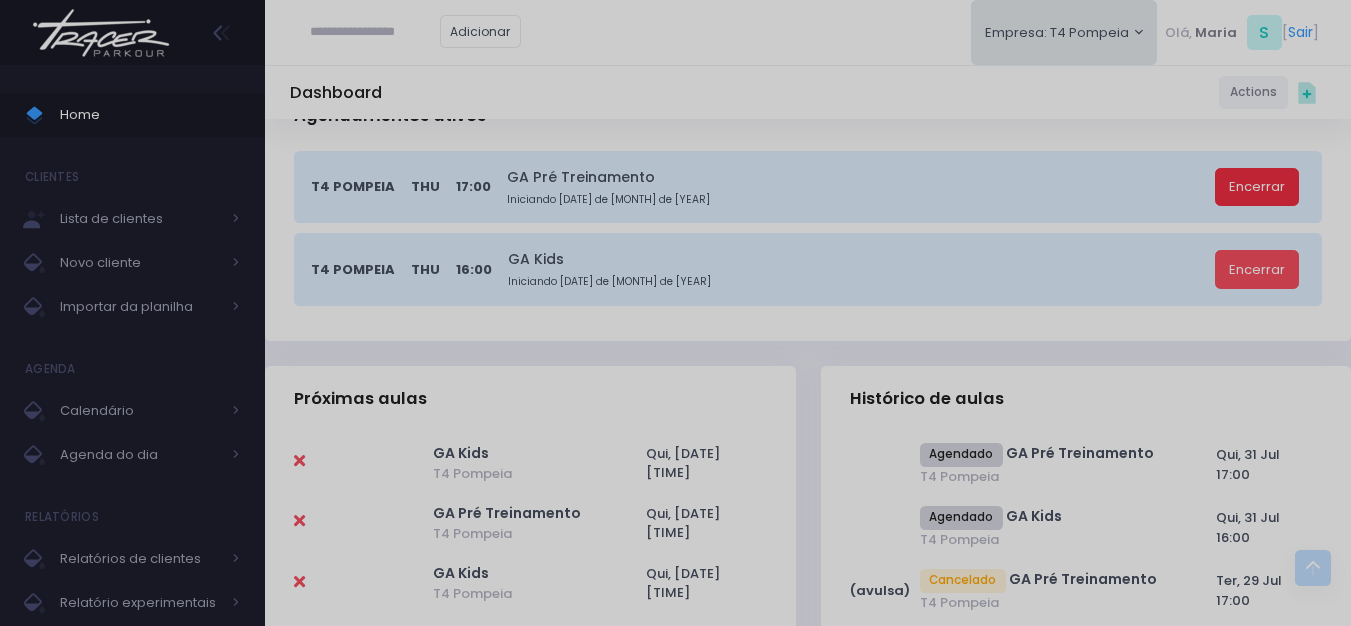 scroll, scrollTop: 0, scrollLeft: 0, axis: both 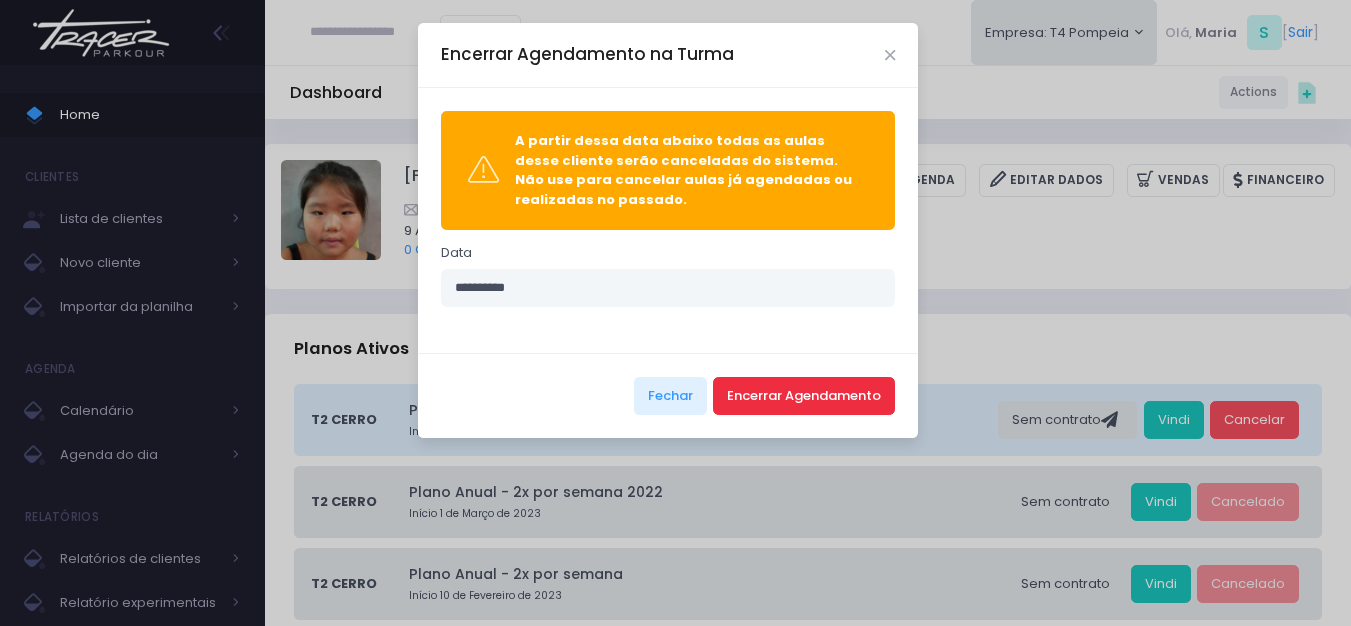 click on "Encerrar Agendamento" at bounding box center (804, 396) 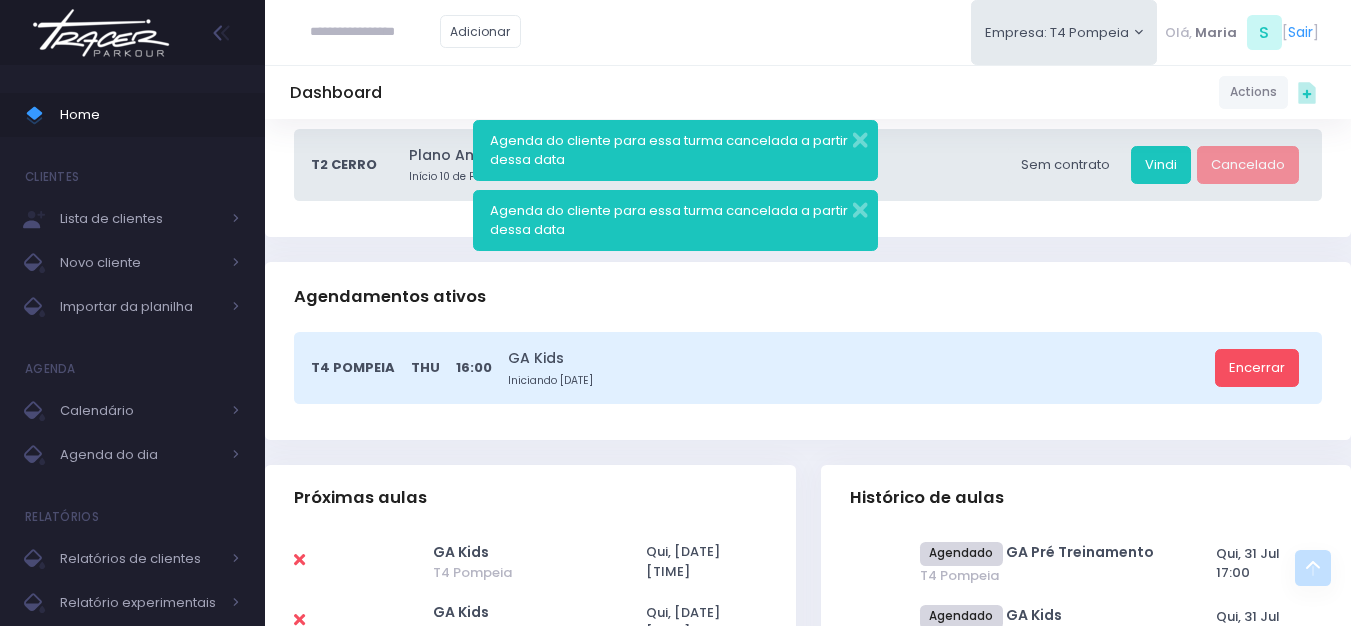 scroll, scrollTop: 400, scrollLeft: 0, axis: vertical 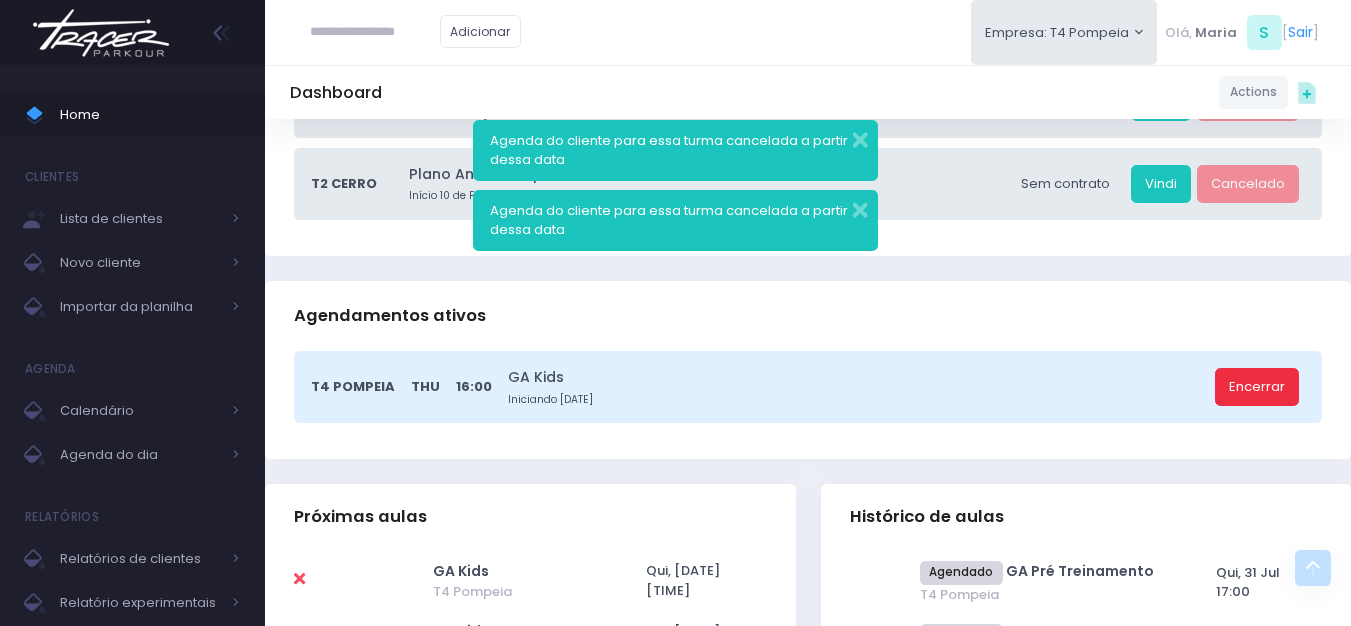 click on "Encerrar" at bounding box center (1257, 387) 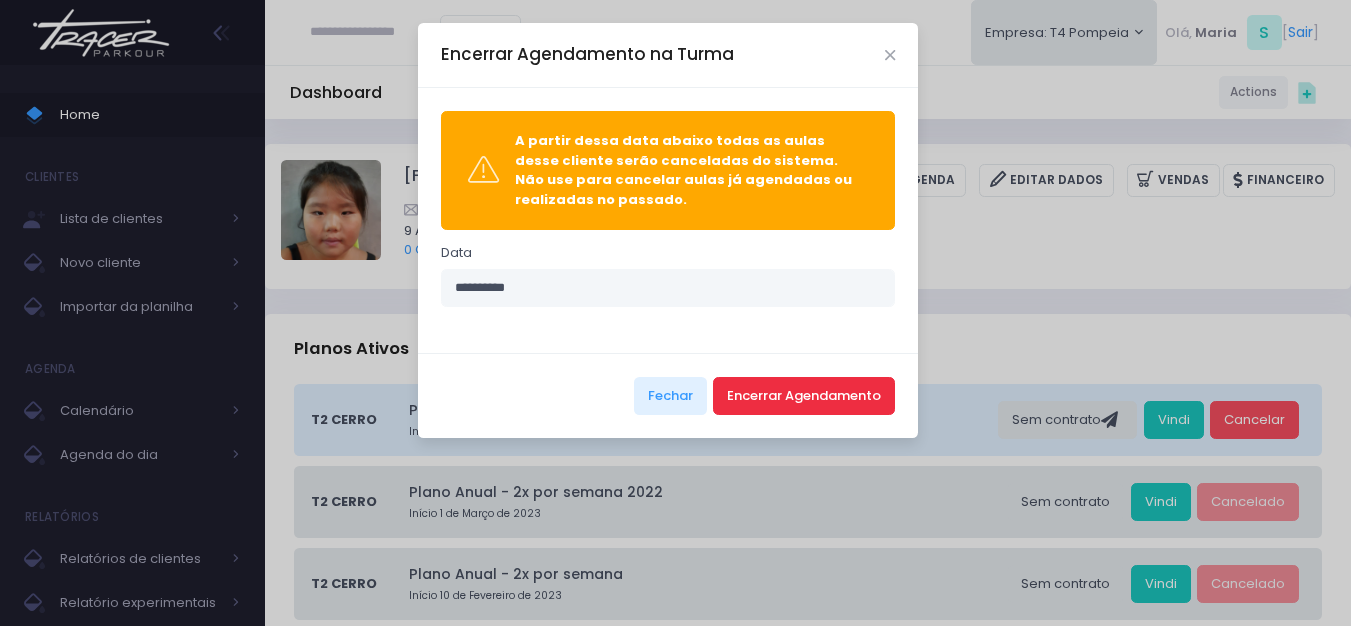 click on "Encerrar Agendamento" at bounding box center (804, 396) 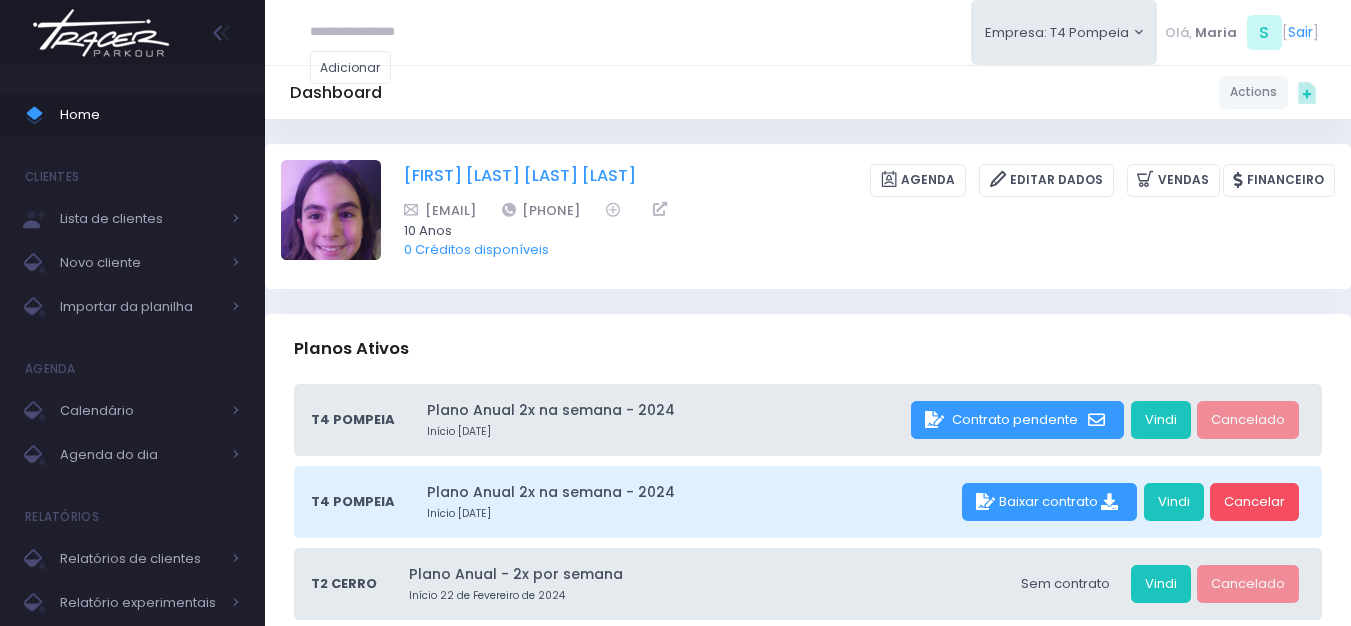 scroll, scrollTop: 0, scrollLeft: 0, axis: both 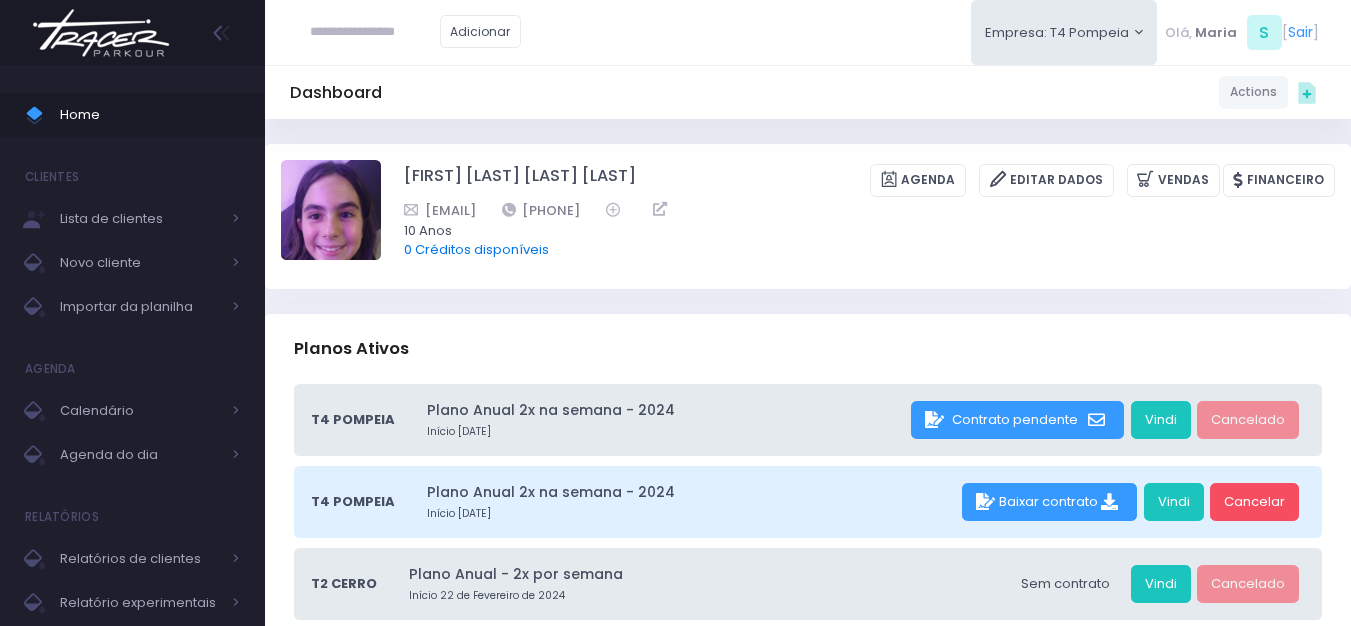 click on "0 Créditos disponíveis" at bounding box center (476, 249) 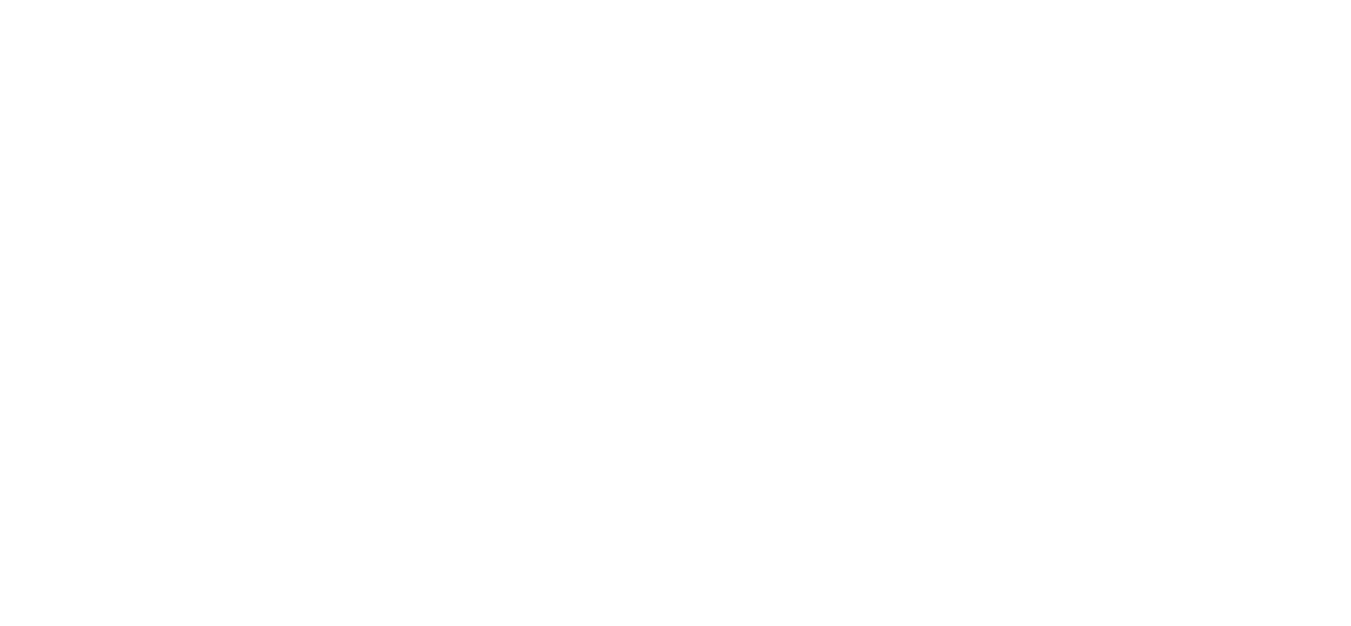 scroll, scrollTop: 0, scrollLeft: 0, axis: both 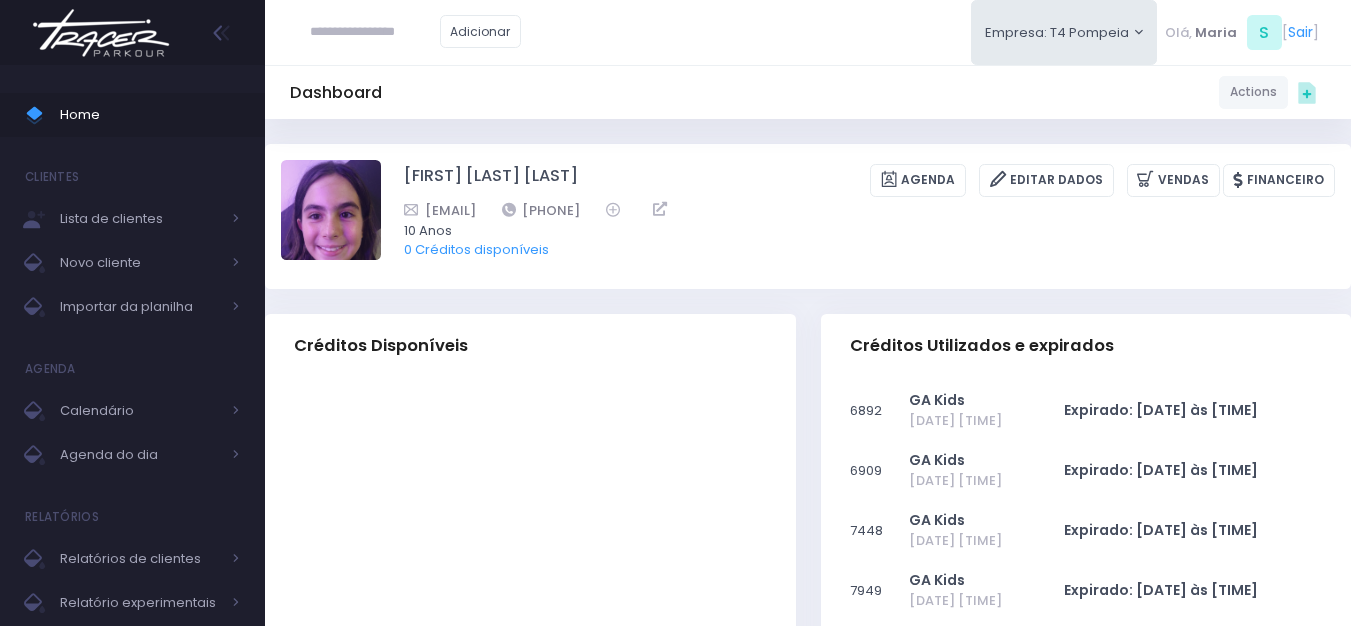 click at bounding box center [101, 33] 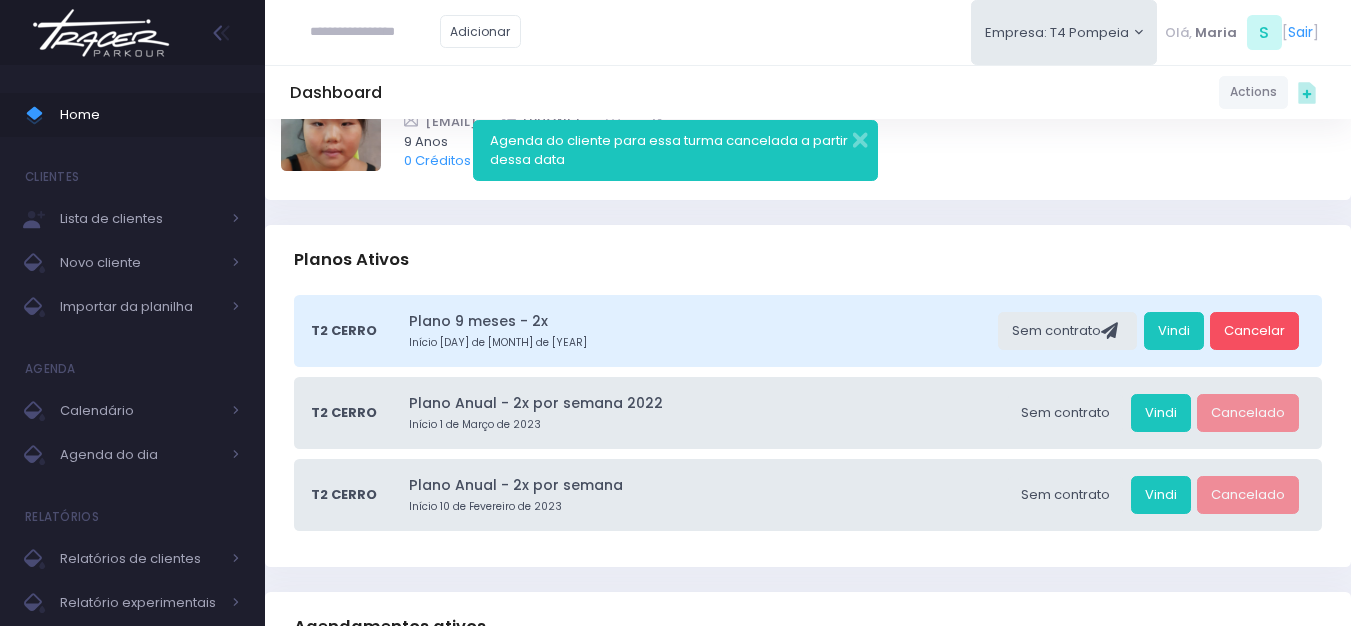 scroll, scrollTop: 0, scrollLeft: 0, axis: both 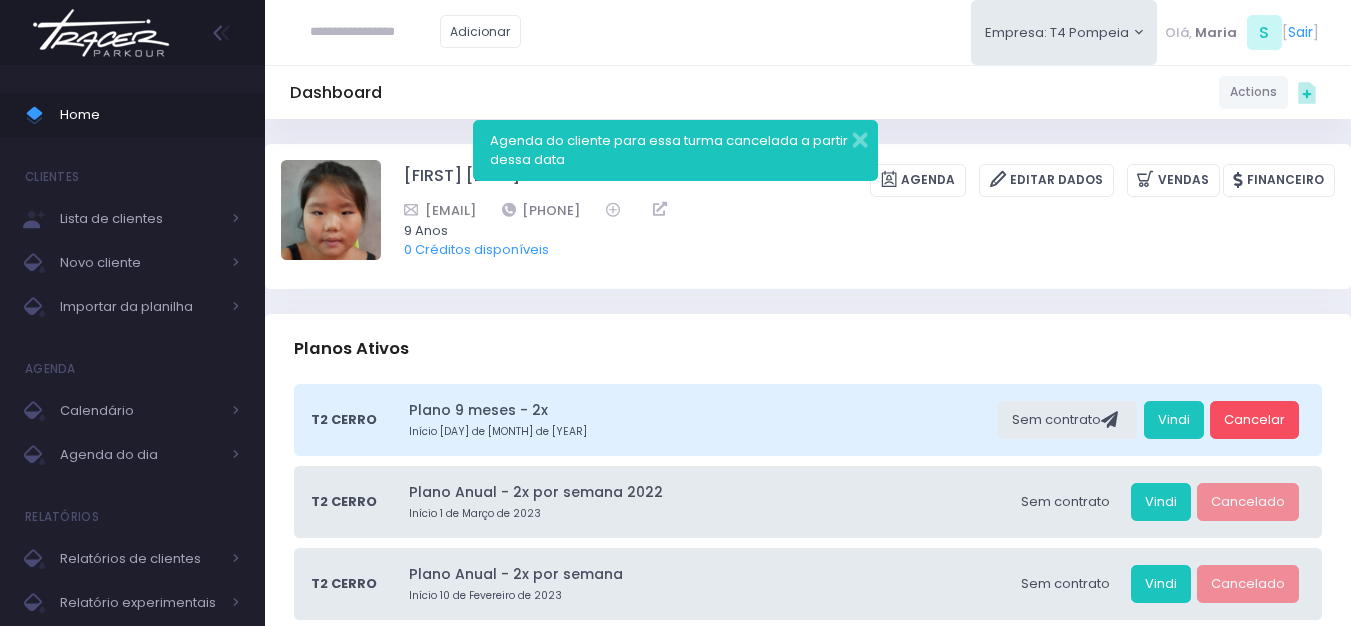 click at bounding box center (101, 33) 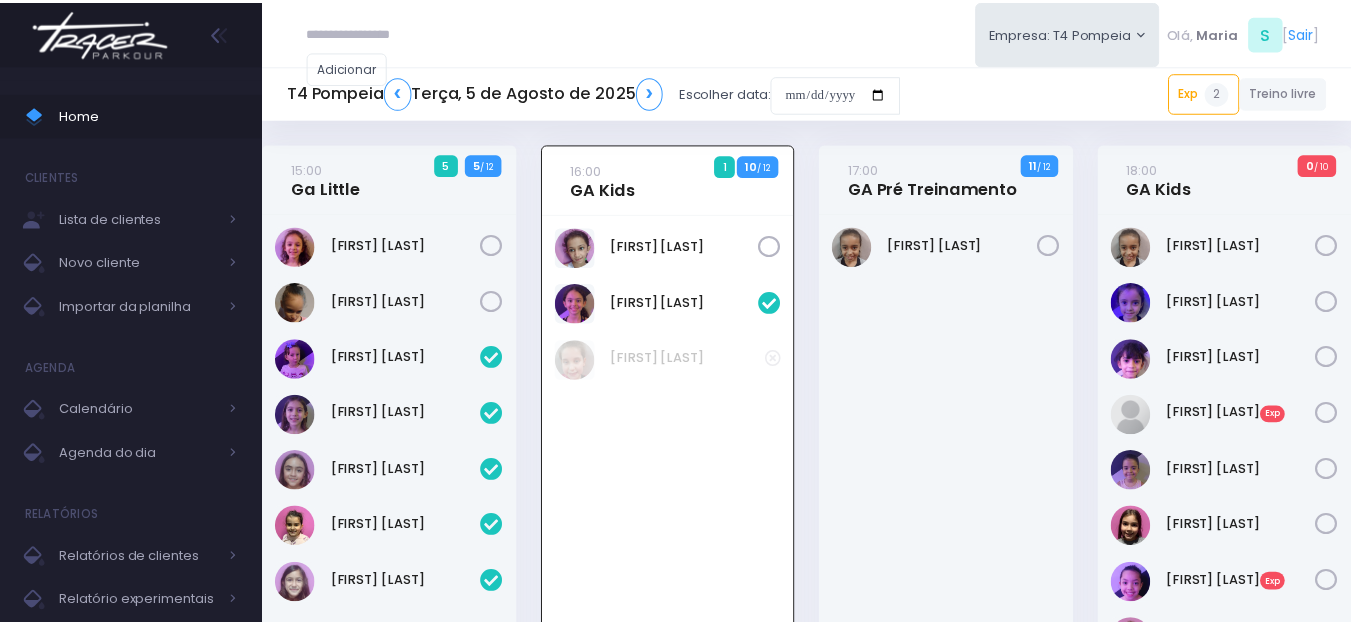 scroll, scrollTop: 0, scrollLeft: 0, axis: both 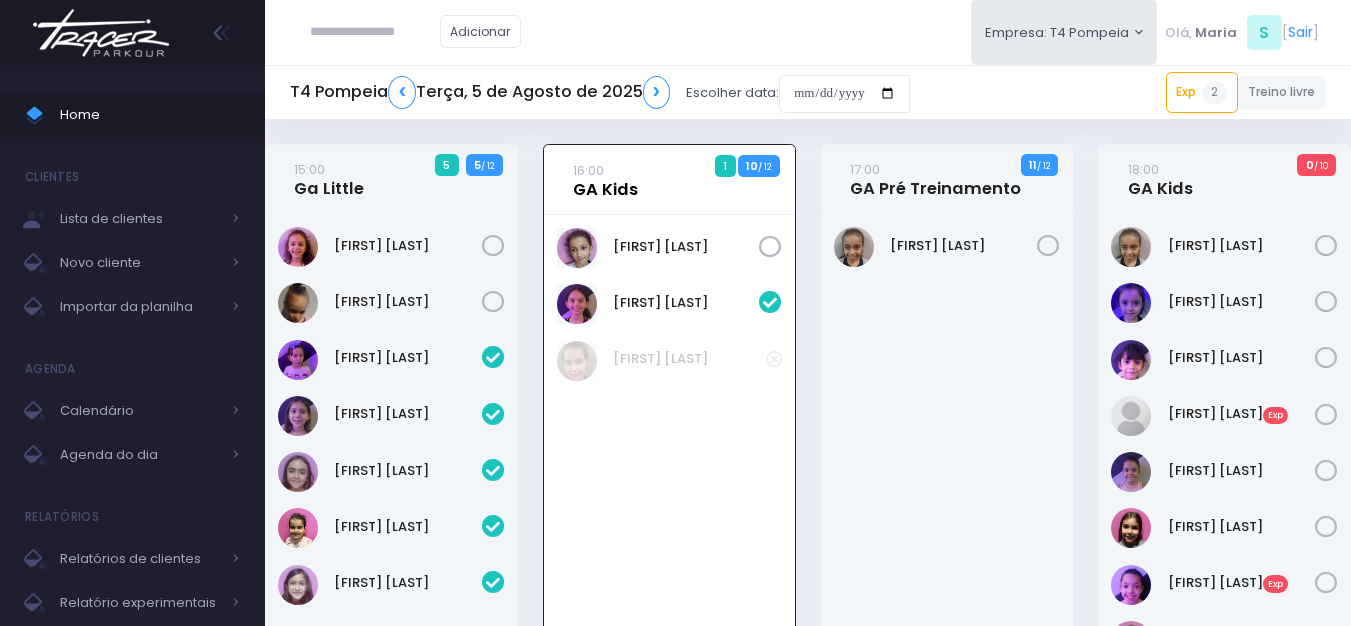 click on "16:00 GA Kids" at bounding box center (605, 180) 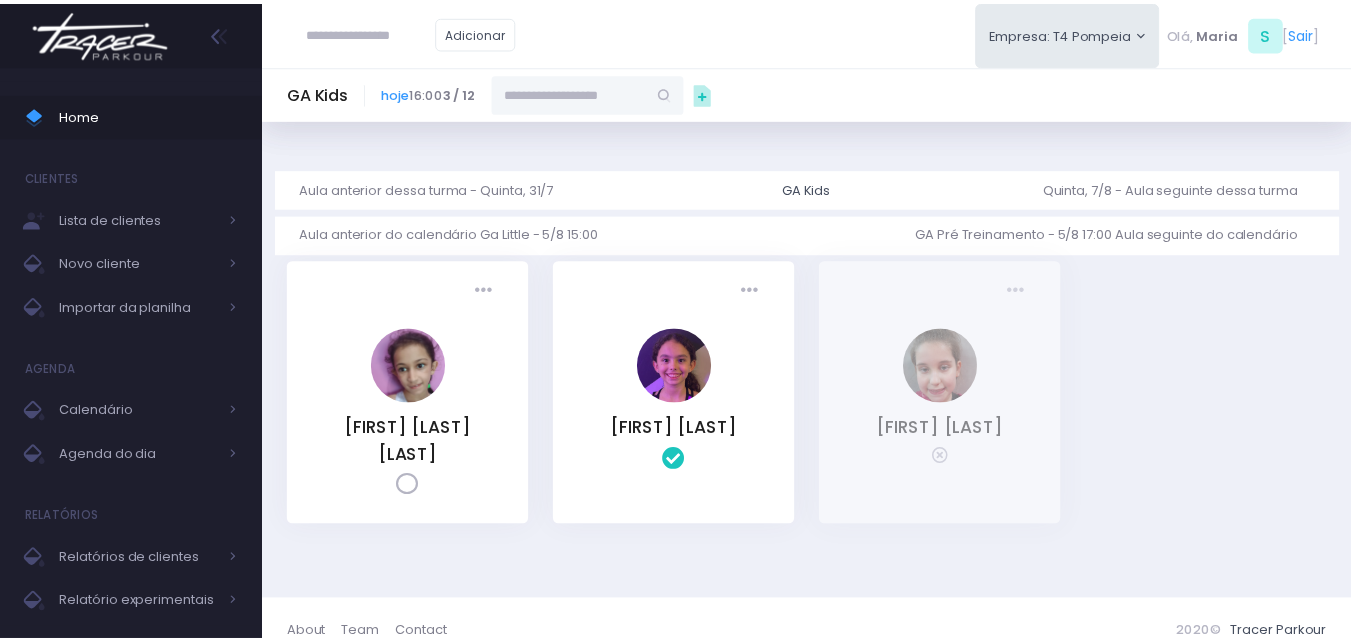 scroll, scrollTop: 0, scrollLeft: 0, axis: both 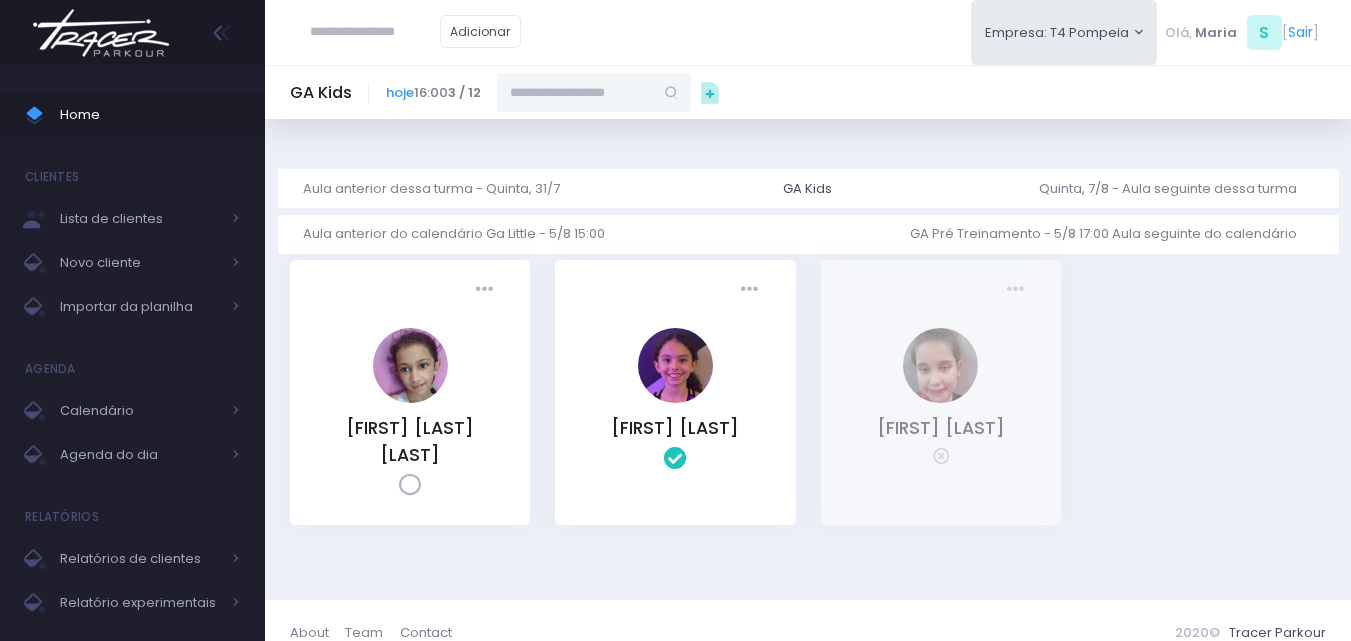 click at bounding box center [575, 92] 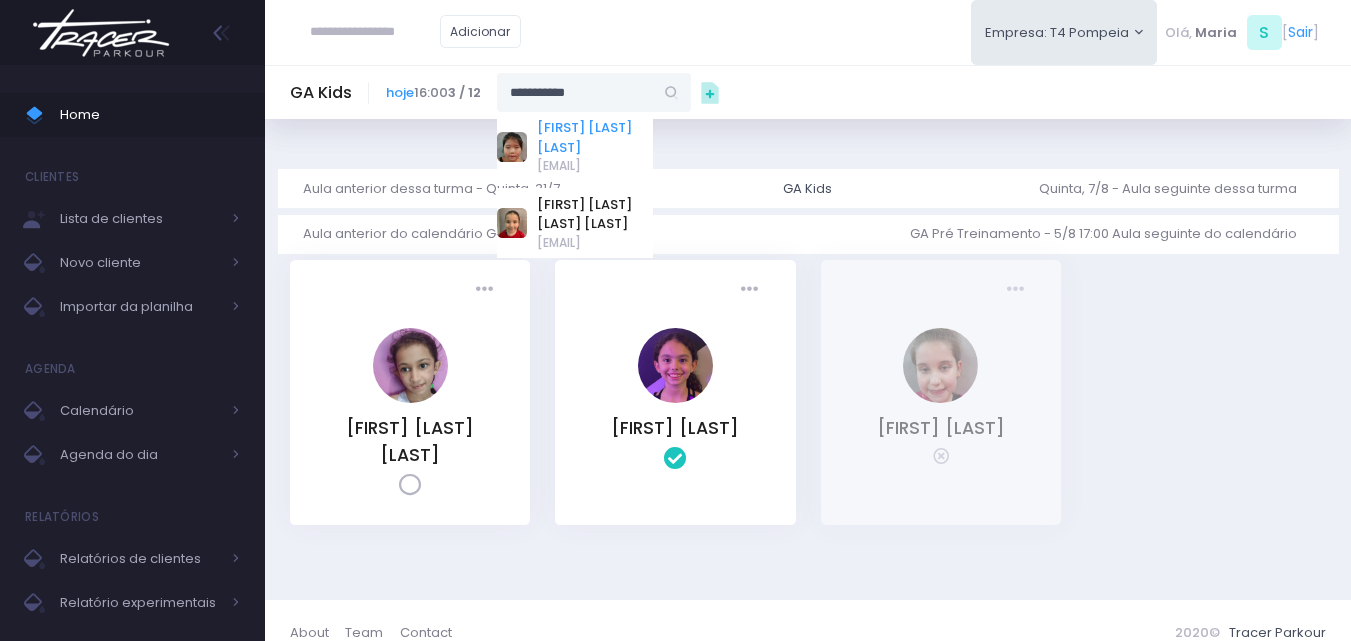click on "[FIRST] [LAST] [LAST]" at bounding box center [595, 137] 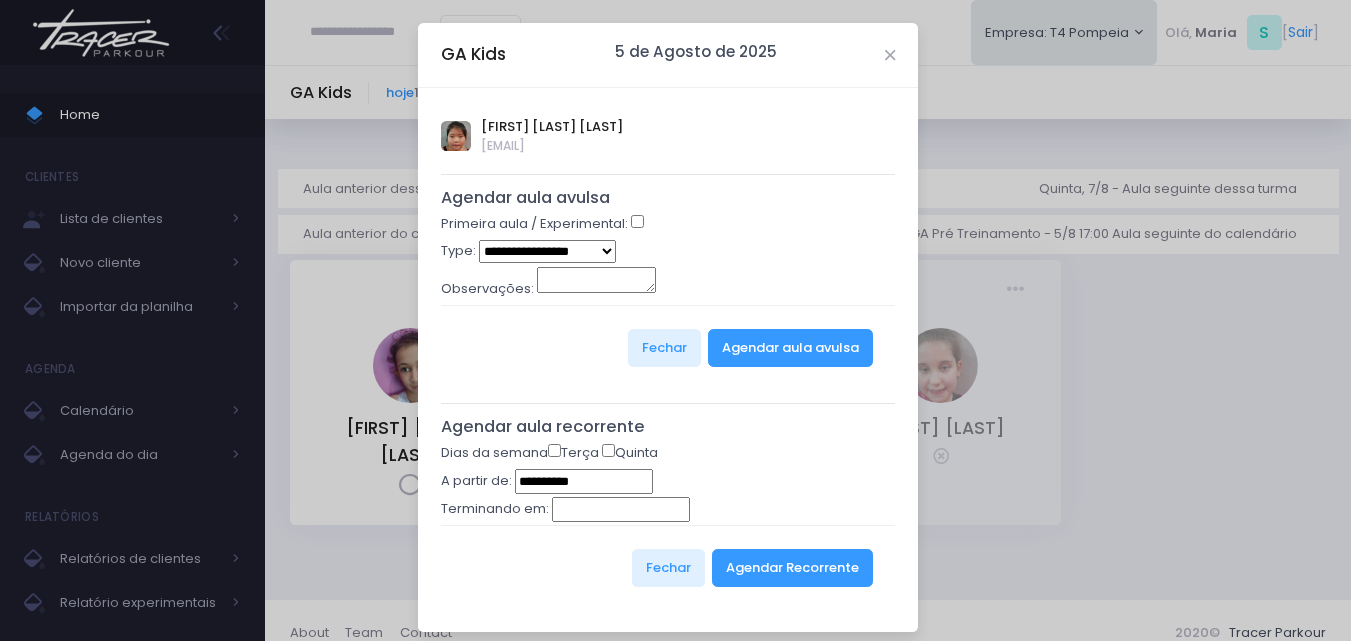type on "**********" 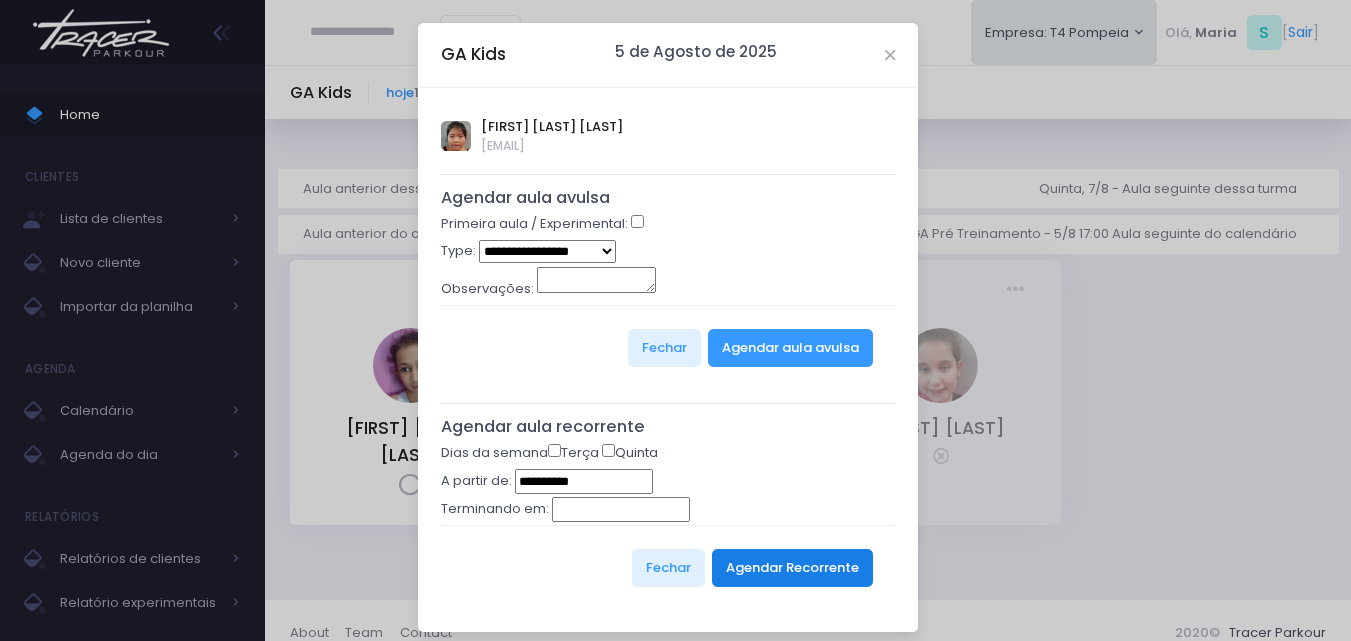 click on "Agendar Recorrente" at bounding box center (792, 568) 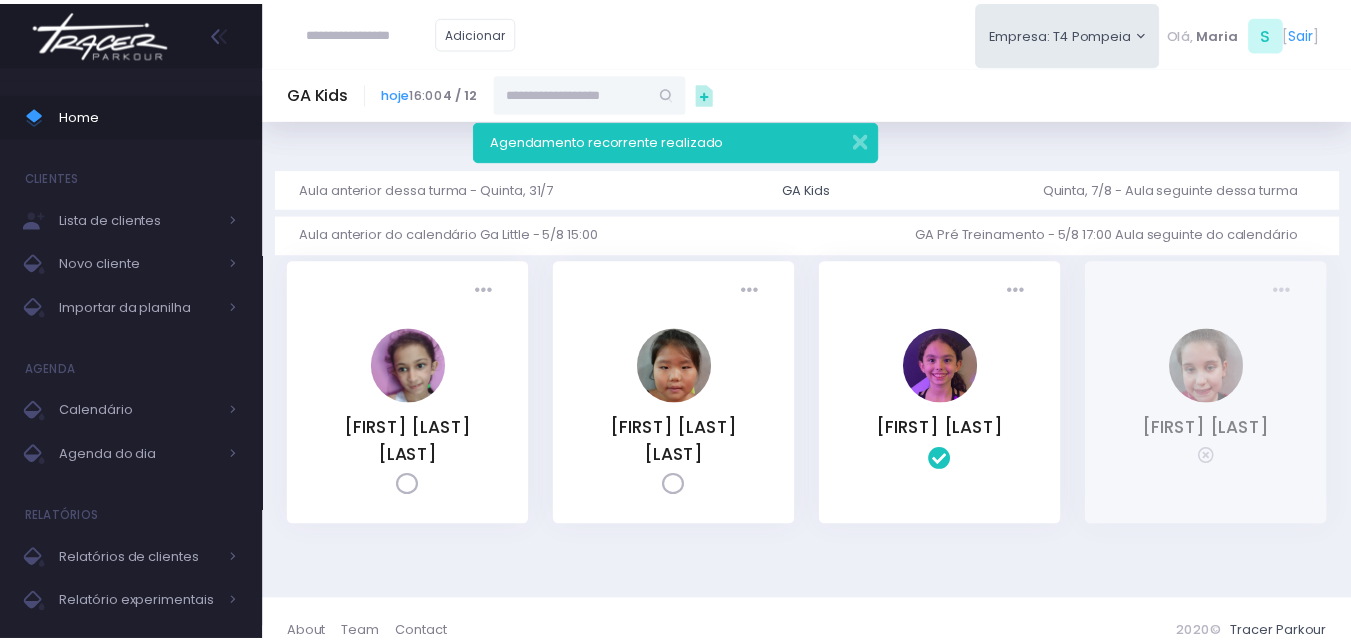 scroll, scrollTop: 0, scrollLeft: 0, axis: both 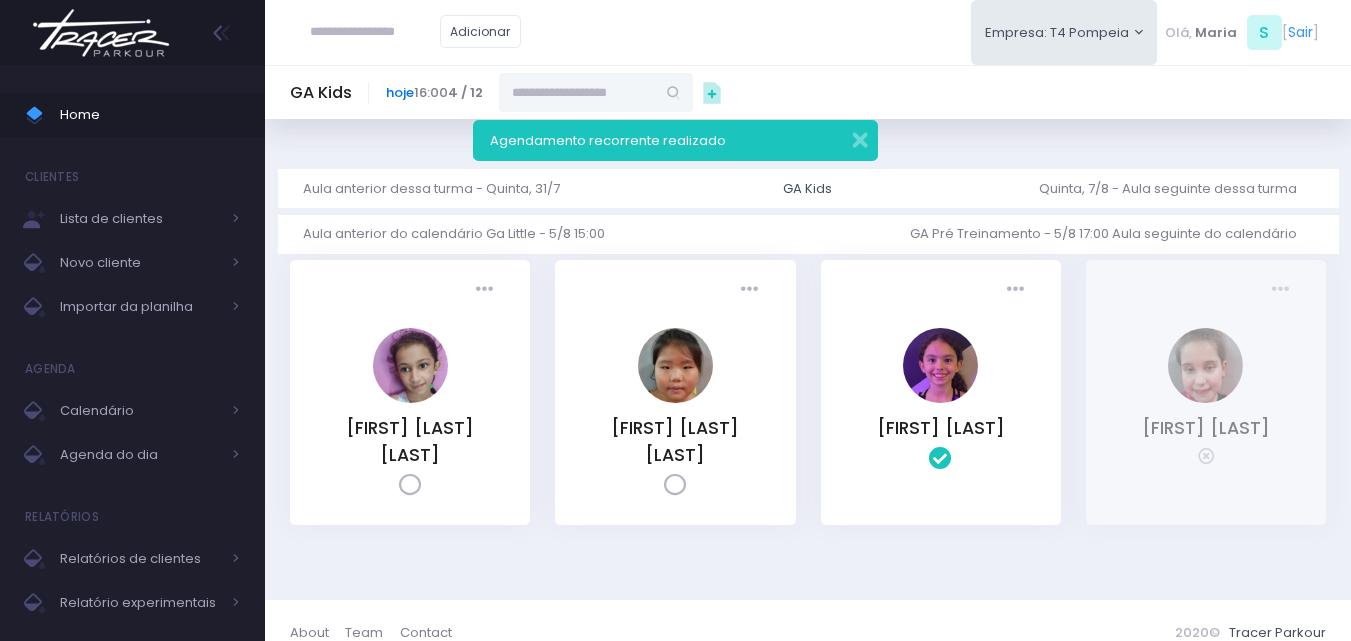click on "hoje" at bounding box center (400, 92) 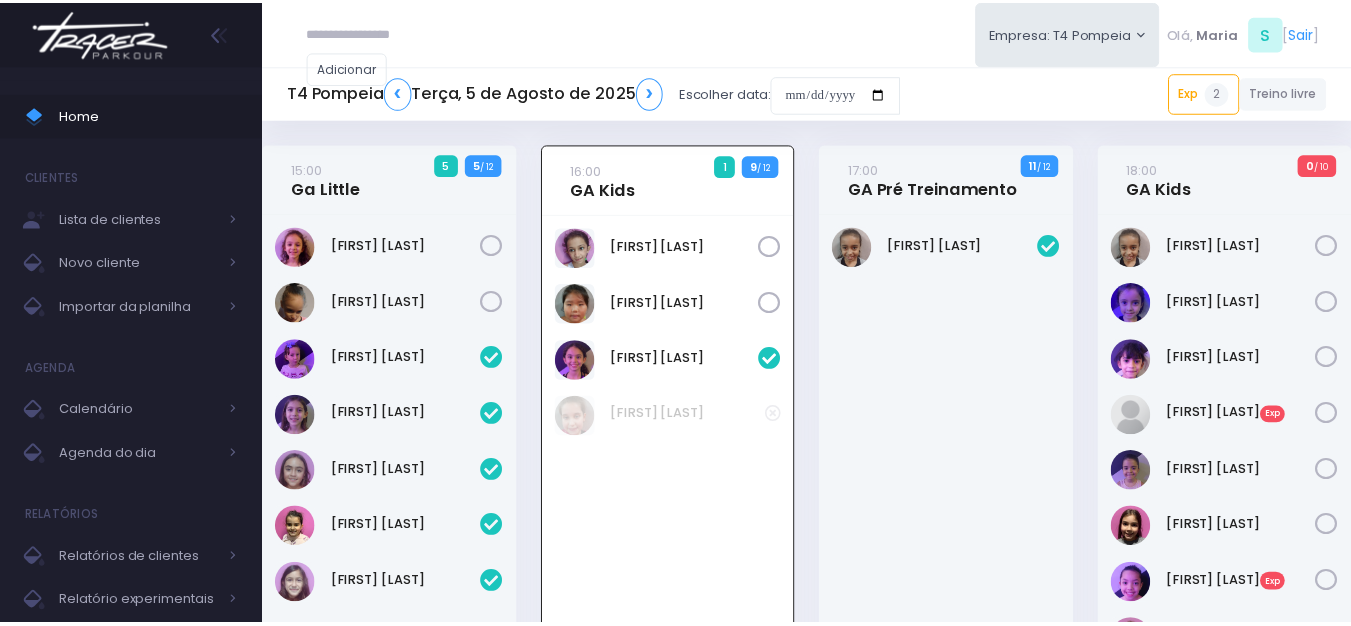 scroll, scrollTop: 0, scrollLeft: 0, axis: both 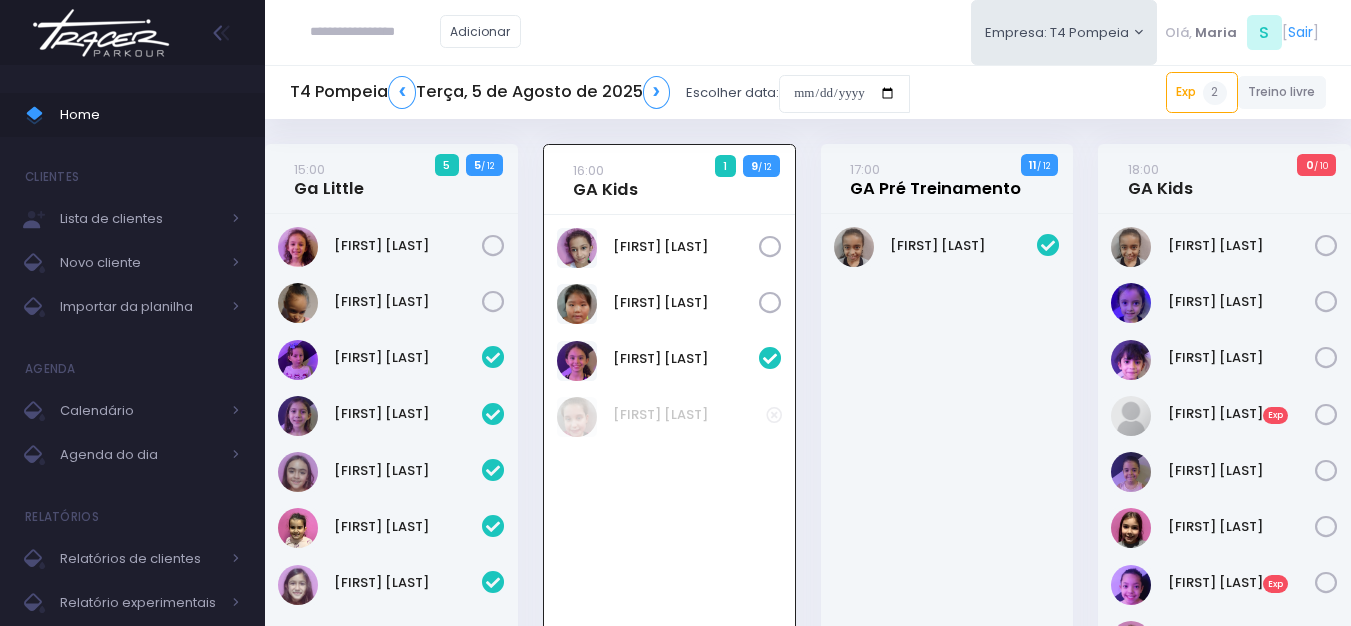 click on "17:00 GA Pré Treinamento" at bounding box center [935, 179] 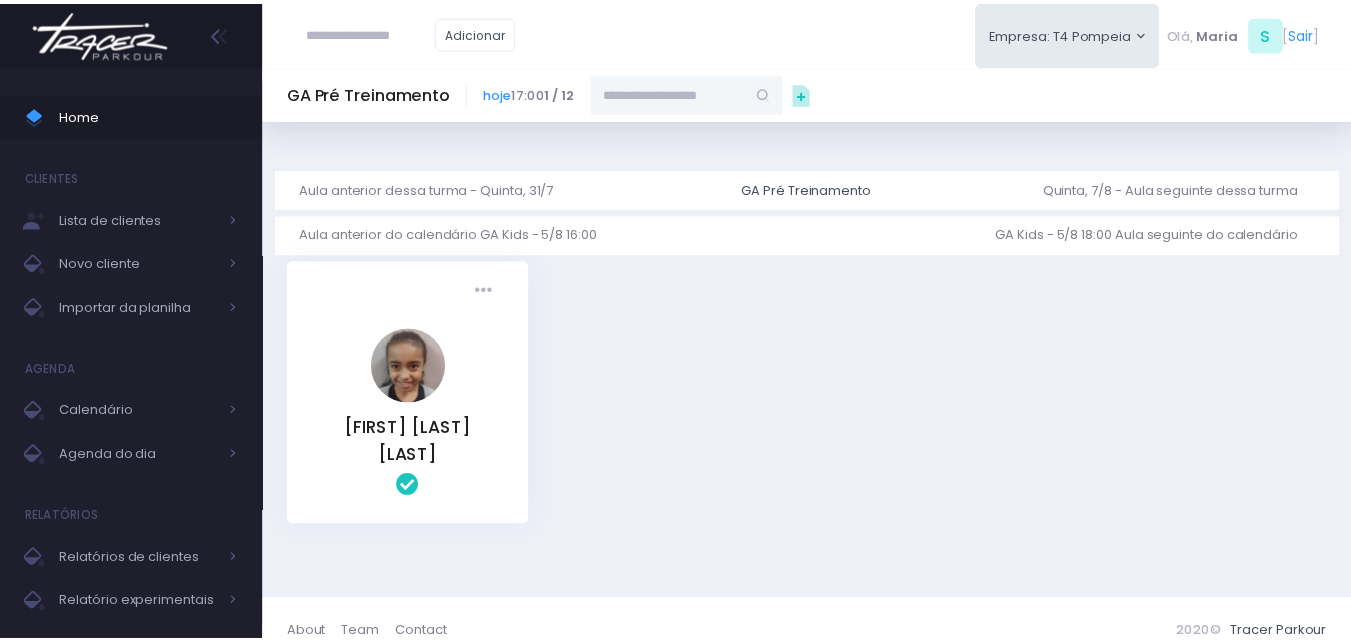 scroll, scrollTop: 0, scrollLeft: 0, axis: both 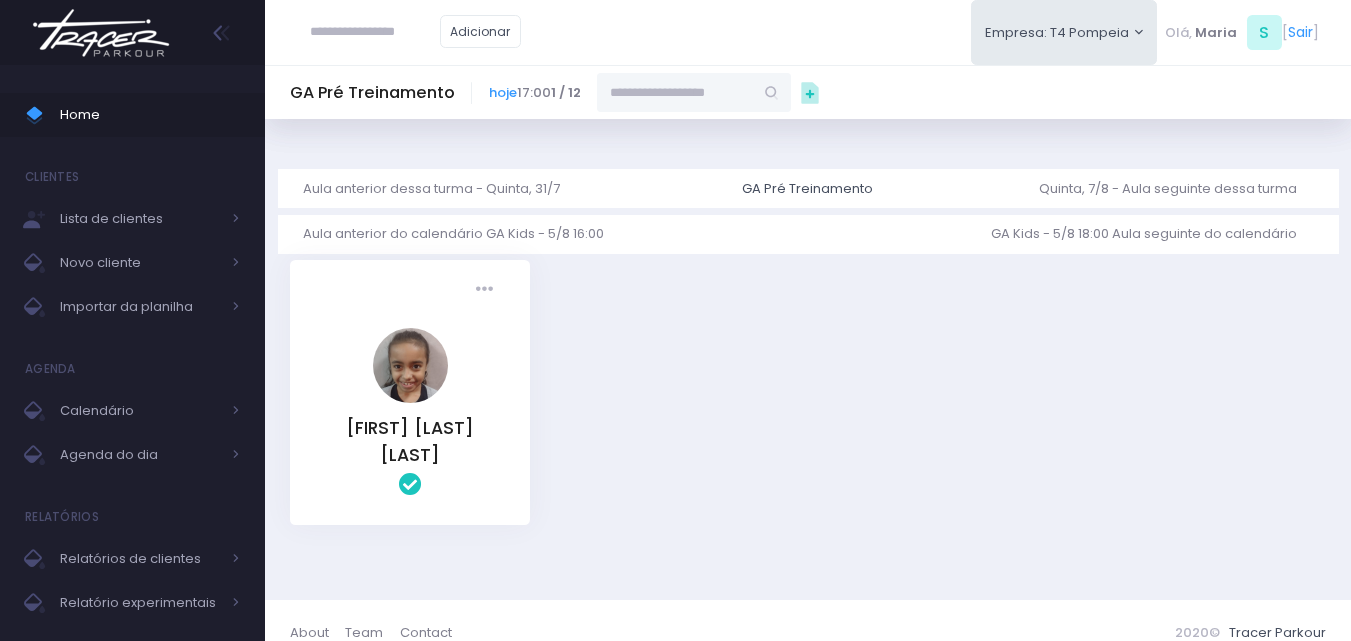 click at bounding box center (675, 92) 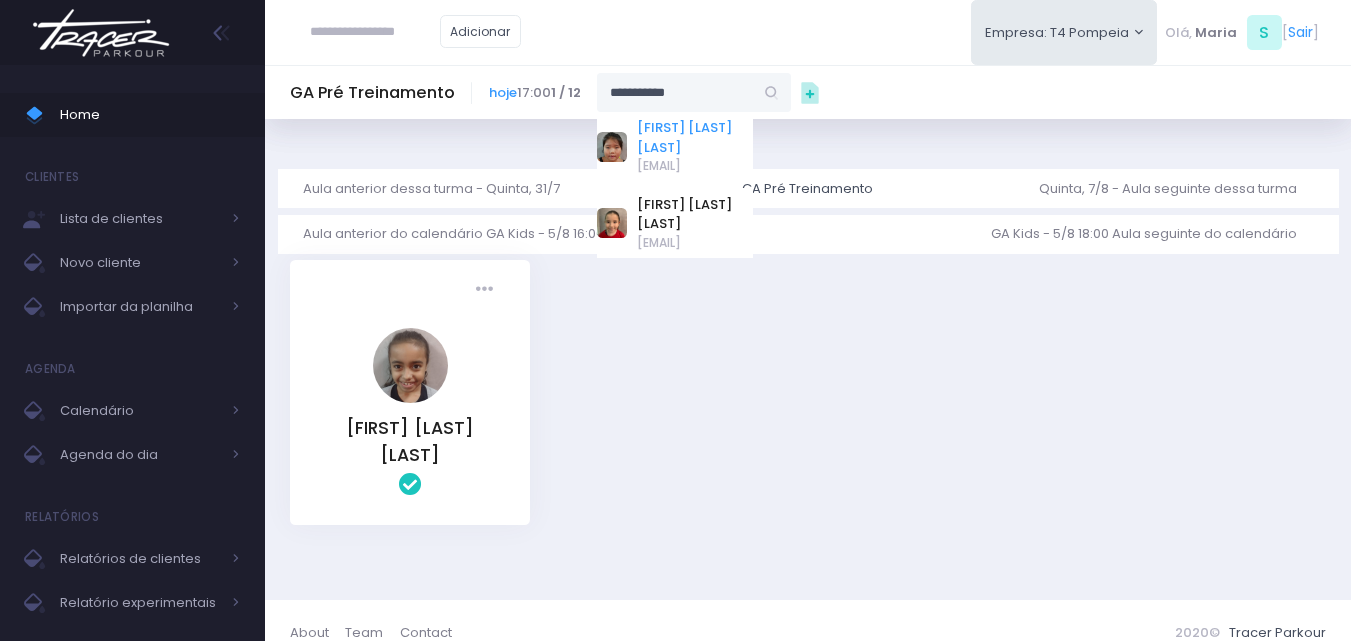 click on "[FIRST] [MIDDLE] [LAST]" at bounding box center (695, 137) 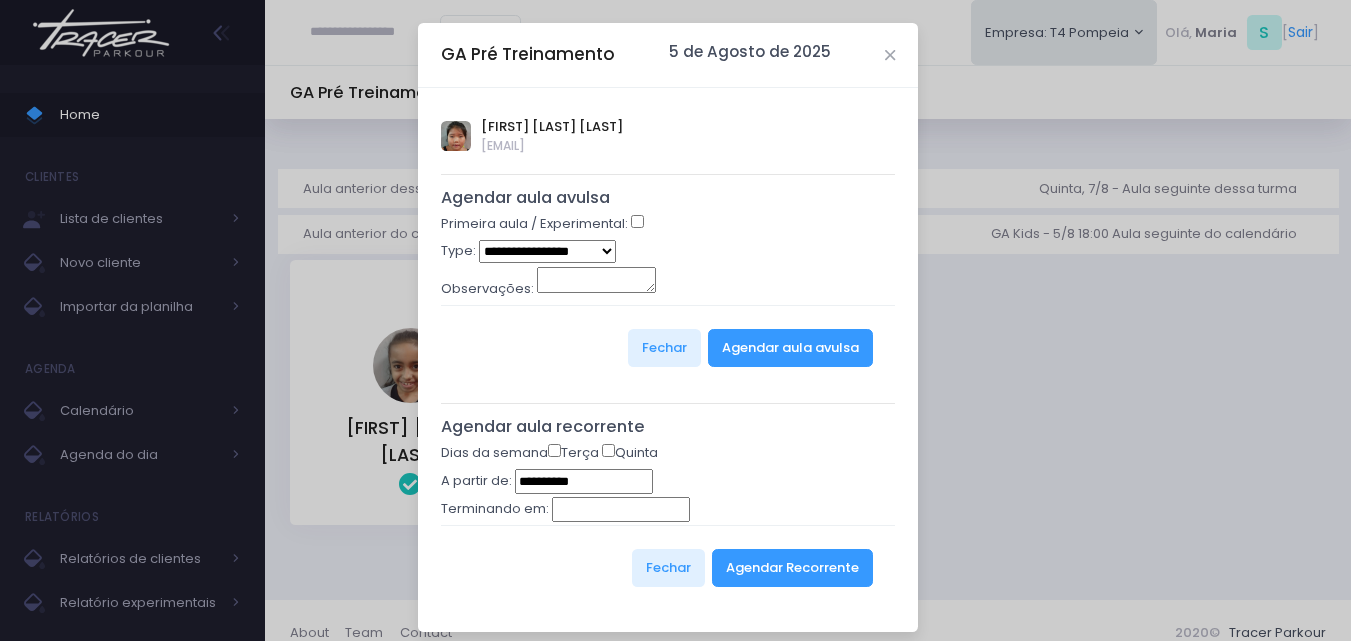 type on "**********" 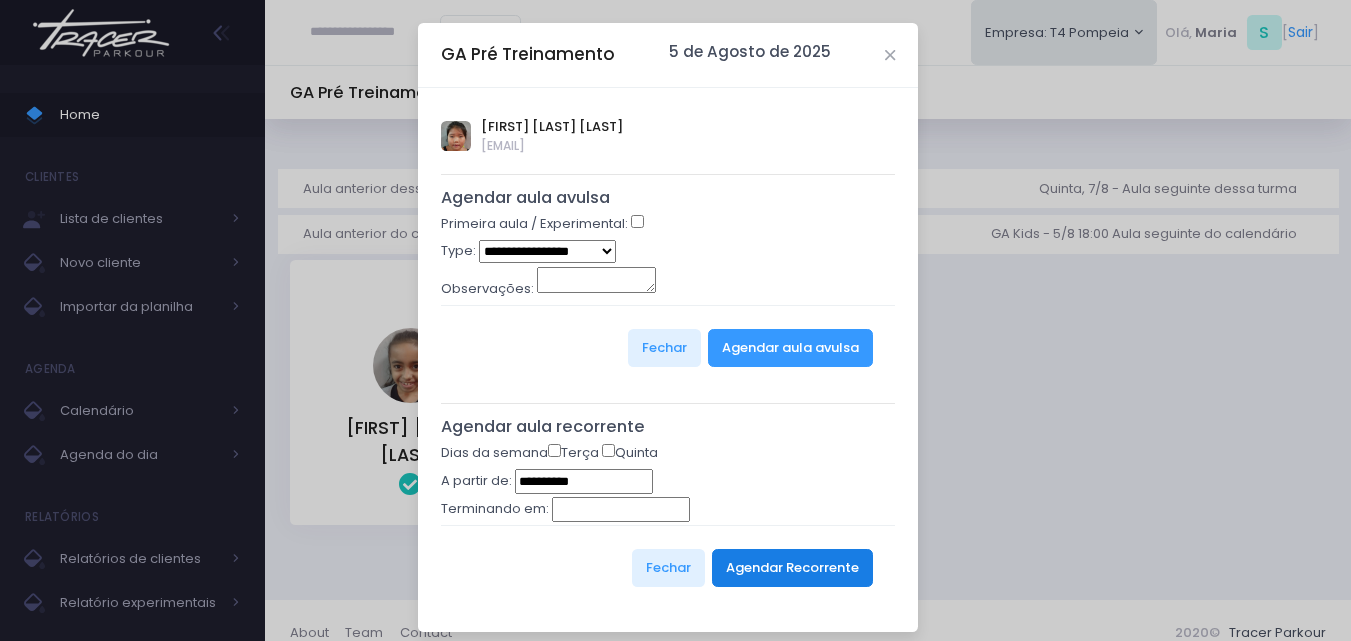click on "Agendar Recorrente" at bounding box center [792, 568] 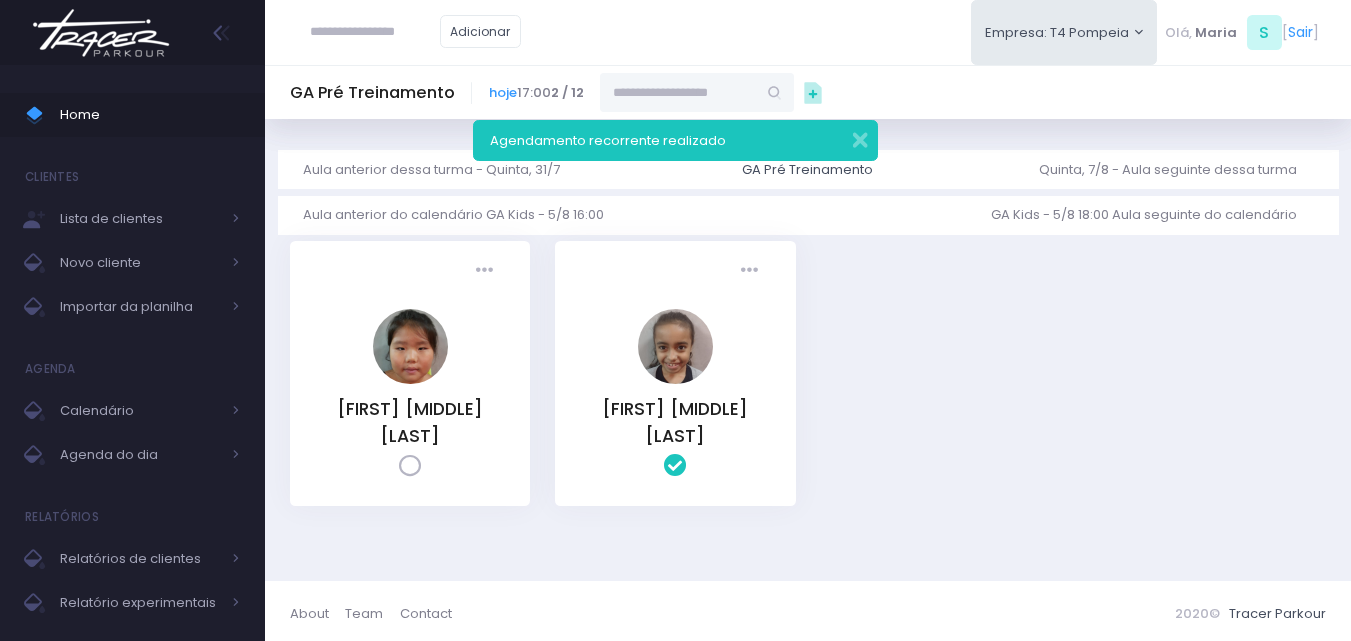 scroll, scrollTop: 24, scrollLeft: 0, axis: vertical 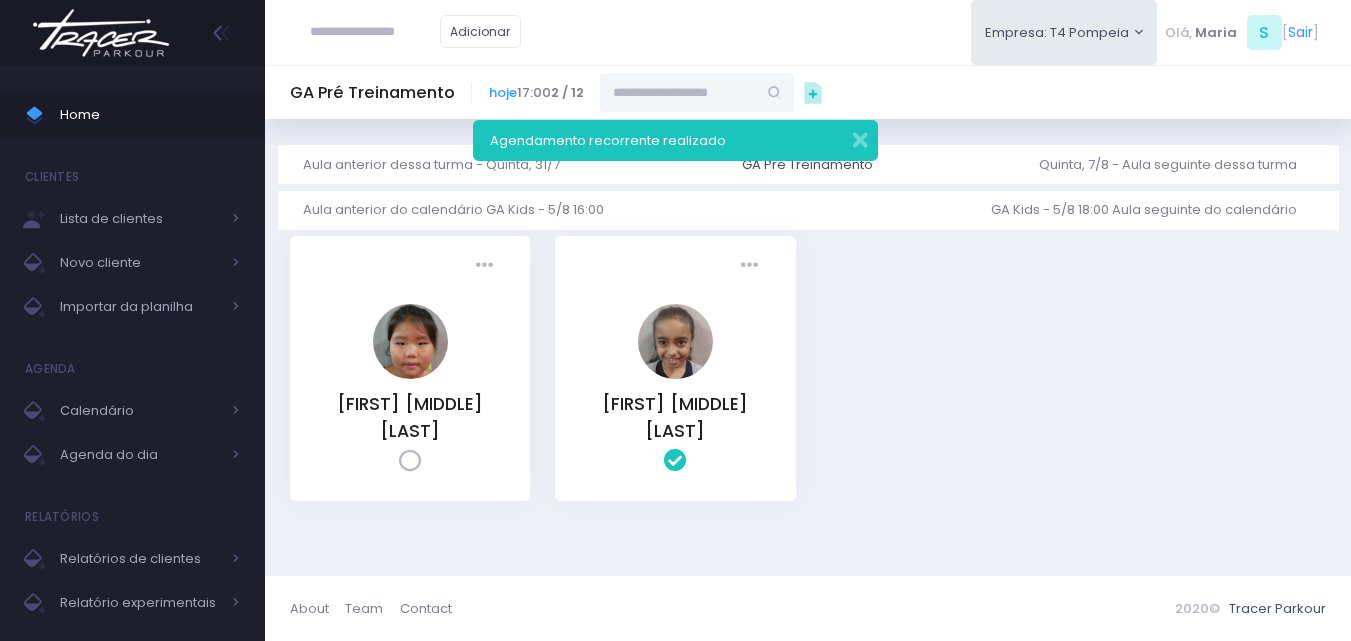 click at bounding box center [101, 33] 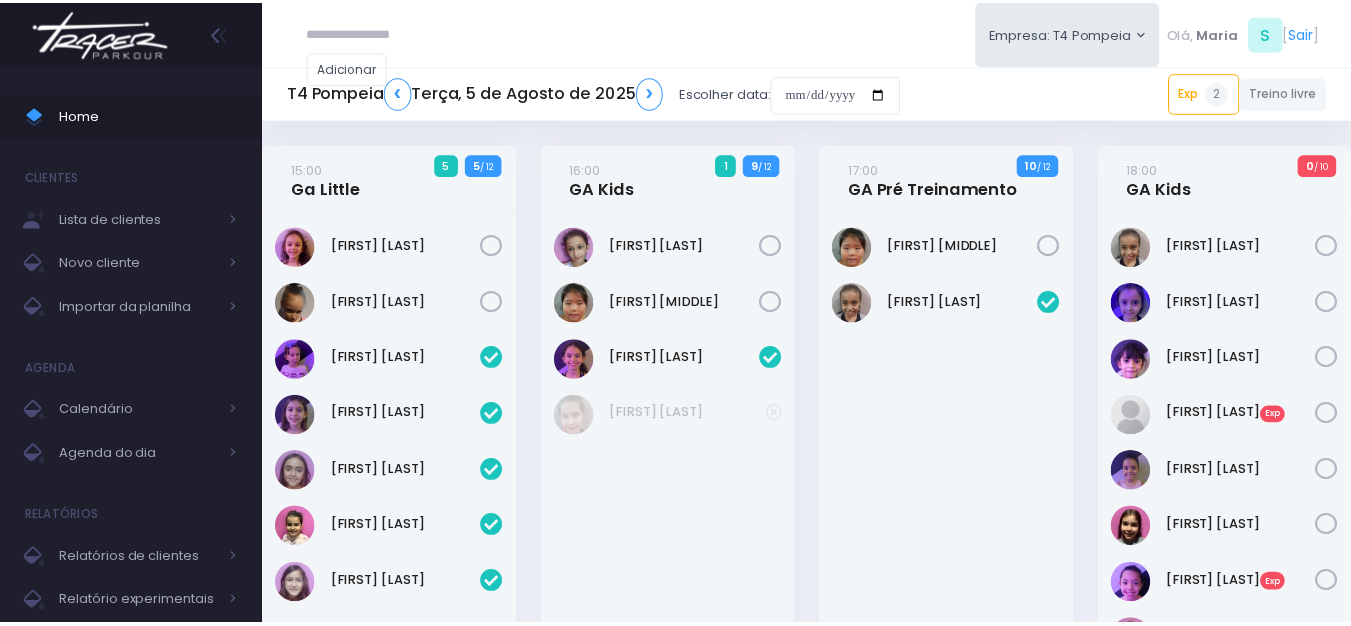 scroll, scrollTop: 0, scrollLeft: 0, axis: both 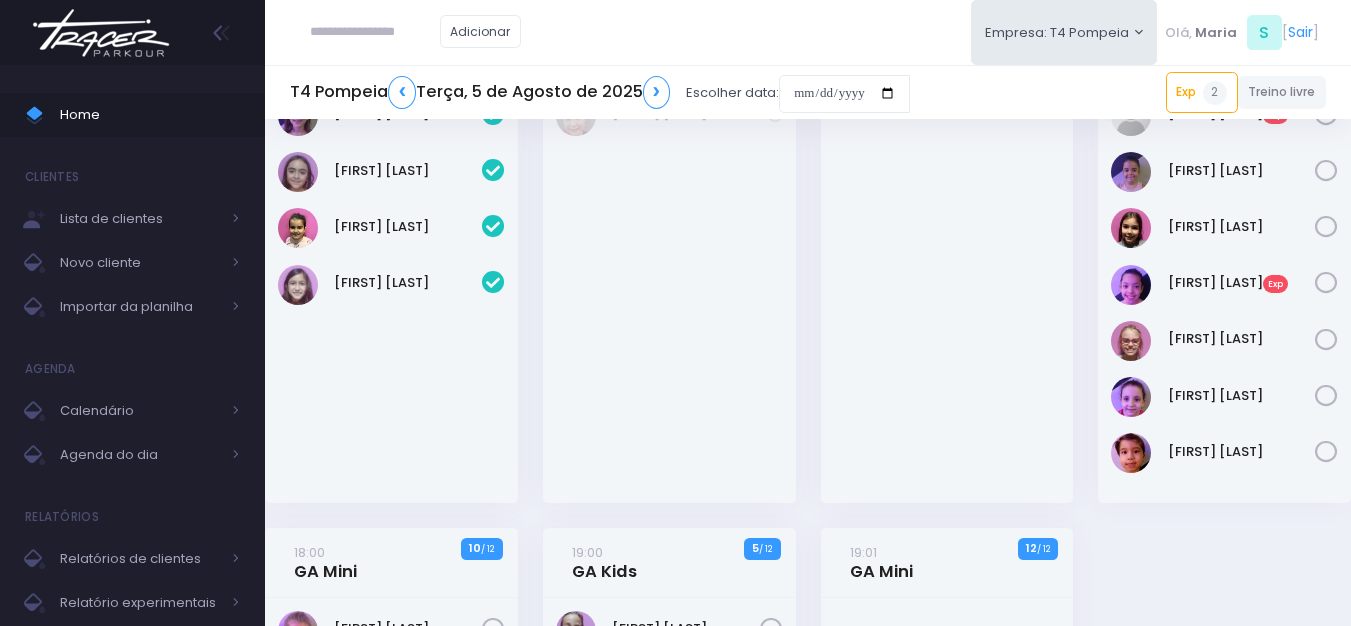 click on "[FIRST] [LAST]" at bounding box center (669, 208) 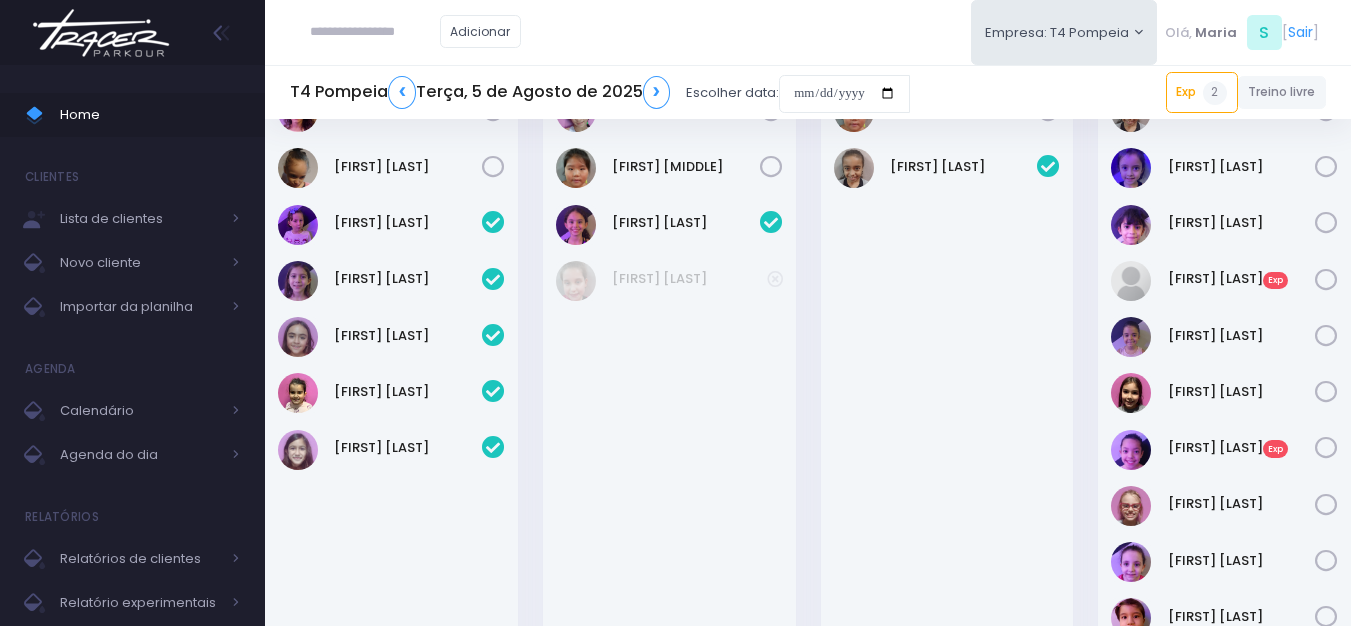 scroll, scrollTop: 0, scrollLeft: 0, axis: both 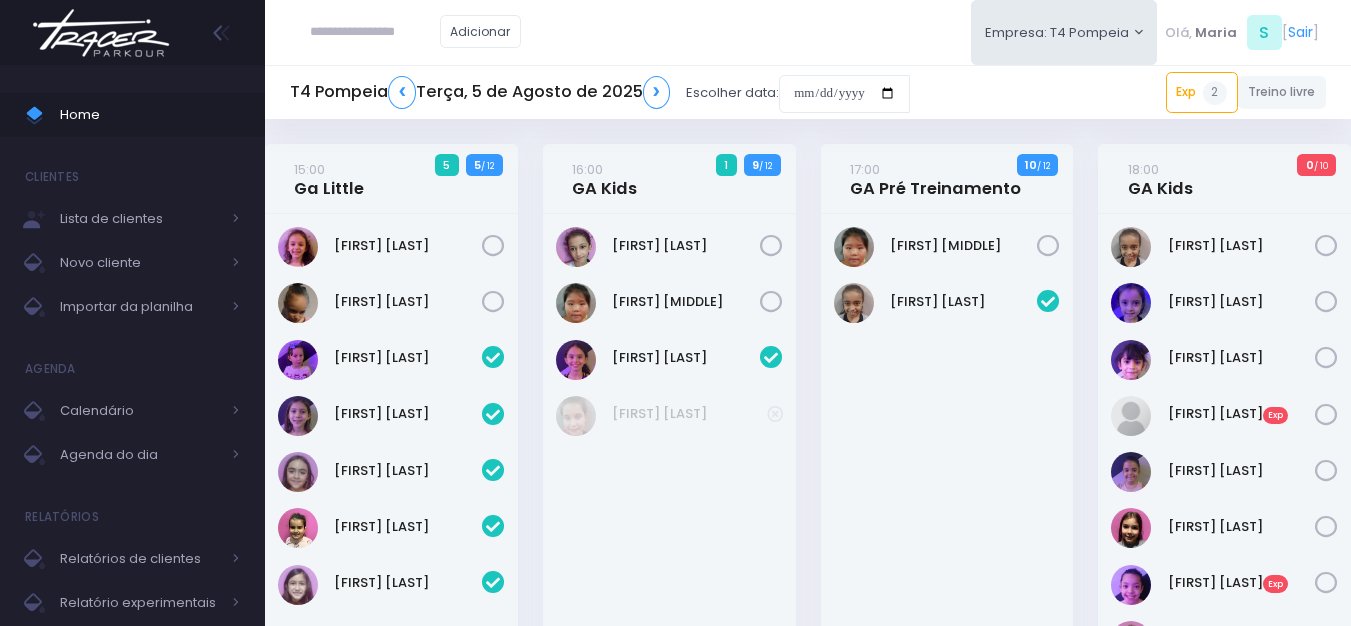 click at bounding box center (375, 32) 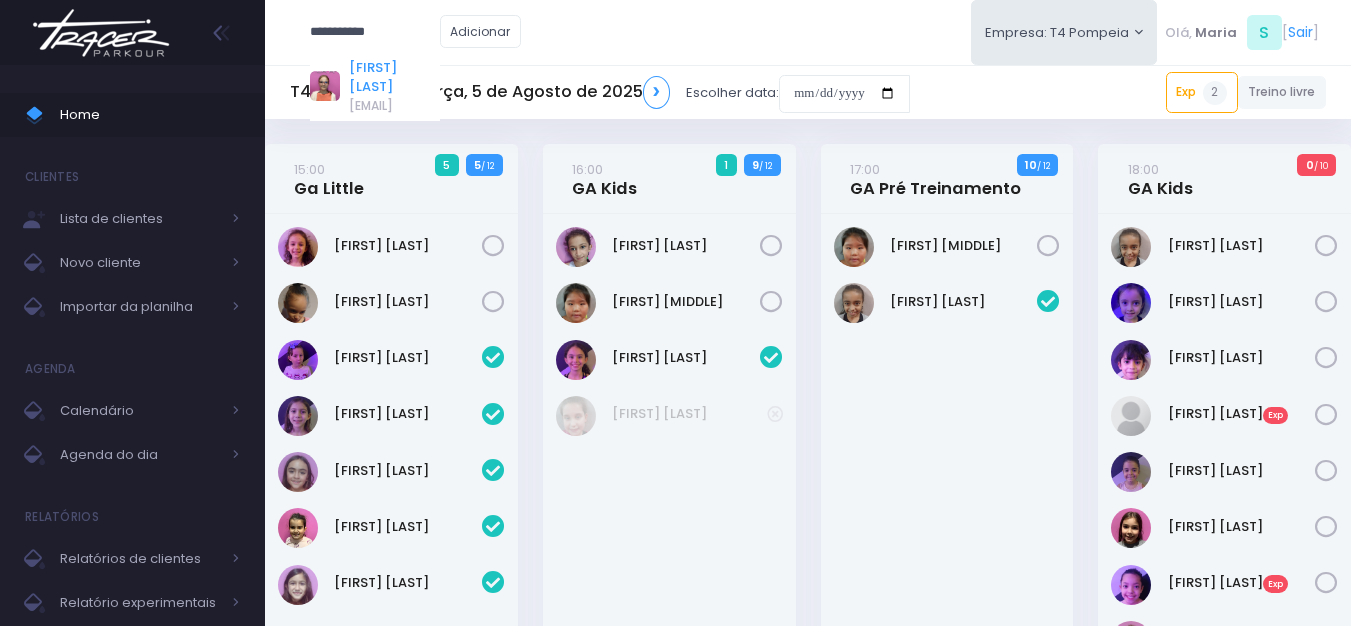 click on "[FIRST] [LAST]" at bounding box center [394, 77] 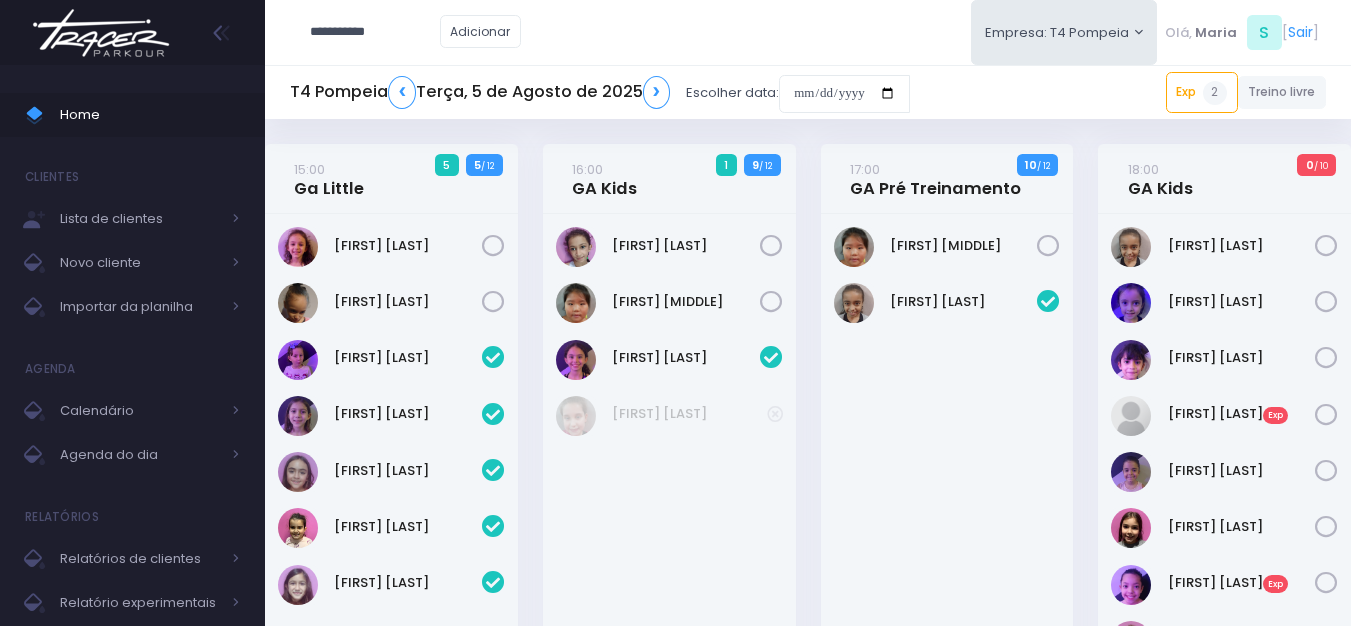 type on "**********" 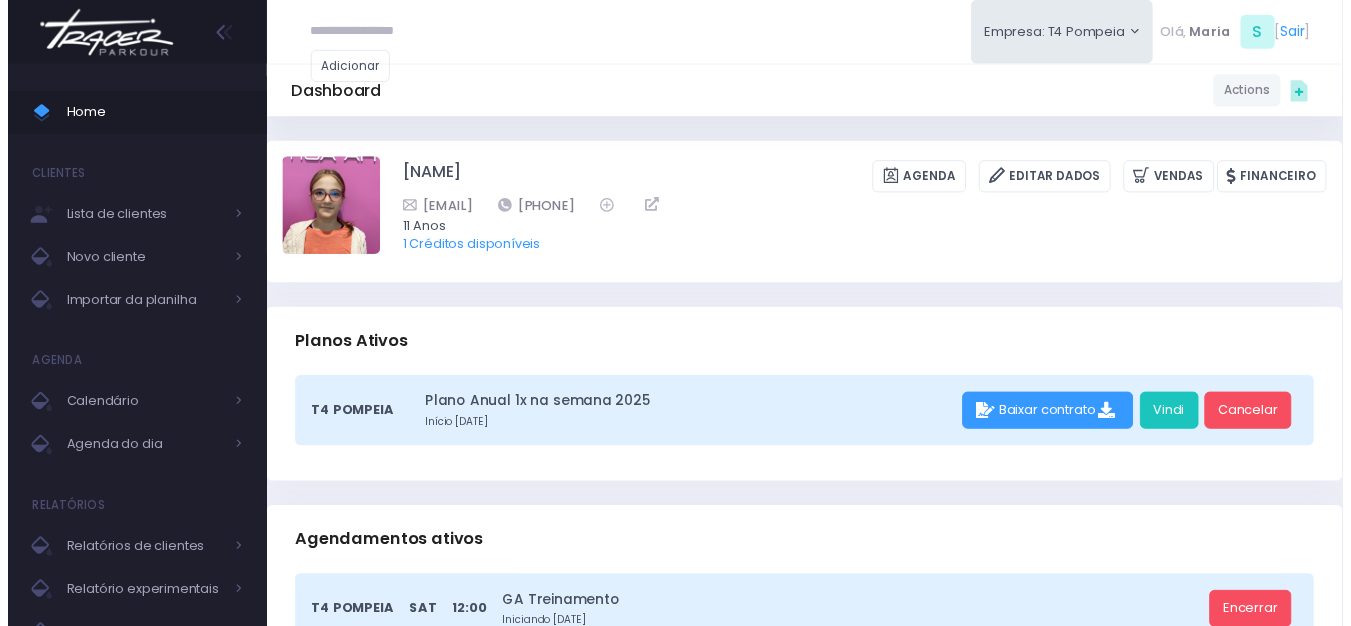 scroll, scrollTop: 0, scrollLeft: 0, axis: both 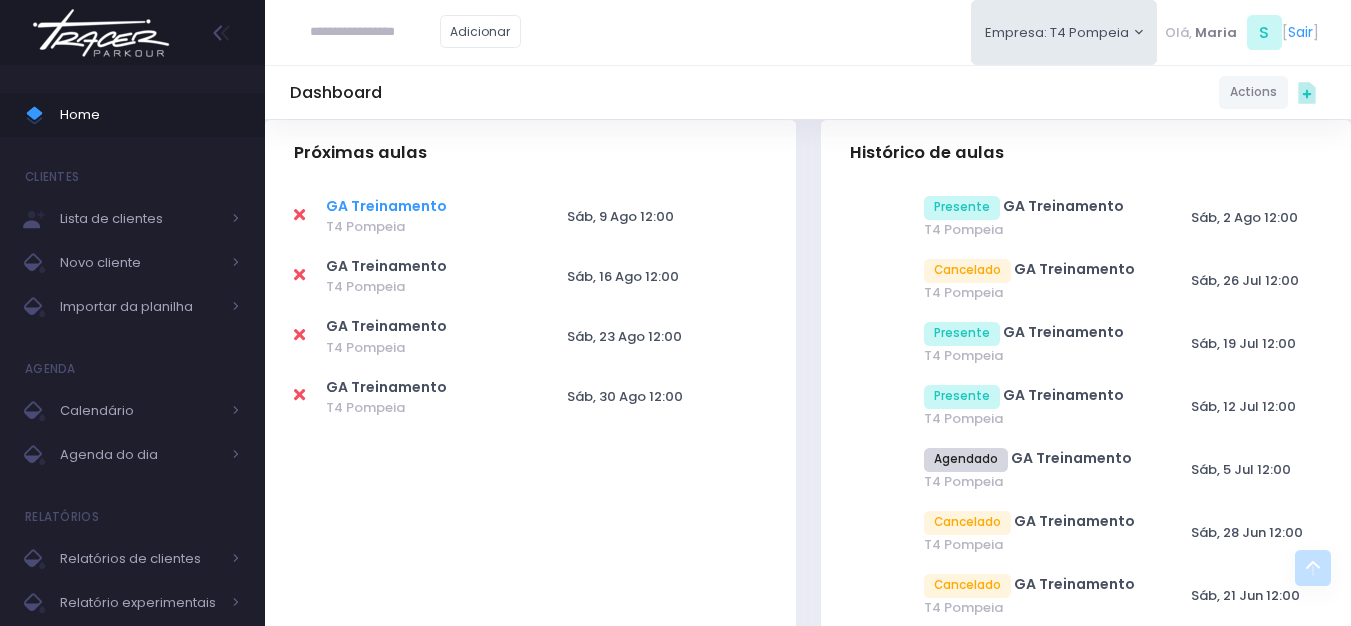 click on "GA Treinamento" at bounding box center [386, 206] 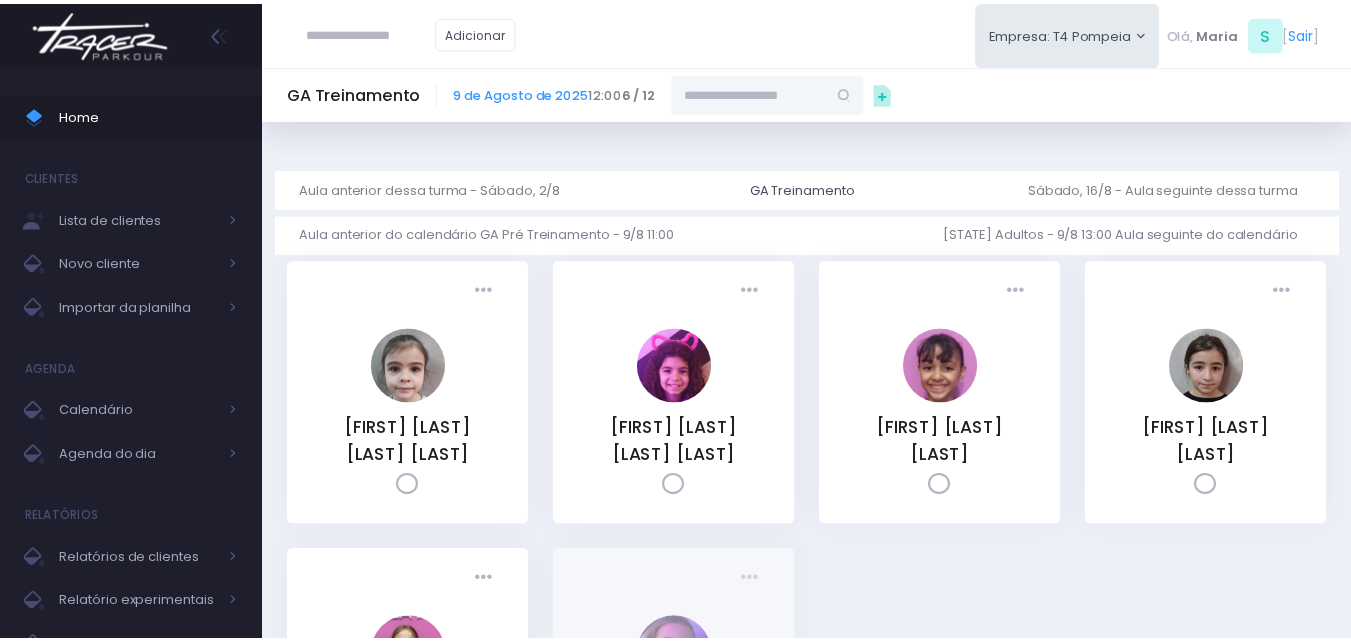scroll, scrollTop: 0, scrollLeft: 0, axis: both 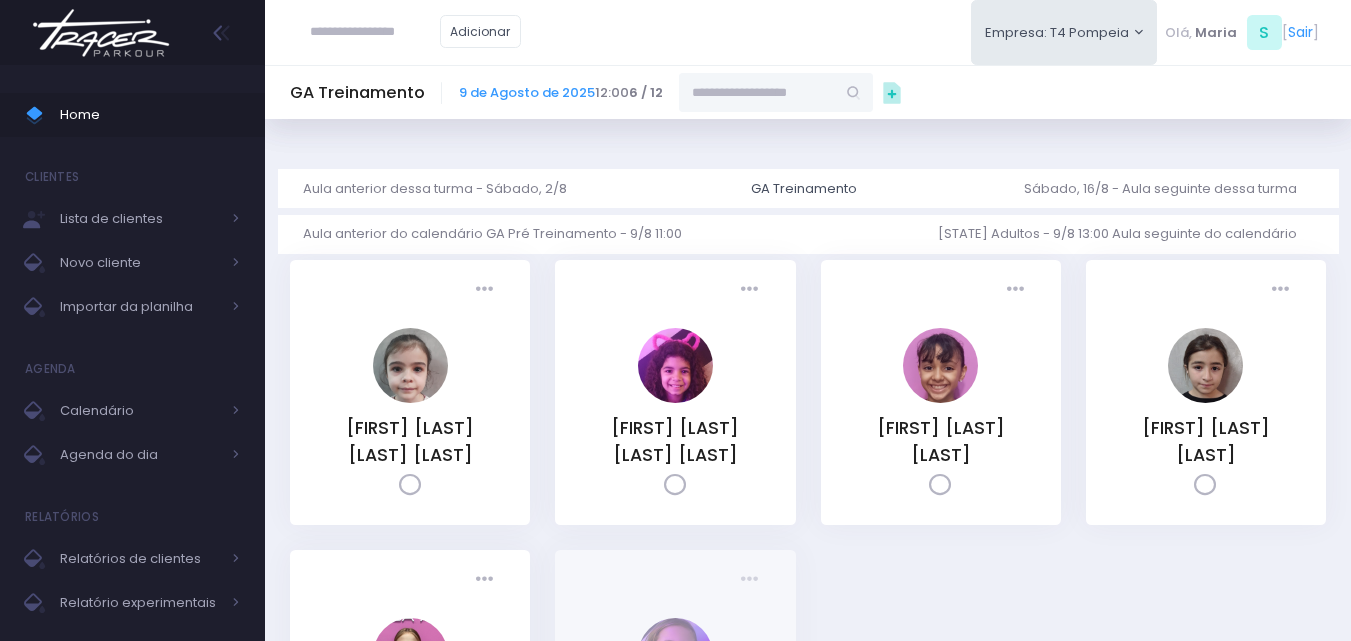 click at bounding box center [757, 92] 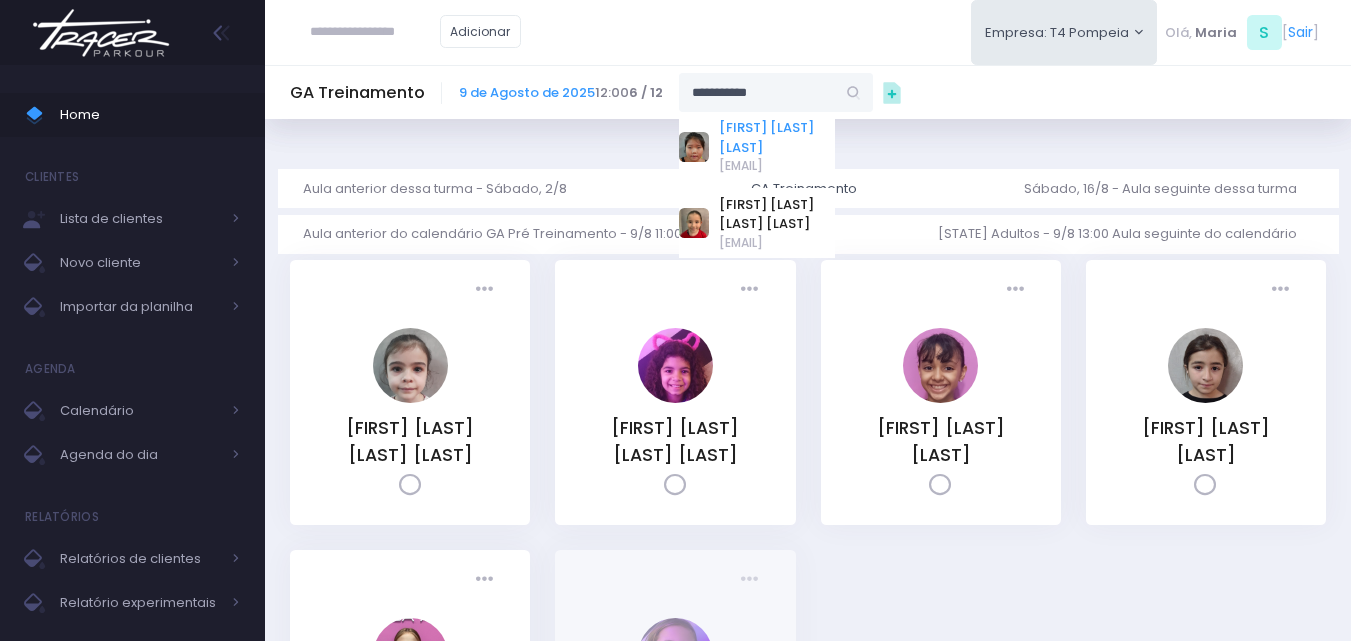 click on "[FIRST] [LAST] [LAST]" at bounding box center [777, 137] 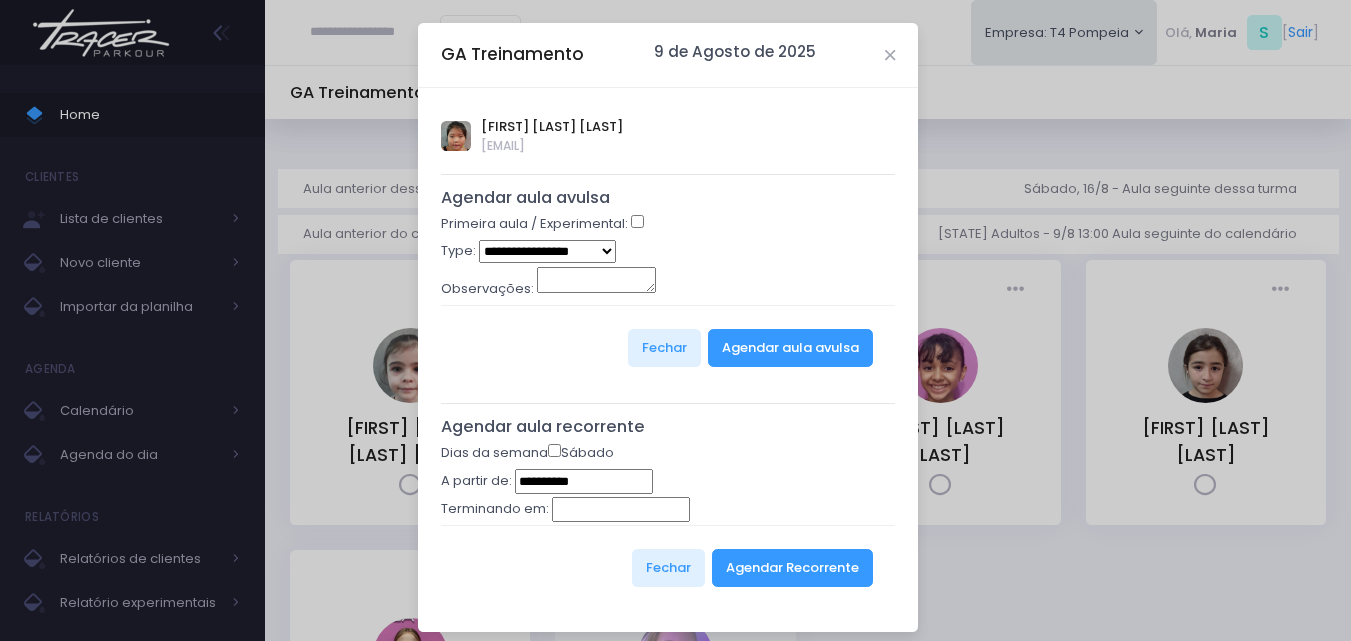 type on "**********" 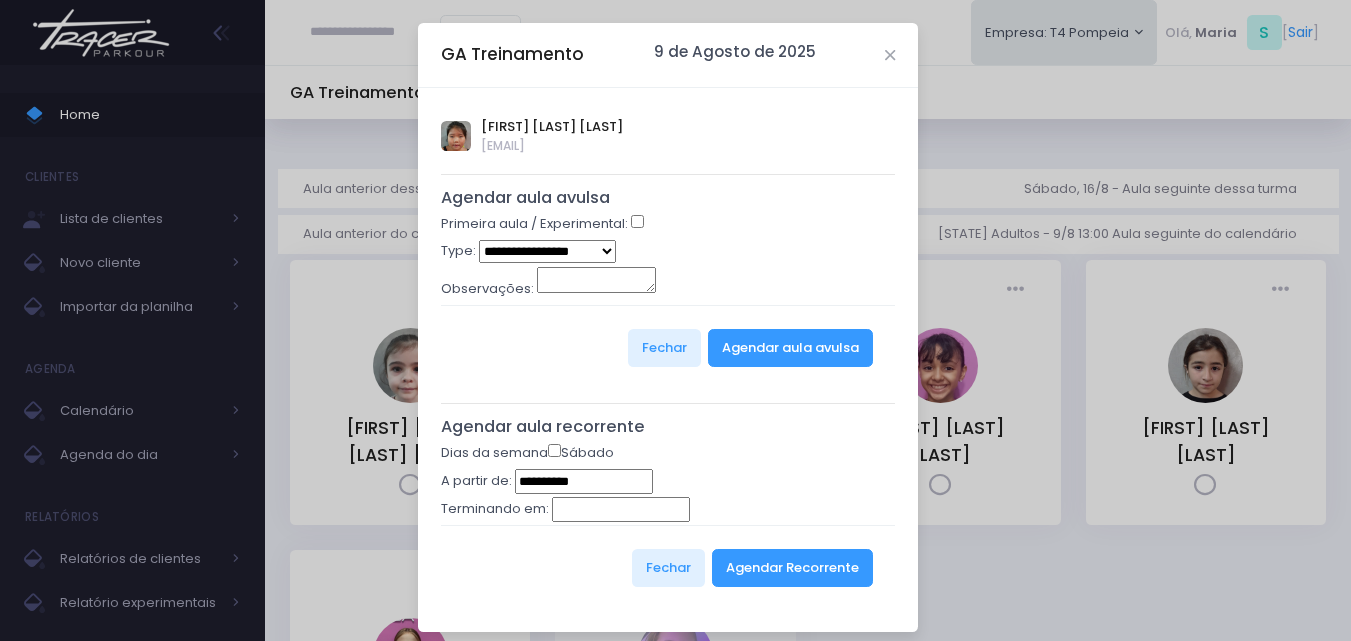 select on "*" 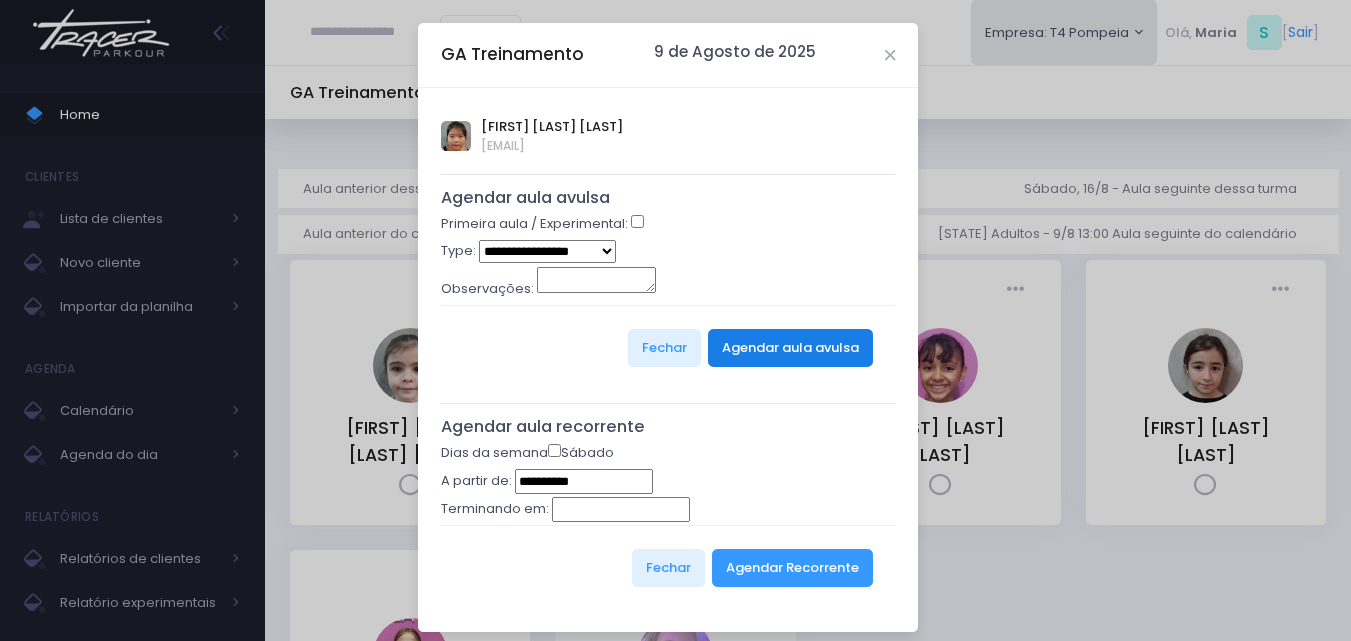click on "Agendar aula avulsa" at bounding box center [790, 348] 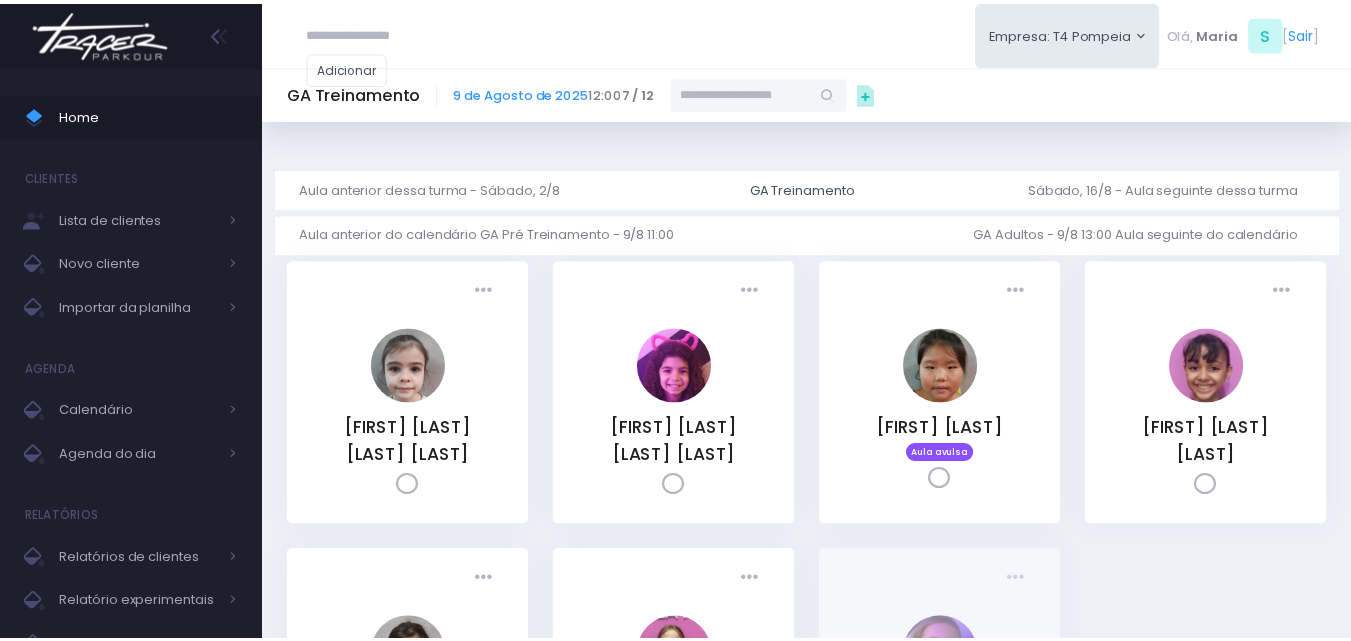 scroll, scrollTop: 0, scrollLeft: 0, axis: both 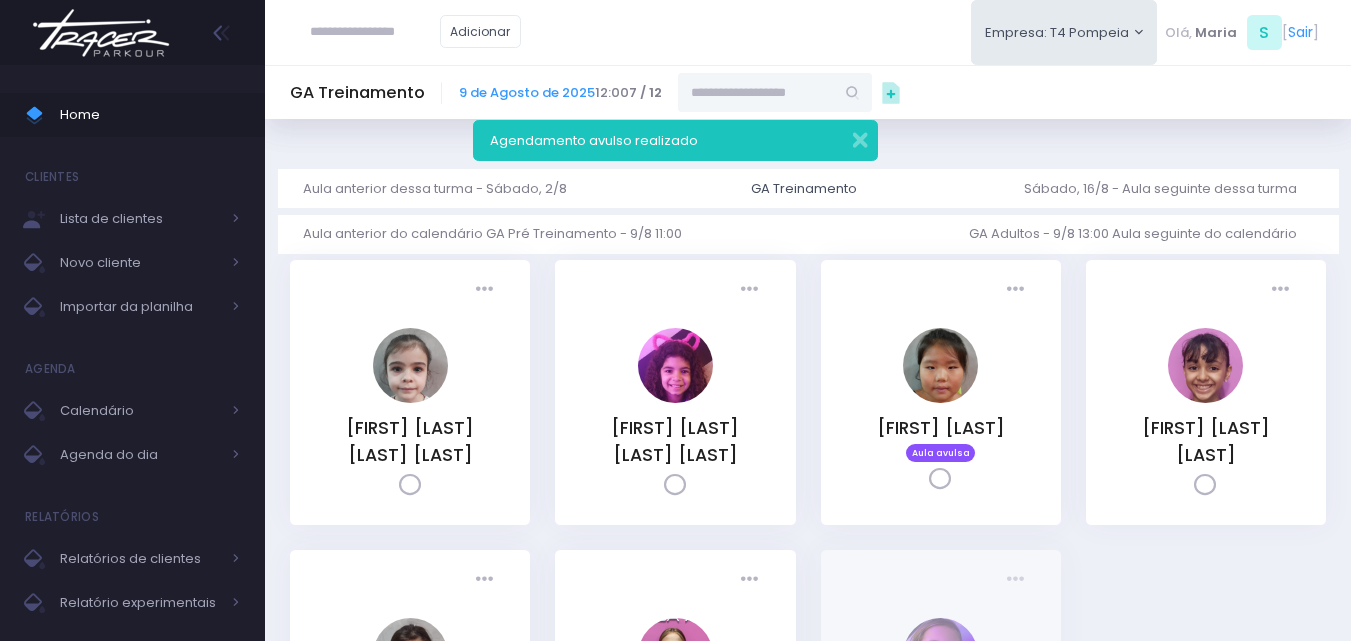 click at bounding box center [101, 33] 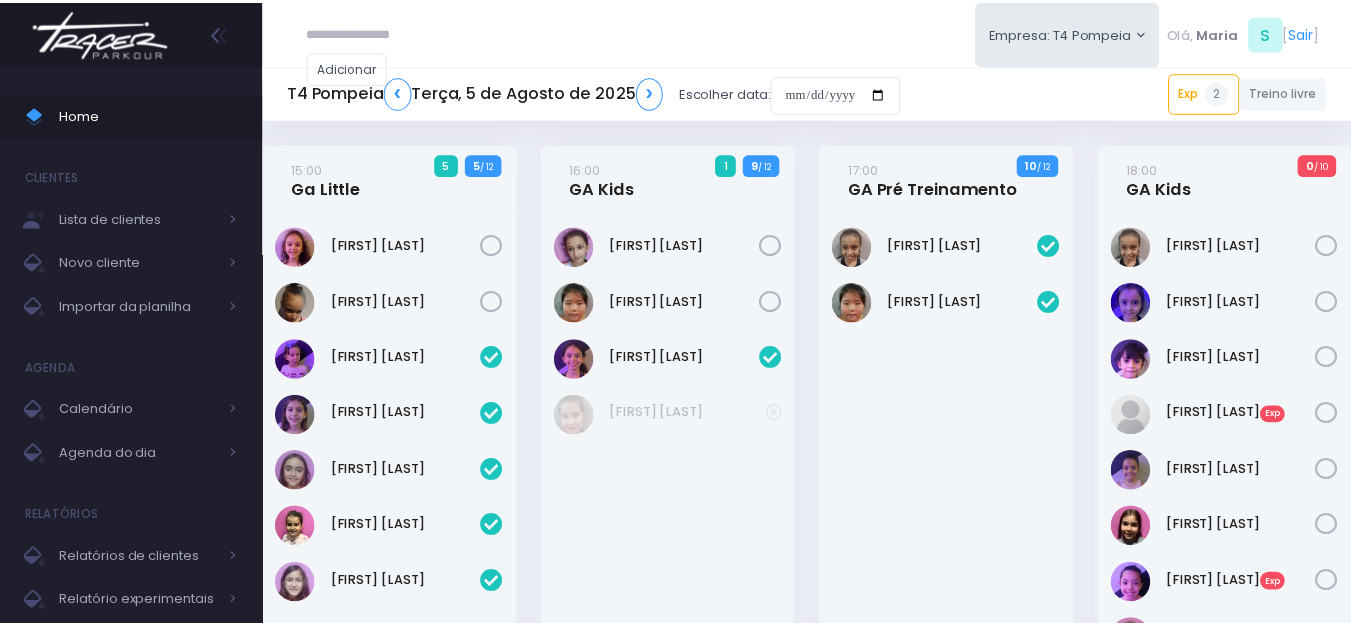 scroll, scrollTop: 0, scrollLeft: 0, axis: both 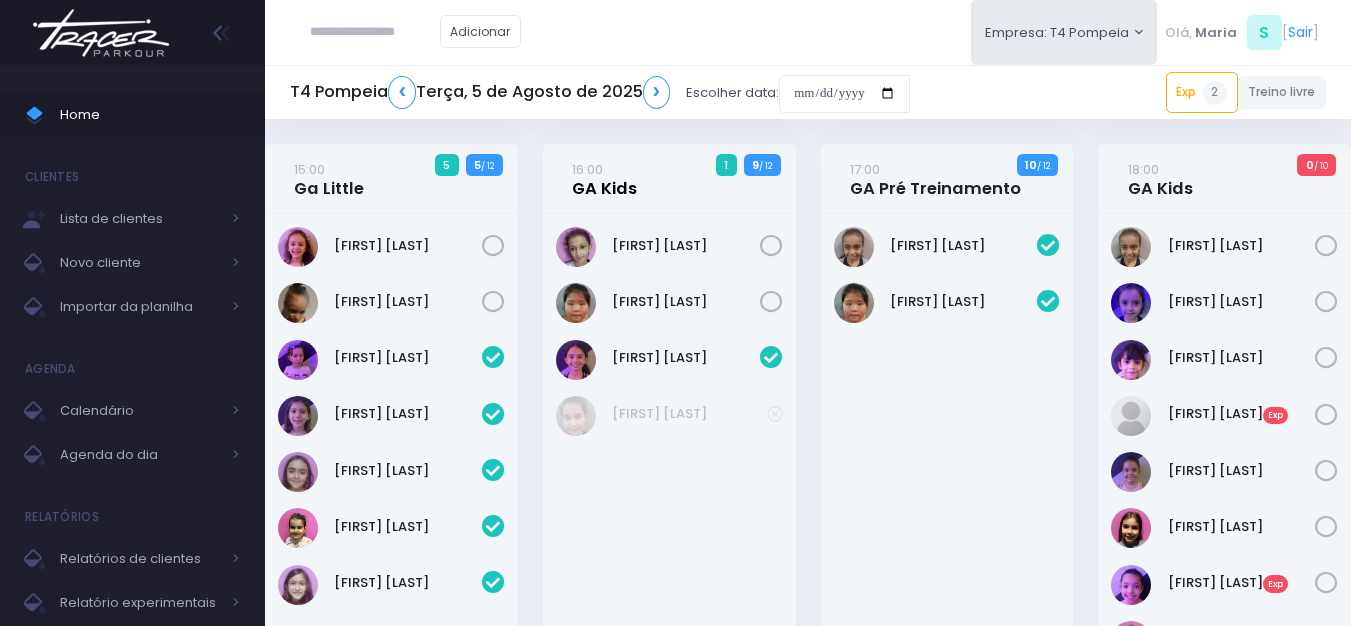 click on "16:00 GA Kids" at bounding box center [604, 179] 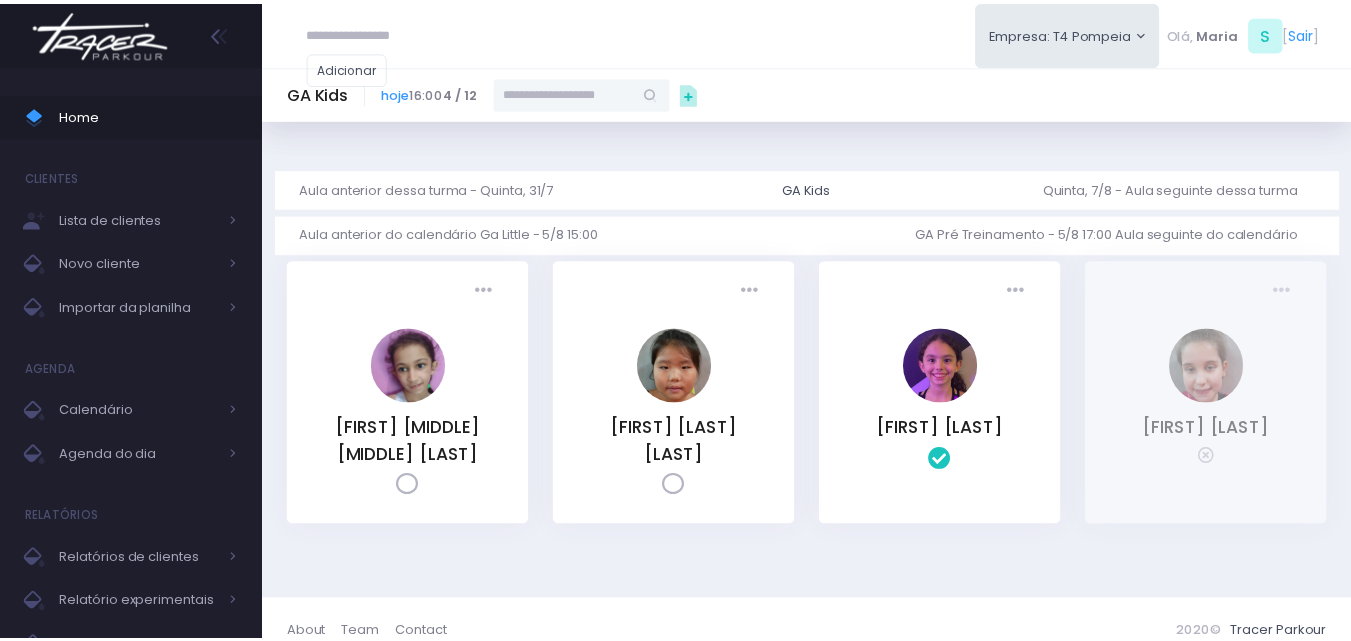 scroll, scrollTop: 0, scrollLeft: 0, axis: both 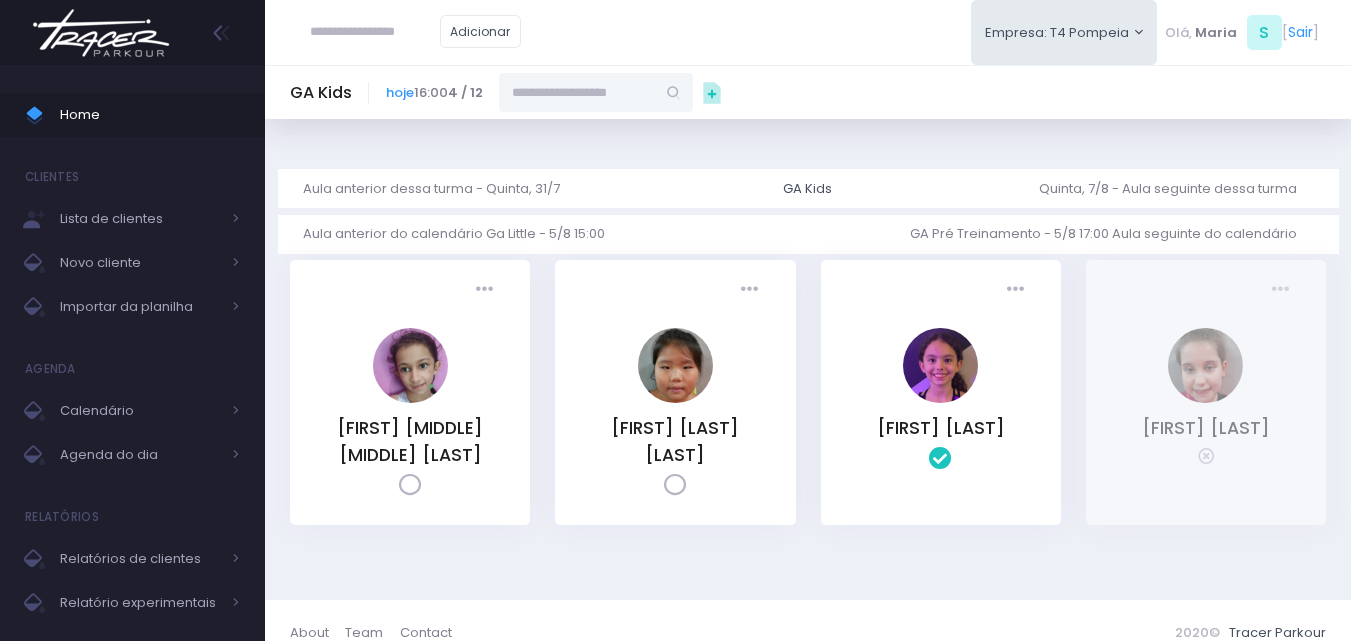 click at bounding box center (375, 32) 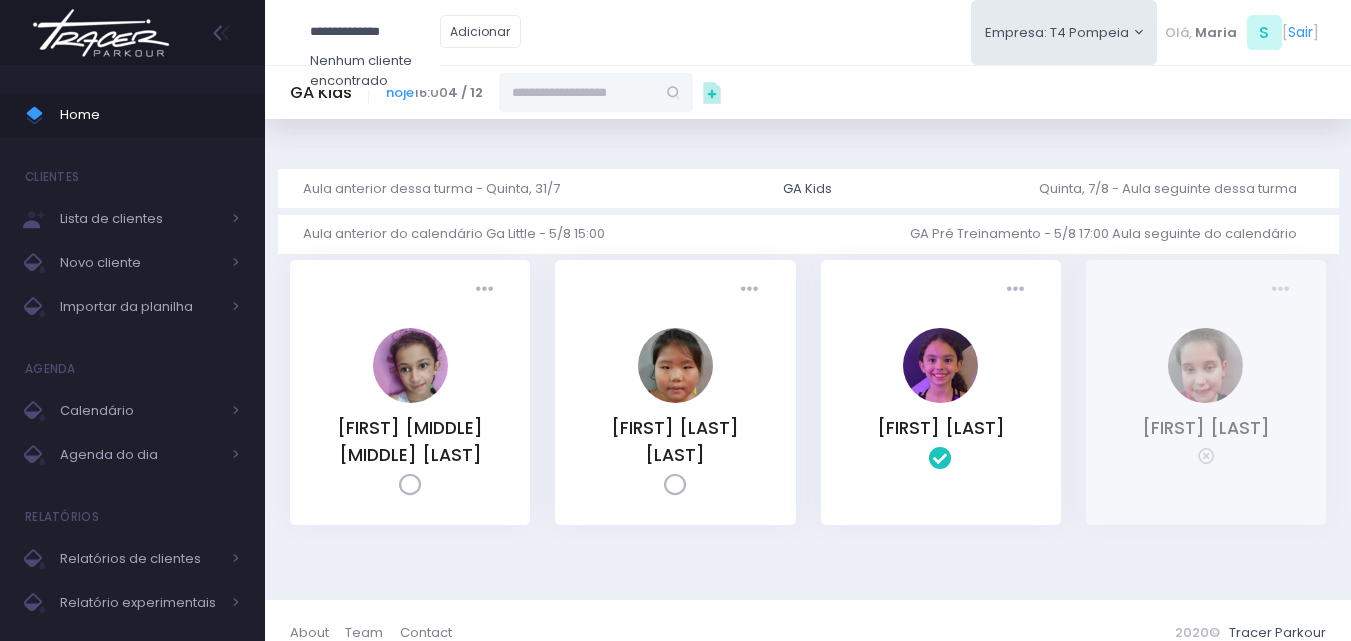 click on "**********" at bounding box center (375, 32) 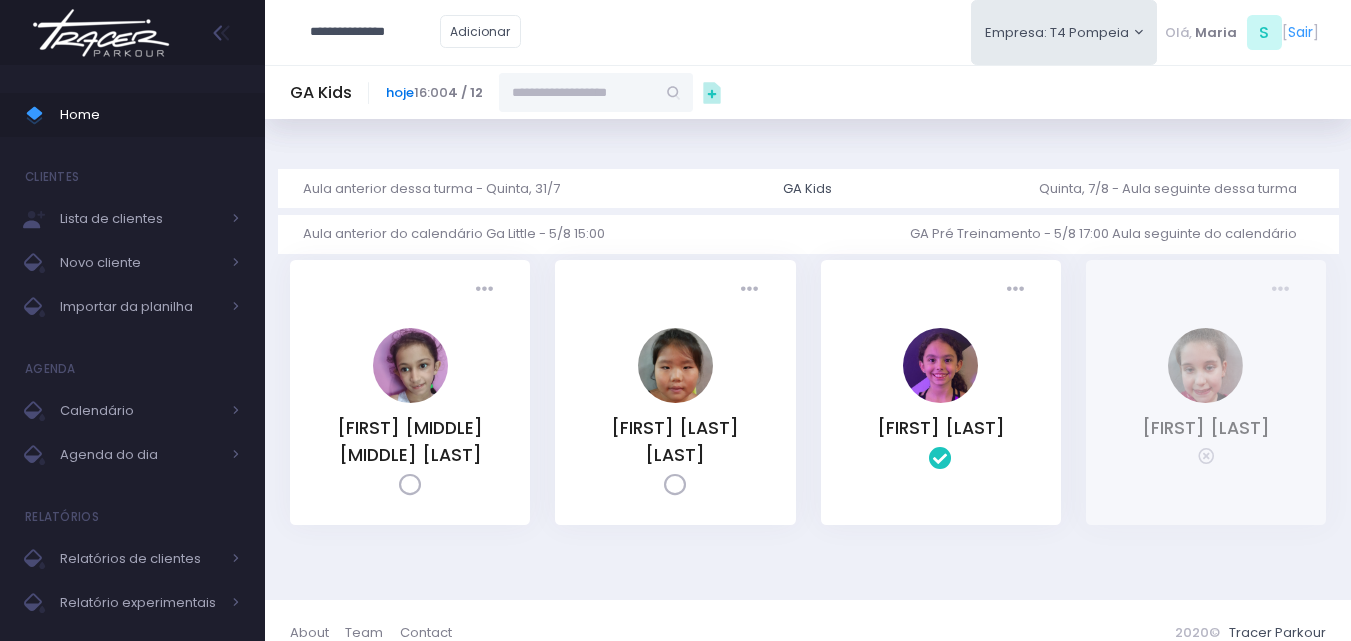 type on "**********" 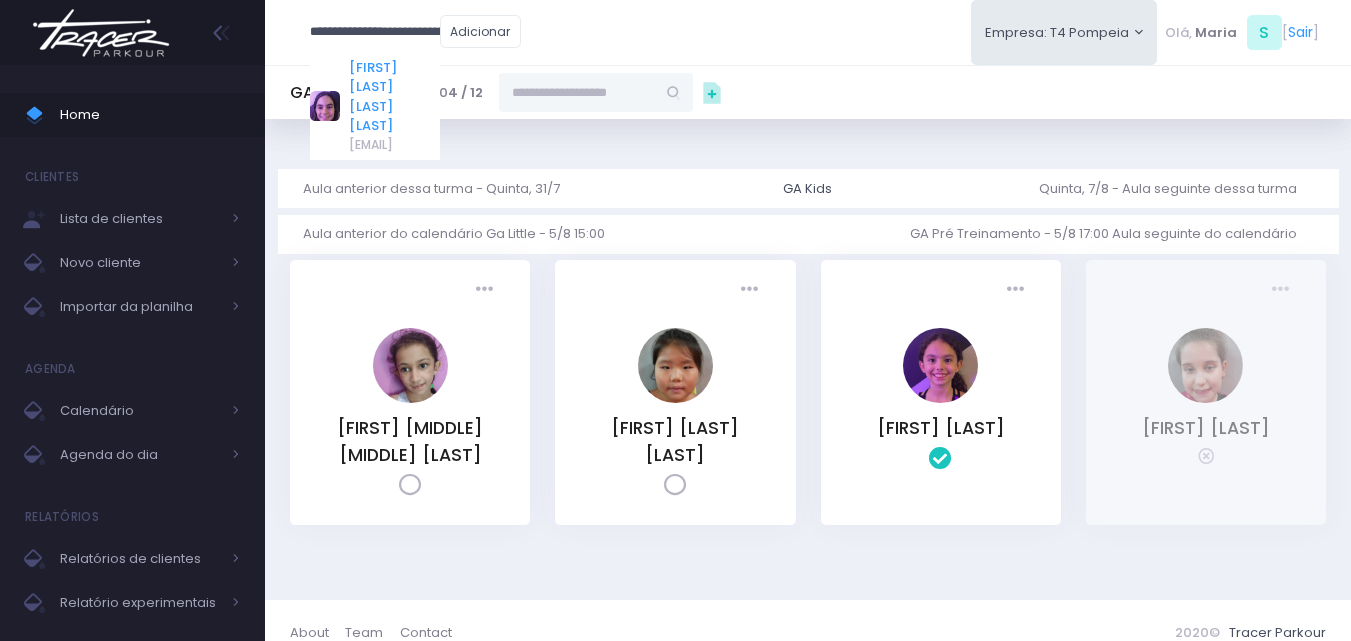 click on "Antonella Rossi Paes Previtalli" at bounding box center [394, 97] 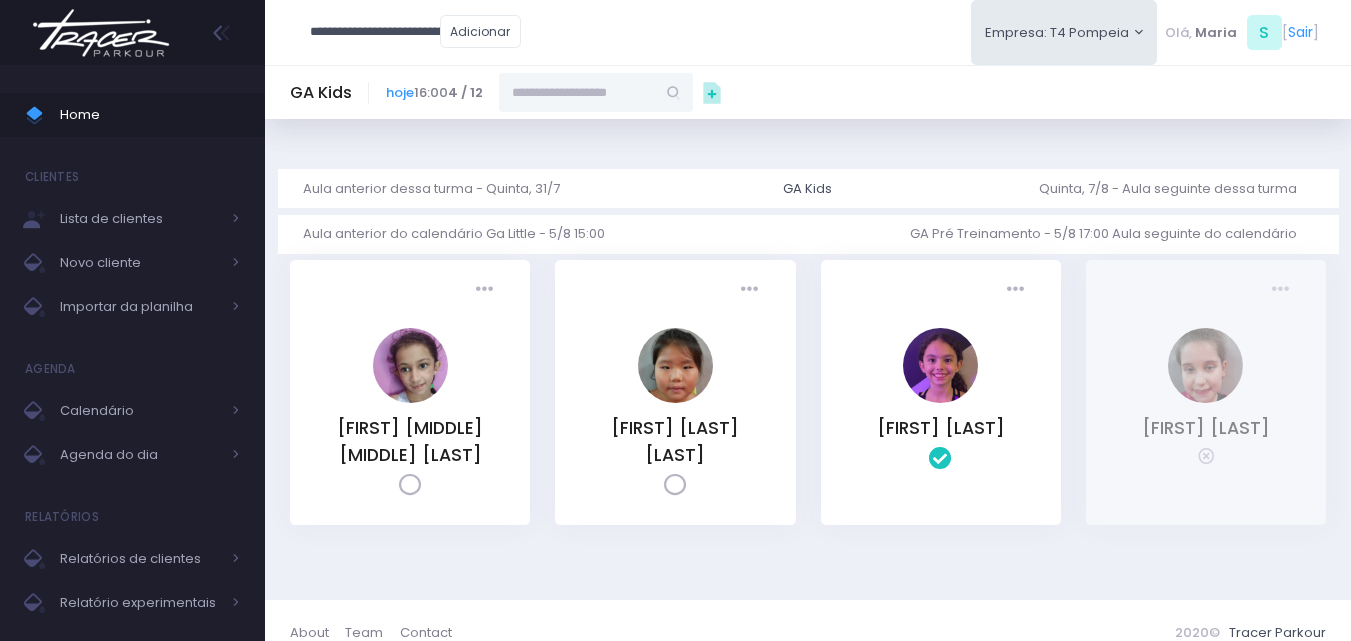 scroll, scrollTop: 16, scrollLeft: 0, axis: vertical 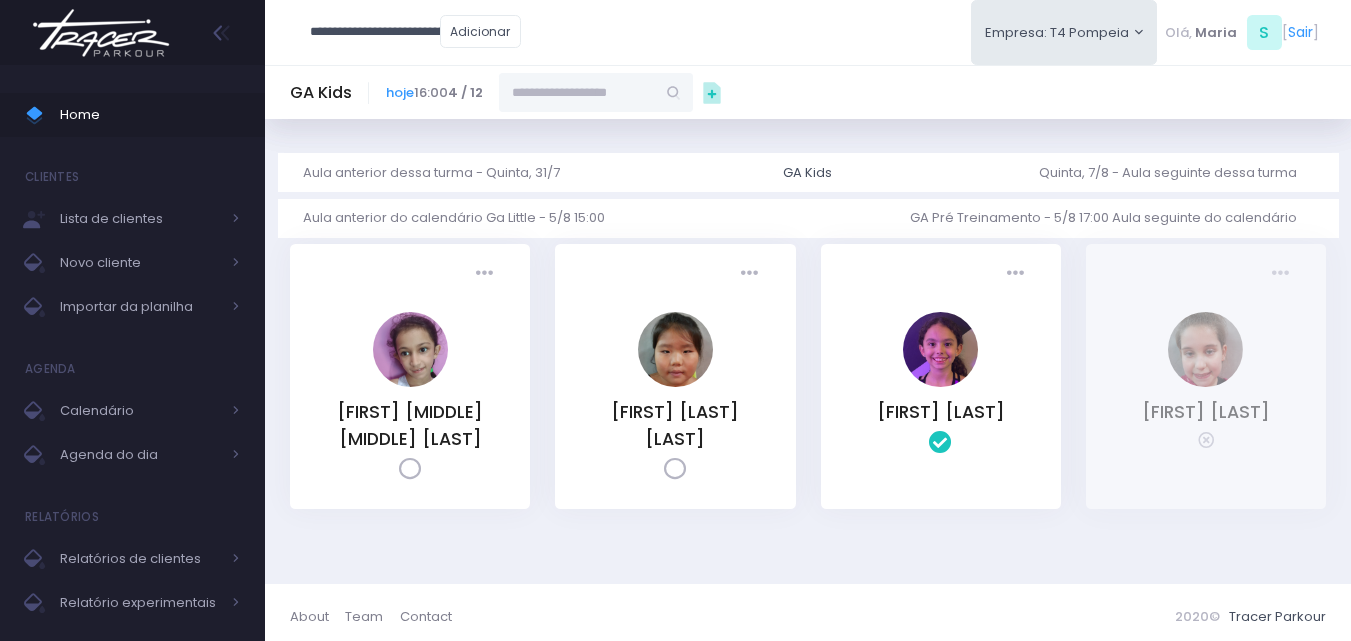 type on "**********" 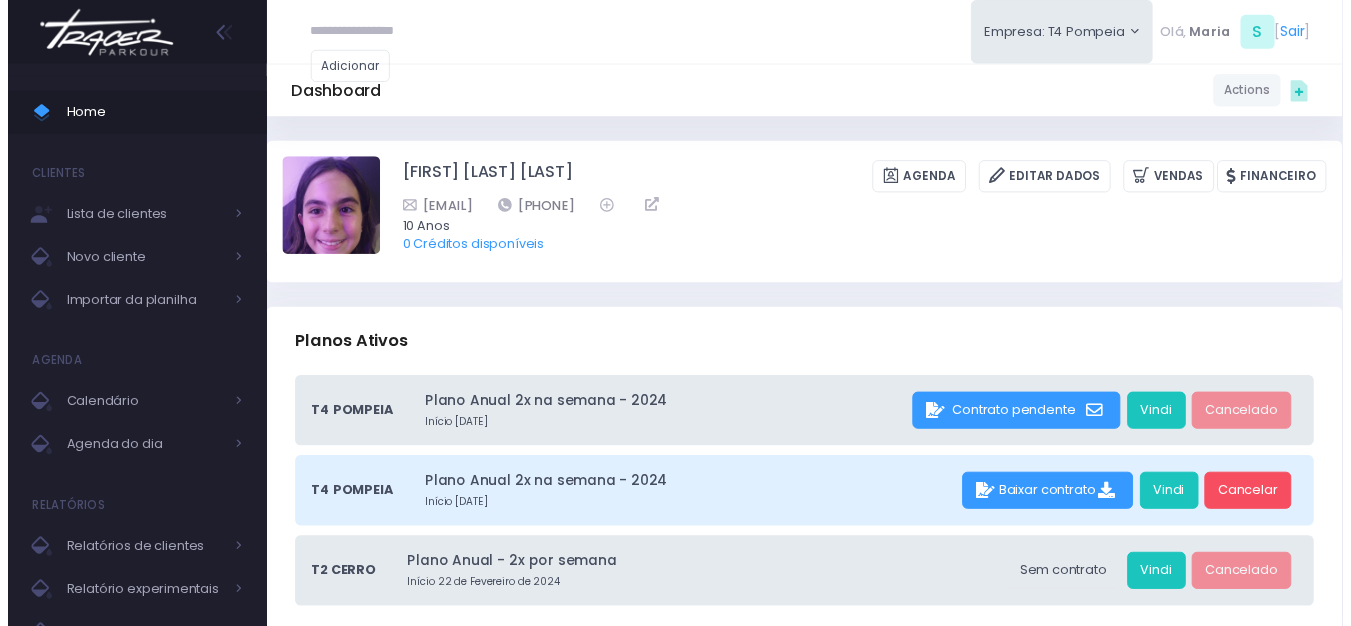 scroll, scrollTop: 0, scrollLeft: 0, axis: both 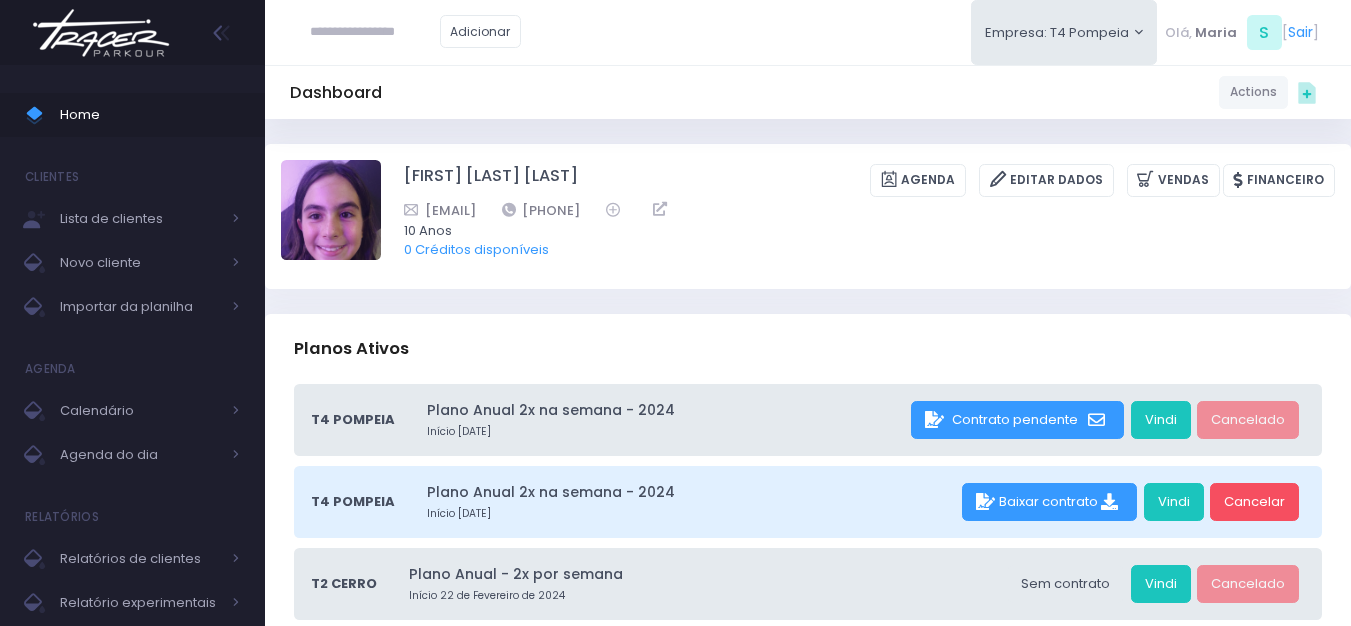 click at bounding box center (101, 33) 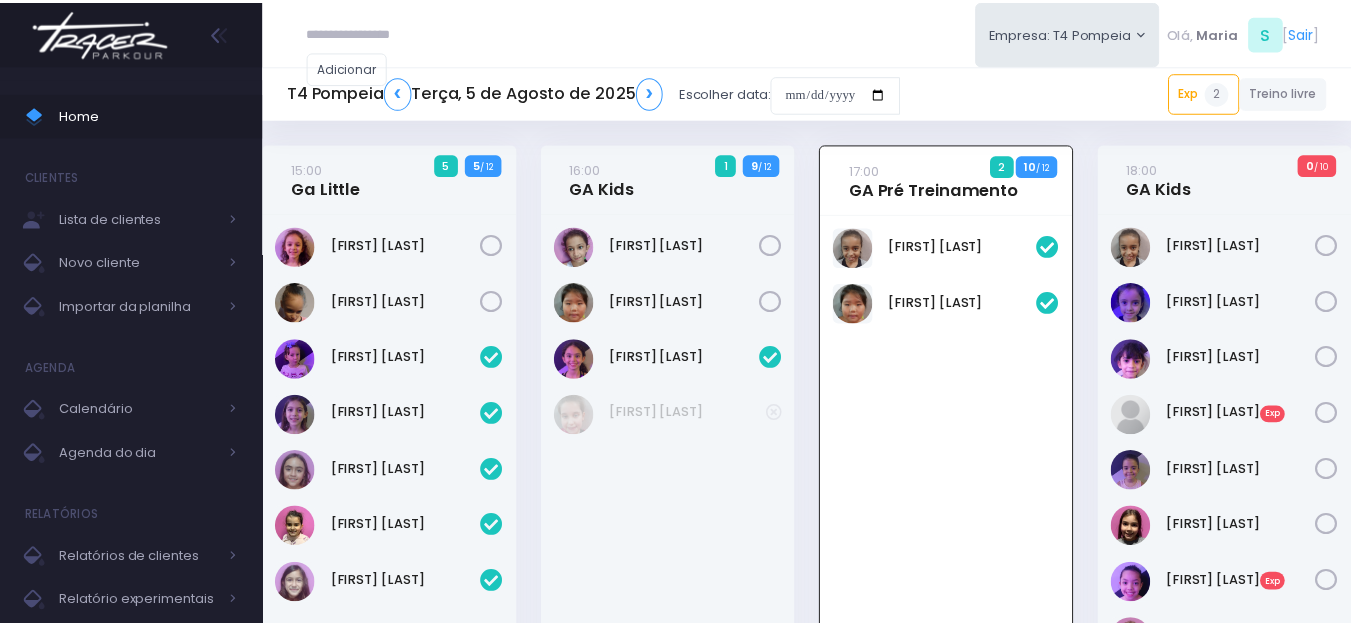 scroll, scrollTop: 0, scrollLeft: 0, axis: both 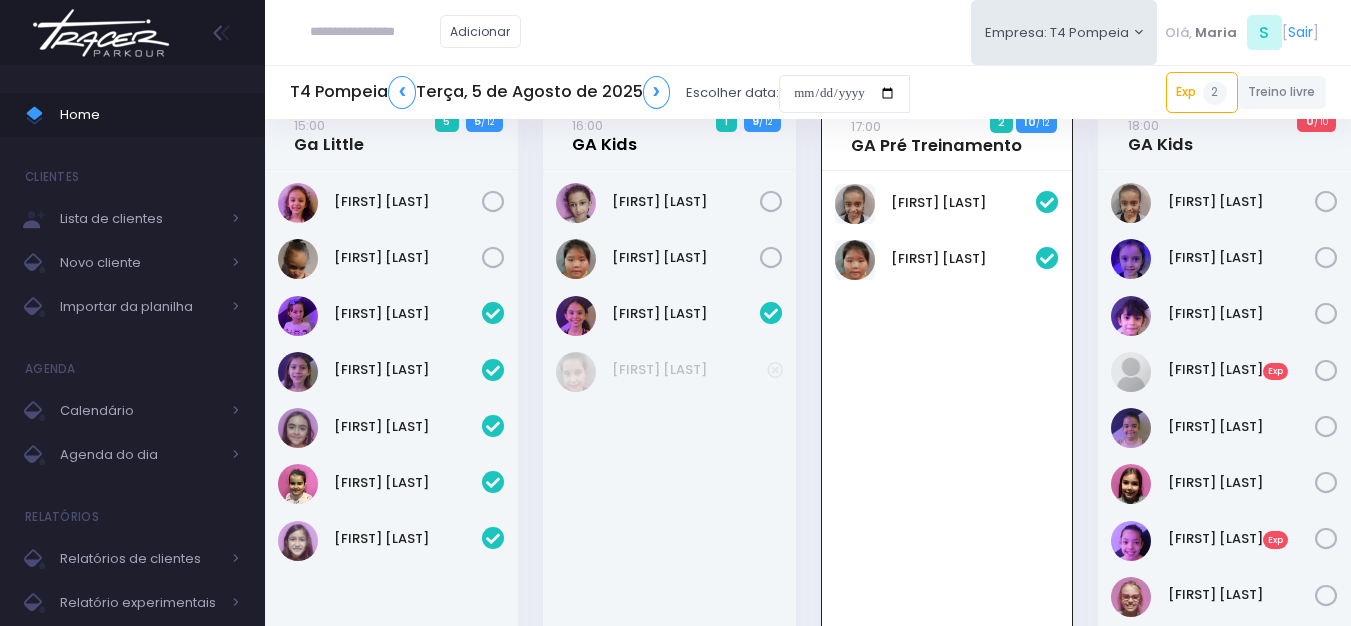click on "16:00 GA Kids" at bounding box center (604, 135) 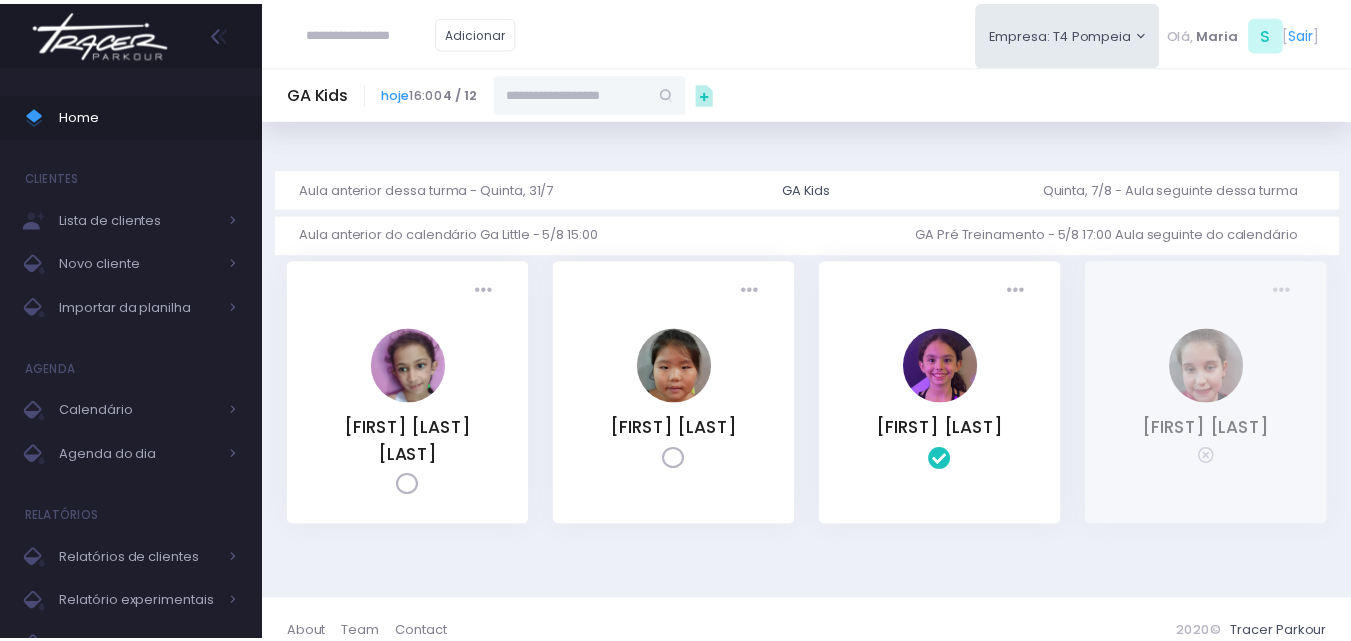 scroll, scrollTop: 0, scrollLeft: 0, axis: both 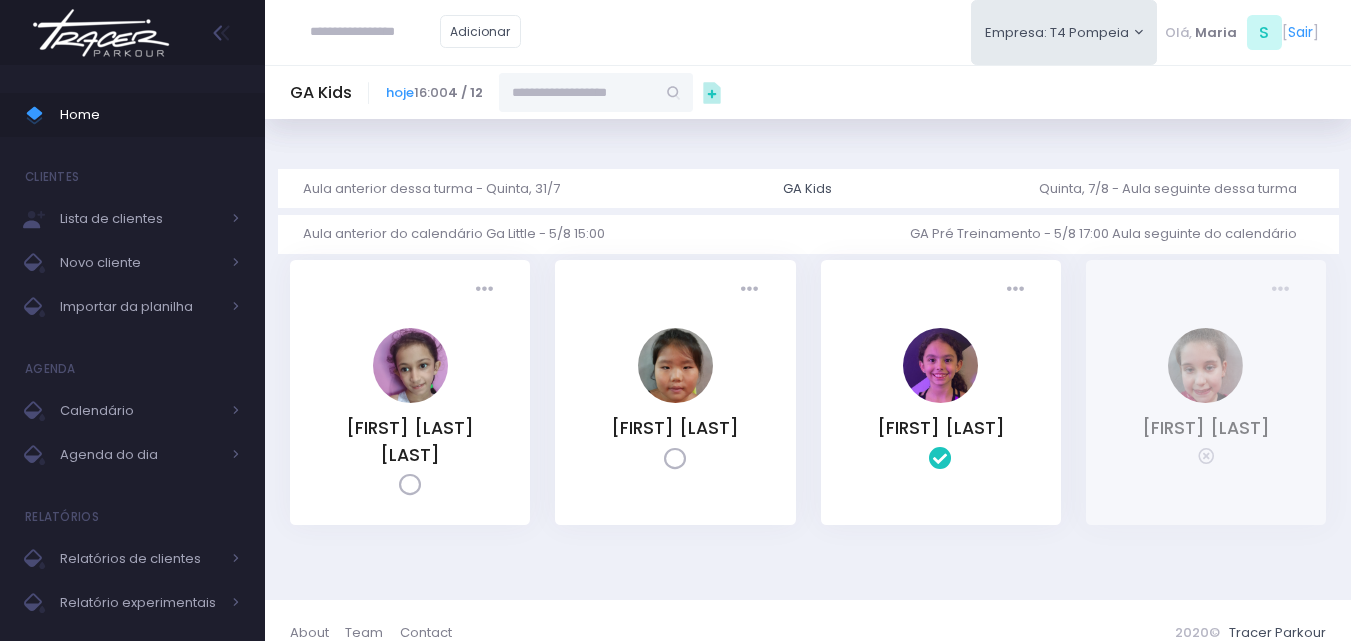 click at bounding box center [577, 92] 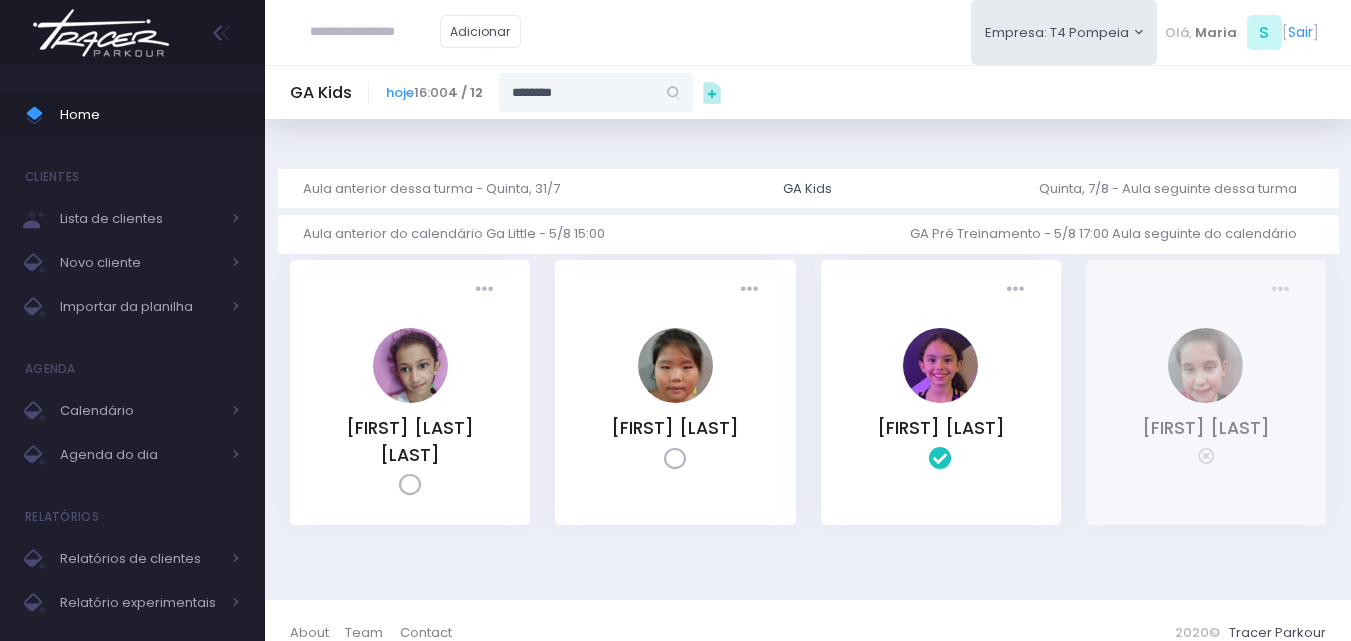 type on "*********" 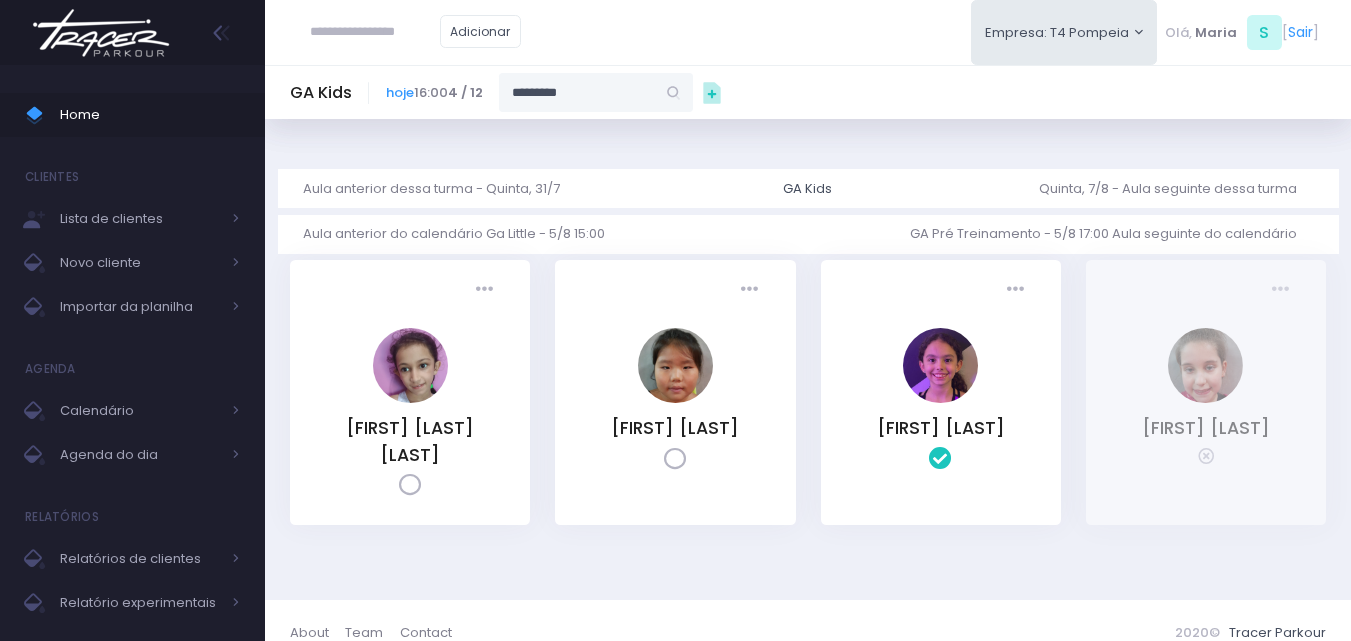 type on "**********" 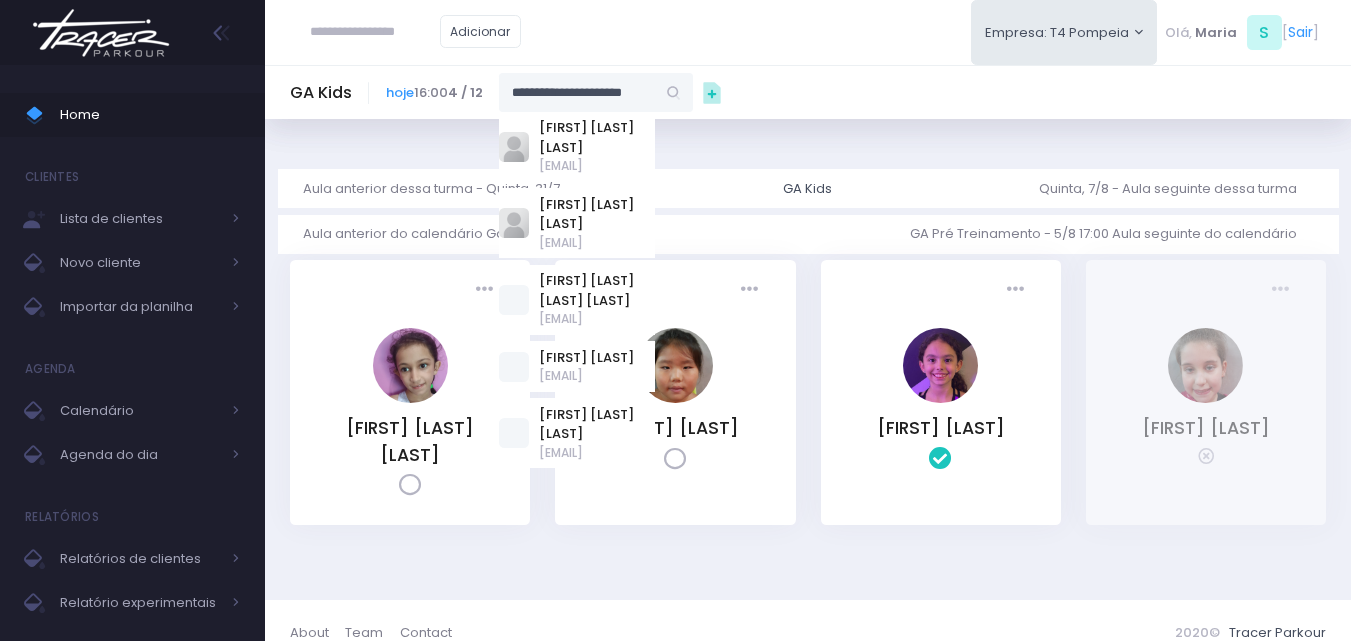 type 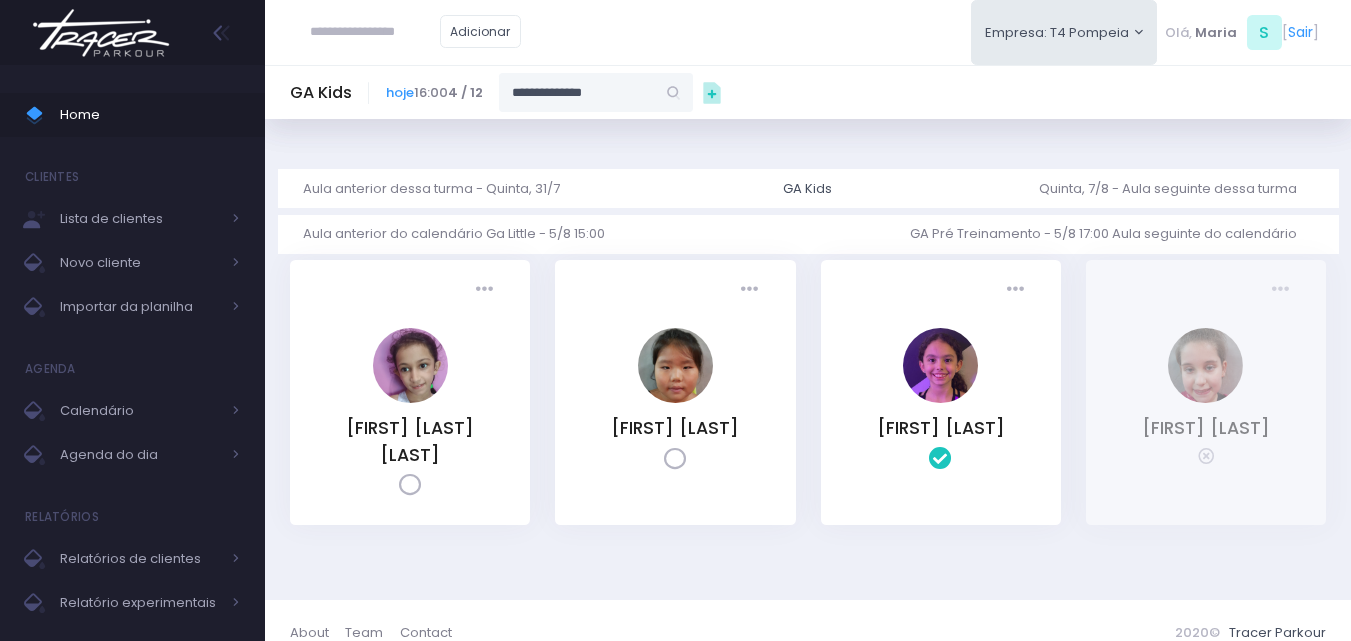 type on "**********" 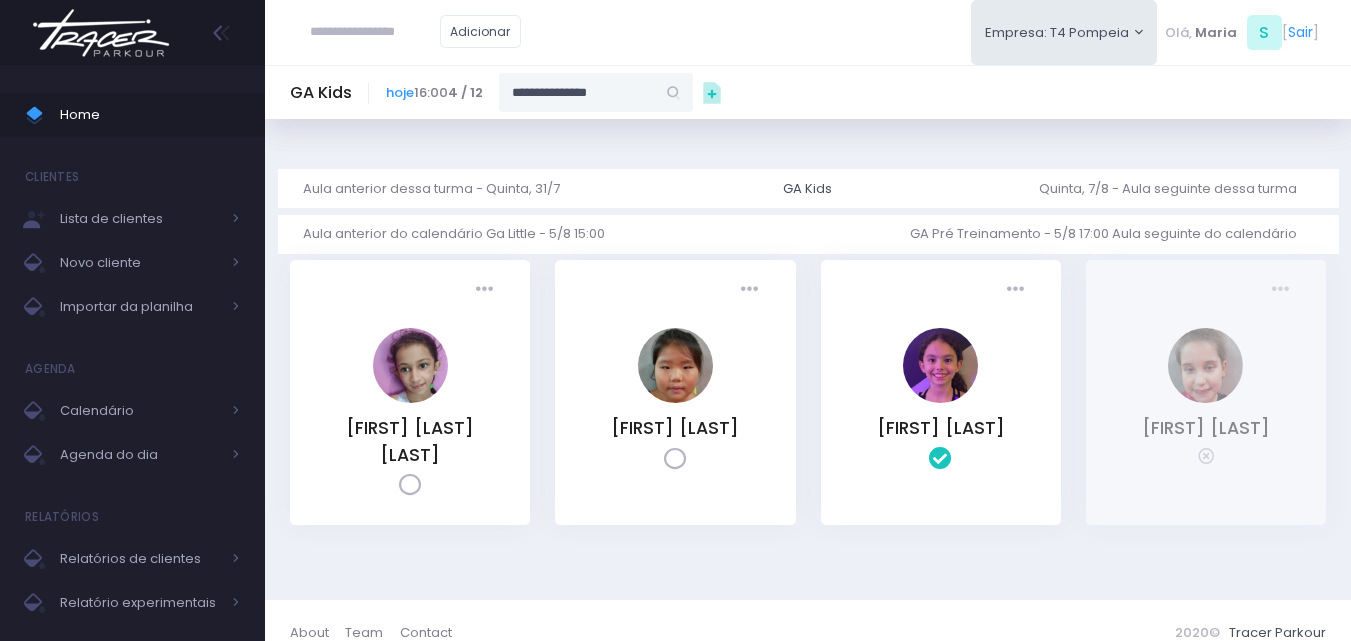 type on "**********" 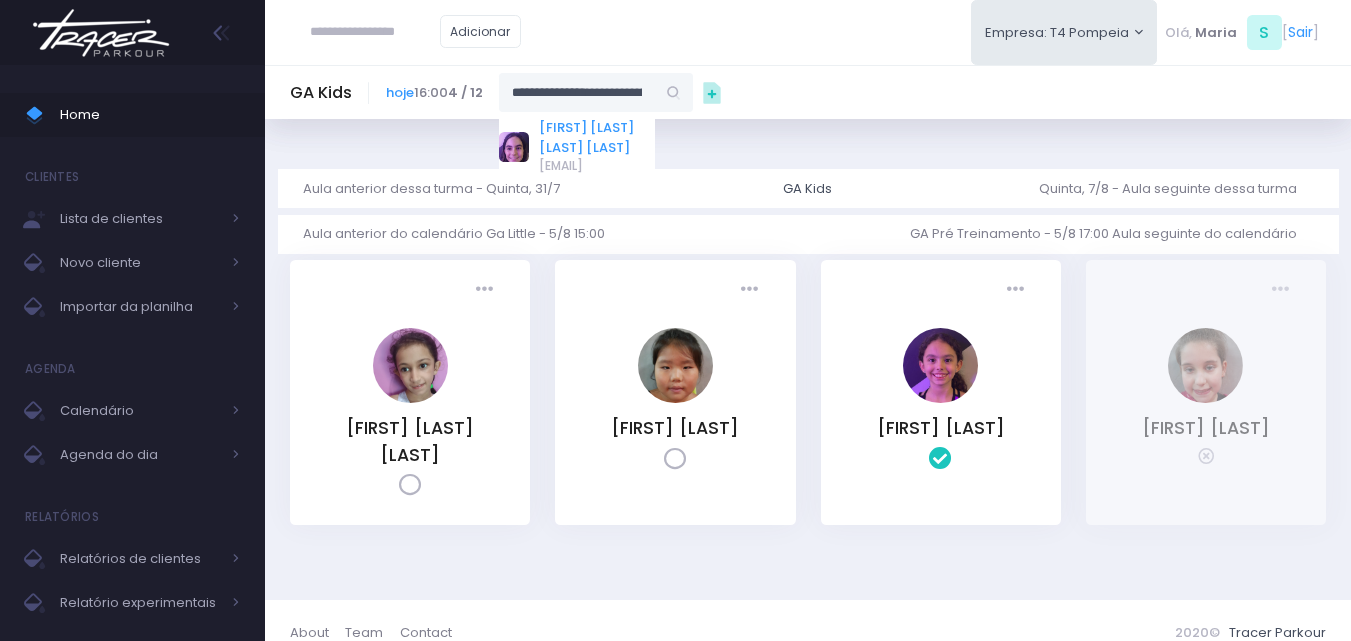 click on "[FIRST] [LAST] [LAST] [LAST]" at bounding box center [597, 137] 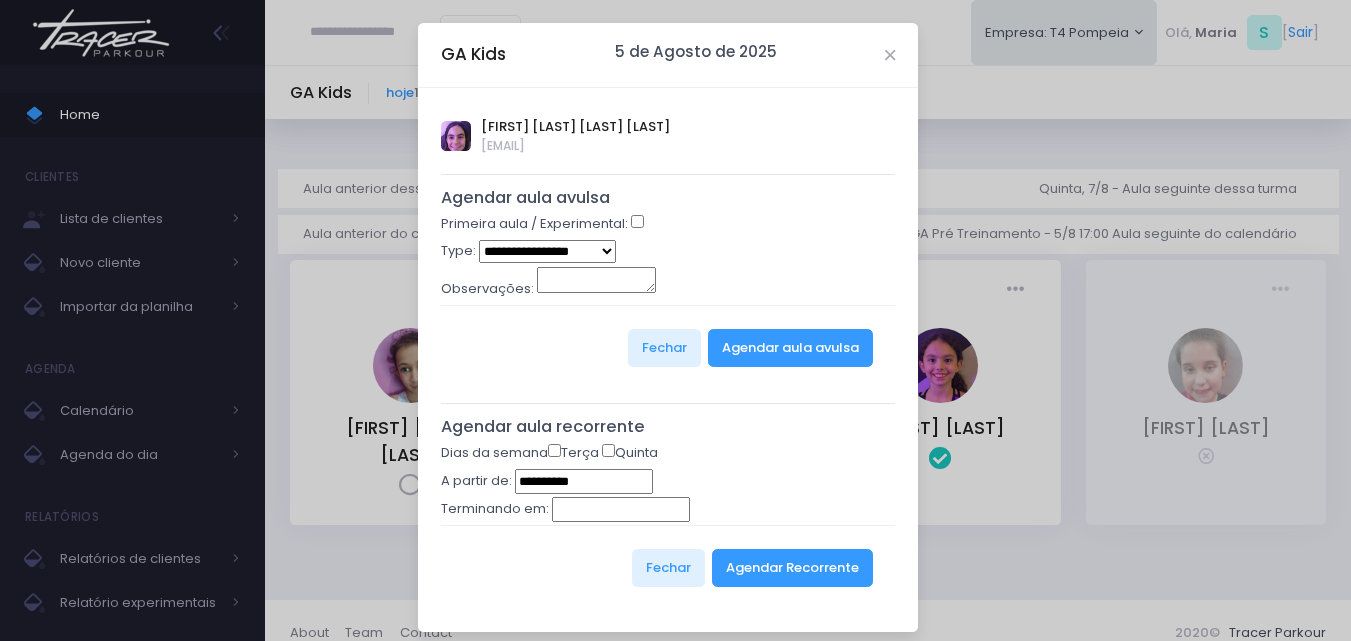 type on "**********" 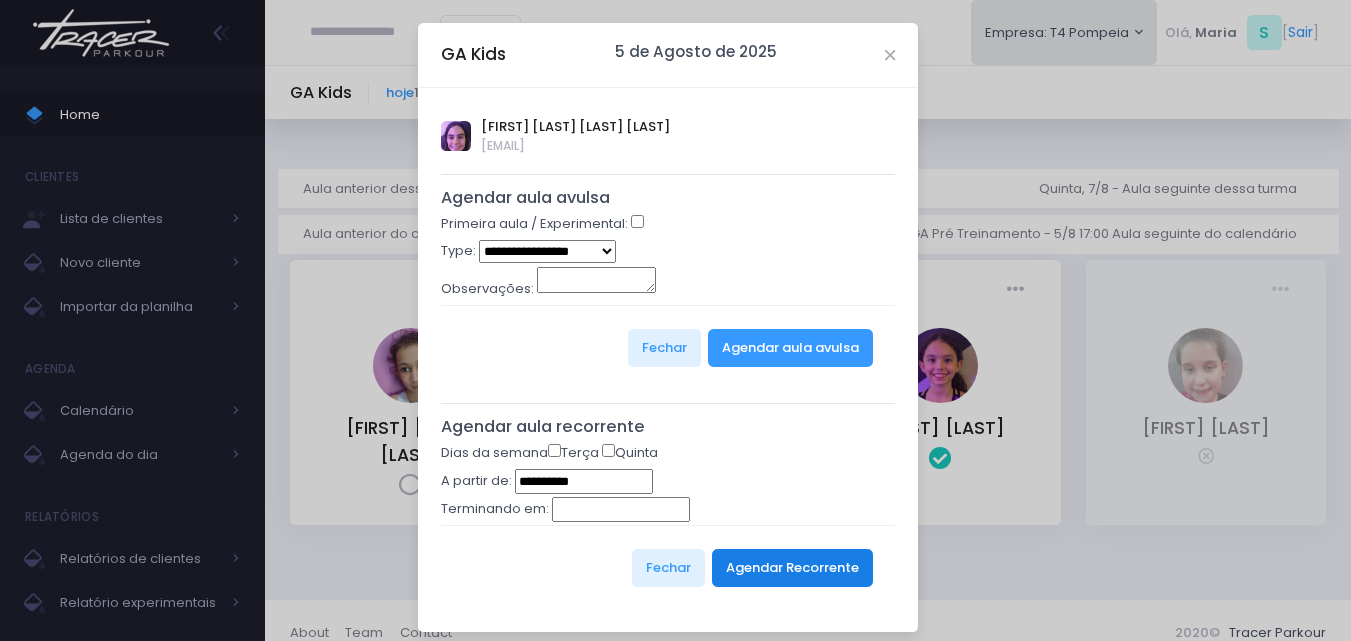 click on "Agendar Recorrente" at bounding box center (792, 568) 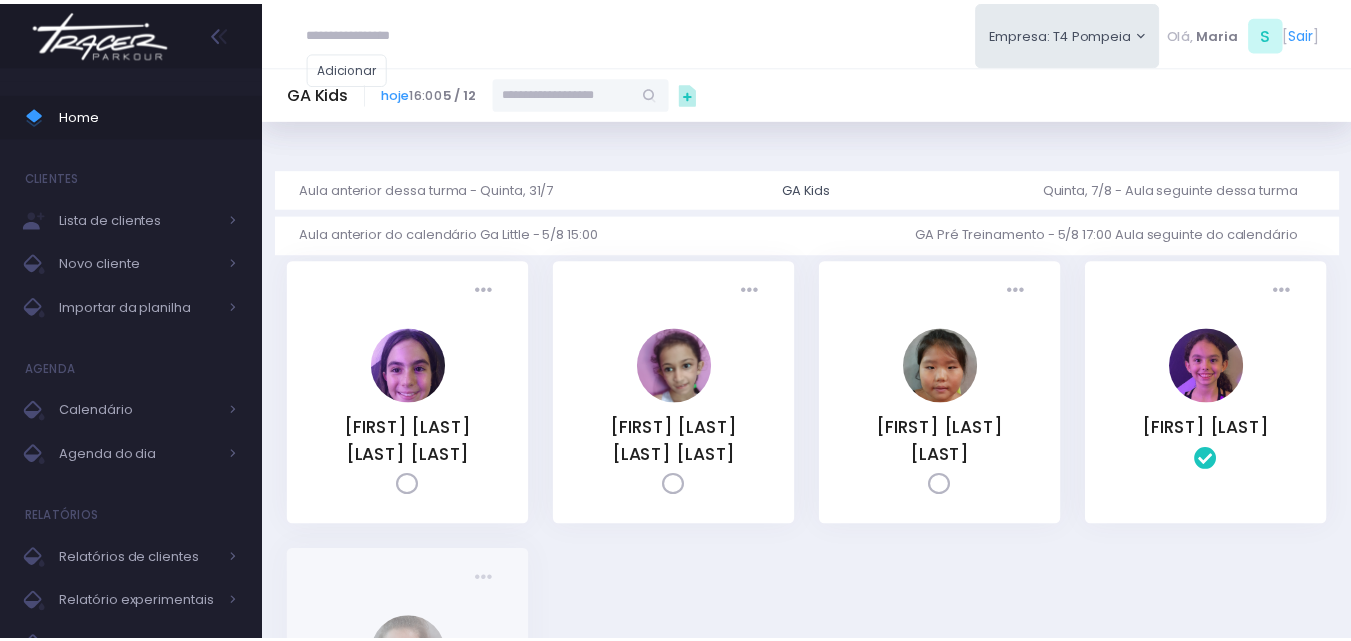 scroll, scrollTop: 0, scrollLeft: 0, axis: both 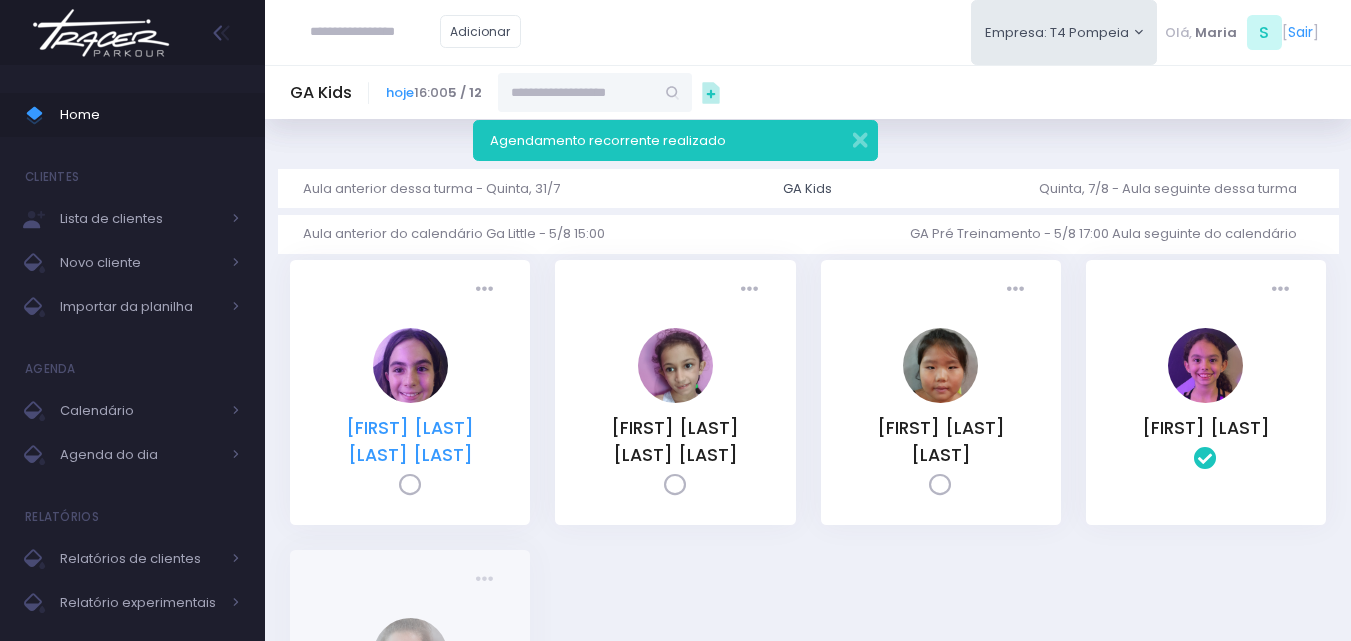 click on "[FIRST] [LAST] [LAST] [LAST]" at bounding box center [410, 441] 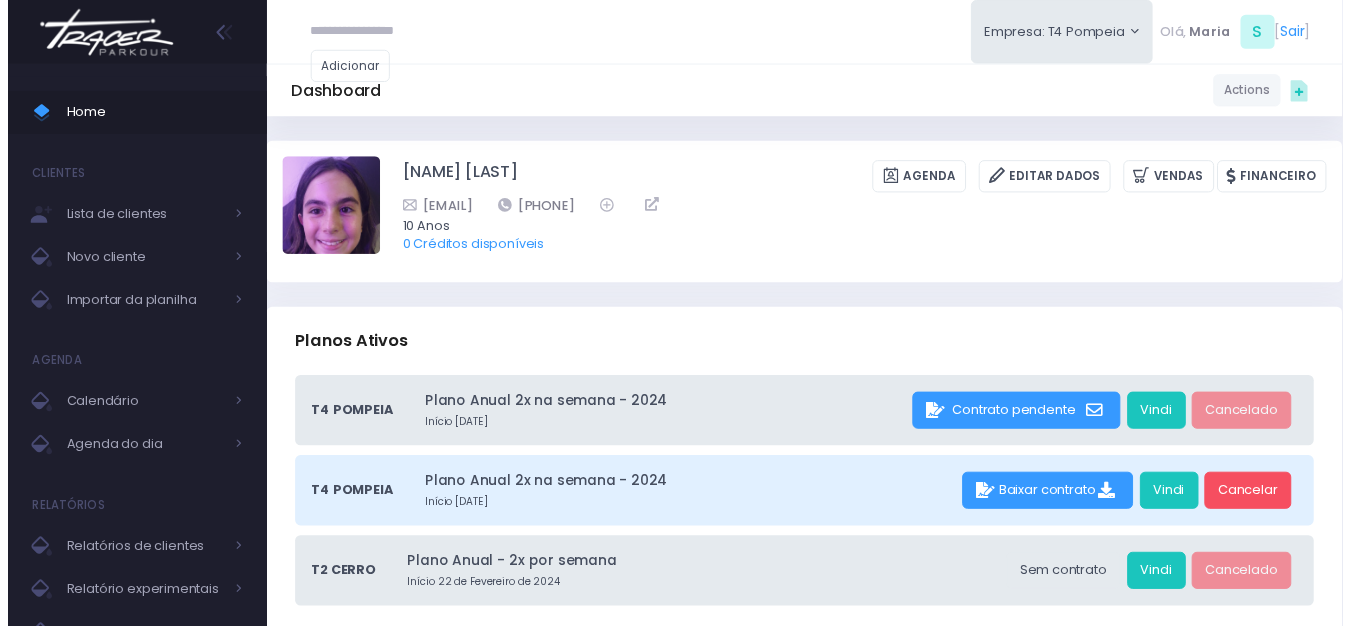 scroll, scrollTop: 0, scrollLeft: 0, axis: both 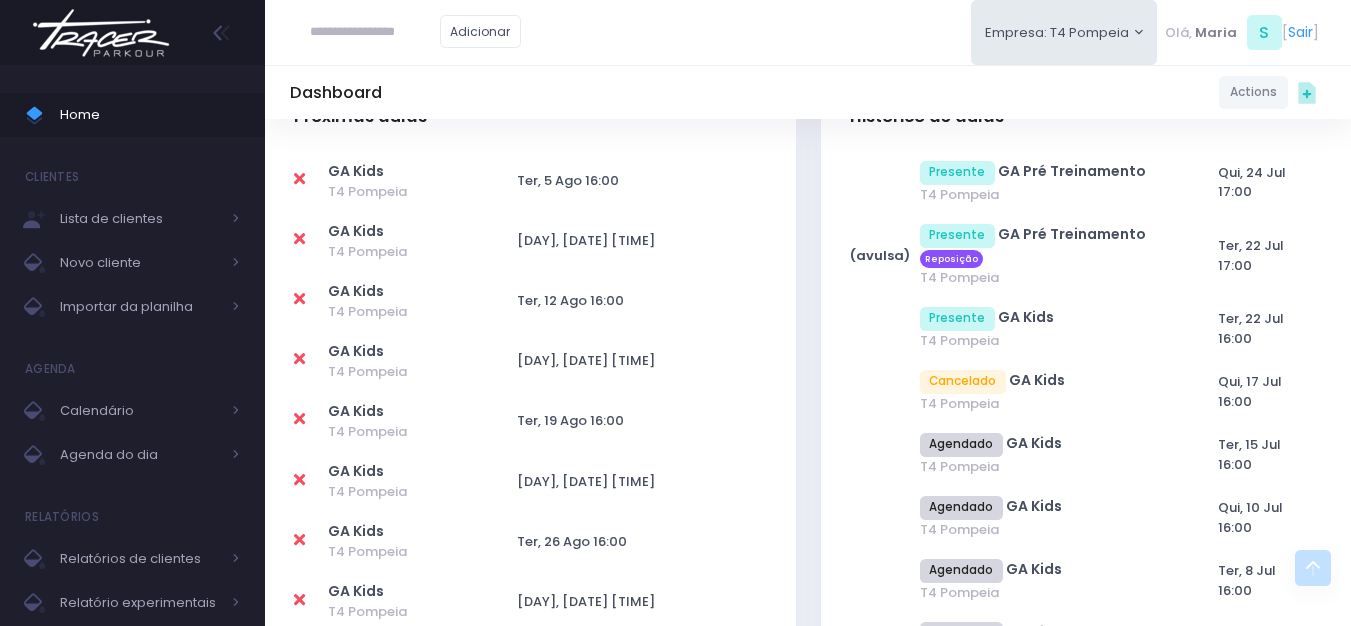 click at bounding box center [311, 241] 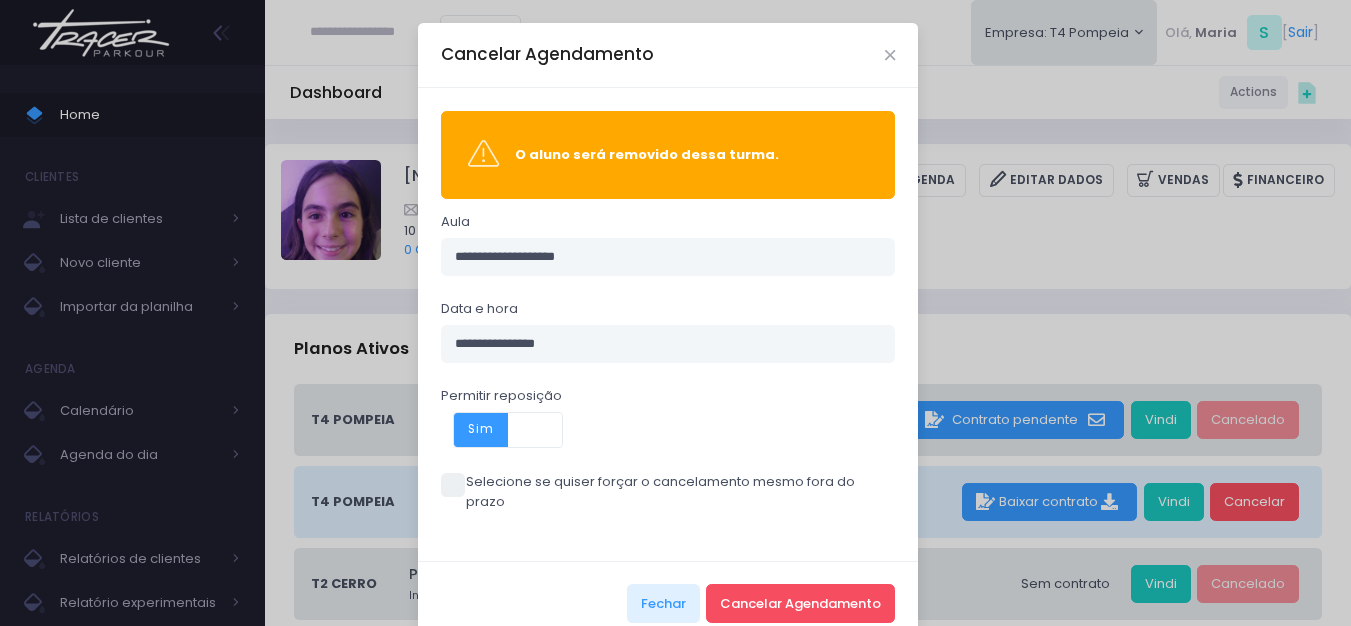 click on "Selecione se quiser forçar o cancelamento mesmo fora do prazo" at bounding box center (668, 491) 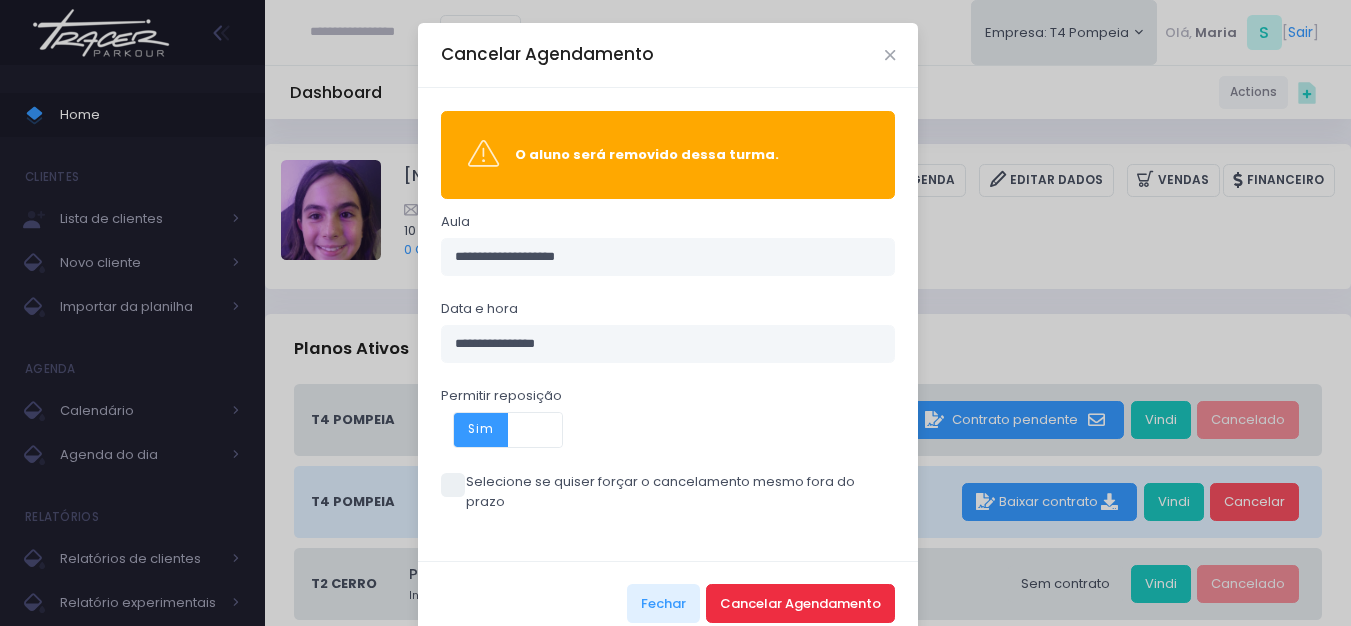 click on "Cancelar Agendamento" at bounding box center [800, 603] 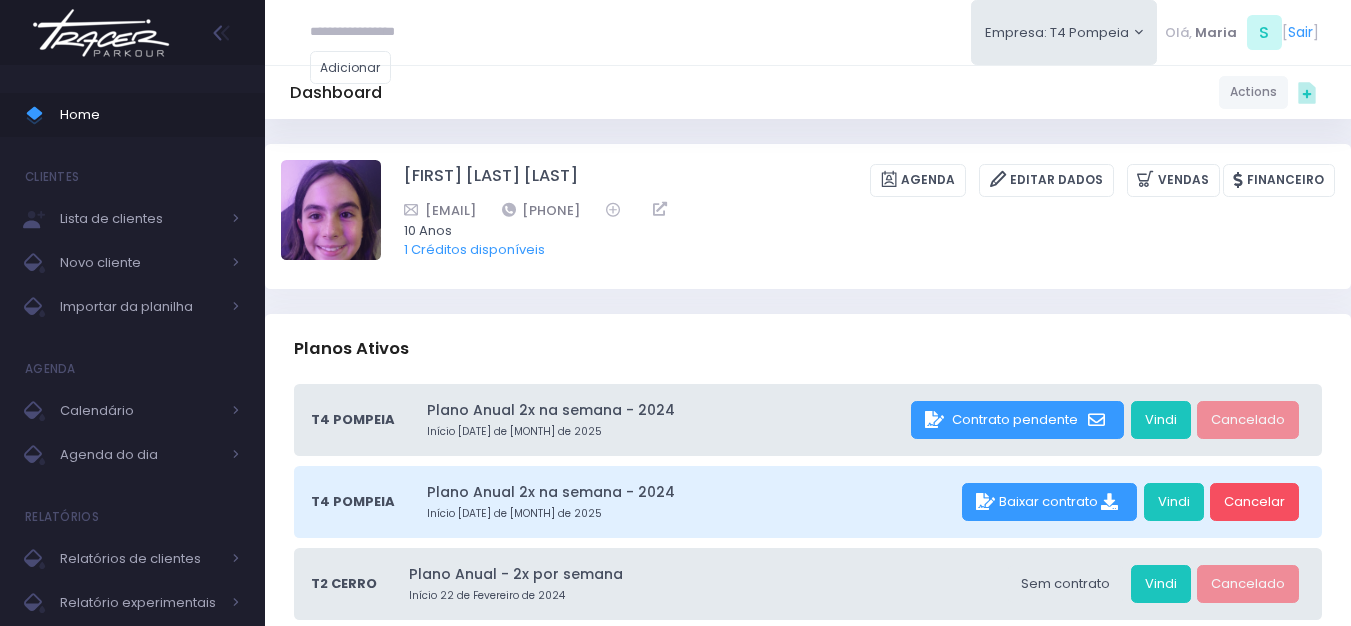 scroll, scrollTop: 0, scrollLeft: 0, axis: both 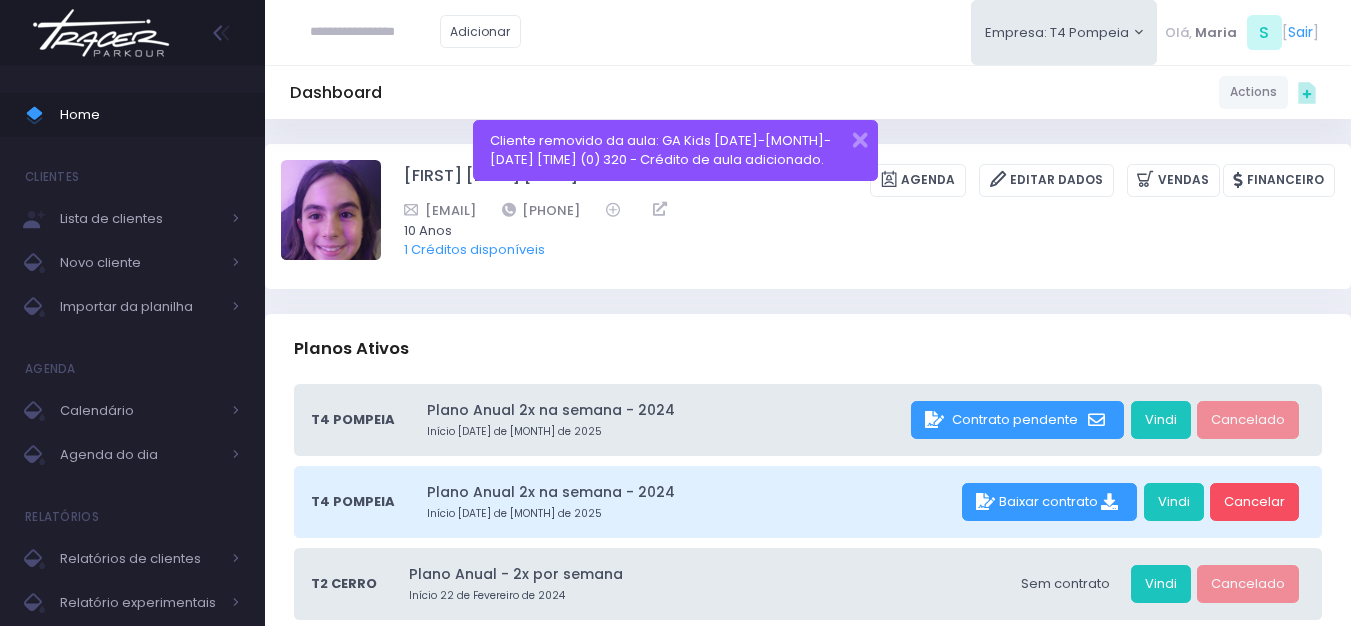 click at bounding box center [101, 33] 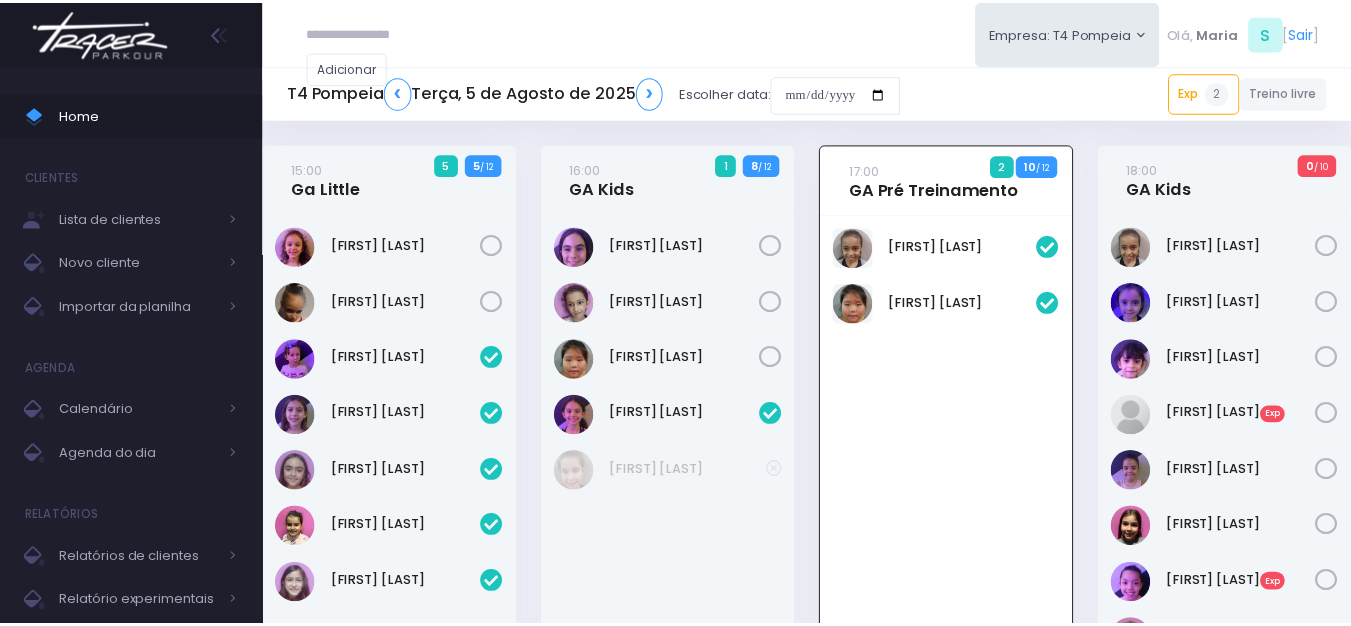 scroll, scrollTop: 0, scrollLeft: 0, axis: both 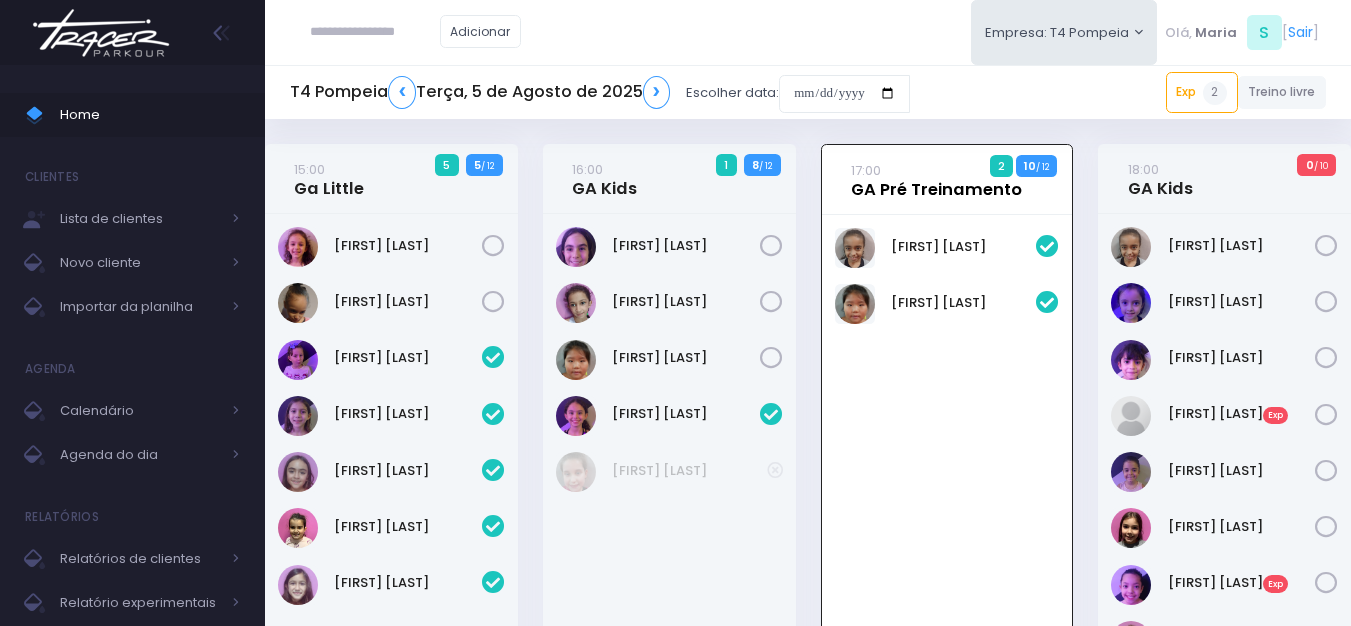 click on "17:00 GA Pré Treinamento" at bounding box center [936, 180] 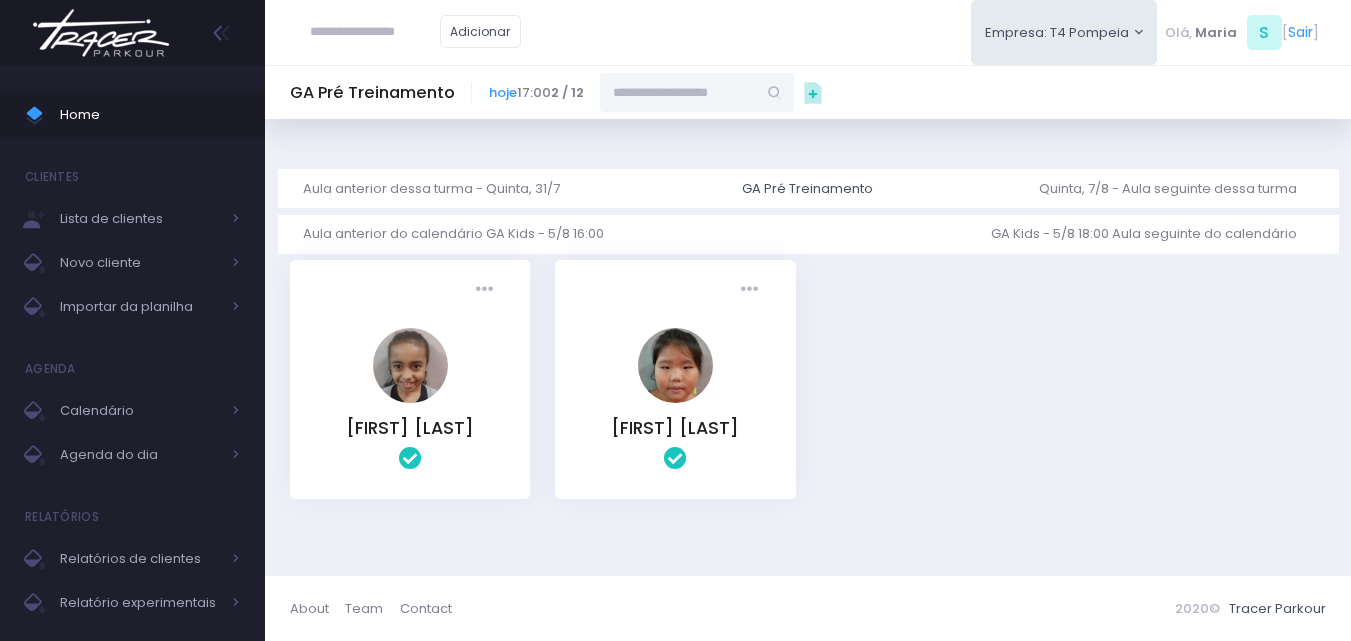 scroll, scrollTop: 0, scrollLeft: 0, axis: both 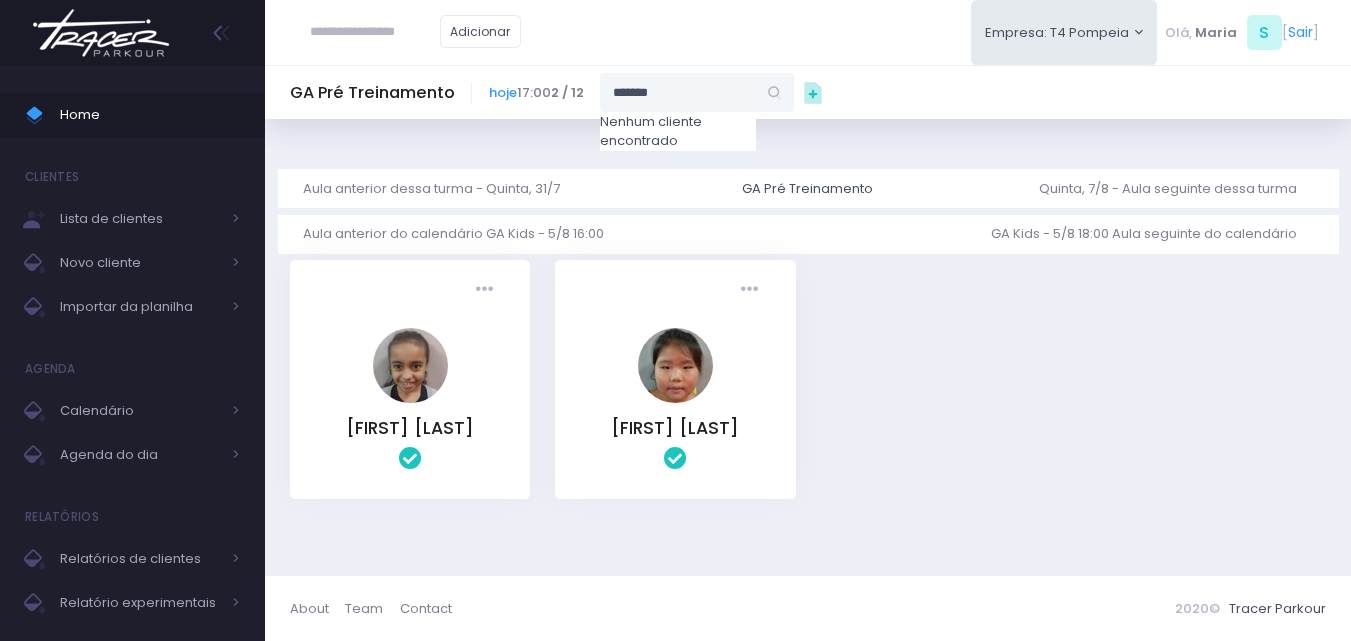 click on "*******" at bounding box center (678, 92) 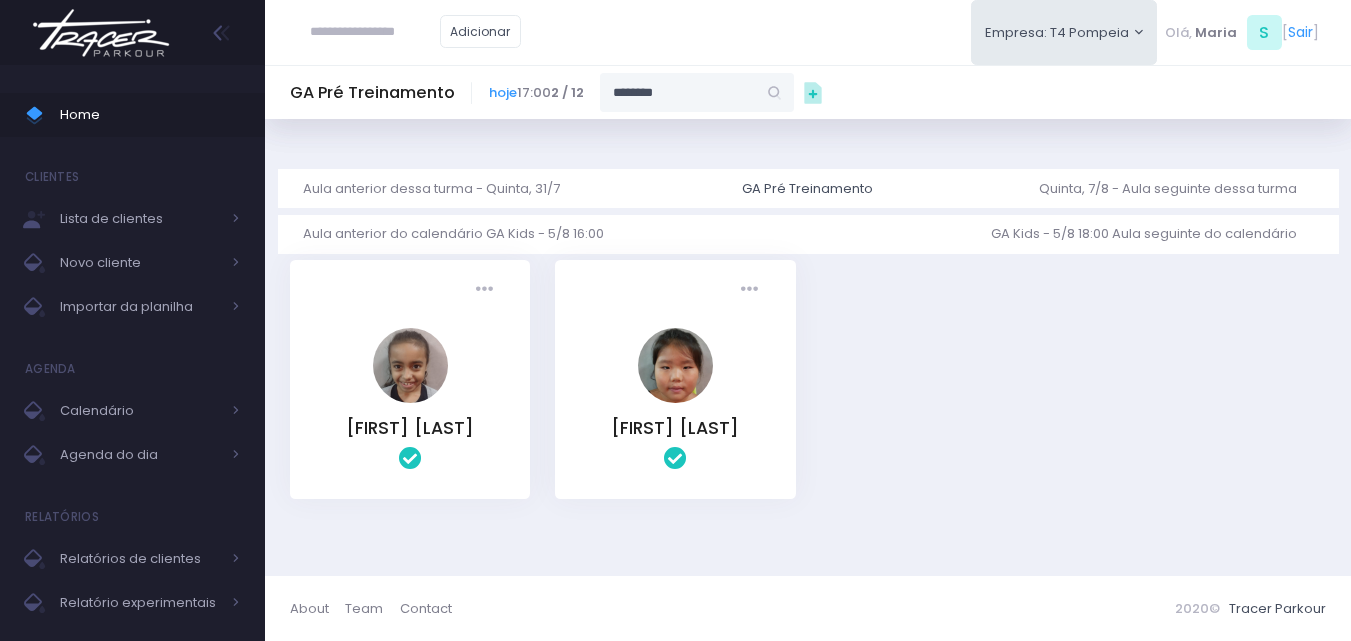 click on "********" at bounding box center [678, 92] 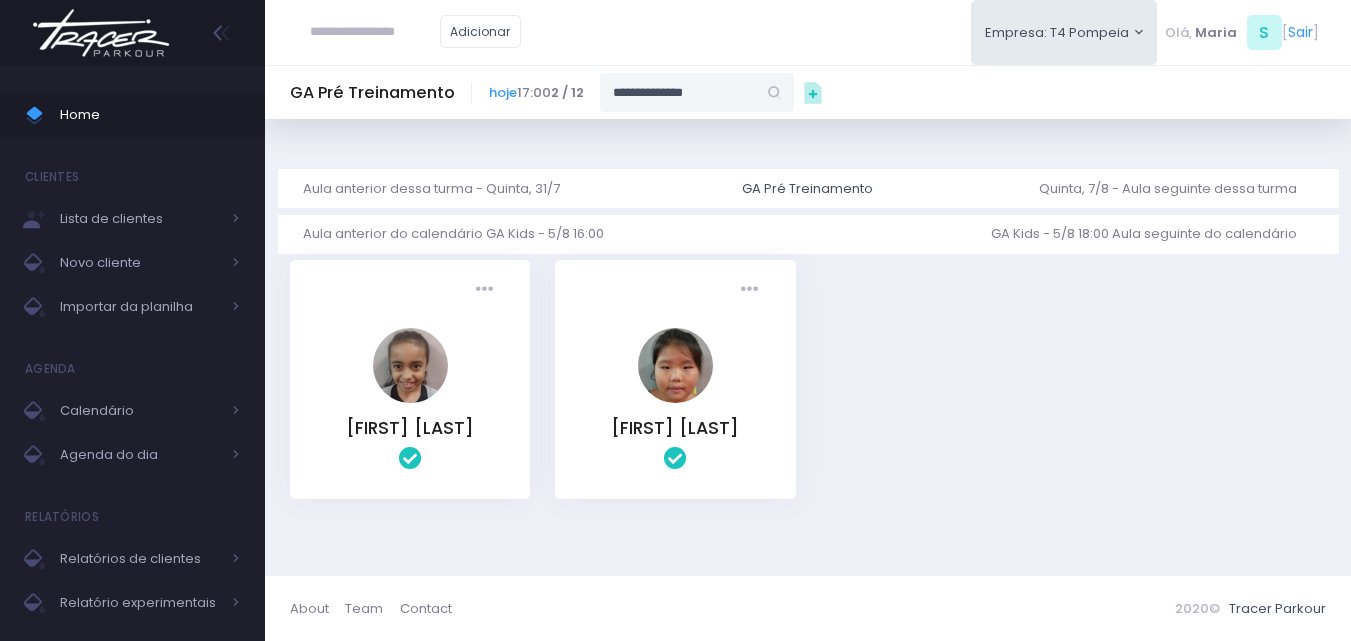 type on "**********" 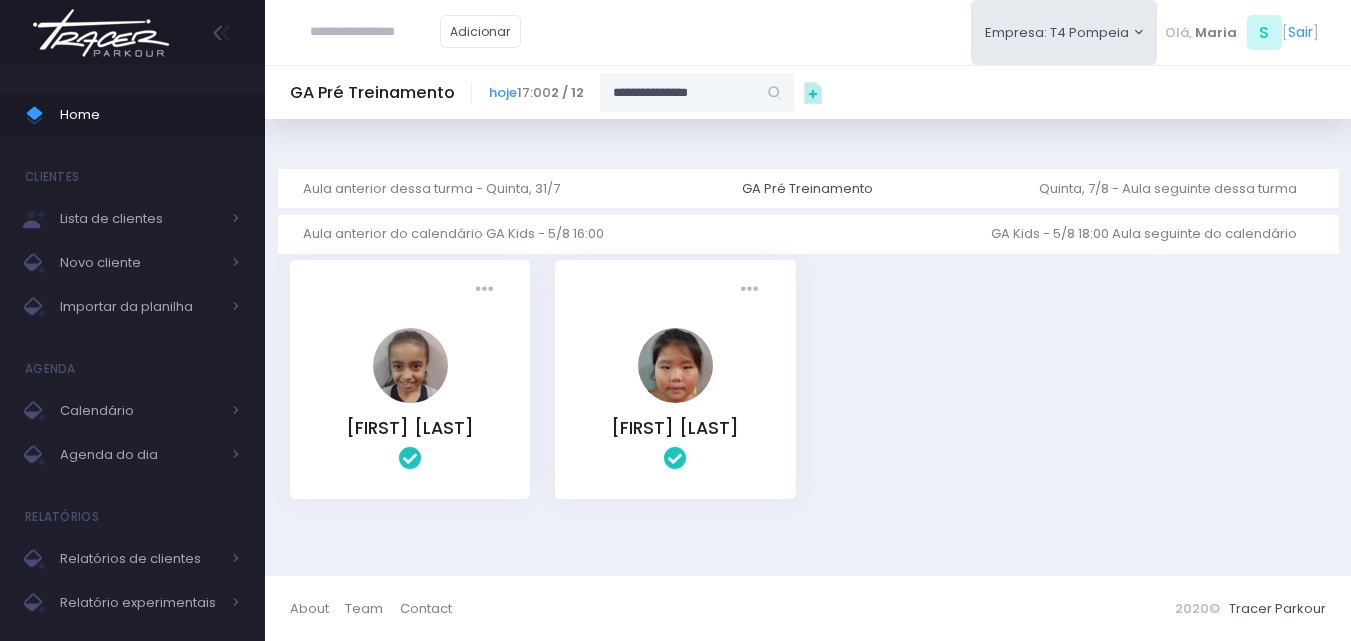 type on "**********" 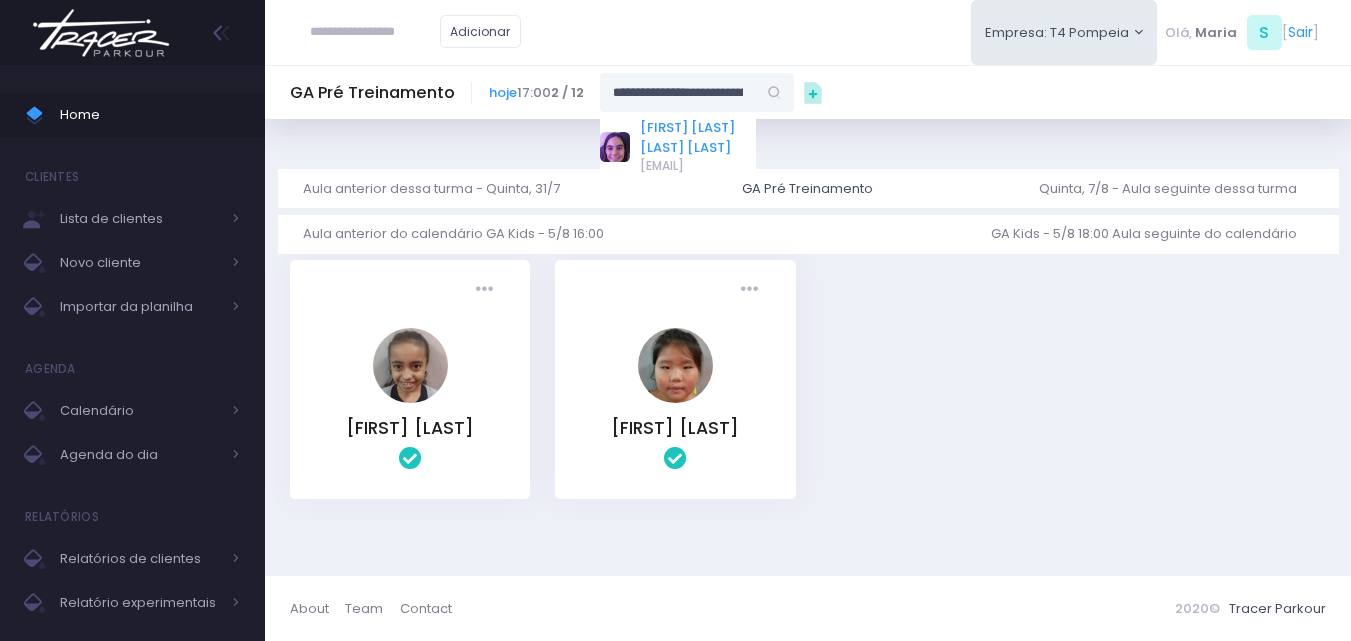 click on "[FIRST] [LAST] [LAST] [LAST]" at bounding box center [698, 137] 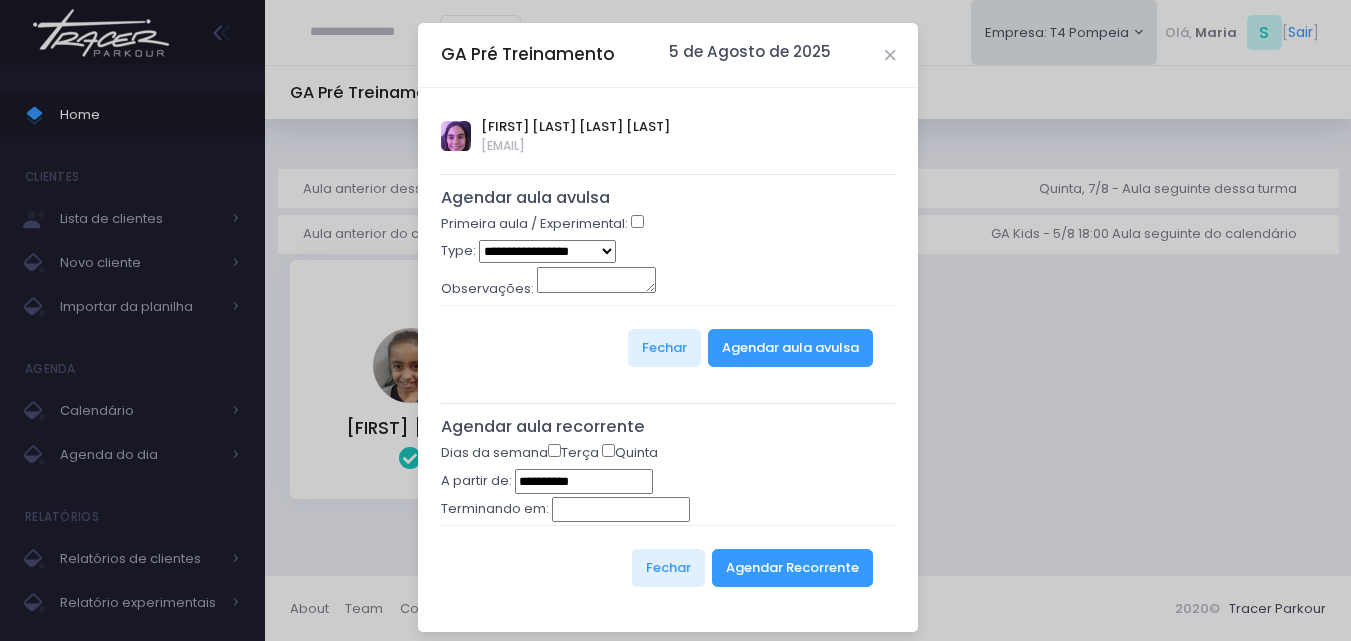 type on "**********" 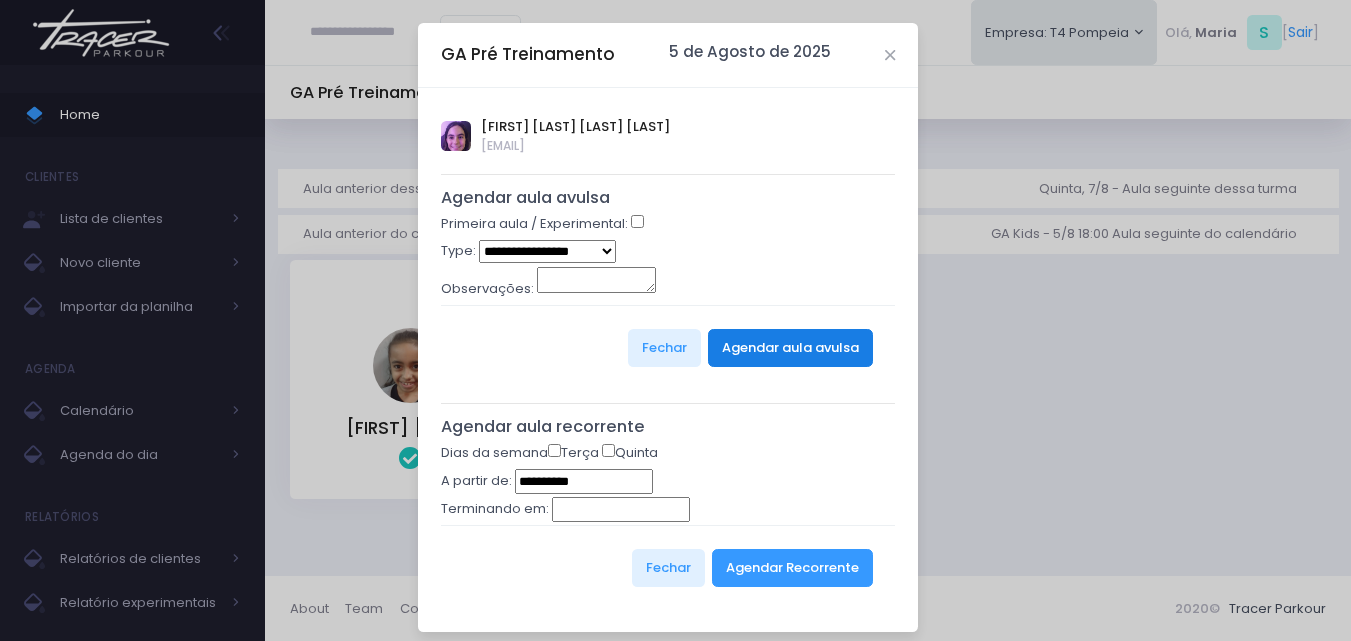 click on "Agendar aula avulsa" at bounding box center [790, 348] 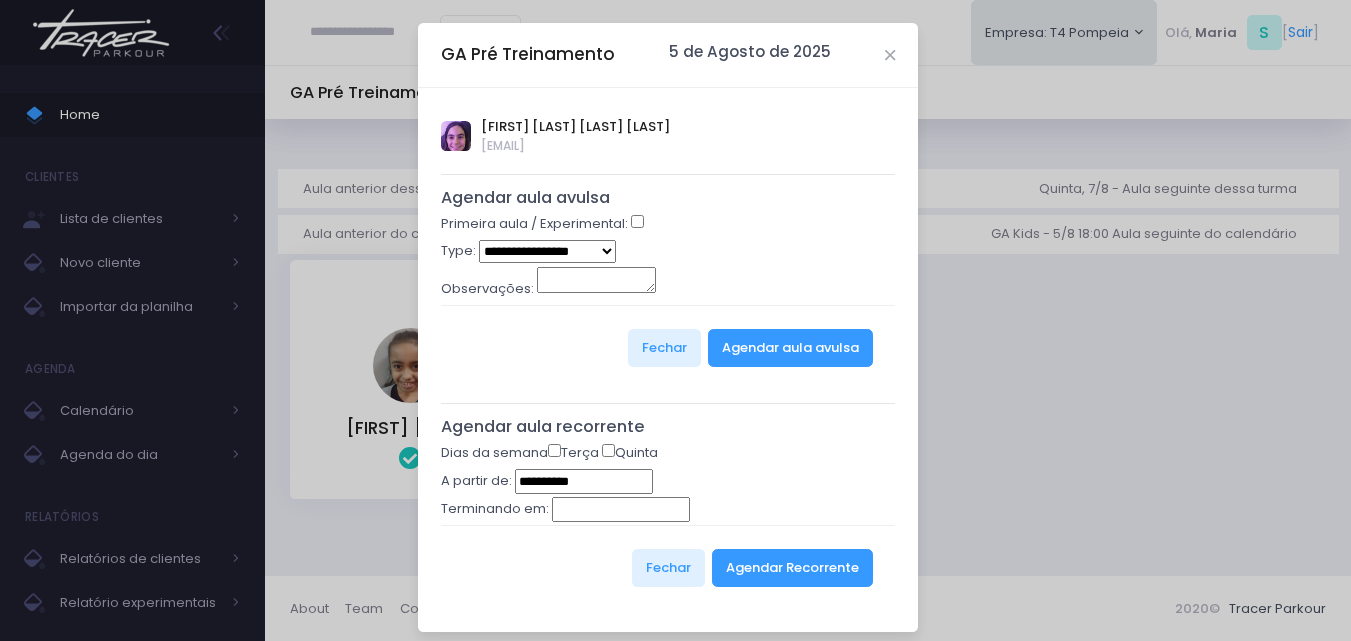 click on "**********" at bounding box center [547, 251] 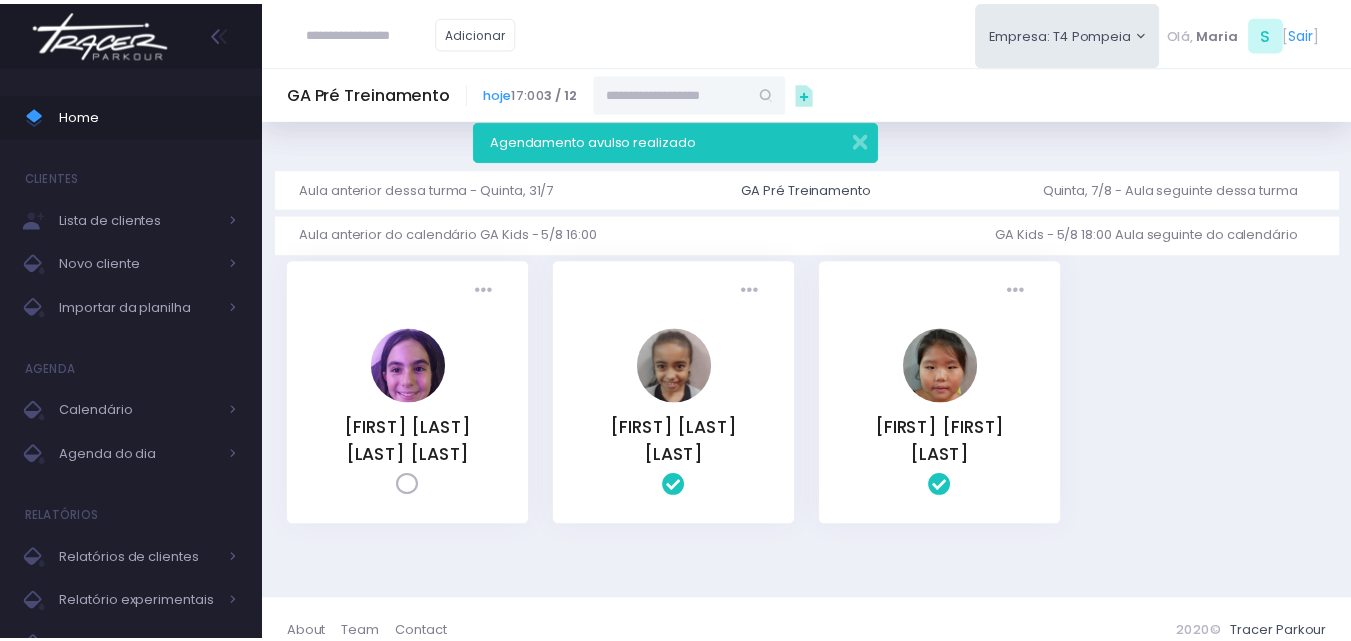 scroll, scrollTop: 0, scrollLeft: 0, axis: both 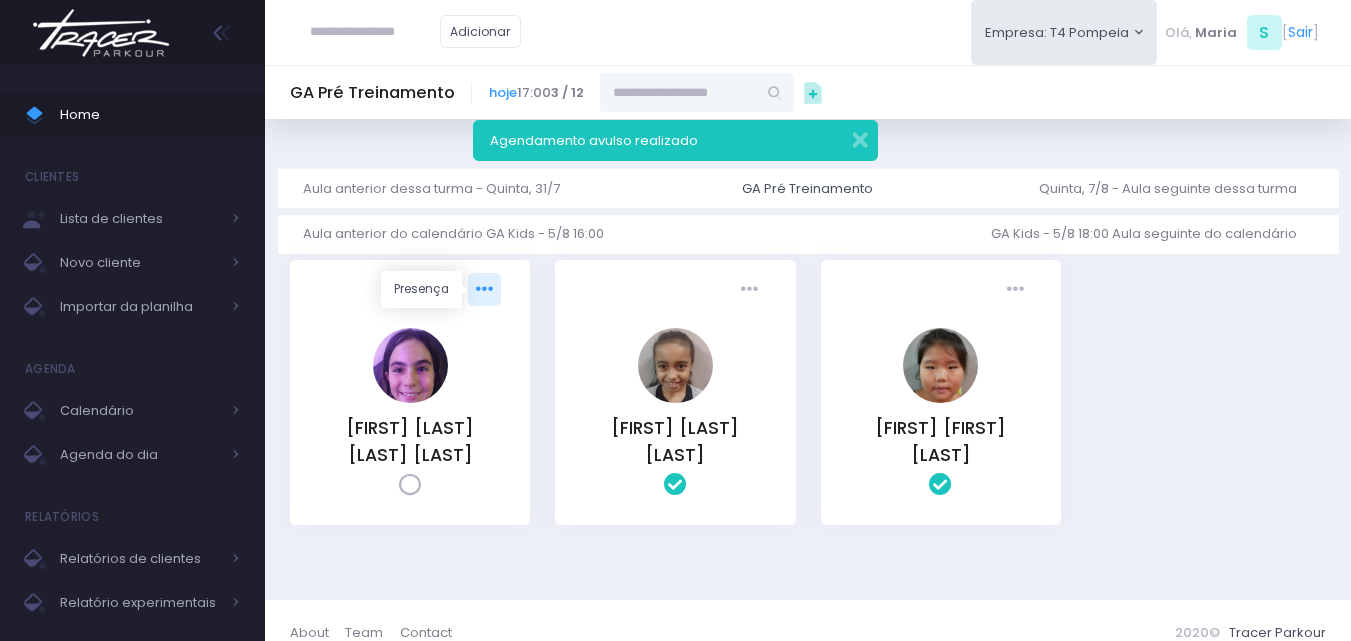 click at bounding box center (484, 289) 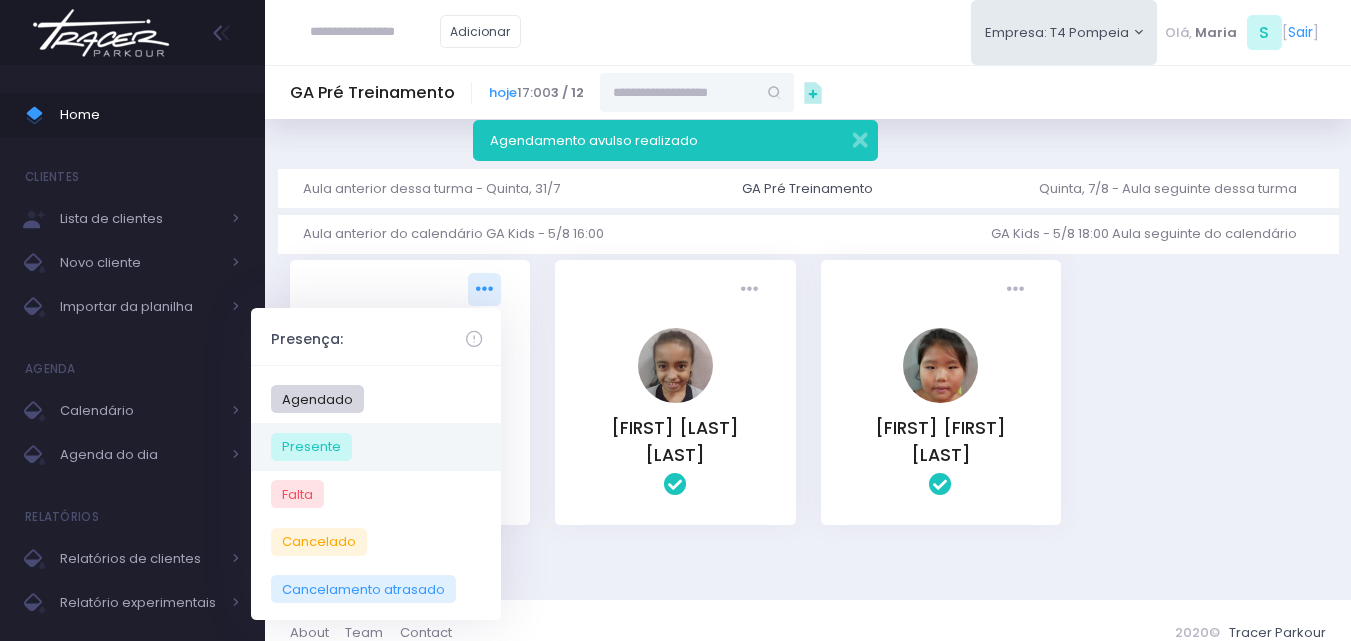 scroll, scrollTop: 24, scrollLeft: 0, axis: vertical 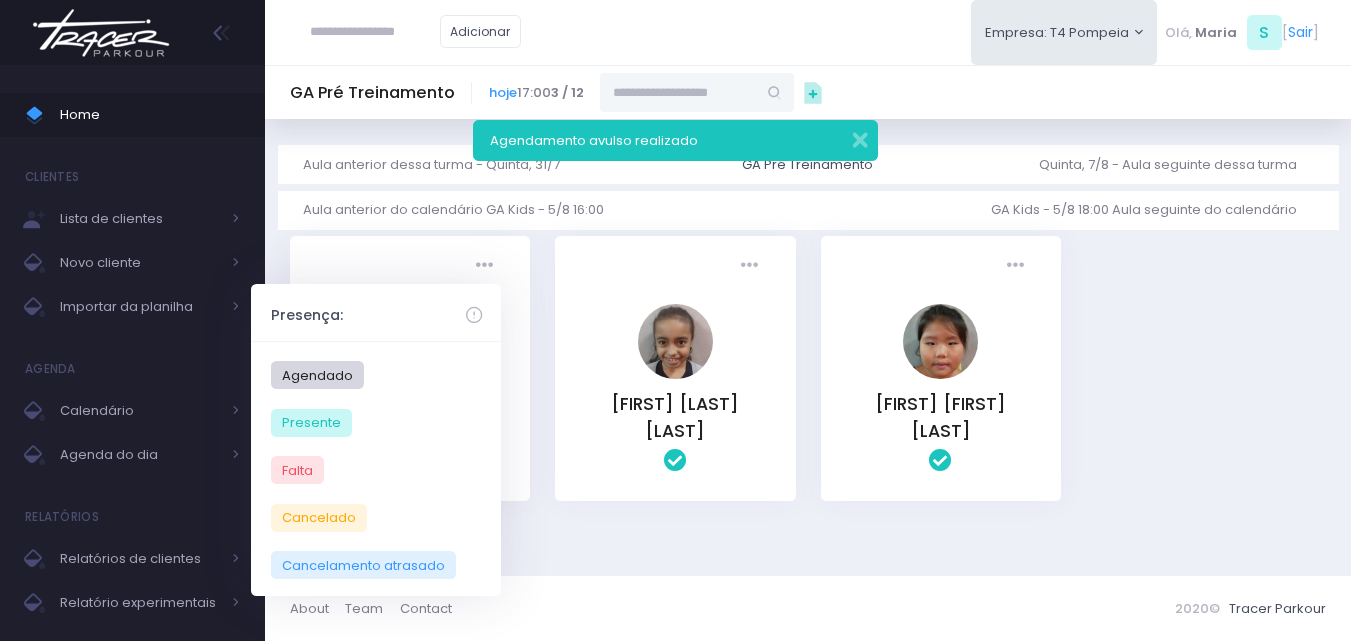 click on "Presença:
Agendado
Presente
Falta
Cancelado AP" at bounding box center (410, 368) 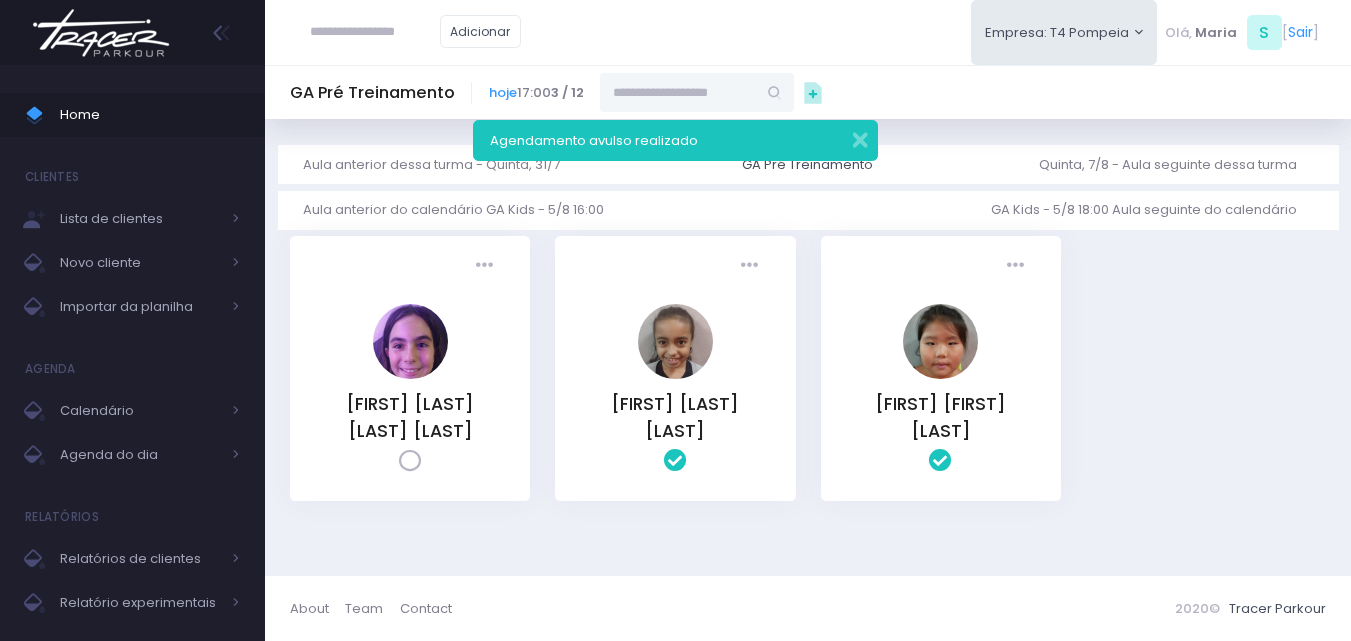 click on "Presença:
Agendado
Presente
Falta
Cancelado" at bounding box center [410, 265] 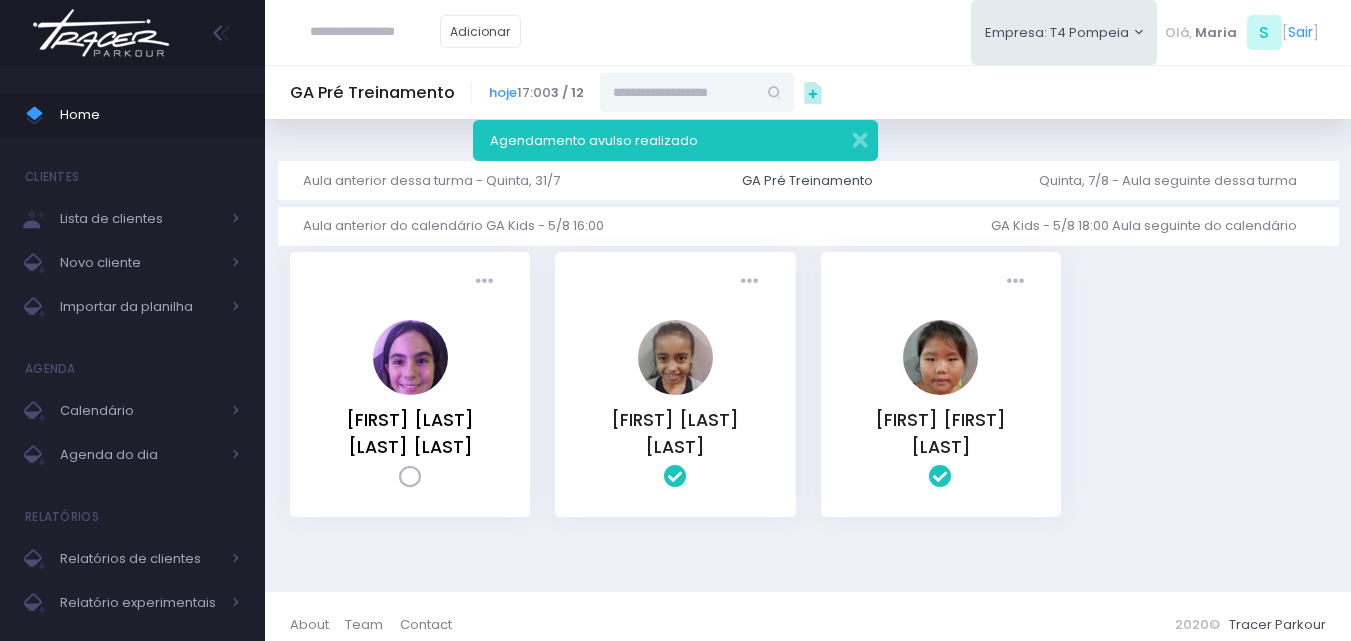 scroll, scrollTop: 0, scrollLeft: 0, axis: both 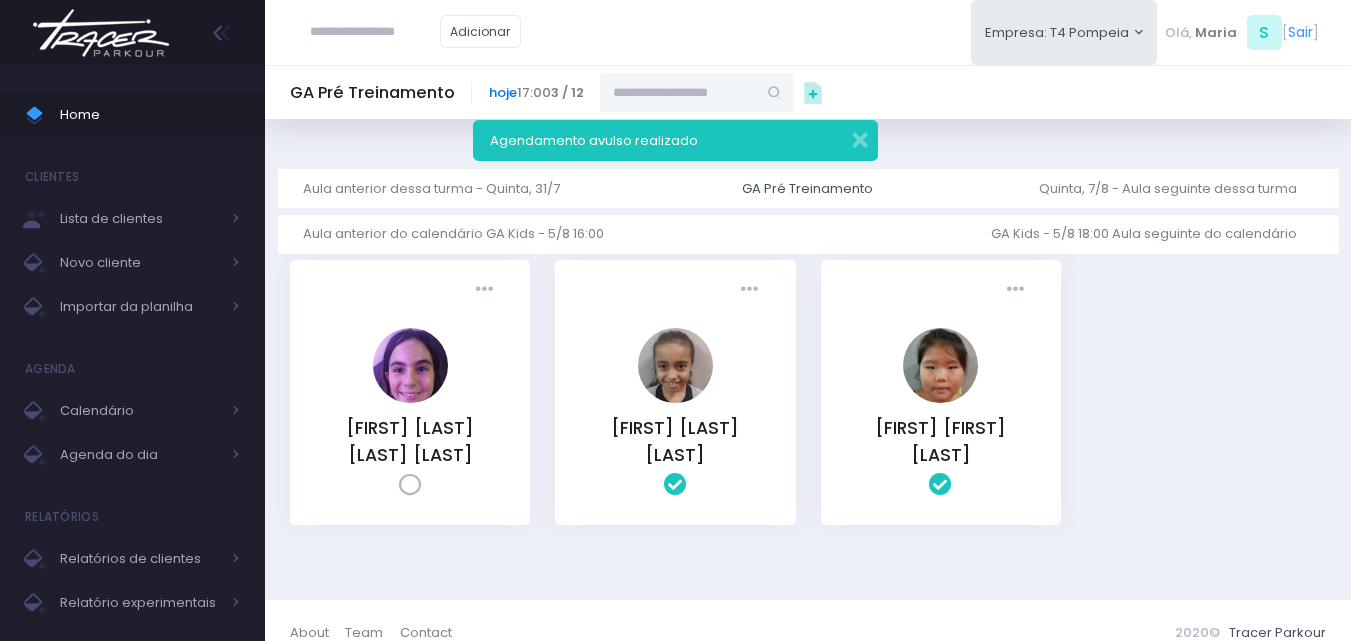 click on "hoje" at bounding box center (503, 92) 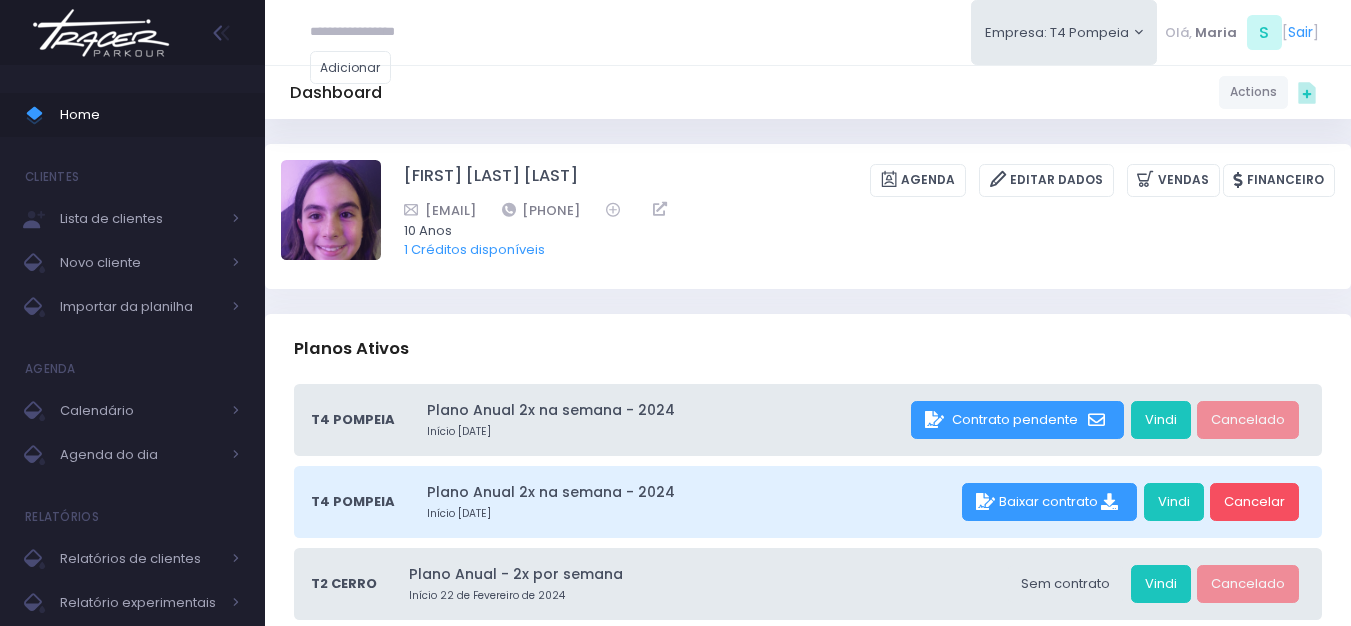 scroll, scrollTop: 0, scrollLeft: 0, axis: both 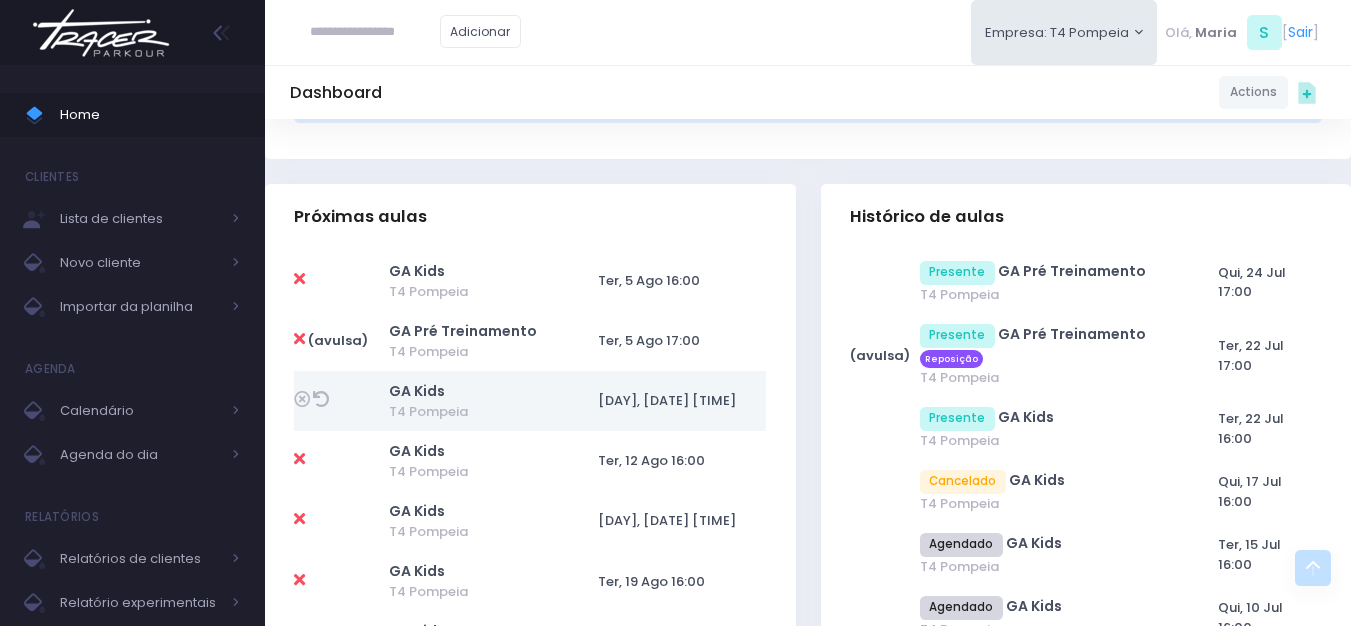 click at bounding box center [299, 339] 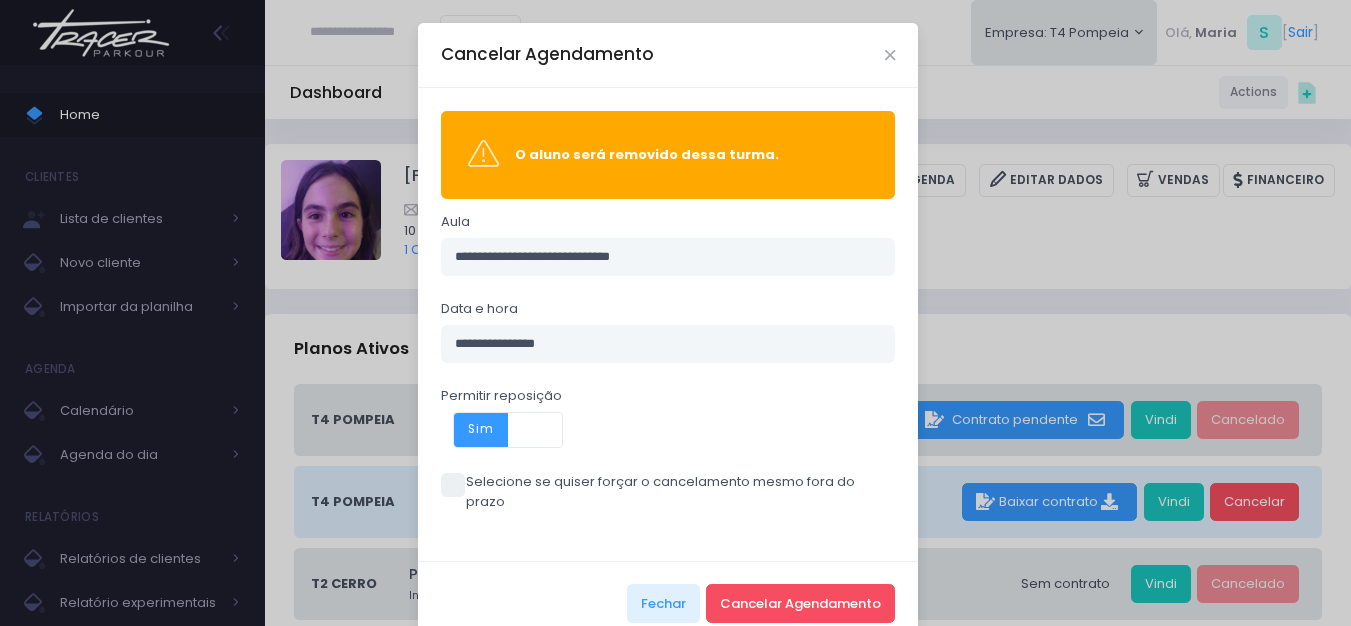 click at bounding box center (535, 430) 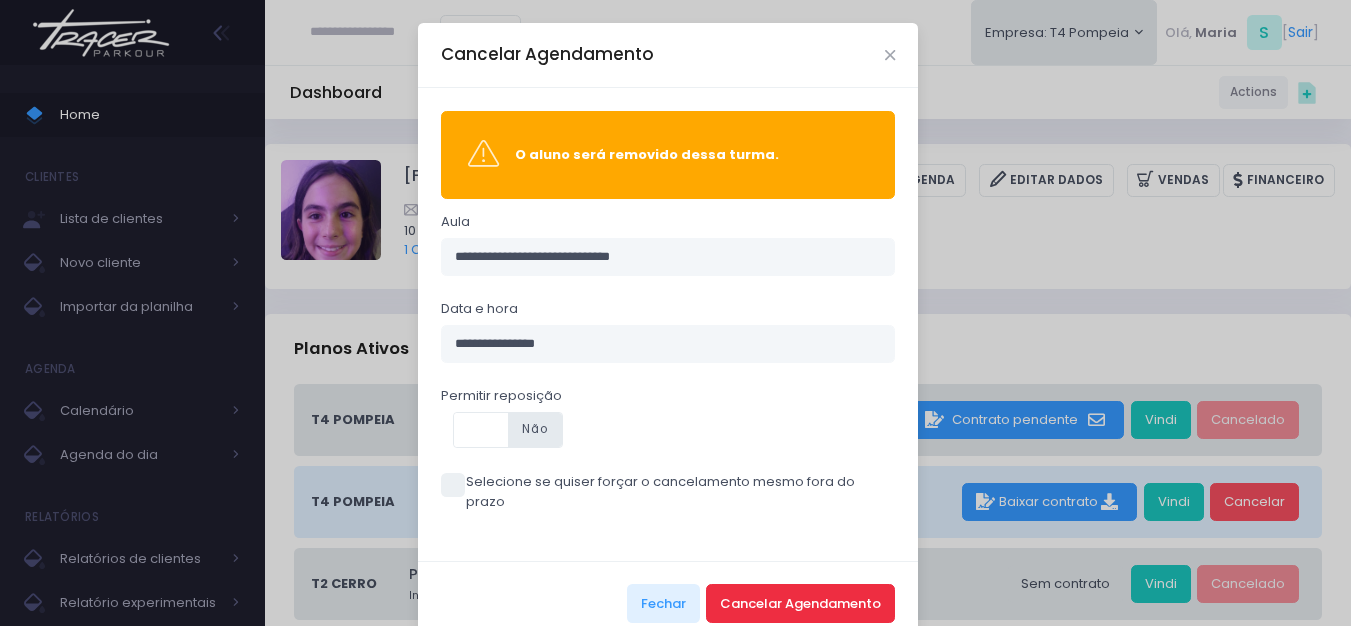 click on "Cancelar Agendamento" at bounding box center [800, 603] 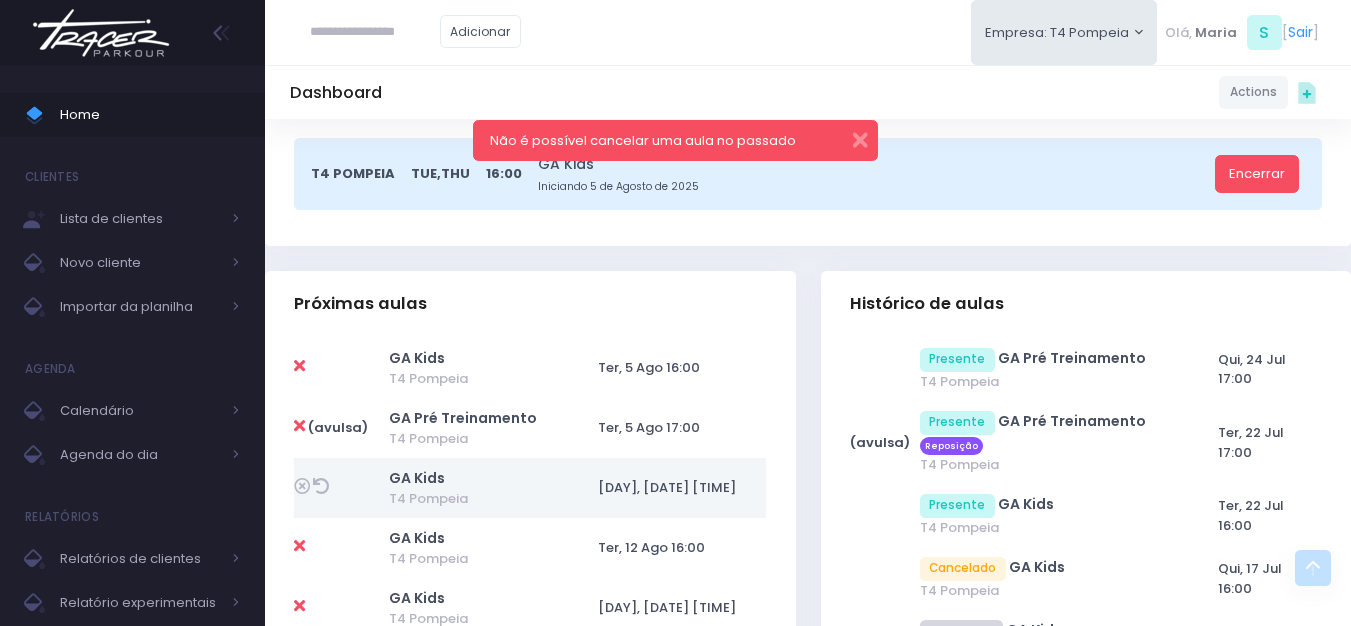 scroll, scrollTop: 700, scrollLeft: 0, axis: vertical 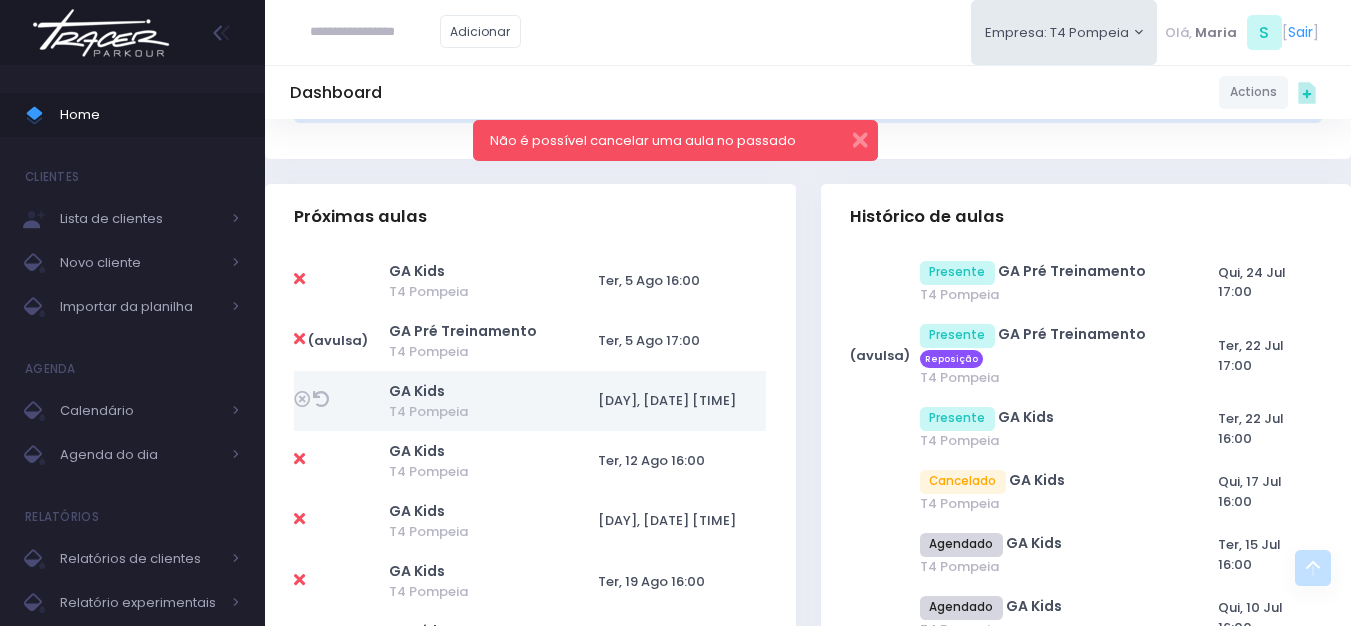 click at bounding box center (299, 339) 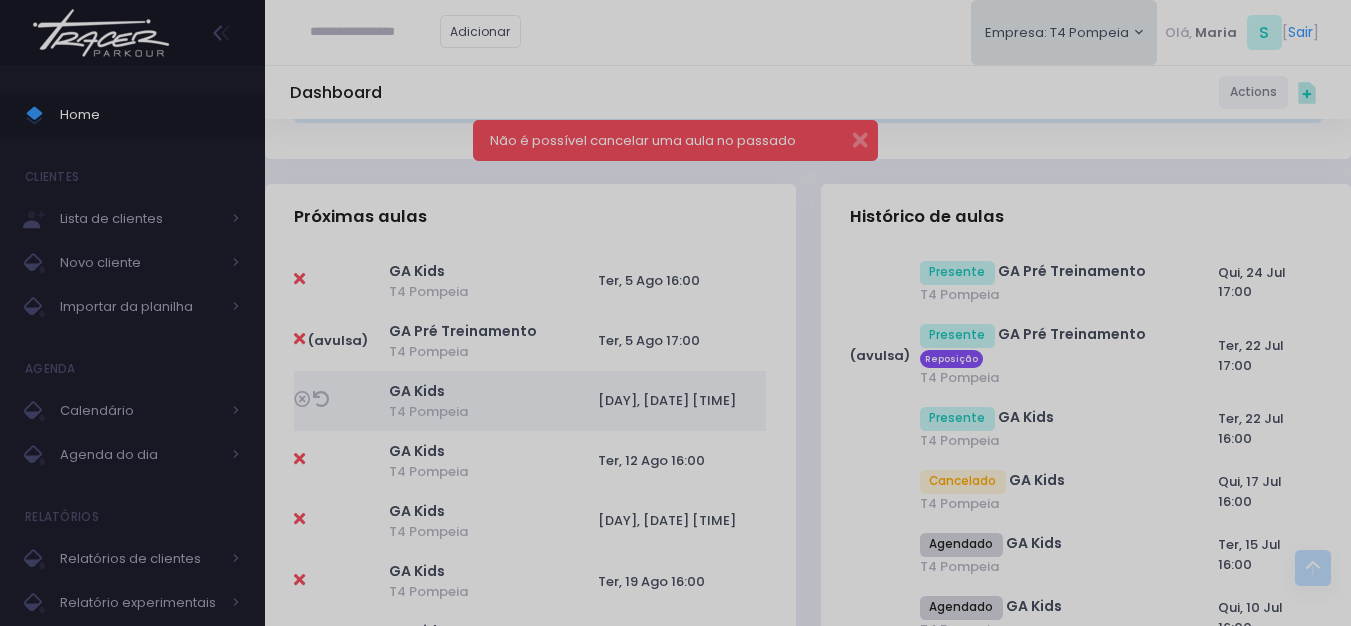 scroll, scrollTop: 0, scrollLeft: 0, axis: both 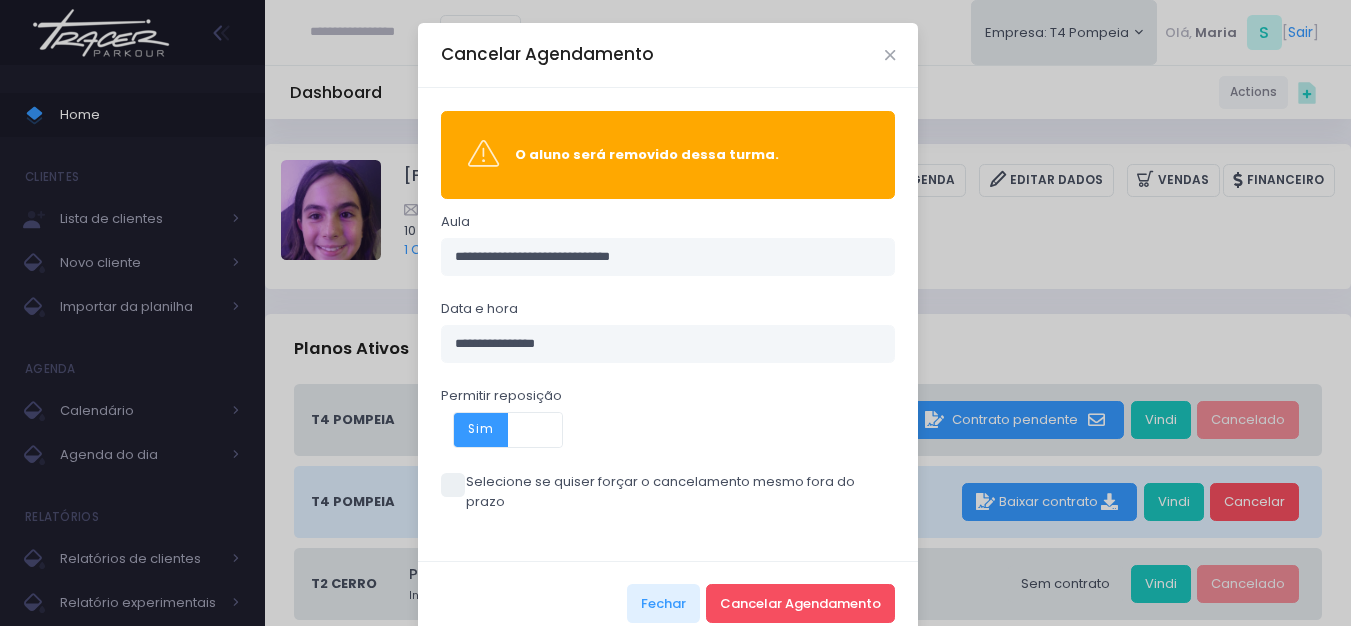 click at bounding box center (535, 430) 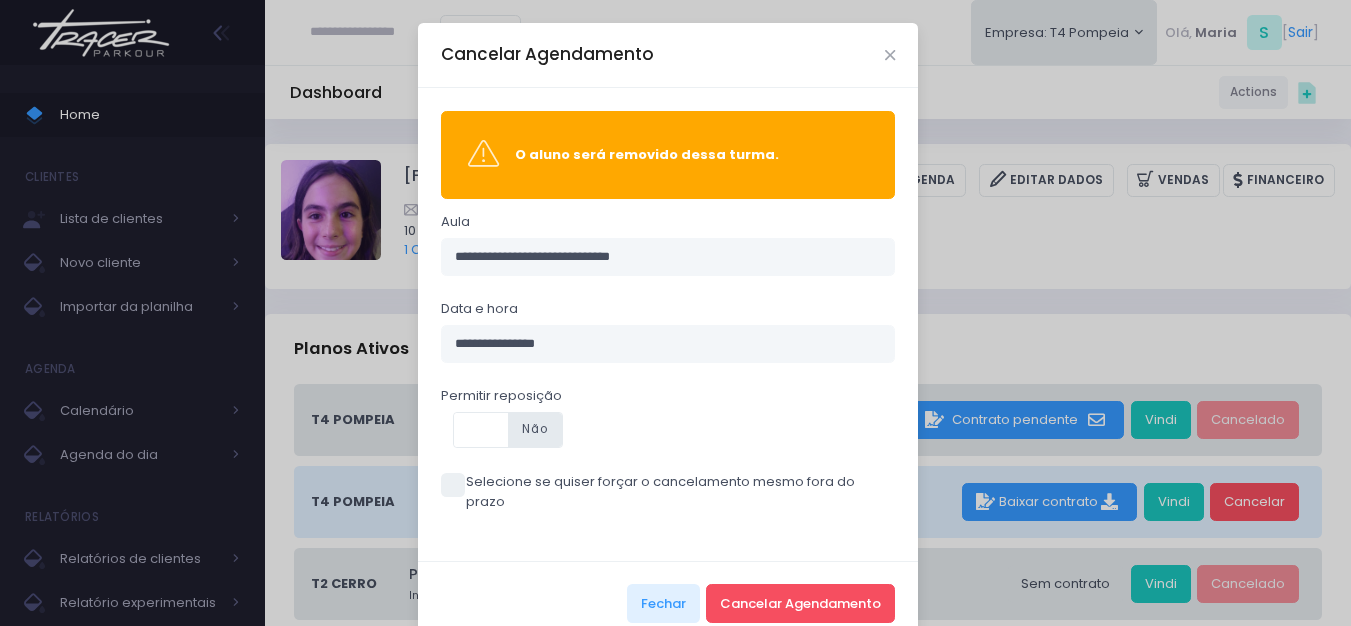 click on "Selecione se quiser forçar o cancelamento mesmo fora do prazo" at bounding box center (668, 491) 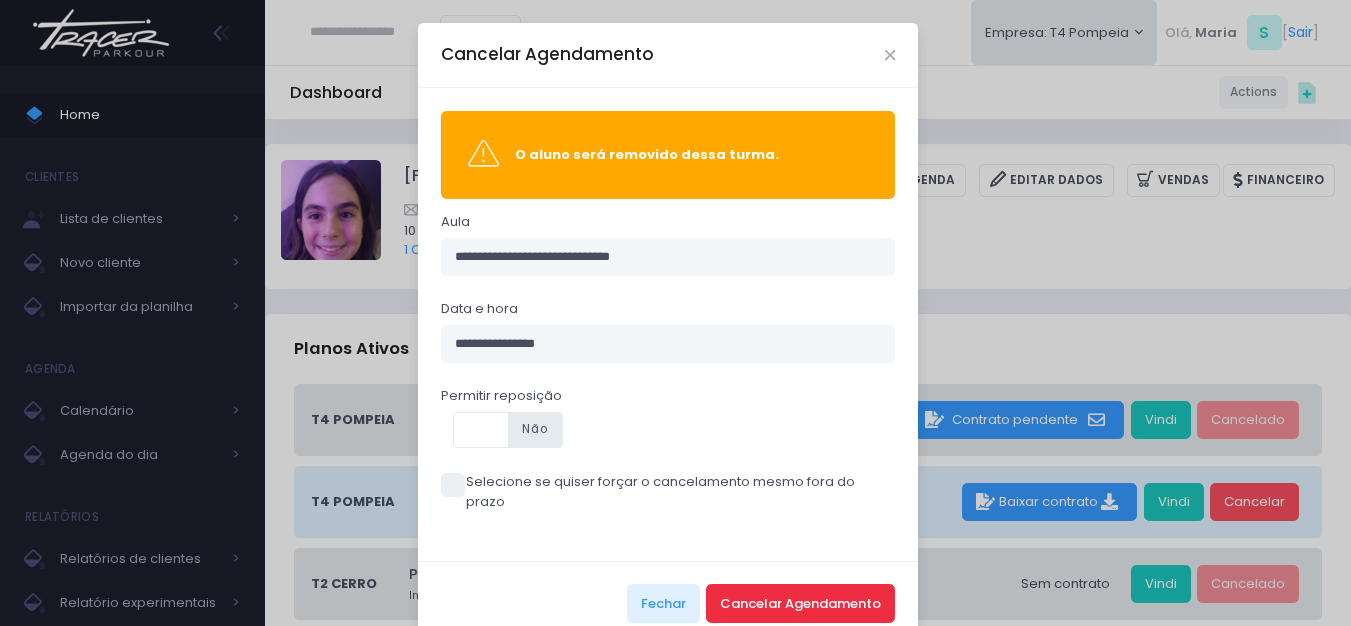 click on "Cancelar Agendamento" at bounding box center [800, 603] 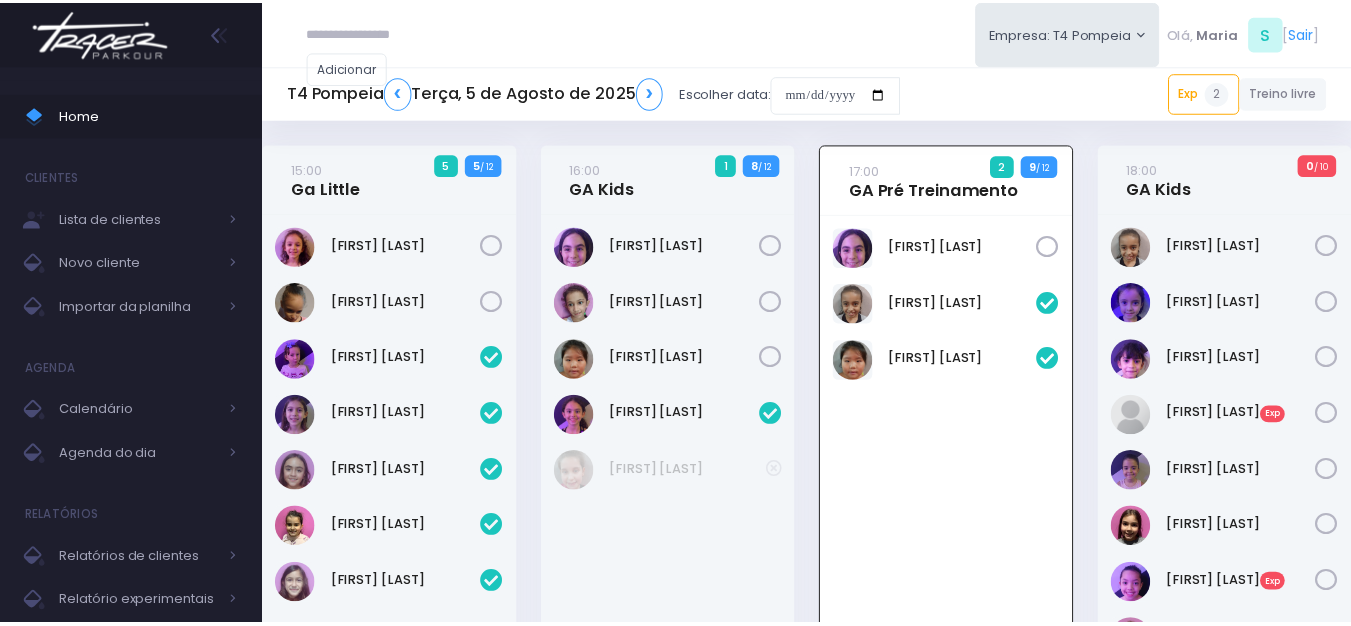 scroll, scrollTop: 144, scrollLeft: 0, axis: vertical 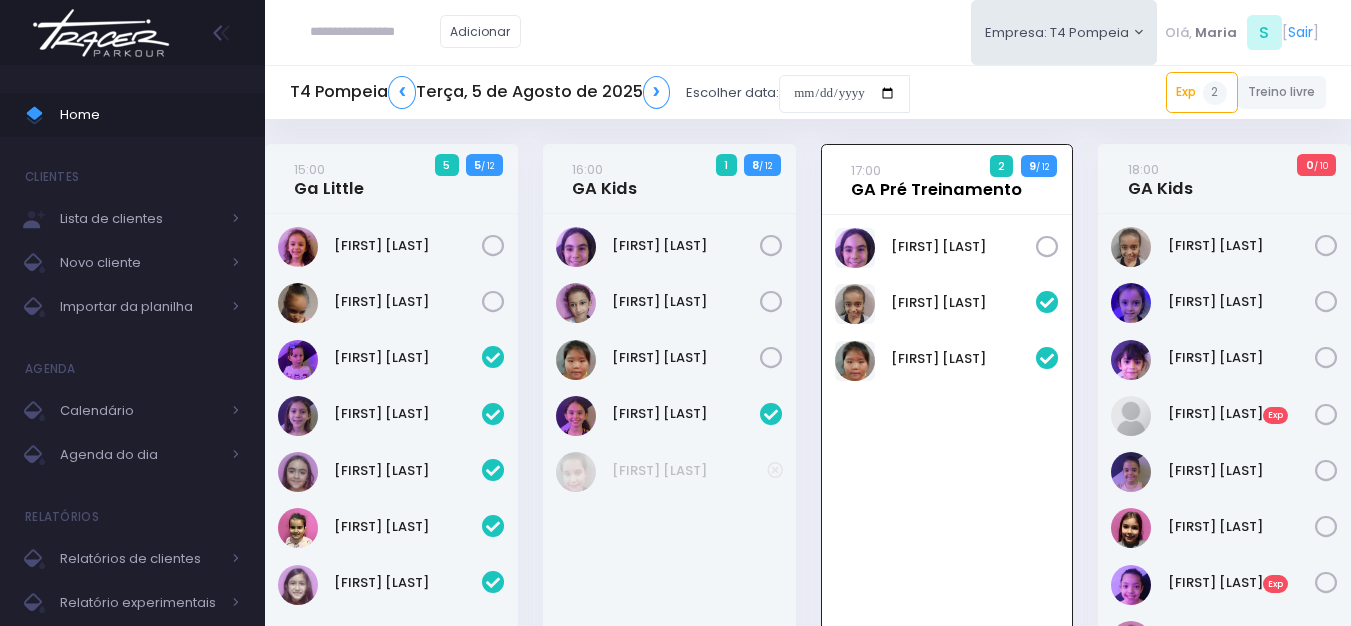 click on "17:00 GA Pré Treinamento" at bounding box center [936, 180] 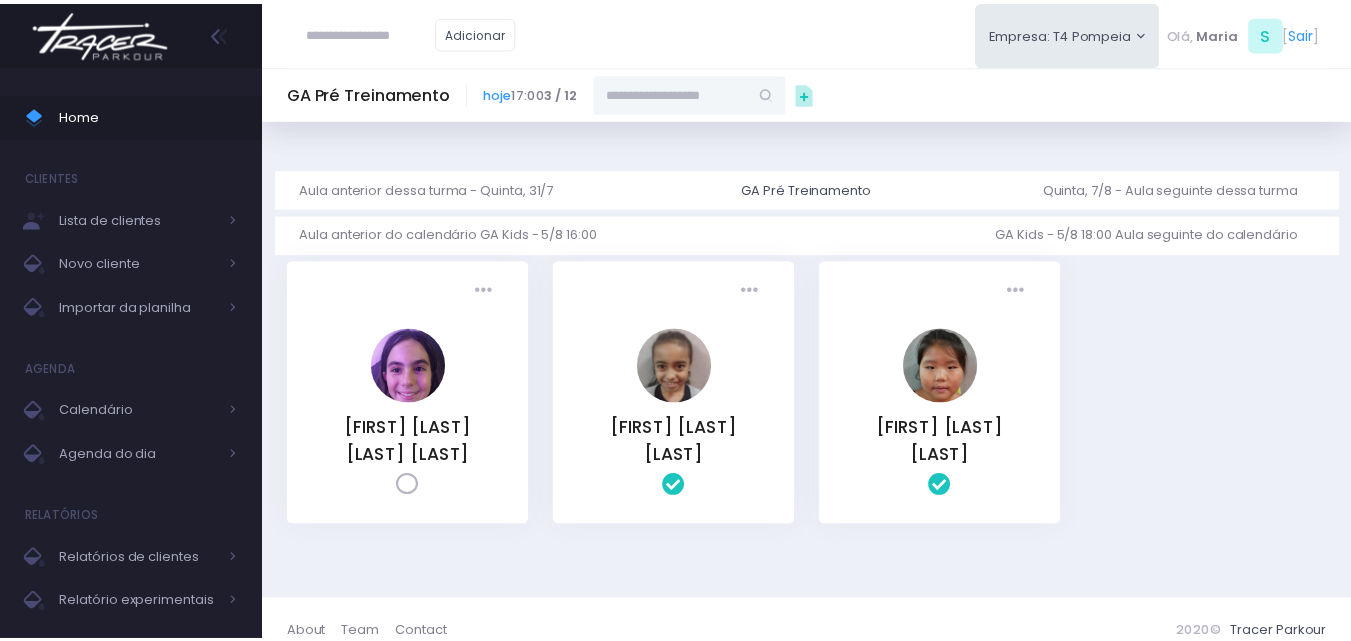 scroll, scrollTop: 0, scrollLeft: 0, axis: both 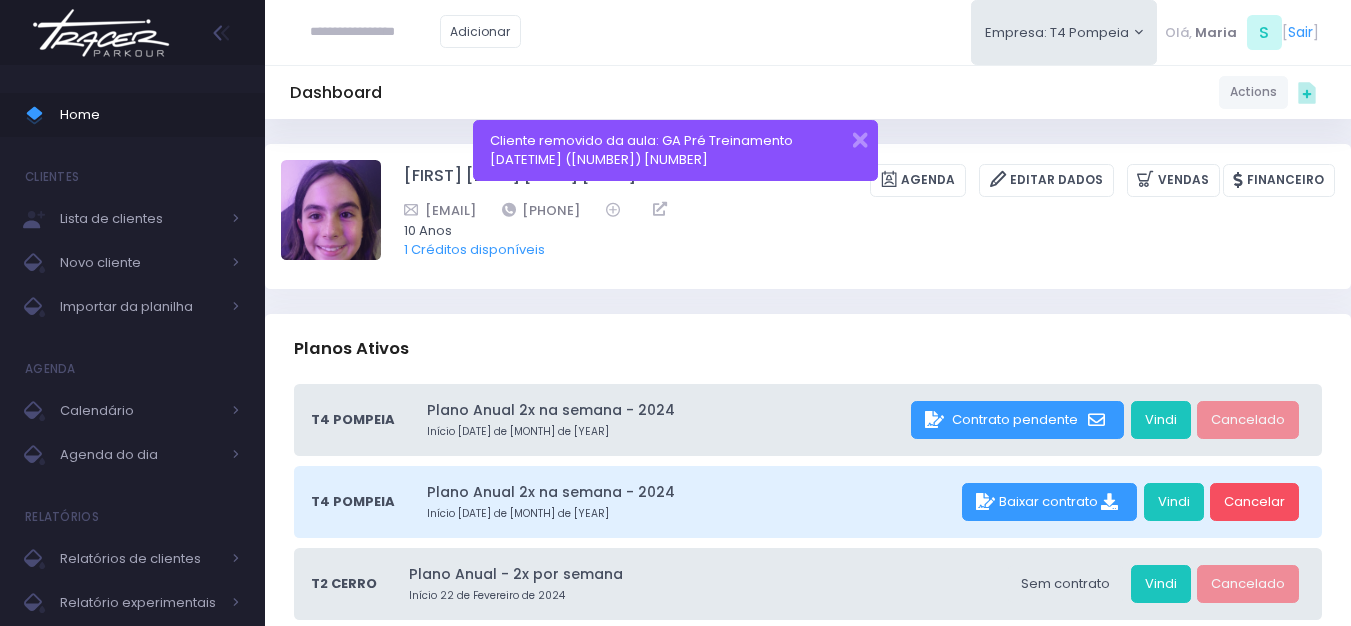click at bounding box center [101, 33] 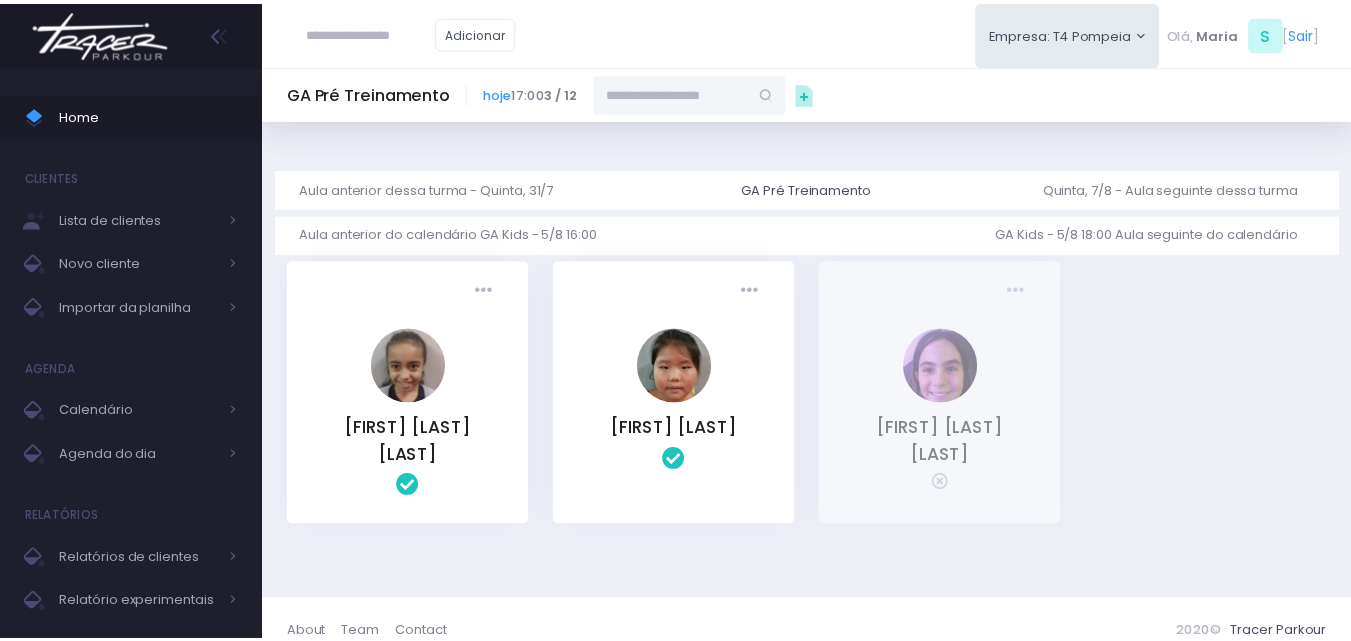 scroll, scrollTop: 0, scrollLeft: 0, axis: both 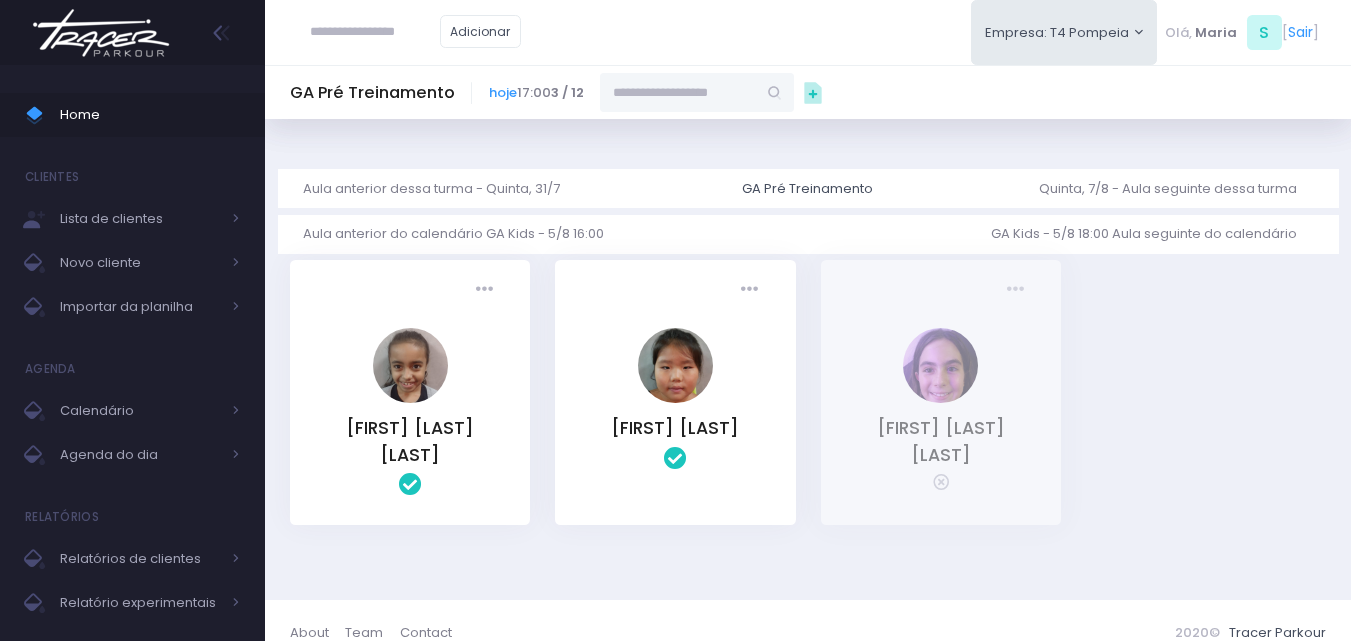 click at bounding box center (678, 92) 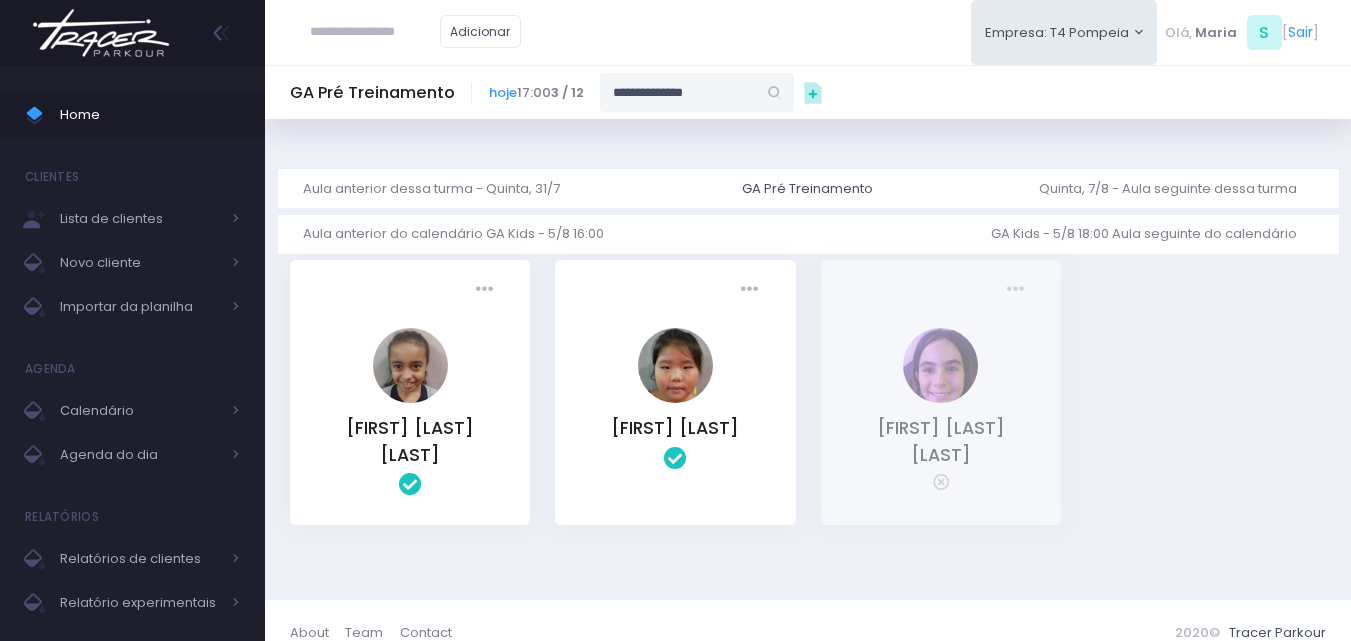 type on "**********" 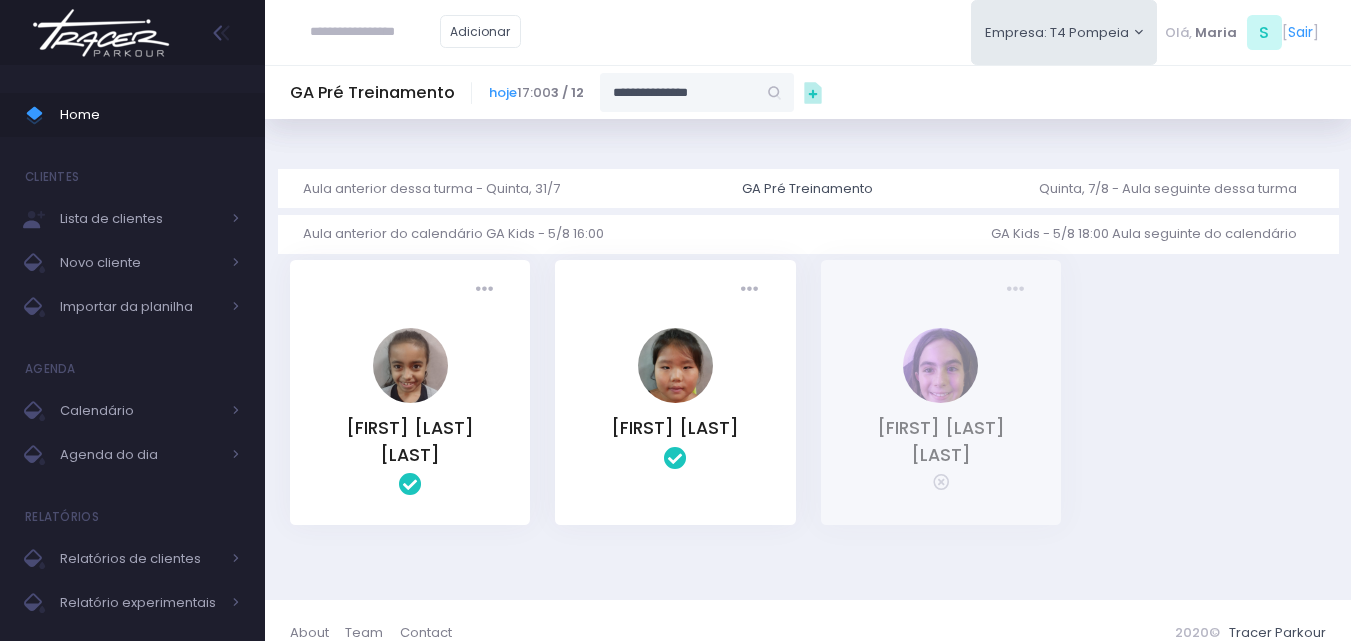 type on "**********" 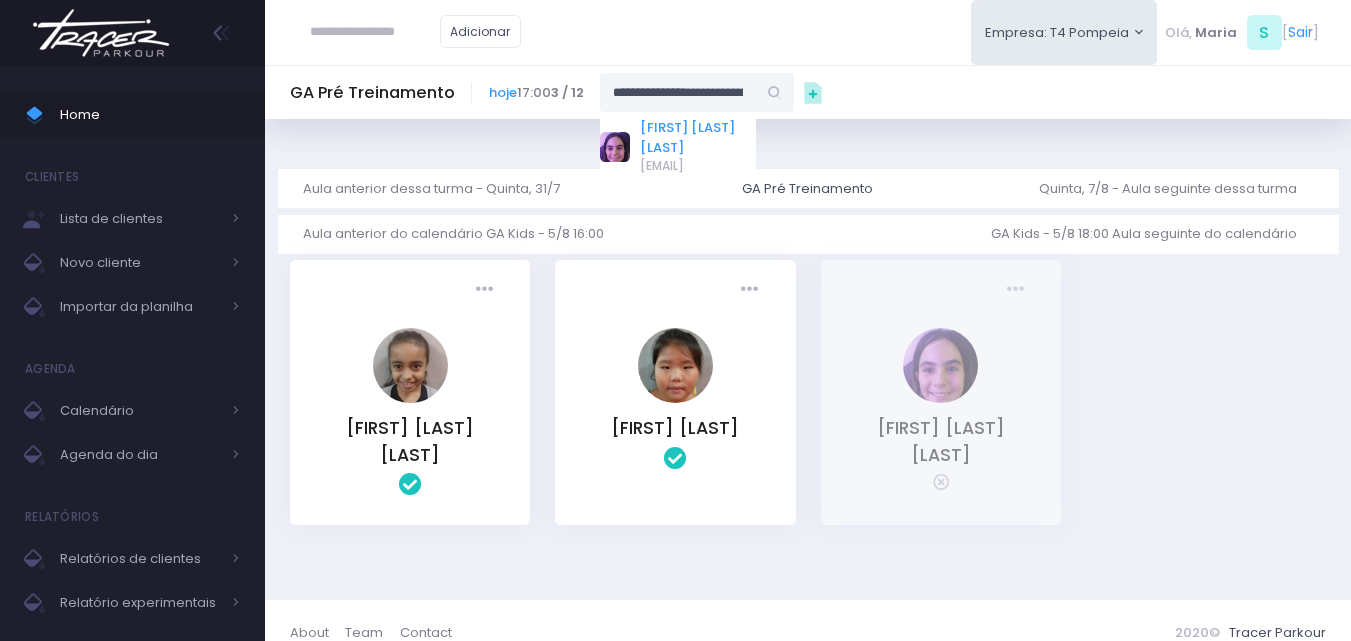 click on "[FIRST] [LAST] [LAST]" at bounding box center (698, 137) 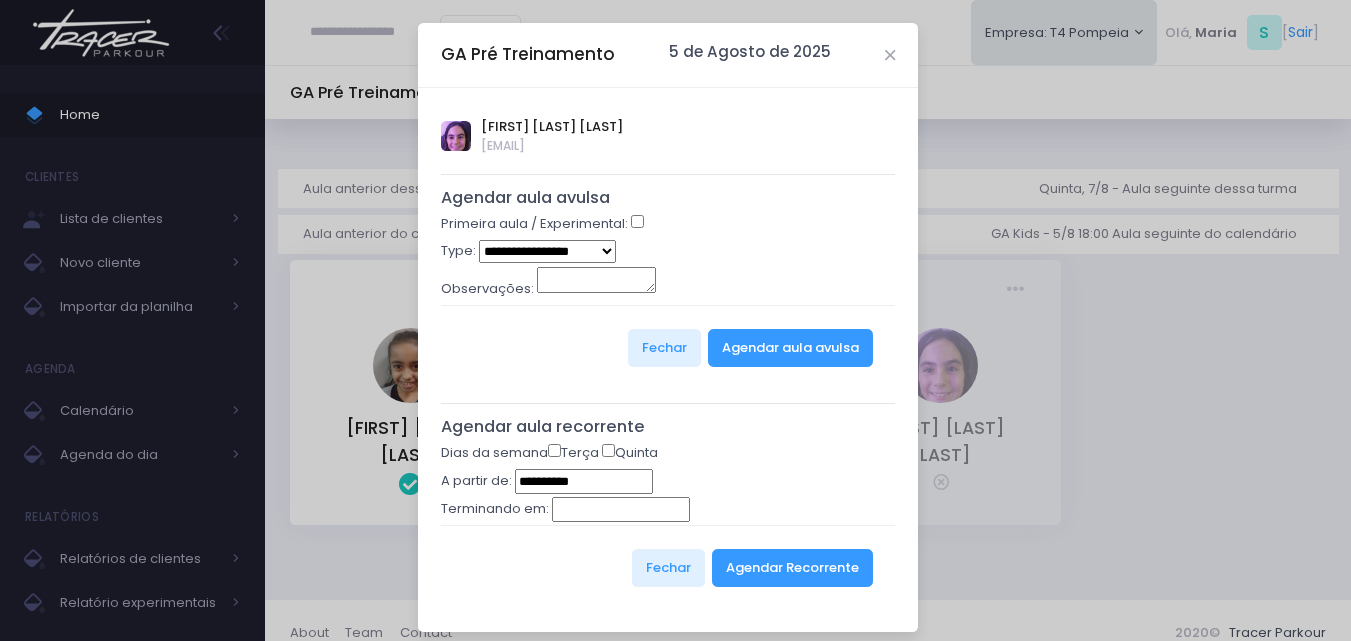 type on "**********" 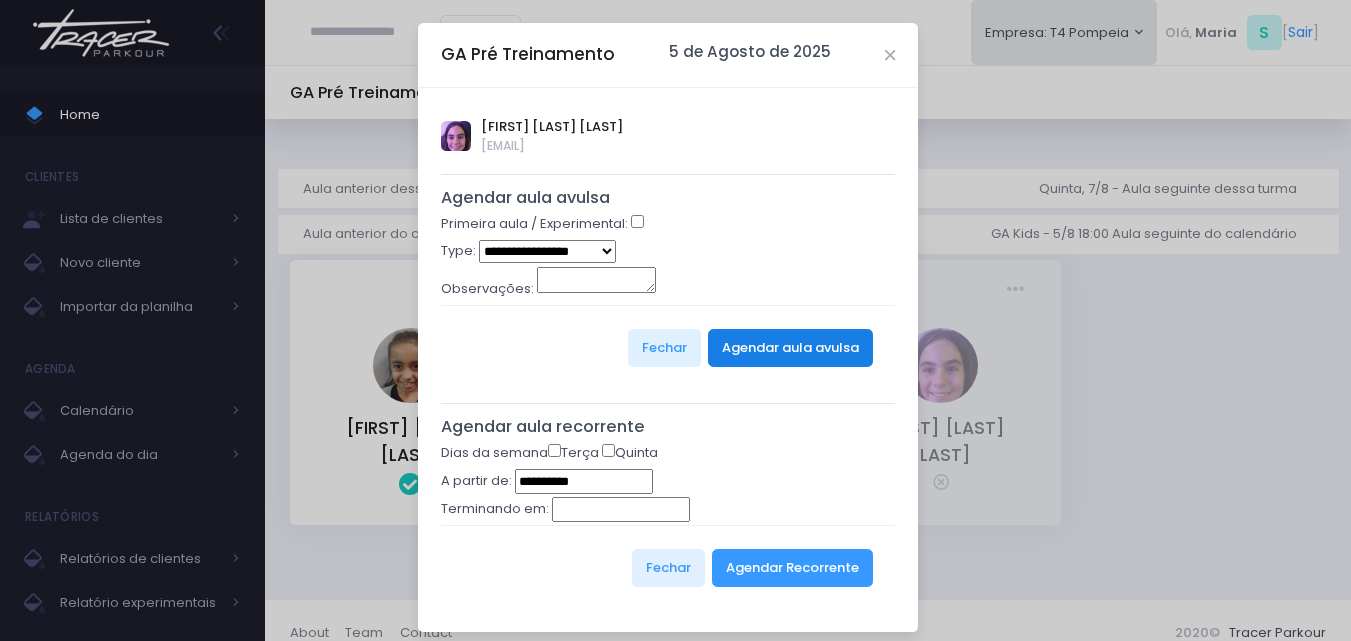 click on "Agendar aula avulsa" at bounding box center [790, 348] 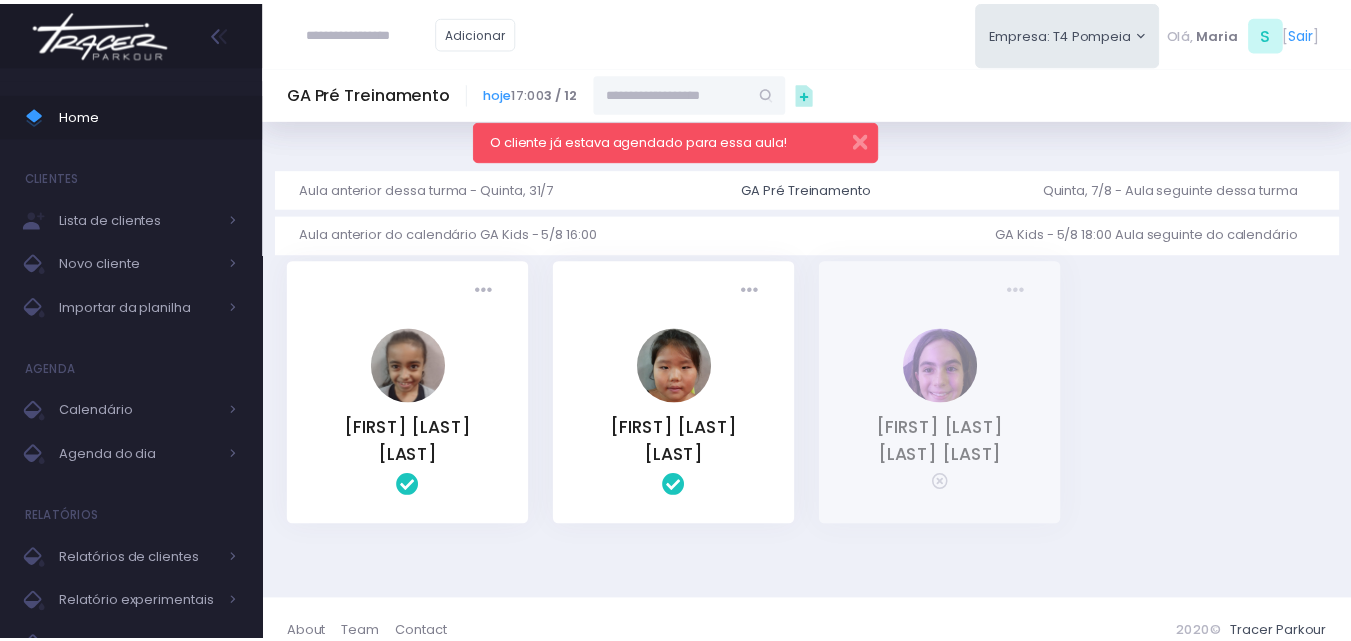 scroll, scrollTop: 0, scrollLeft: 0, axis: both 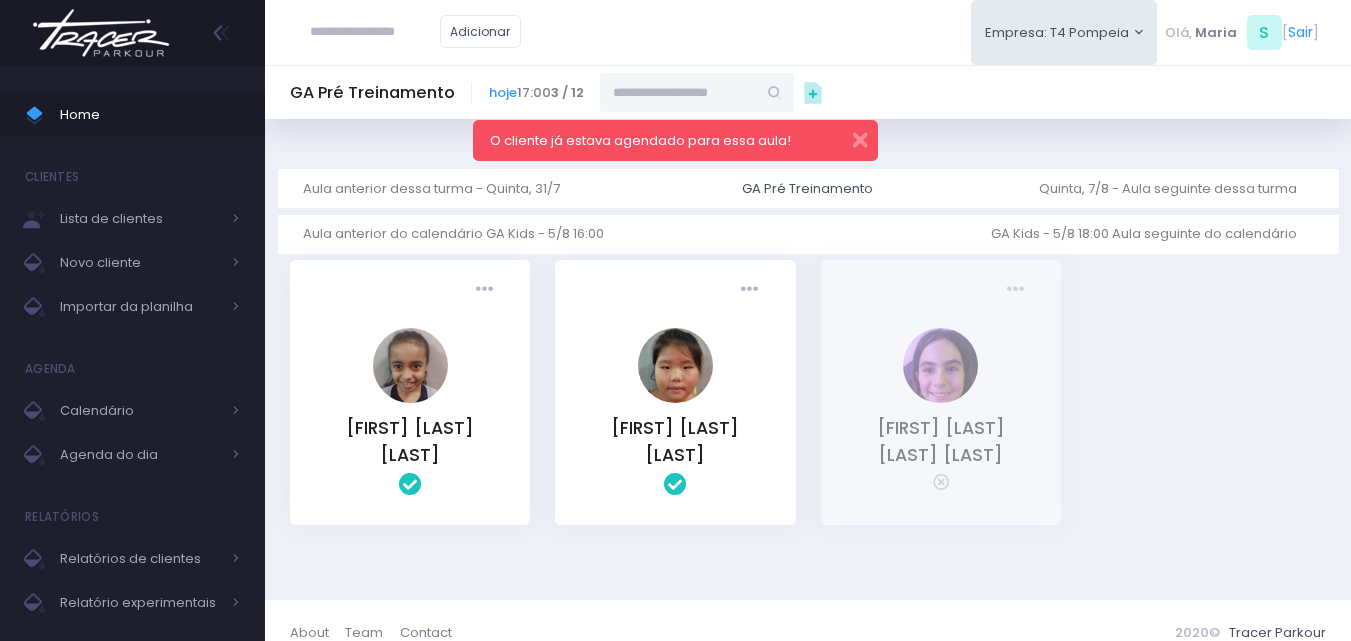 click at bounding box center [941, 482] 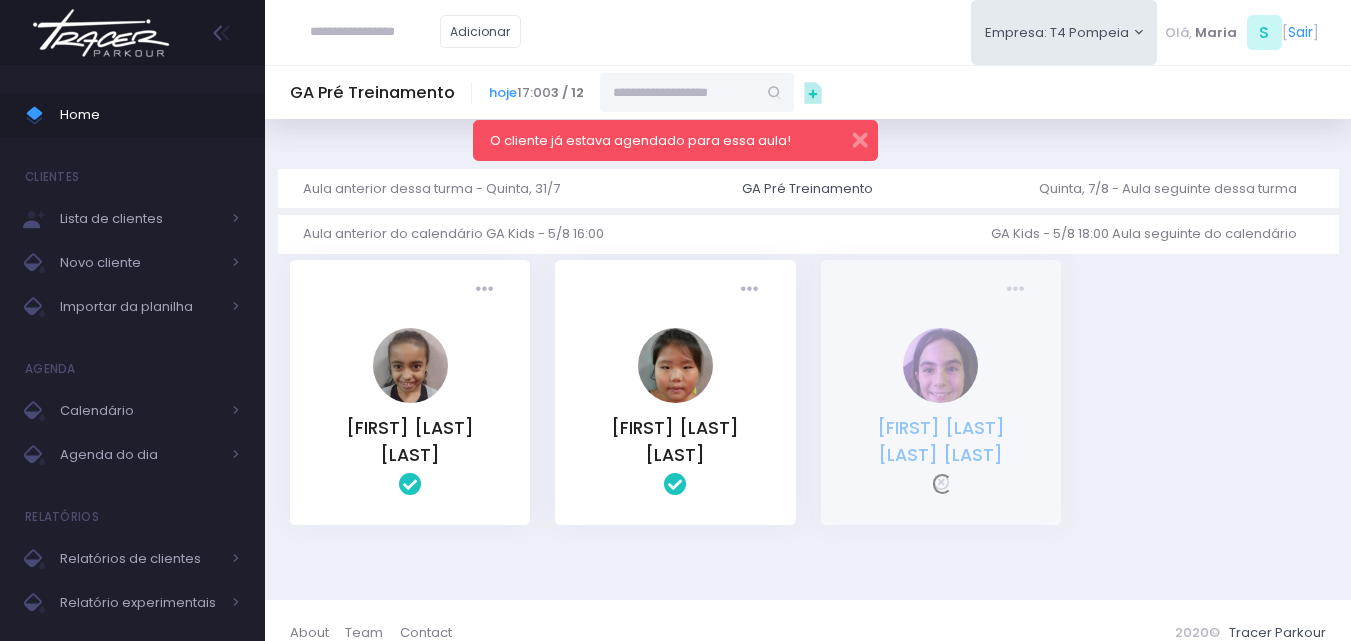 click on "[FIRST] [LAST] [LAST]" at bounding box center (941, 441) 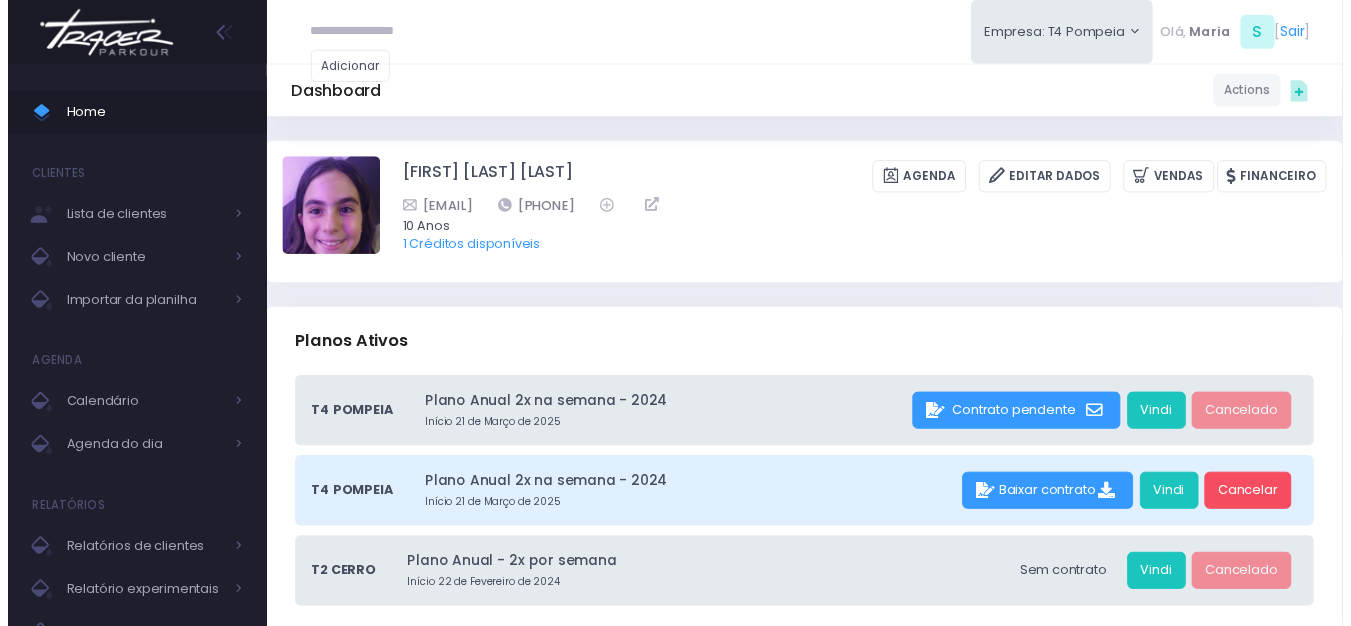 scroll, scrollTop: 0, scrollLeft: 0, axis: both 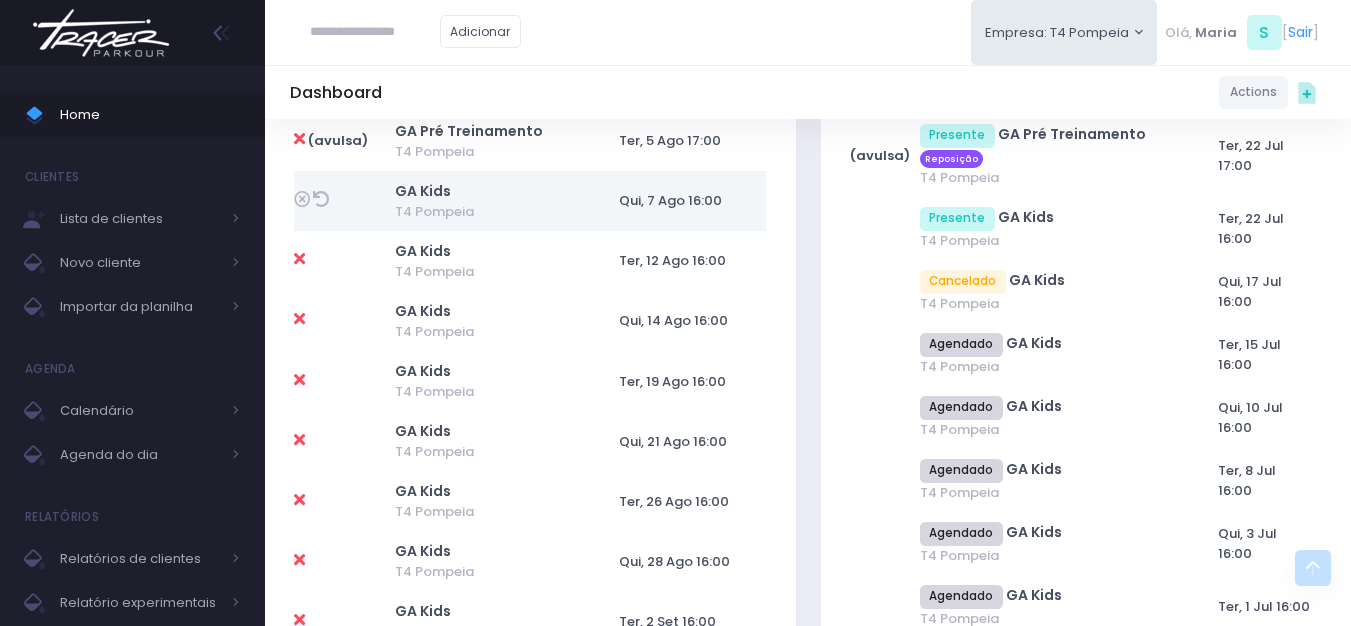 click at bounding box center (321, 199) 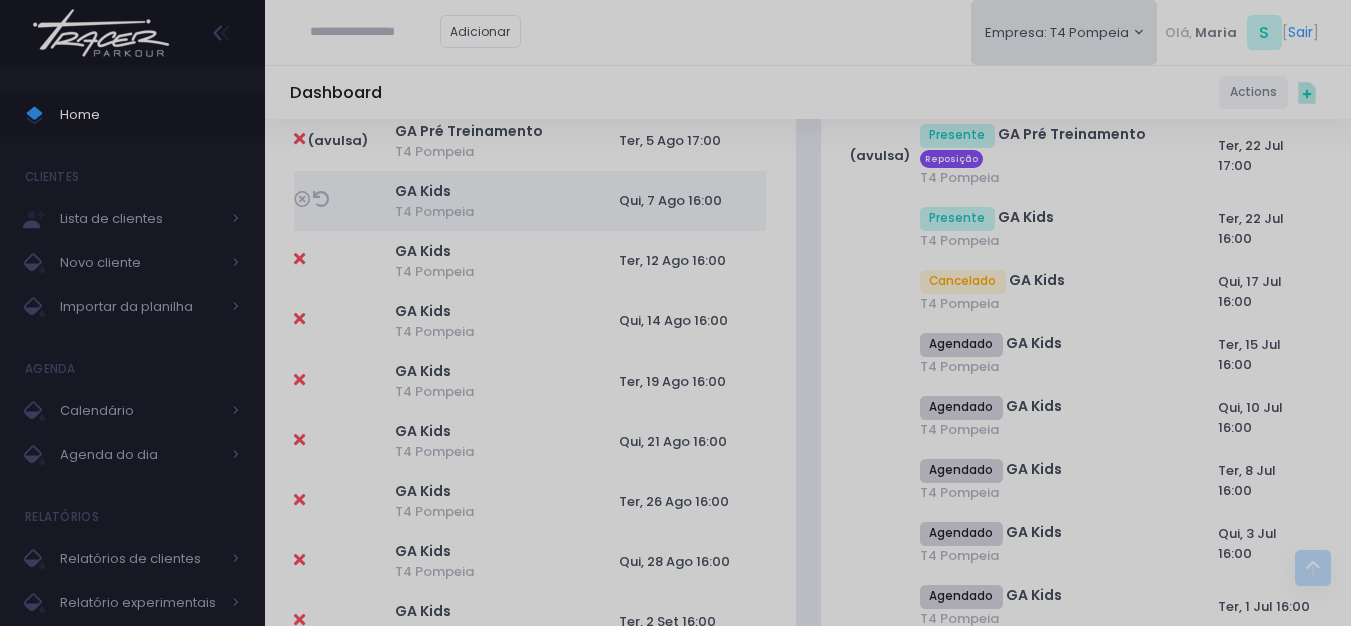 scroll, scrollTop: 0, scrollLeft: 0, axis: both 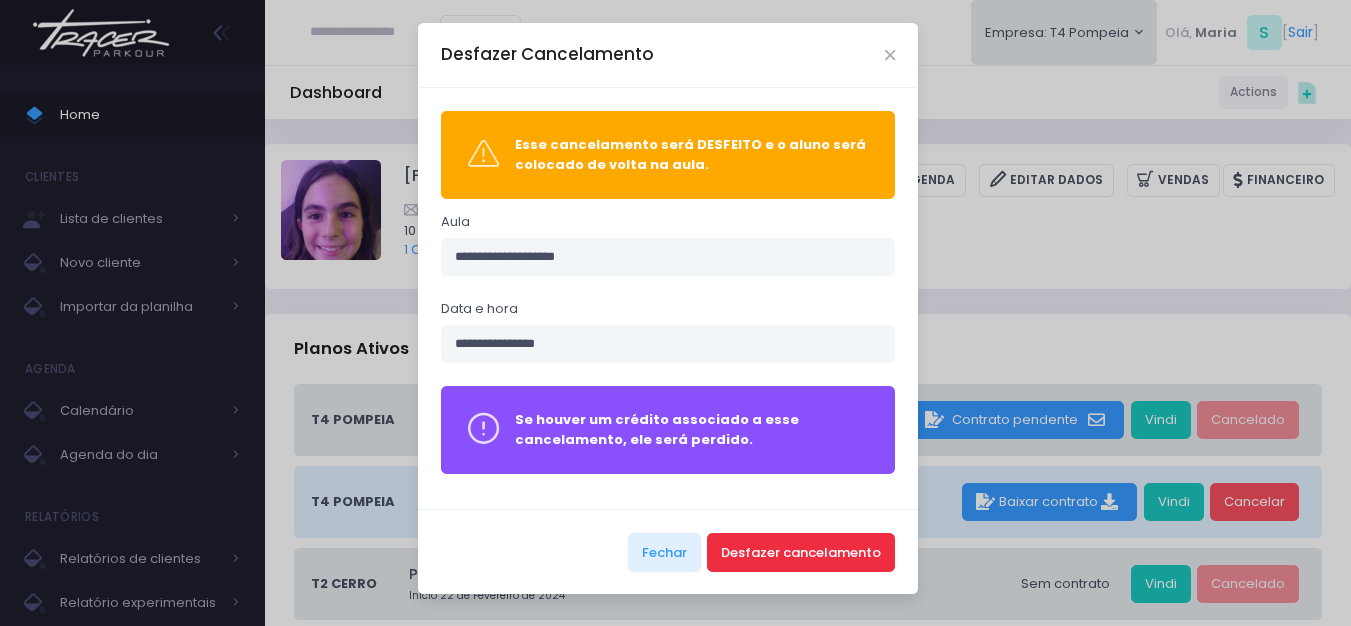 click on "Desfazer cancelamento" at bounding box center (801, 552) 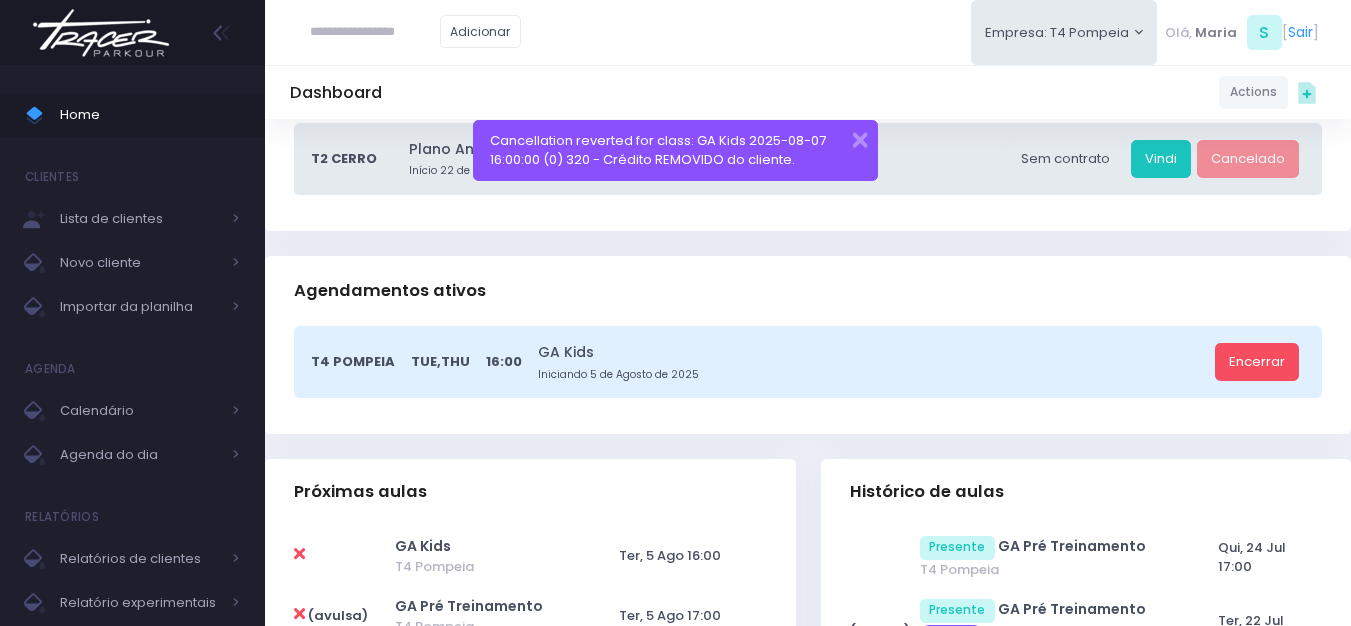scroll, scrollTop: 700, scrollLeft: 0, axis: vertical 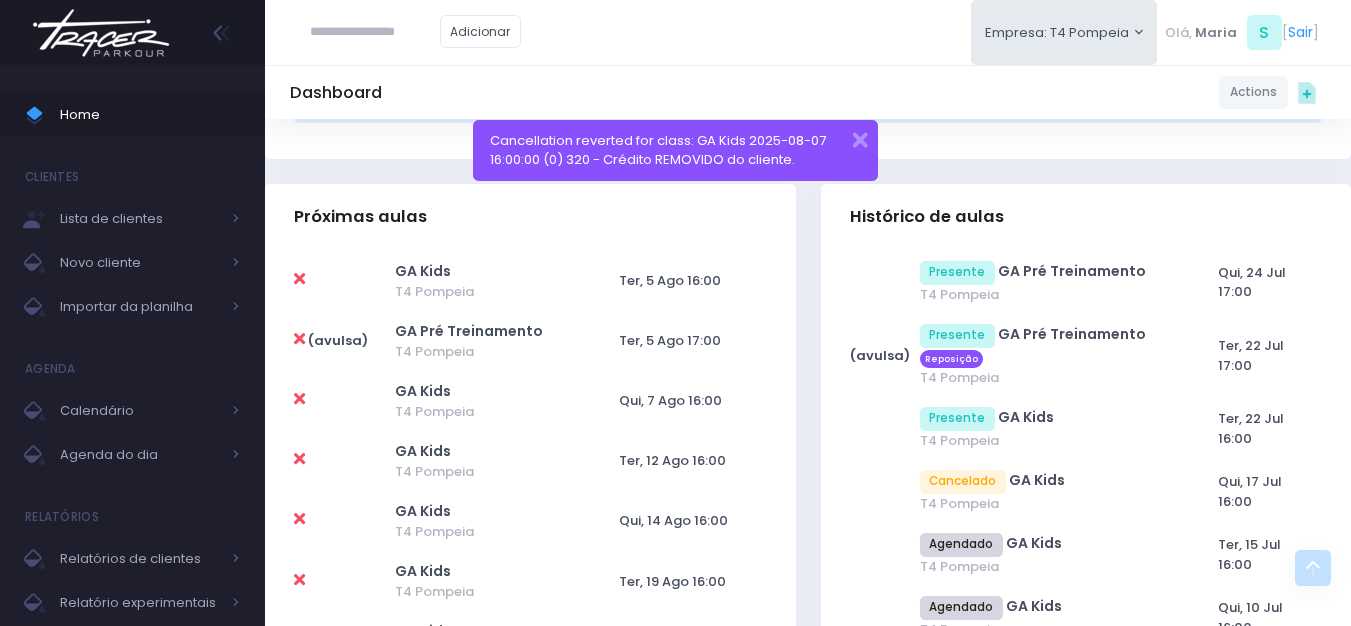 click on "GA Kids T4 Pompeia (avulsa)" at bounding box center [530, 5261] 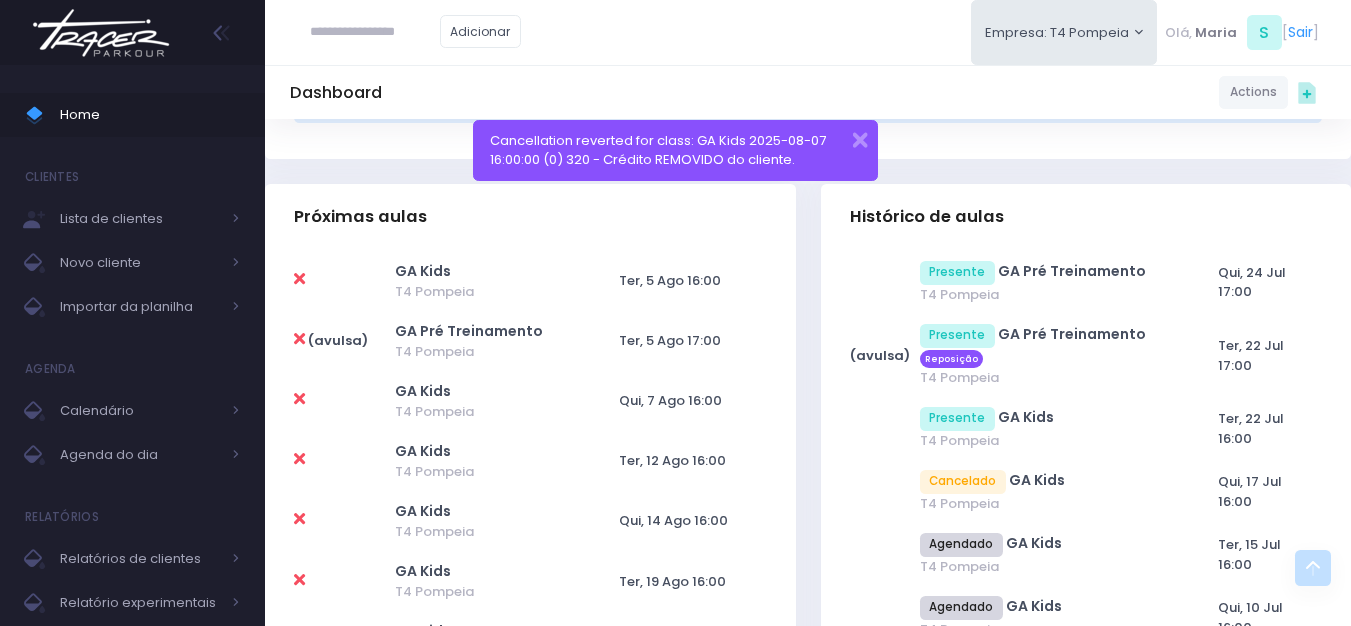 click at bounding box center (299, 399) 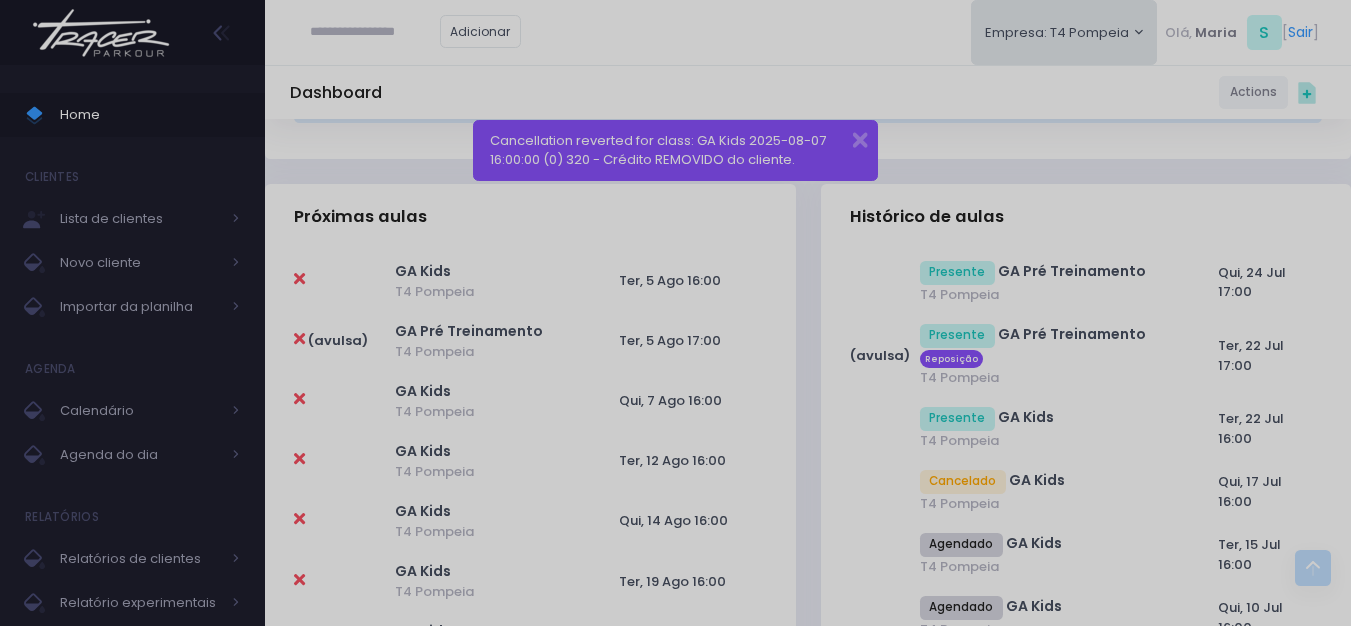 scroll, scrollTop: 0, scrollLeft: 0, axis: both 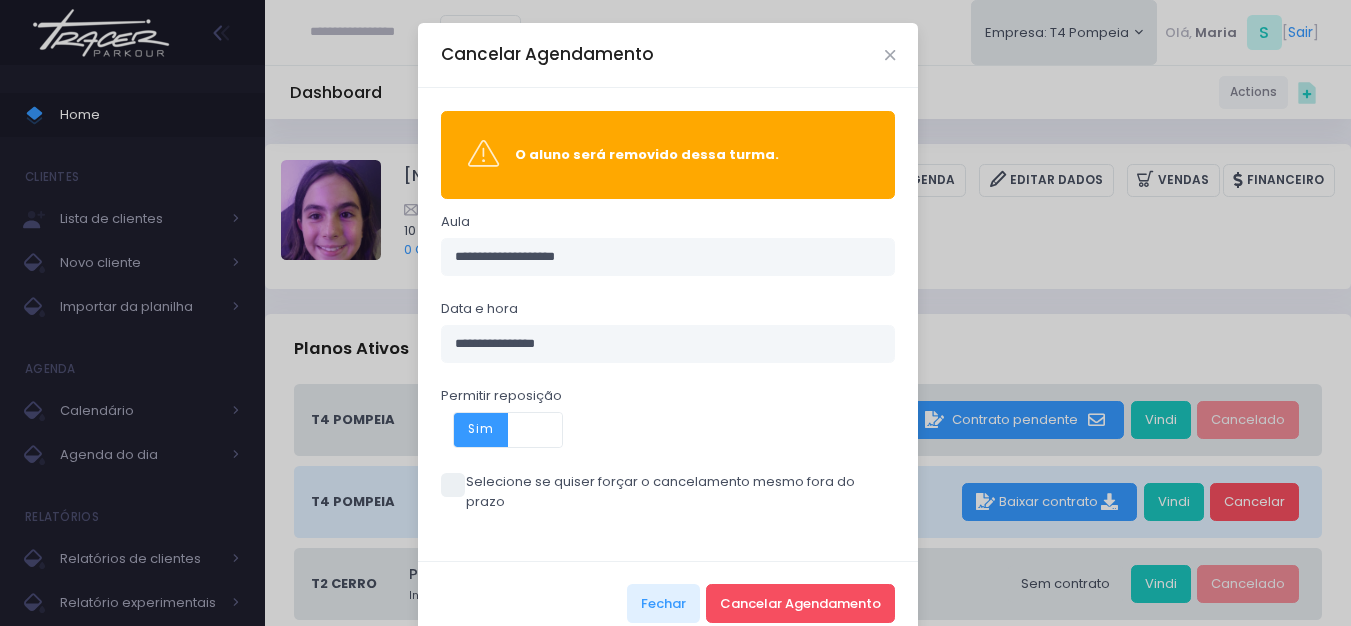 click at bounding box center [535, 430] 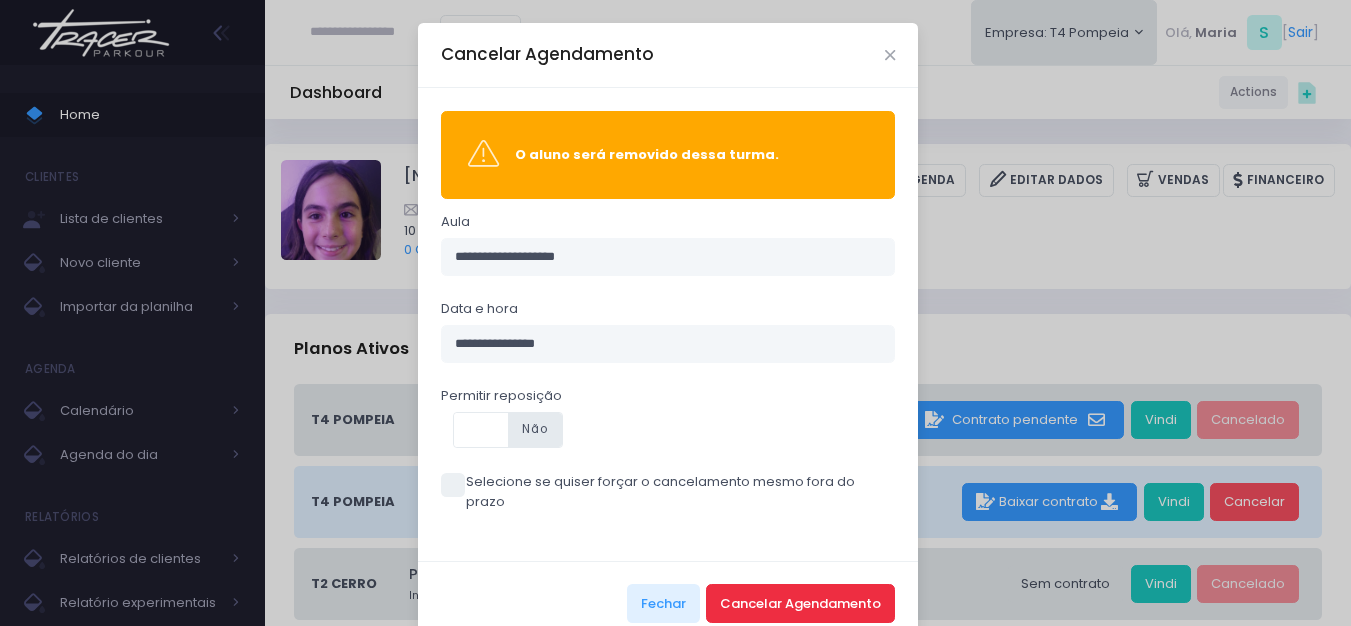 click on "Cancelar Agendamento" at bounding box center [800, 603] 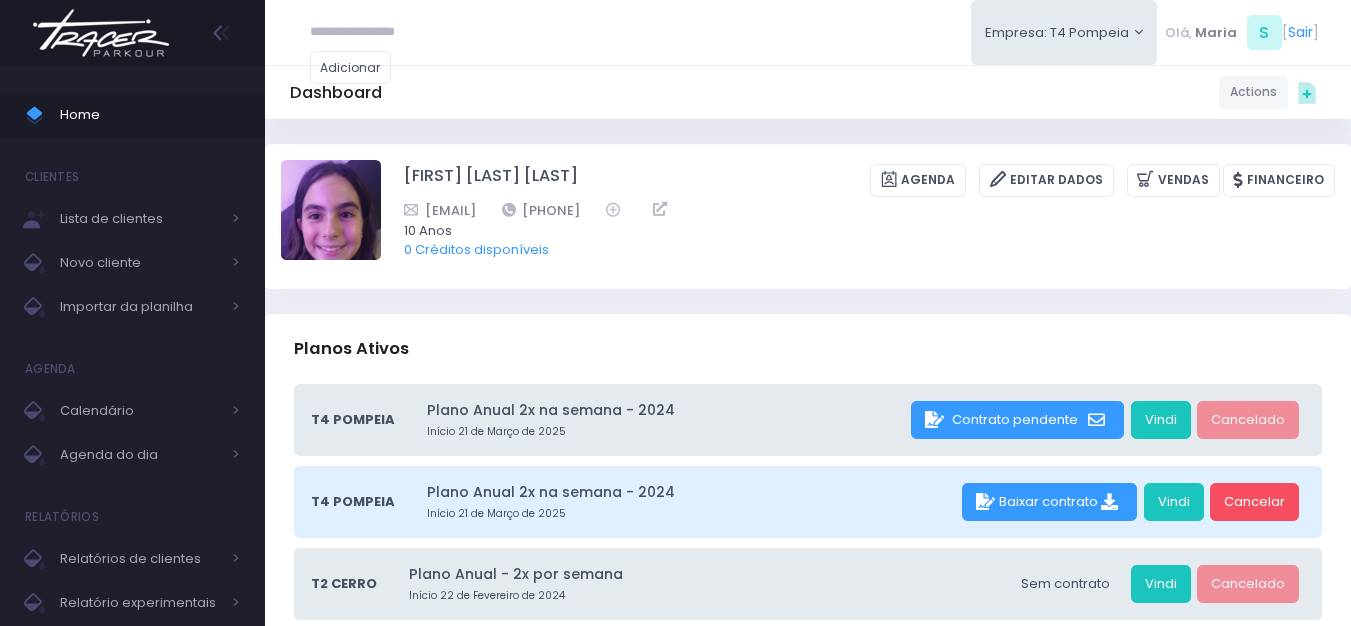 scroll, scrollTop: 0, scrollLeft: 0, axis: both 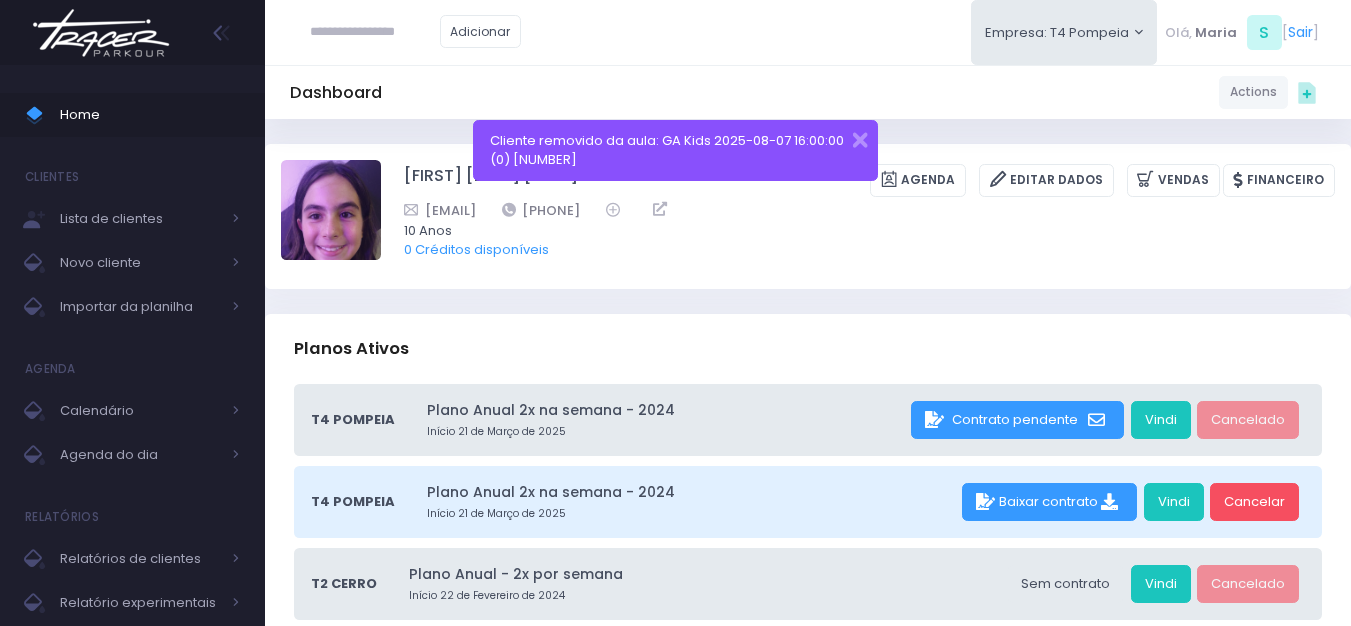click at bounding box center [101, 33] 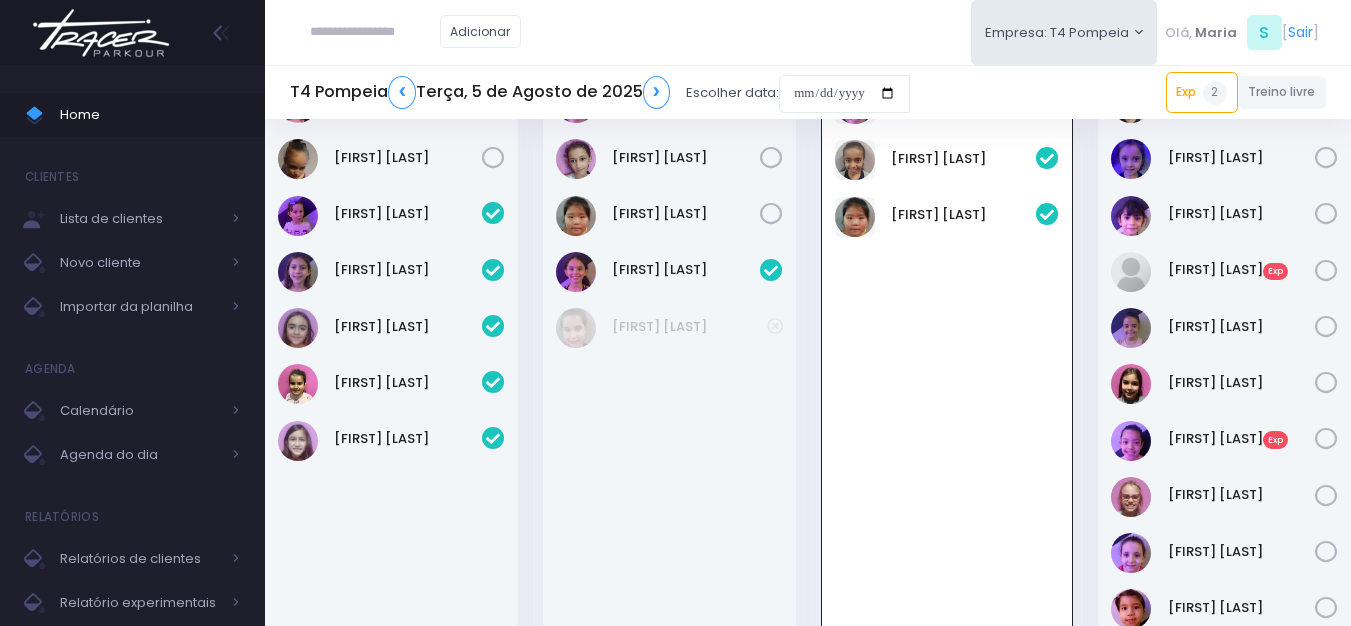 scroll, scrollTop: 144, scrollLeft: 0, axis: vertical 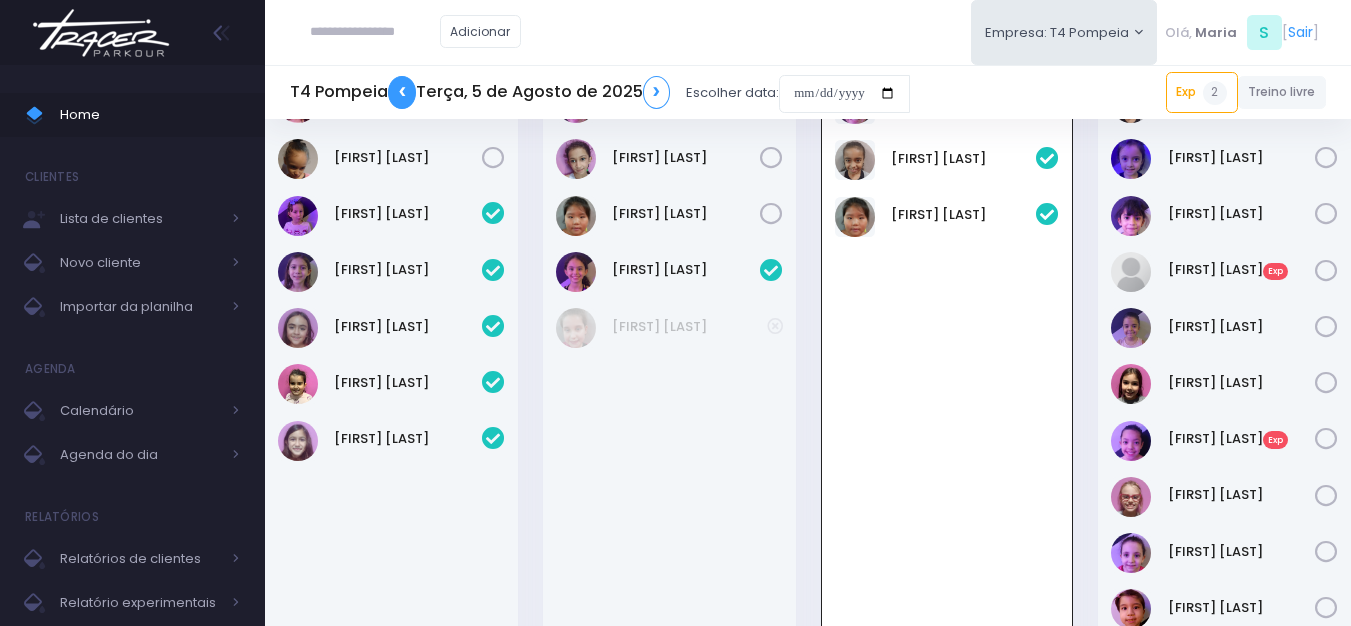 click on "❮" at bounding box center (402, 92) 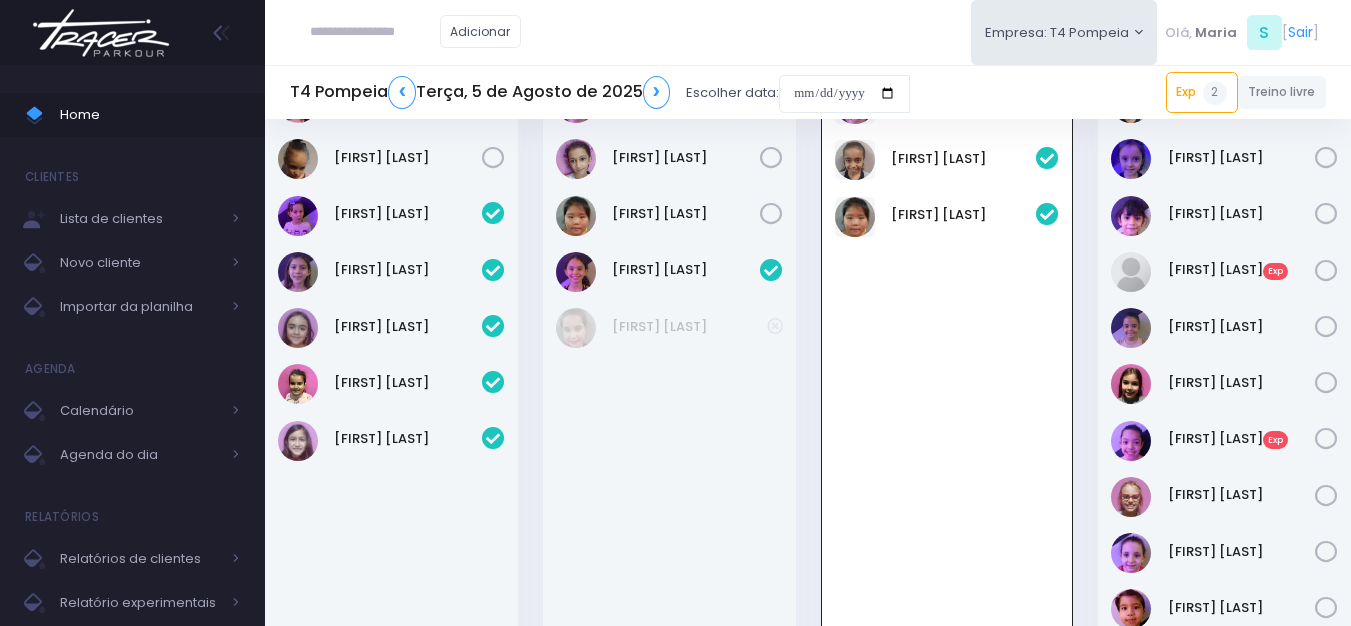 scroll, scrollTop: 144, scrollLeft: 0, axis: vertical 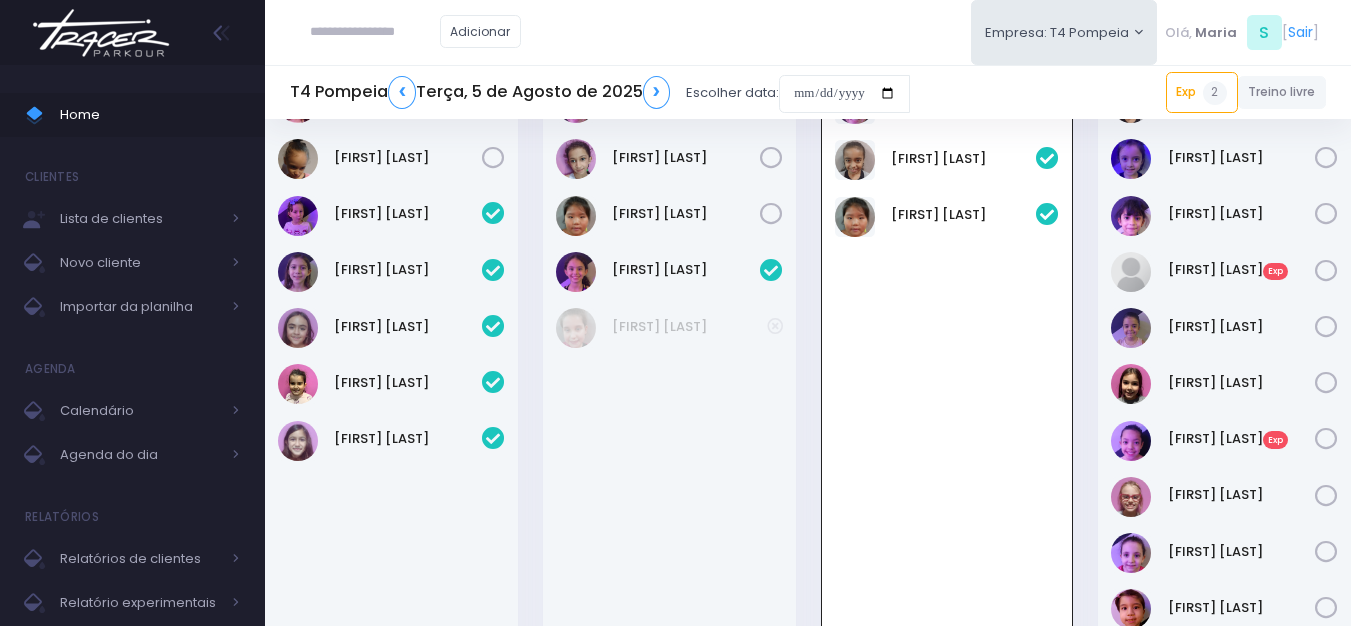 click at bounding box center (375, 32) 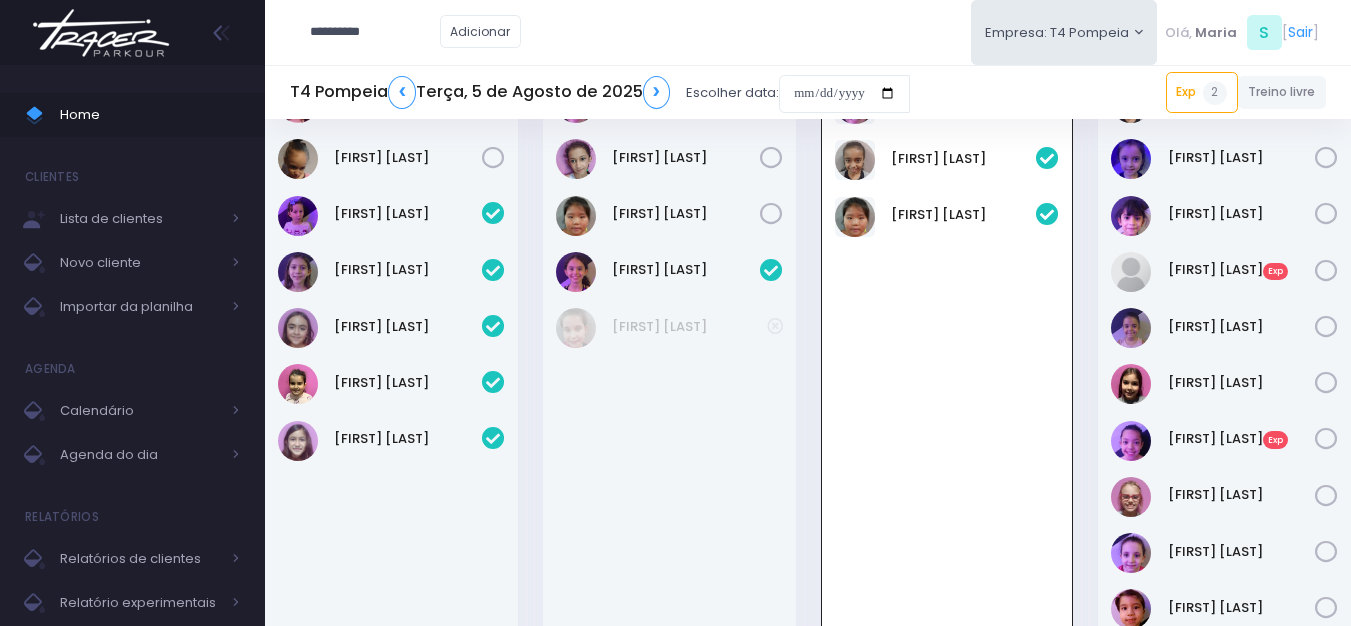 click on "**********" at bounding box center (375, 32) 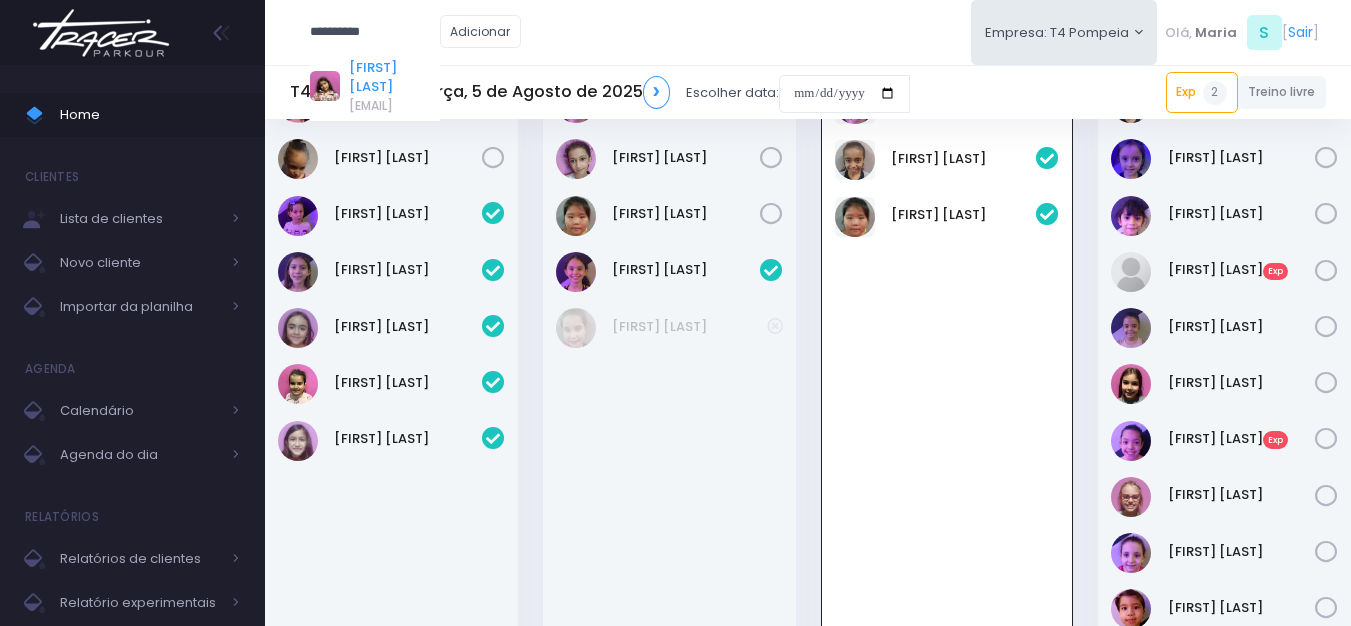 click on "[FIRST] [LAST]" at bounding box center (394, 77) 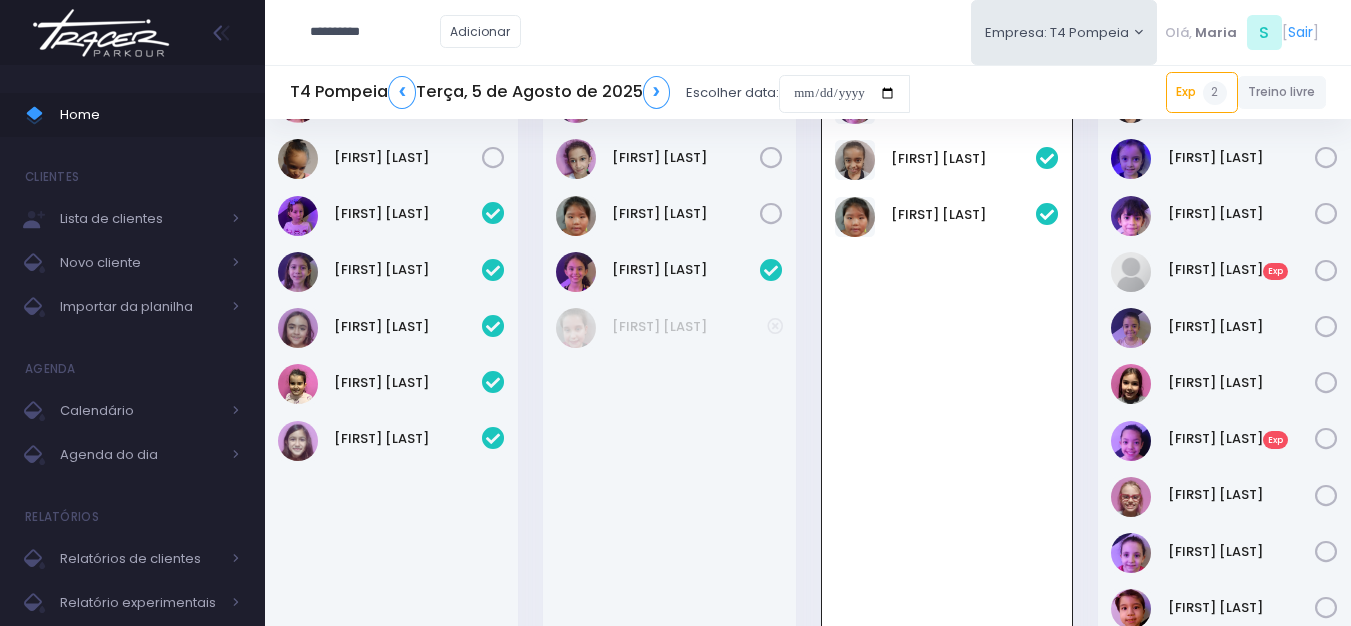 scroll, scrollTop: 0, scrollLeft: 0, axis: both 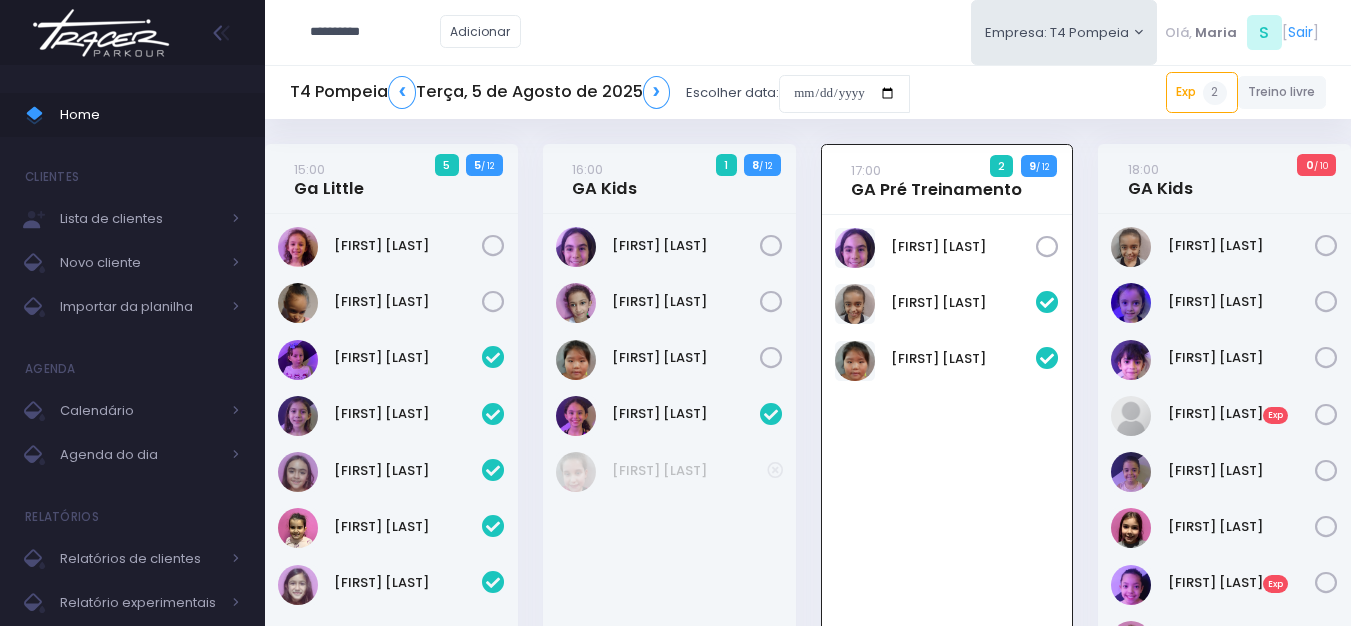 type on "**********" 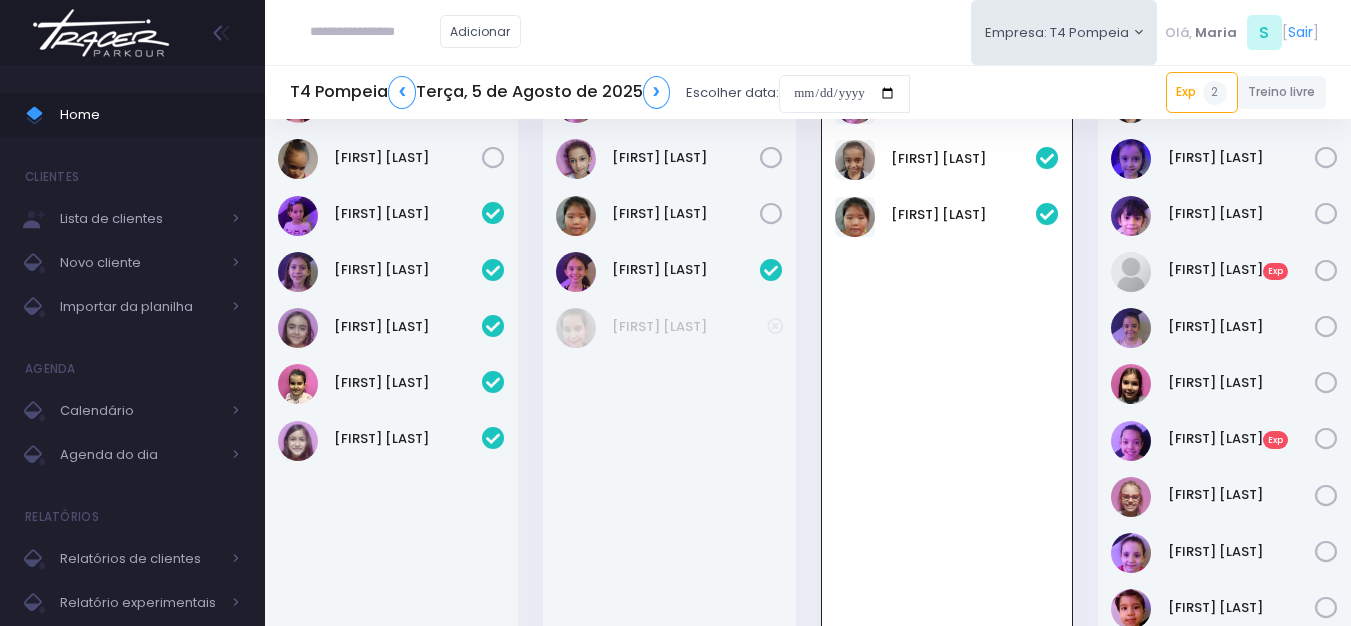 scroll, scrollTop: 144, scrollLeft: 0, axis: vertical 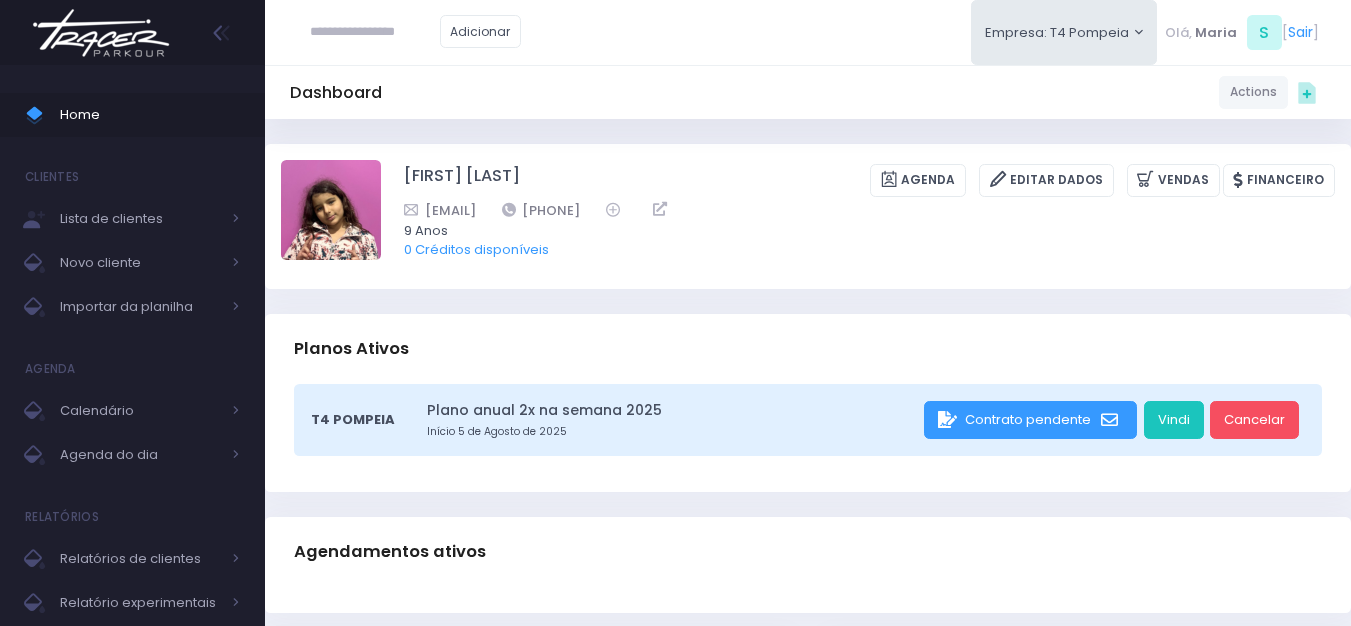 click at bounding box center [101, 33] 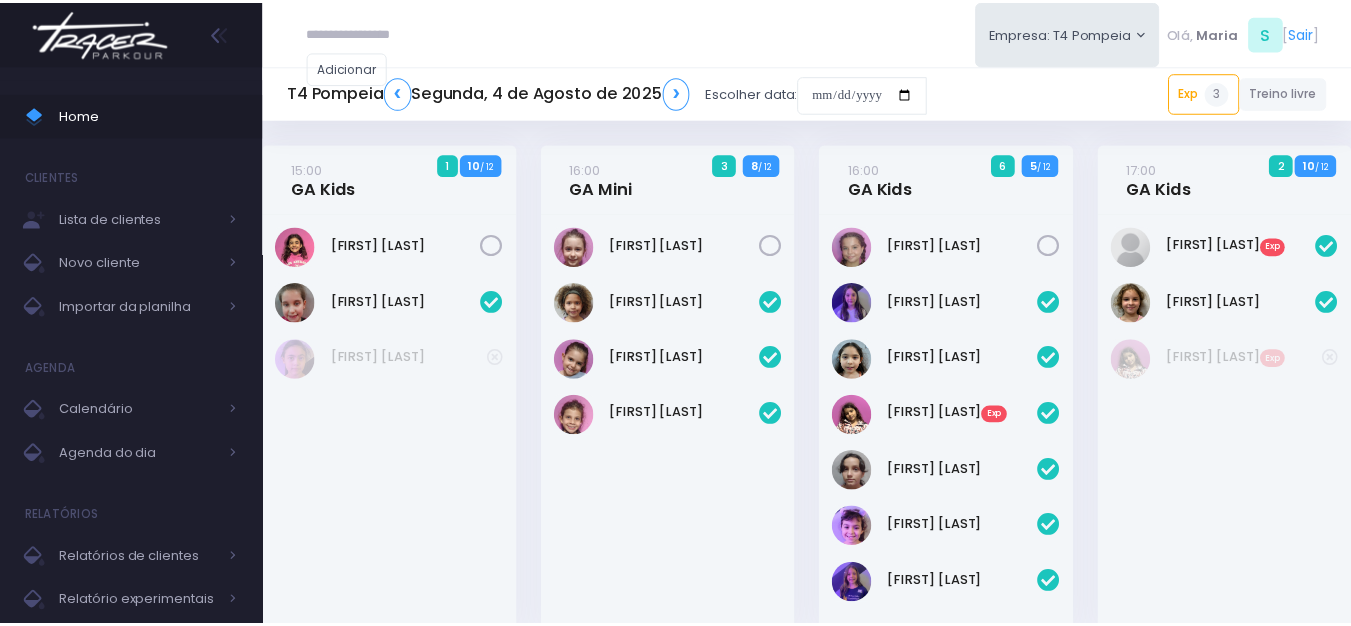 scroll, scrollTop: 0, scrollLeft: 0, axis: both 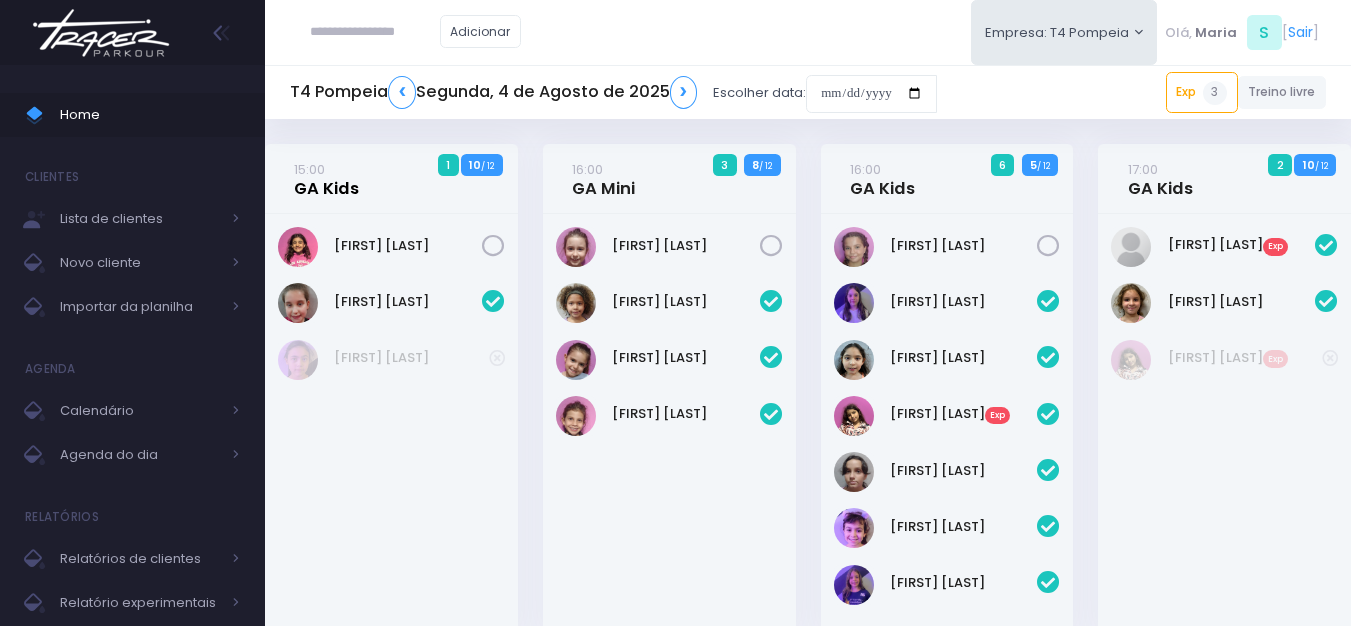 click on "15:00 GA Kids" at bounding box center (326, 179) 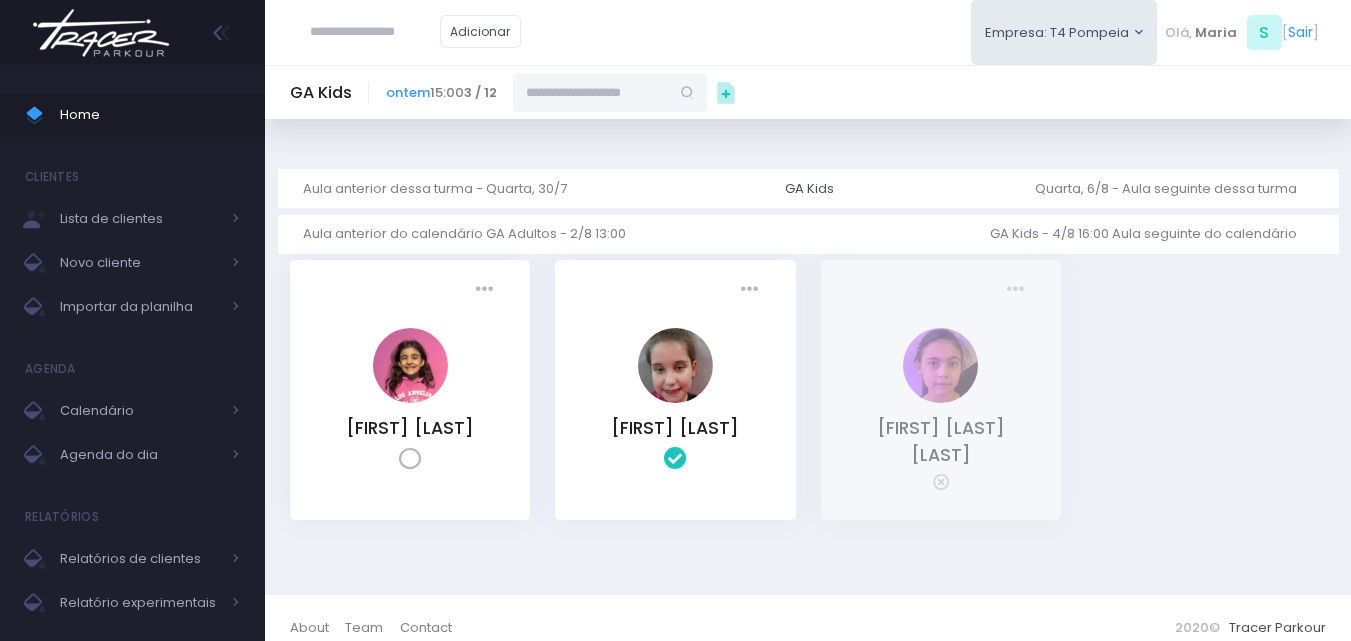 scroll, scrollTop: 0, scrollLeft: 0, axis: both 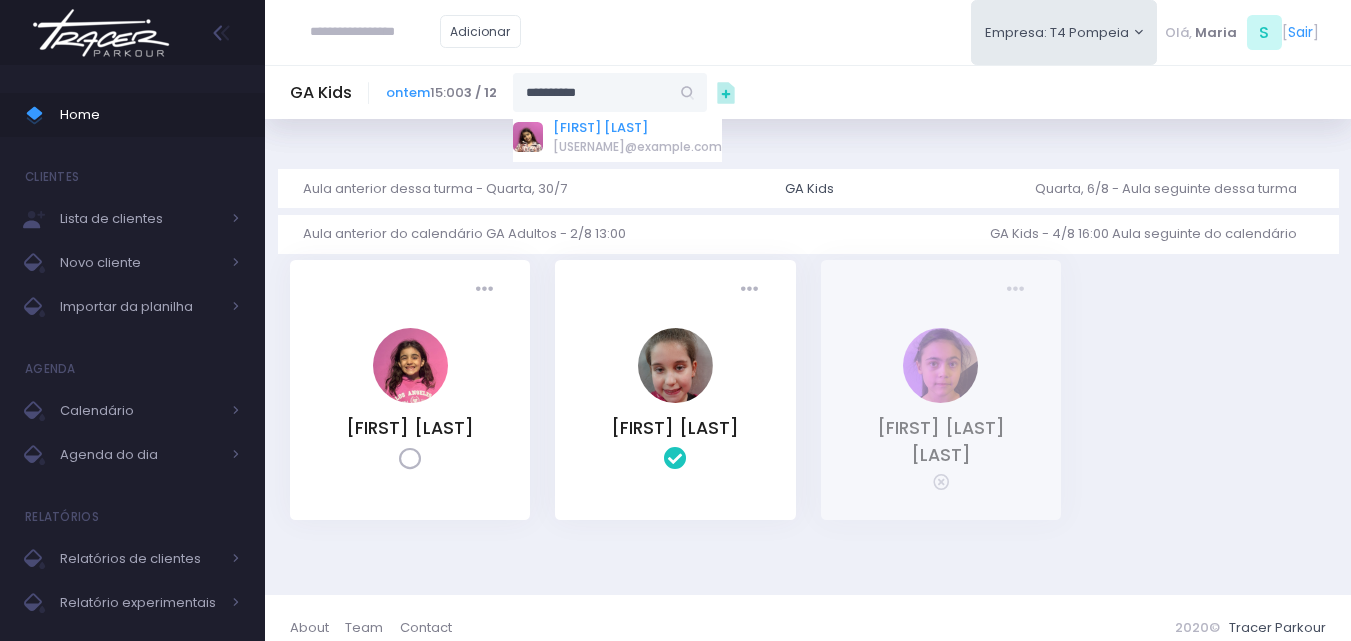 click on "[FIRST] [LAST]" at bounding box center (637, 128) 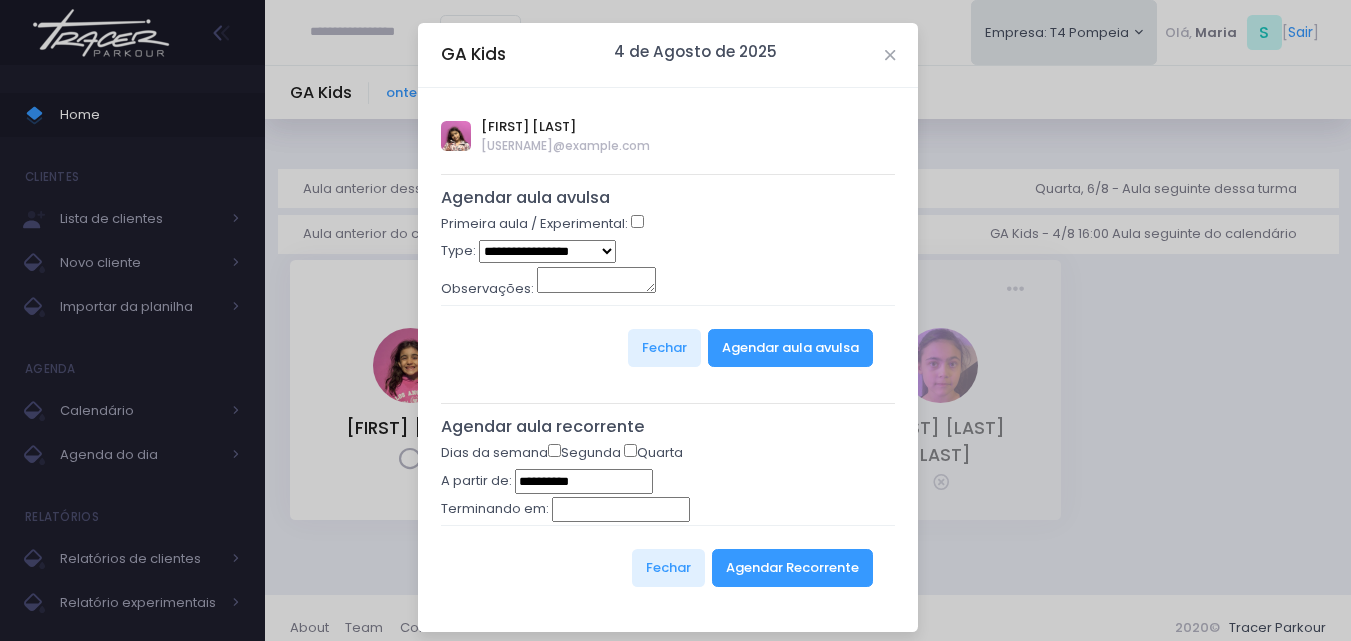 type on "**********" 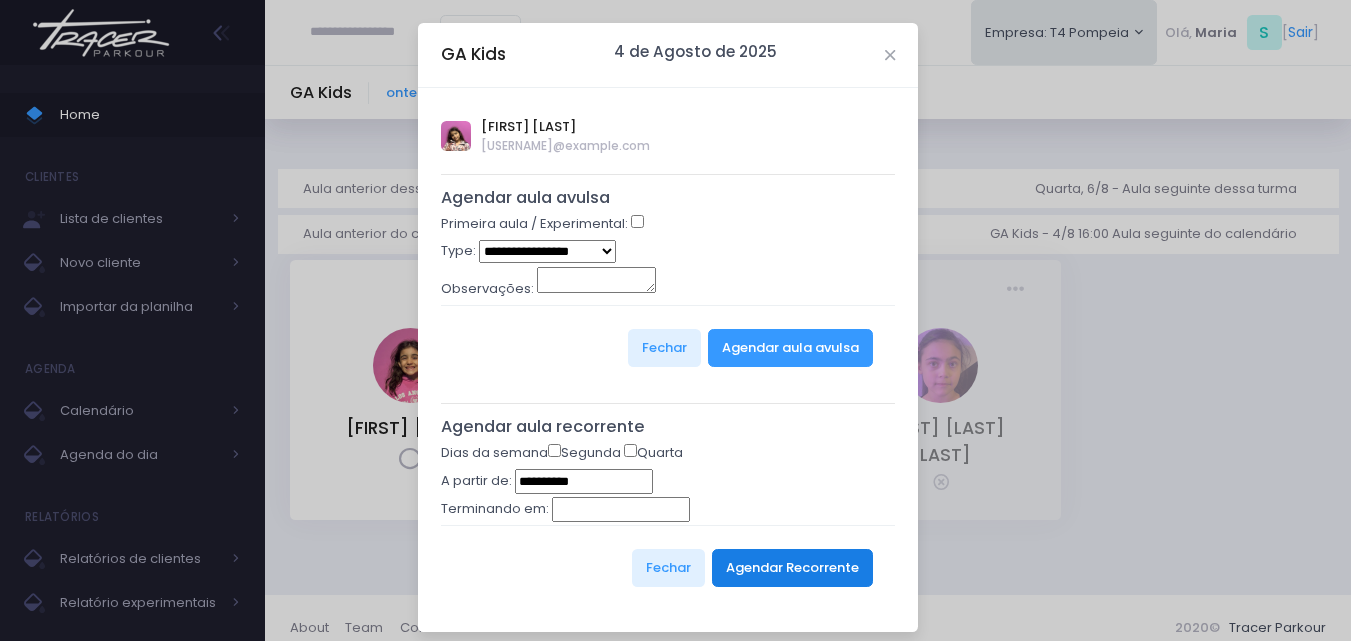 click on "Agendar Recorrente" at bounding box center (792, 568) 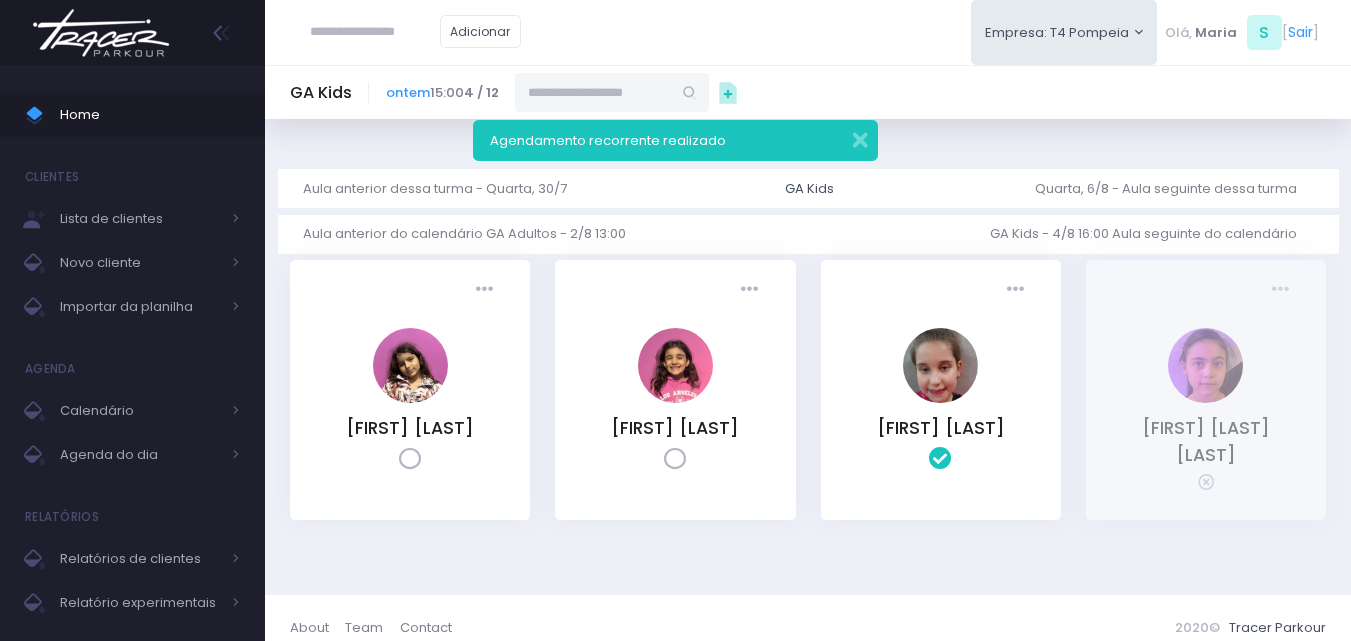 scroll, scrollTop: 0, scrollLeft: 0, axis: both 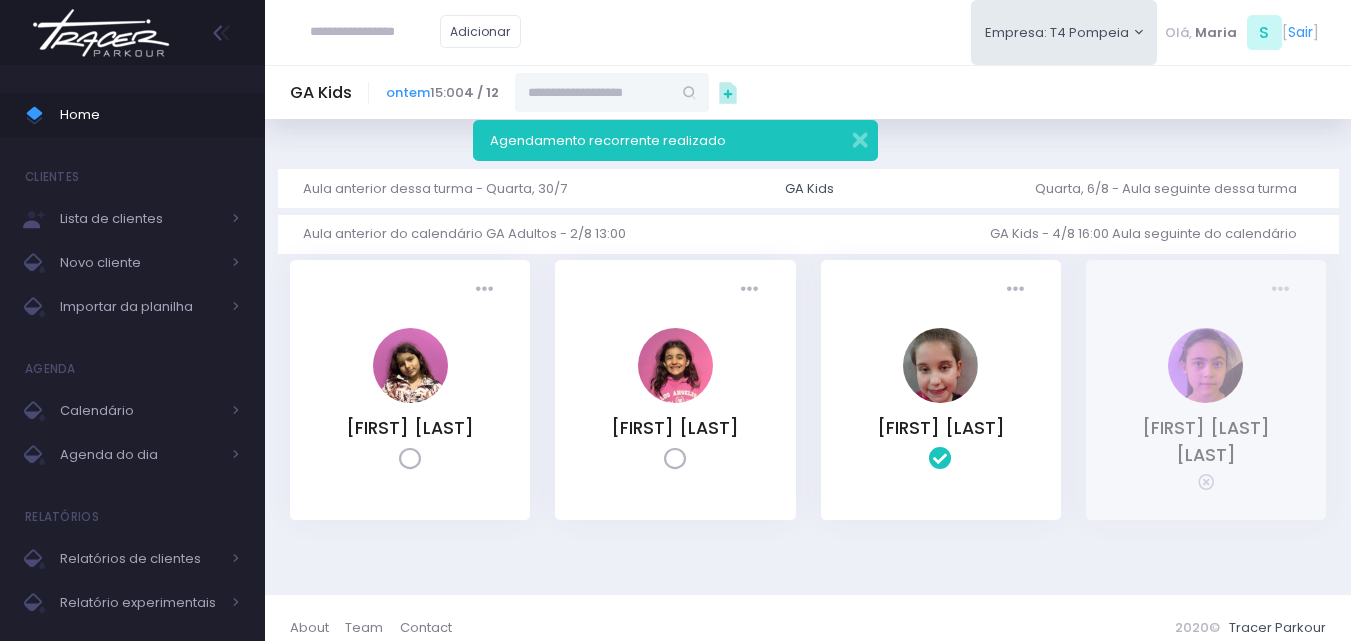 click at bounding box center [101, 33] 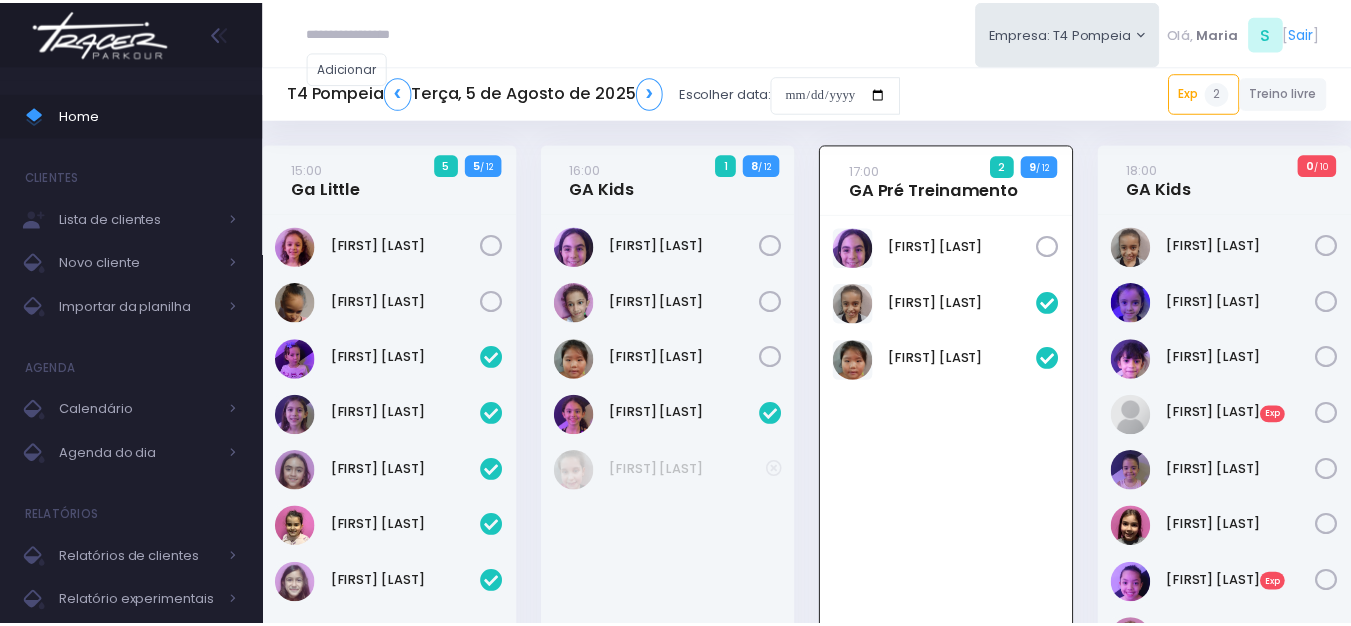 scroll, scrollTop: 144, scrollLeft: 0, axis: vertical 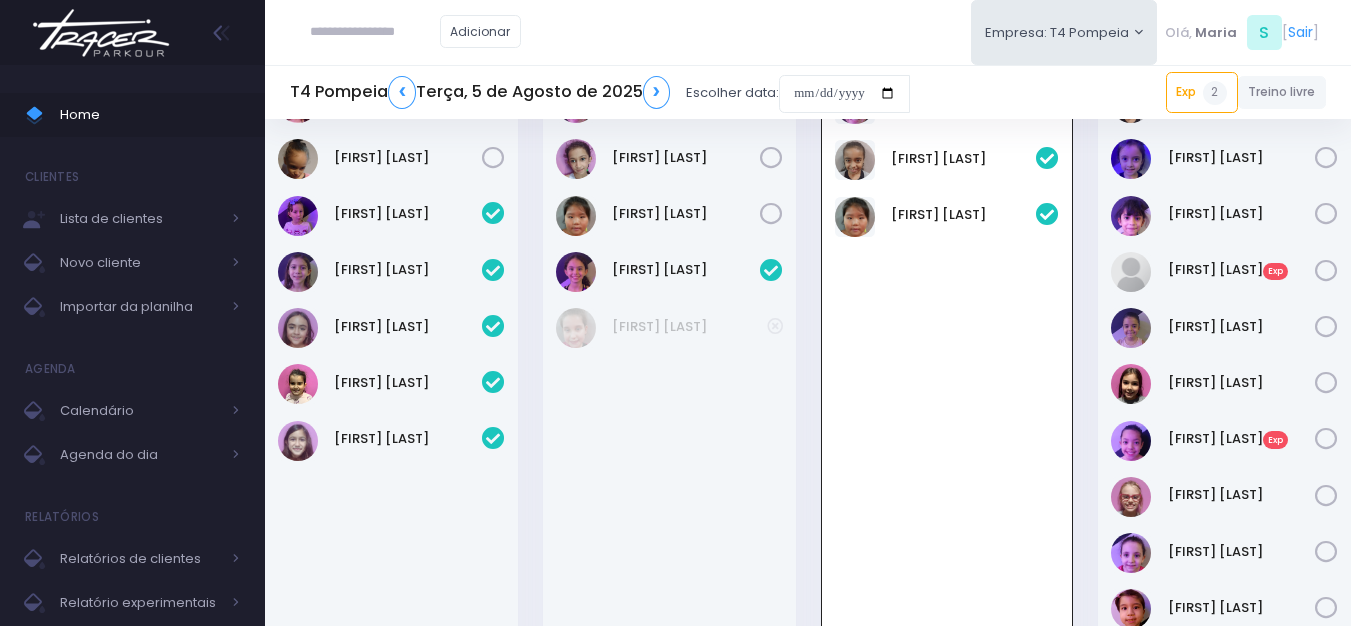 drag, startPoint x: 131, startPoint y: 55, endPoint x: 219, endPoint y: 10, distance: 98.83825 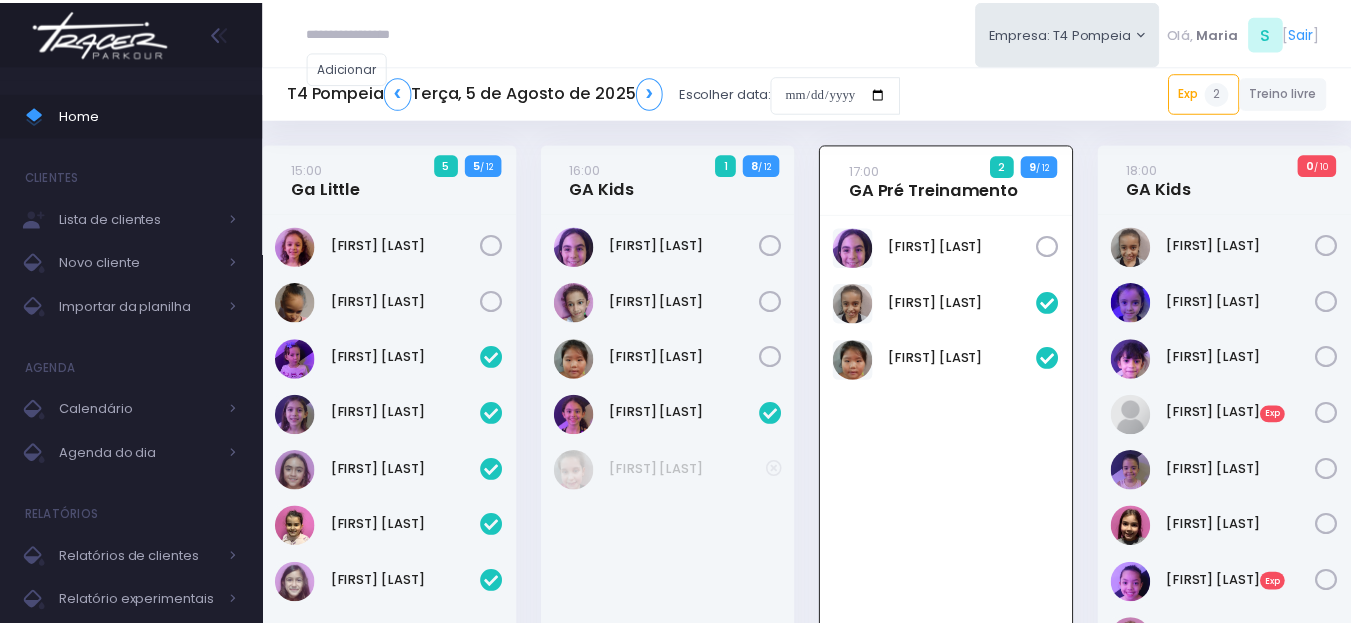 scroll, scrollTop: 144, scrollLeft: 0, axis: vertical 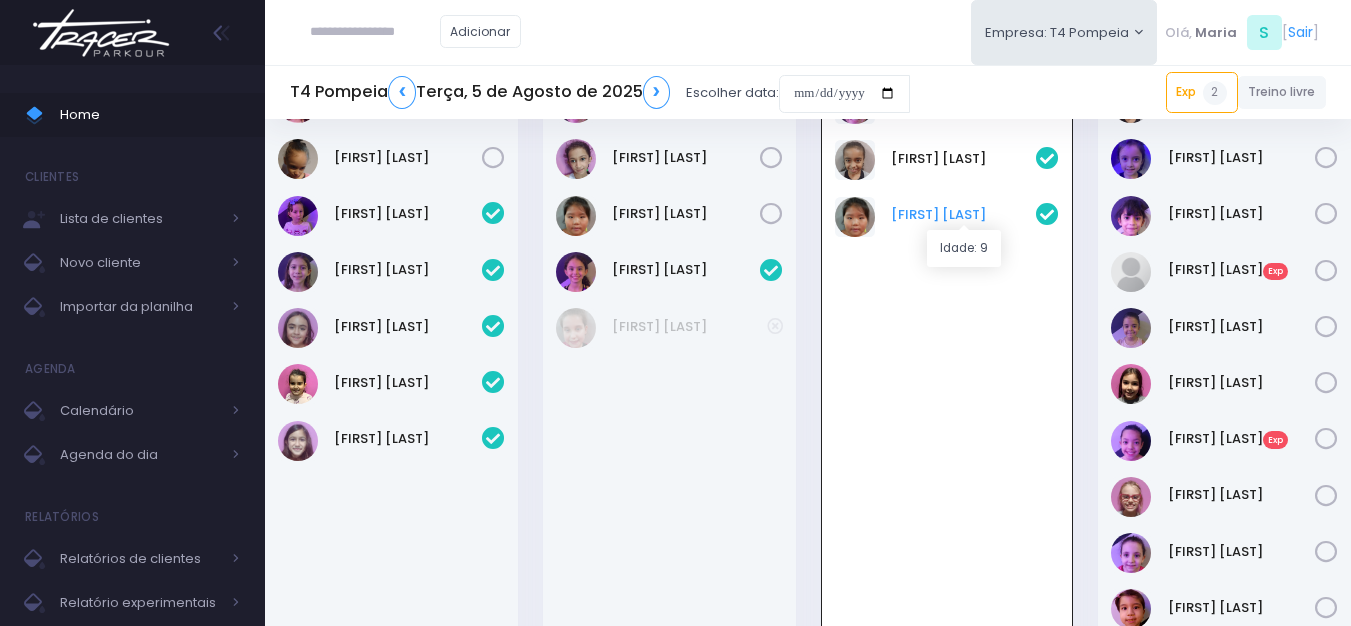 click on "[FIRST] [LAST]" at bounding box center [964, 215] 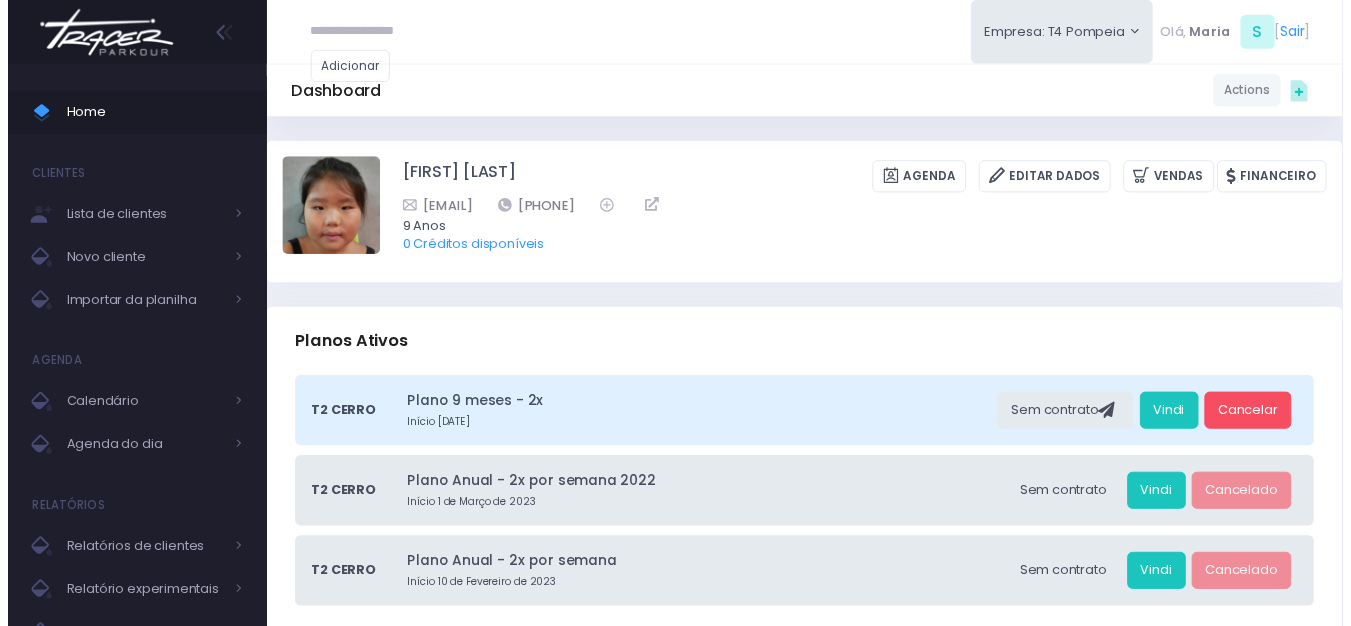 scroll, scrollTop: 0, scrollLeft: 0, axis: both 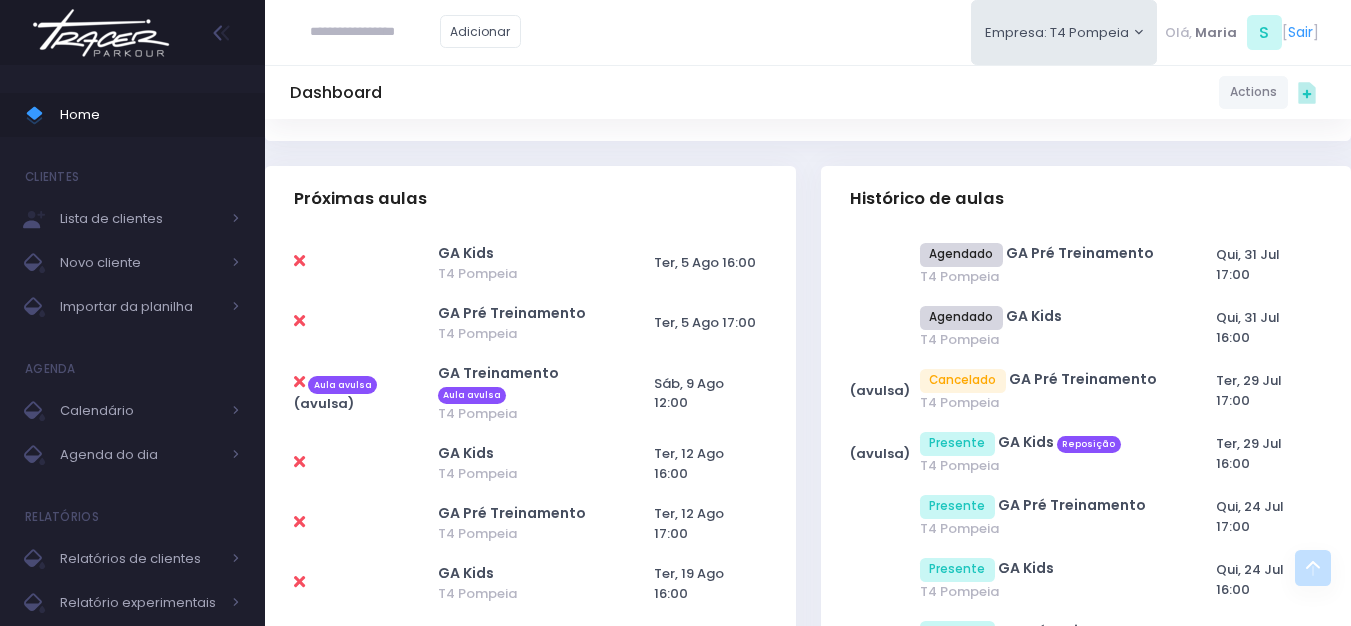 drag, startPoint x: 158, startPoint y: 41, endPoint x: 233, endPoint y: 9, distance: 81.5414 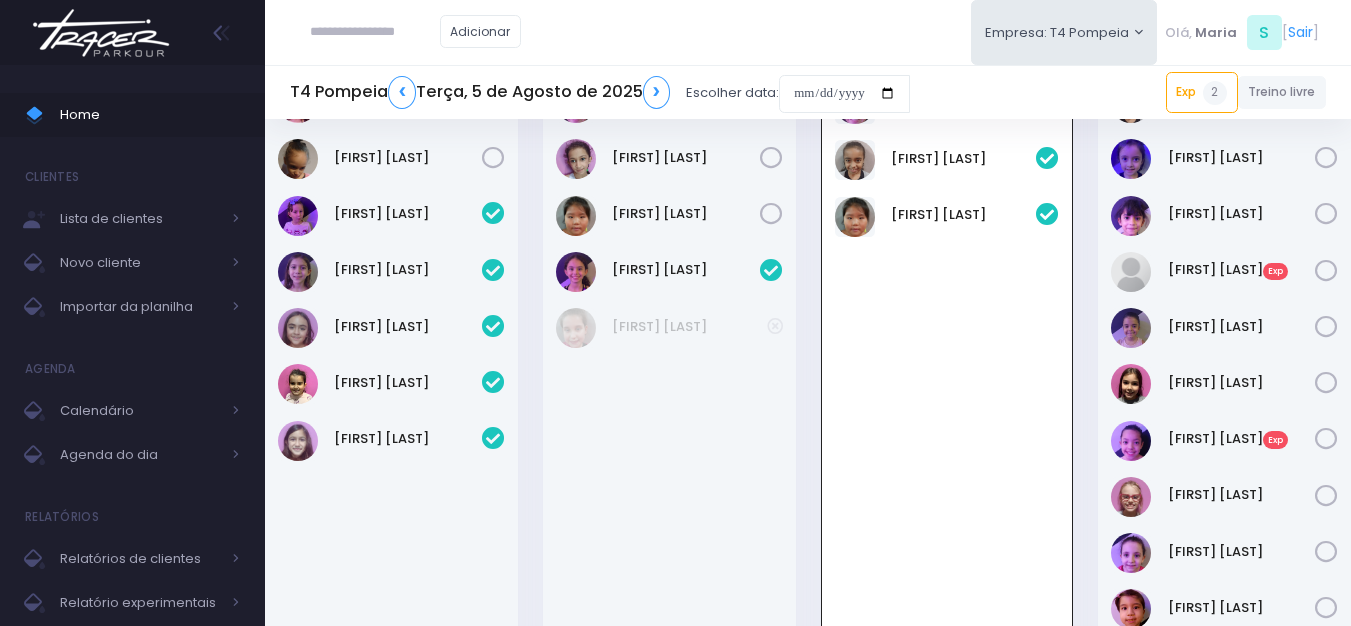 scroll, scrollTop: 144, scrollLeft: 0, axis: vertical 